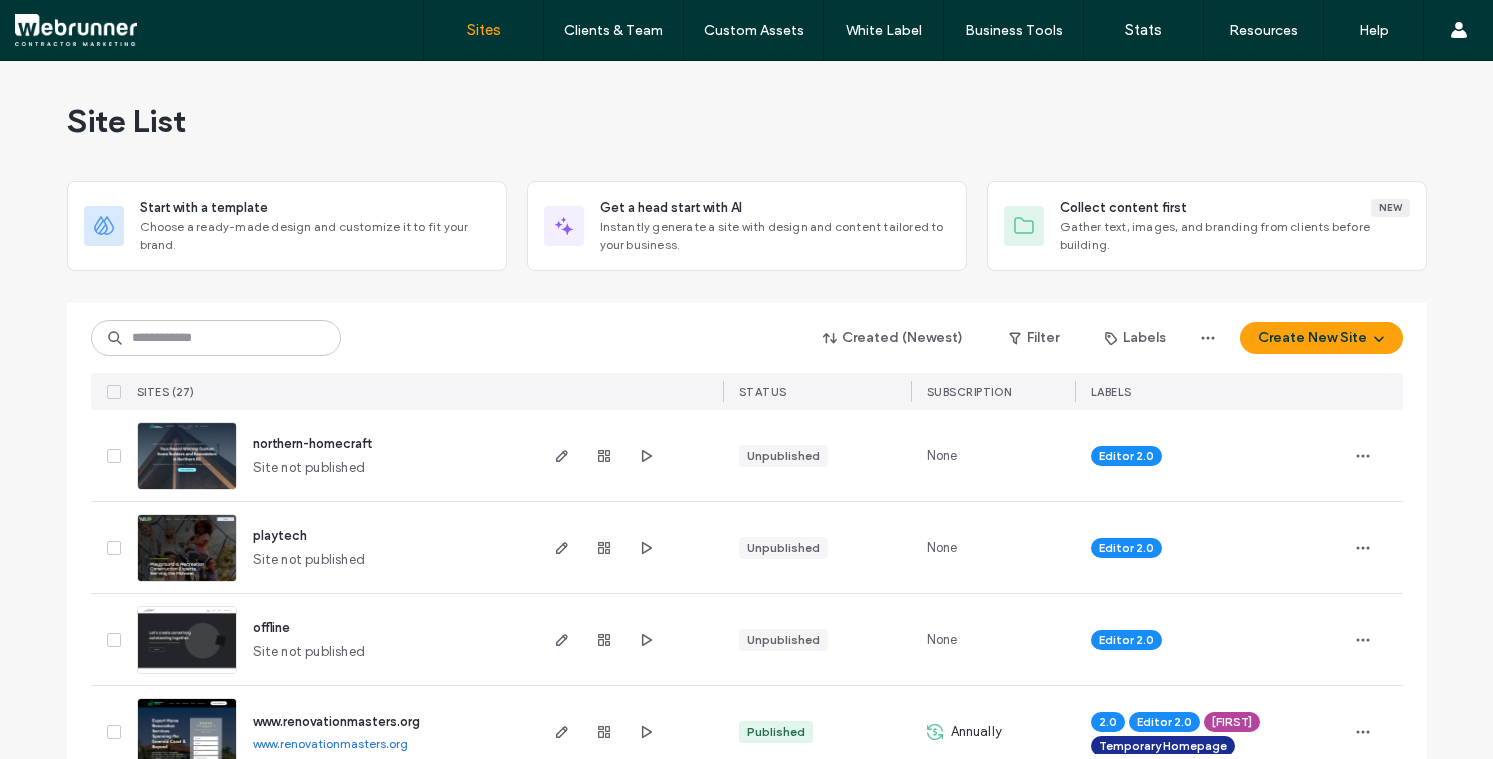 scroll, scrollTop: 0, scrollLeft: 0, axis: both 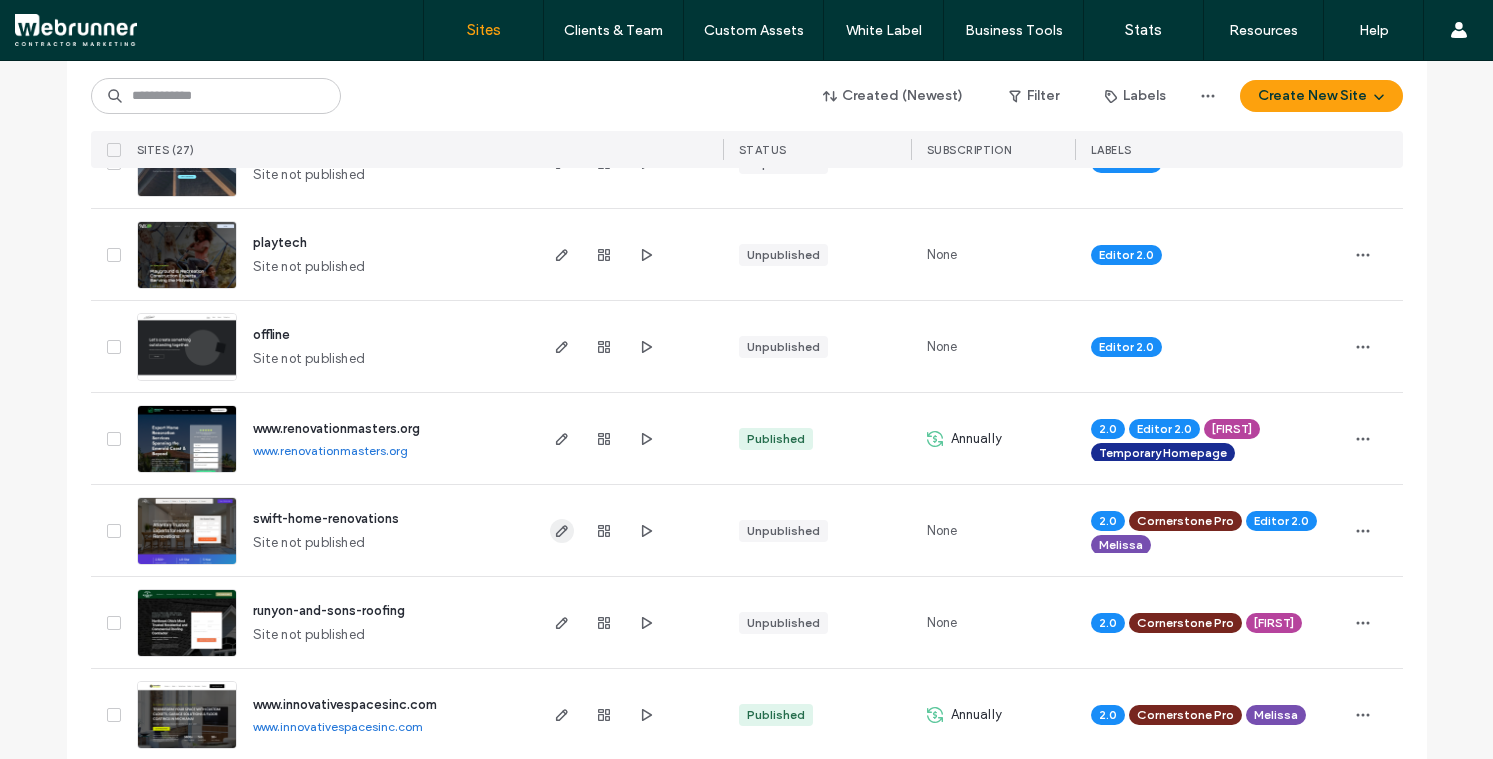click 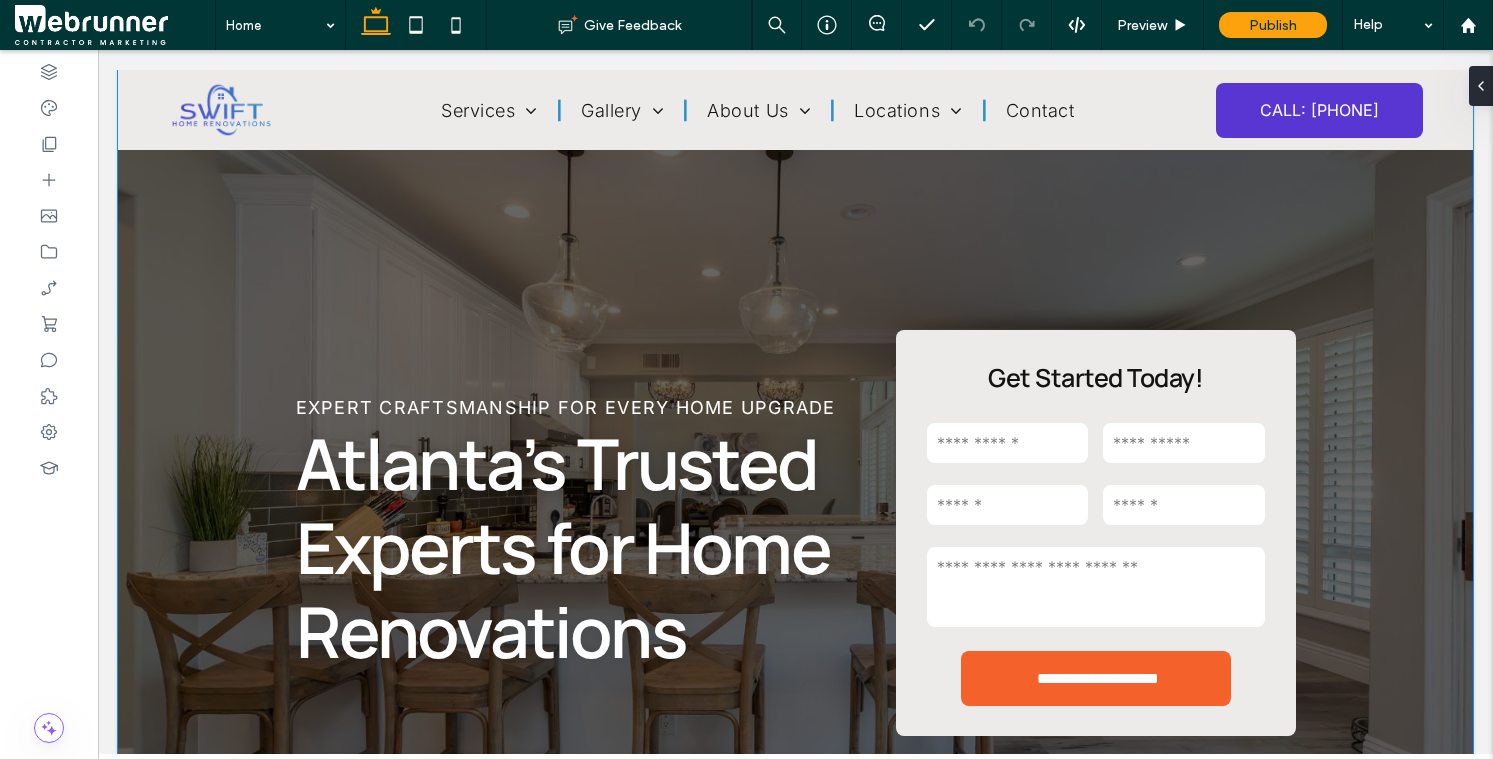 scroll, scrollTop: 153, scrollLeft: 0, axis: vertical 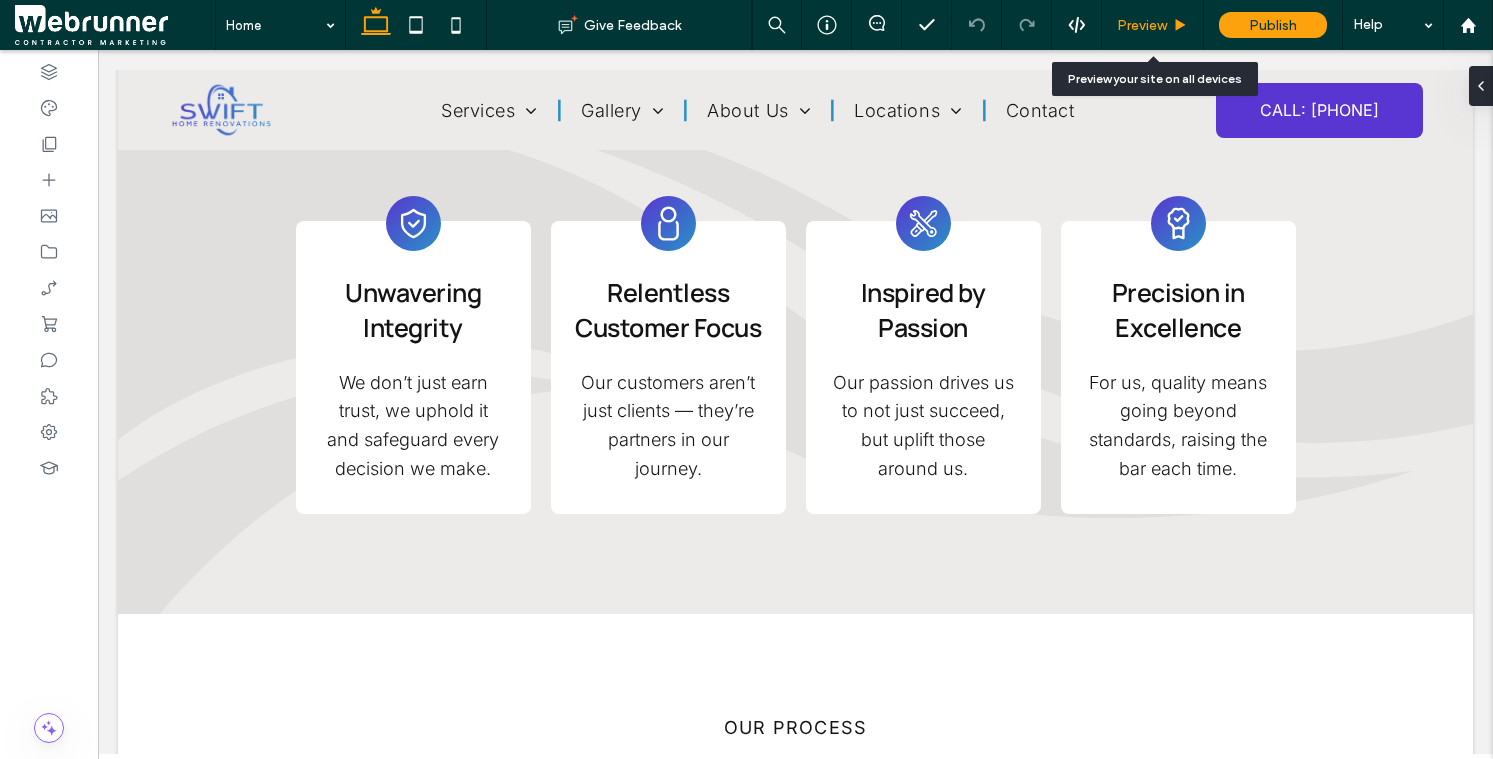 click 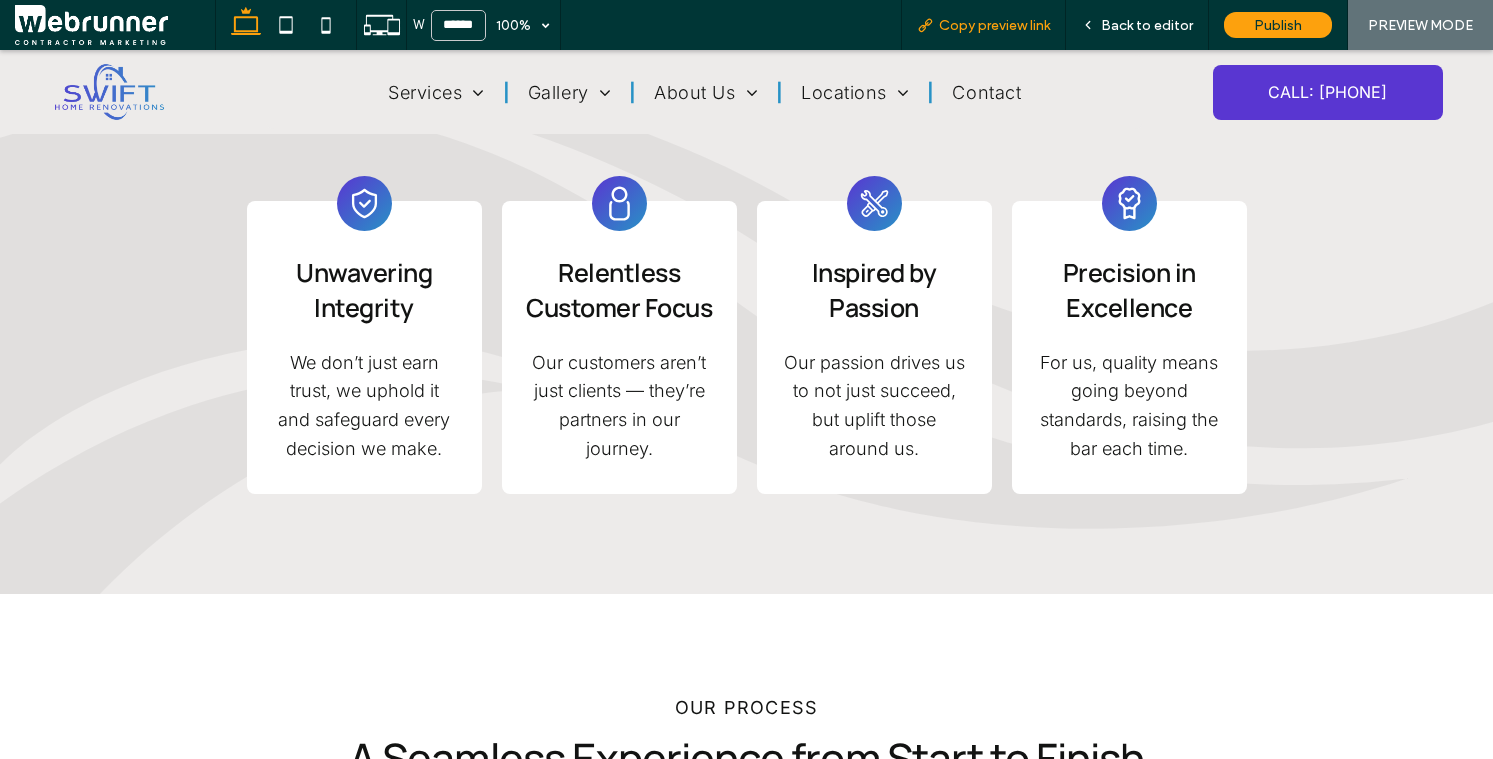 click on "Copy preview link" at bounding box center (983, 25) 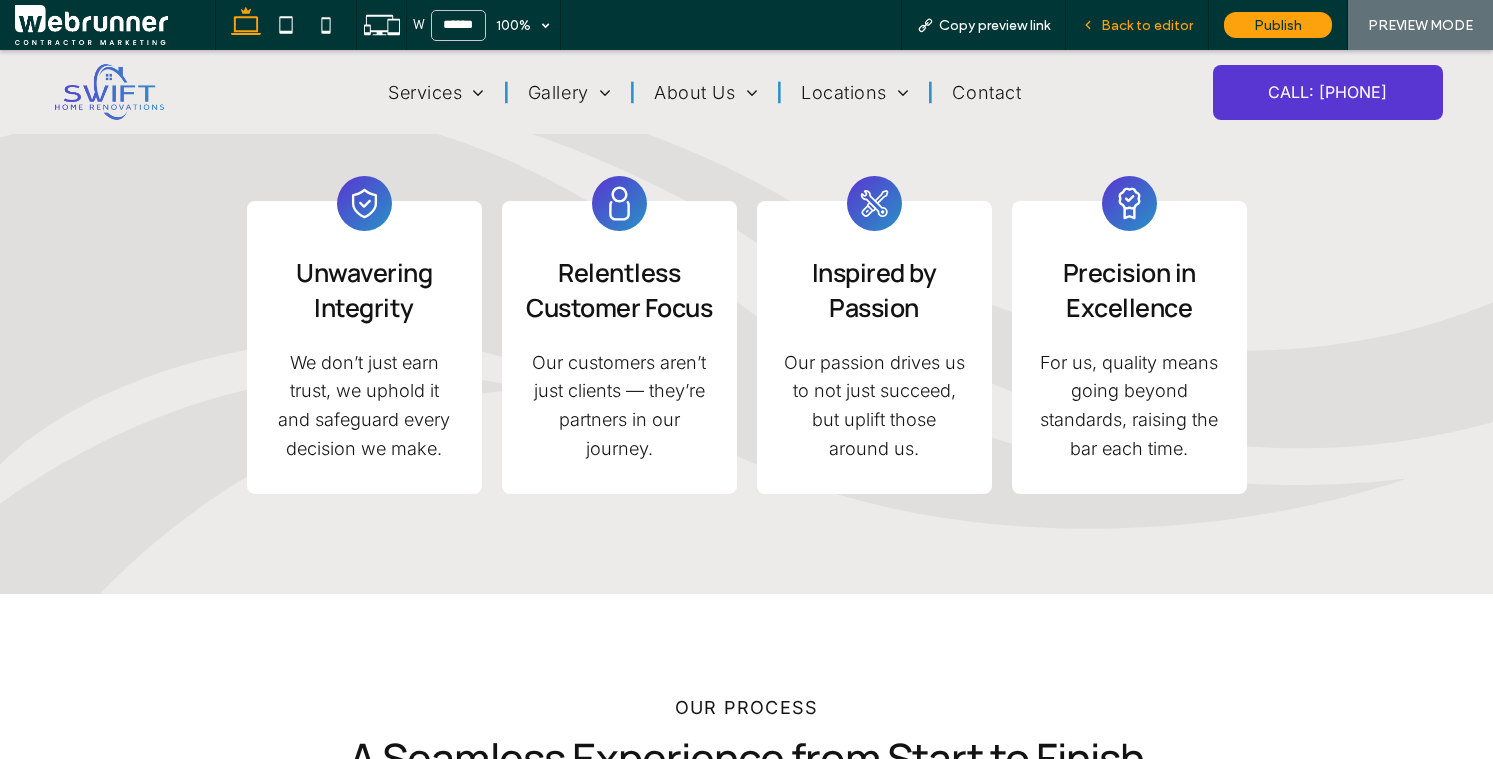 click on "Back to editor" at bounding box center (1147, 25) 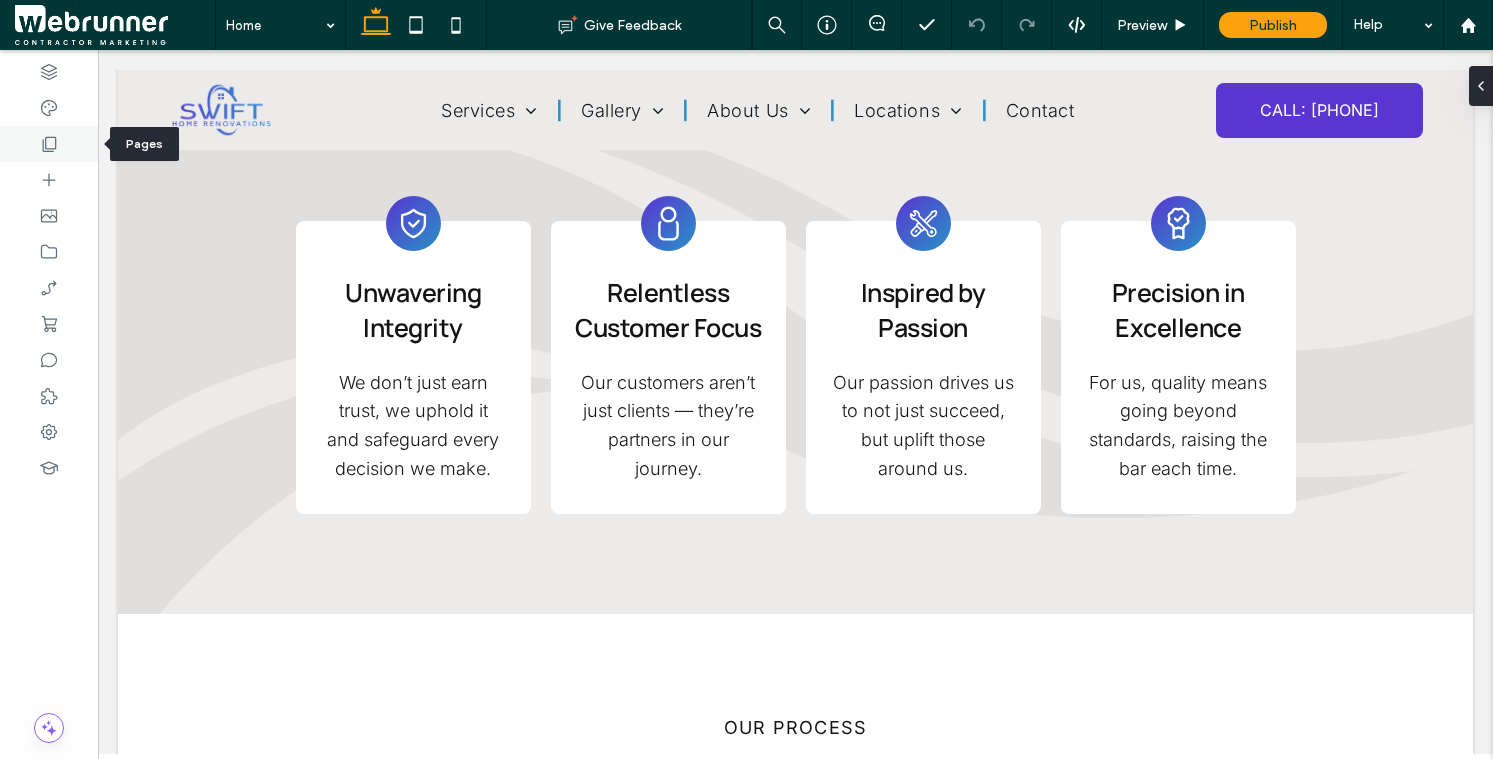 click 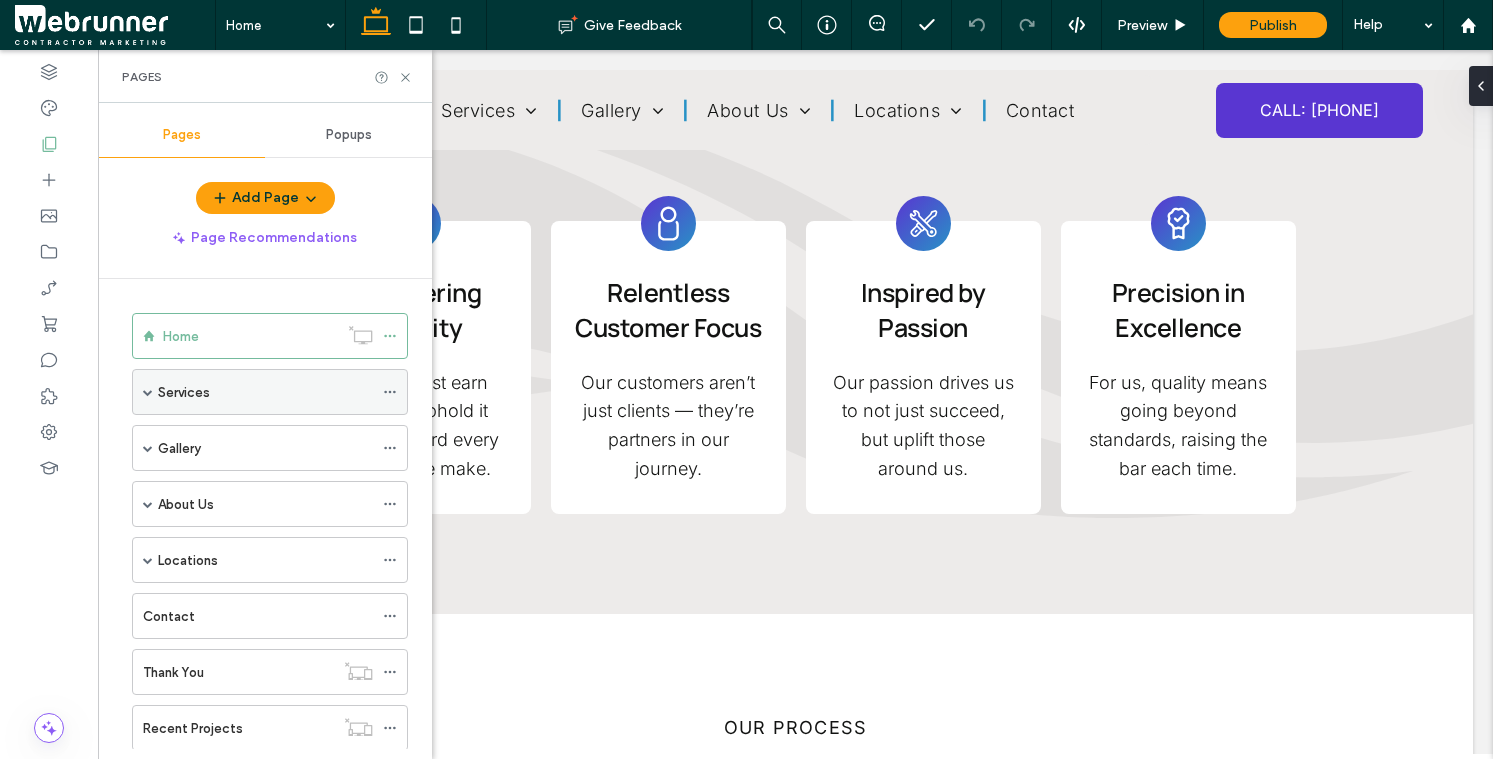 click at bounding box center (148, 392) 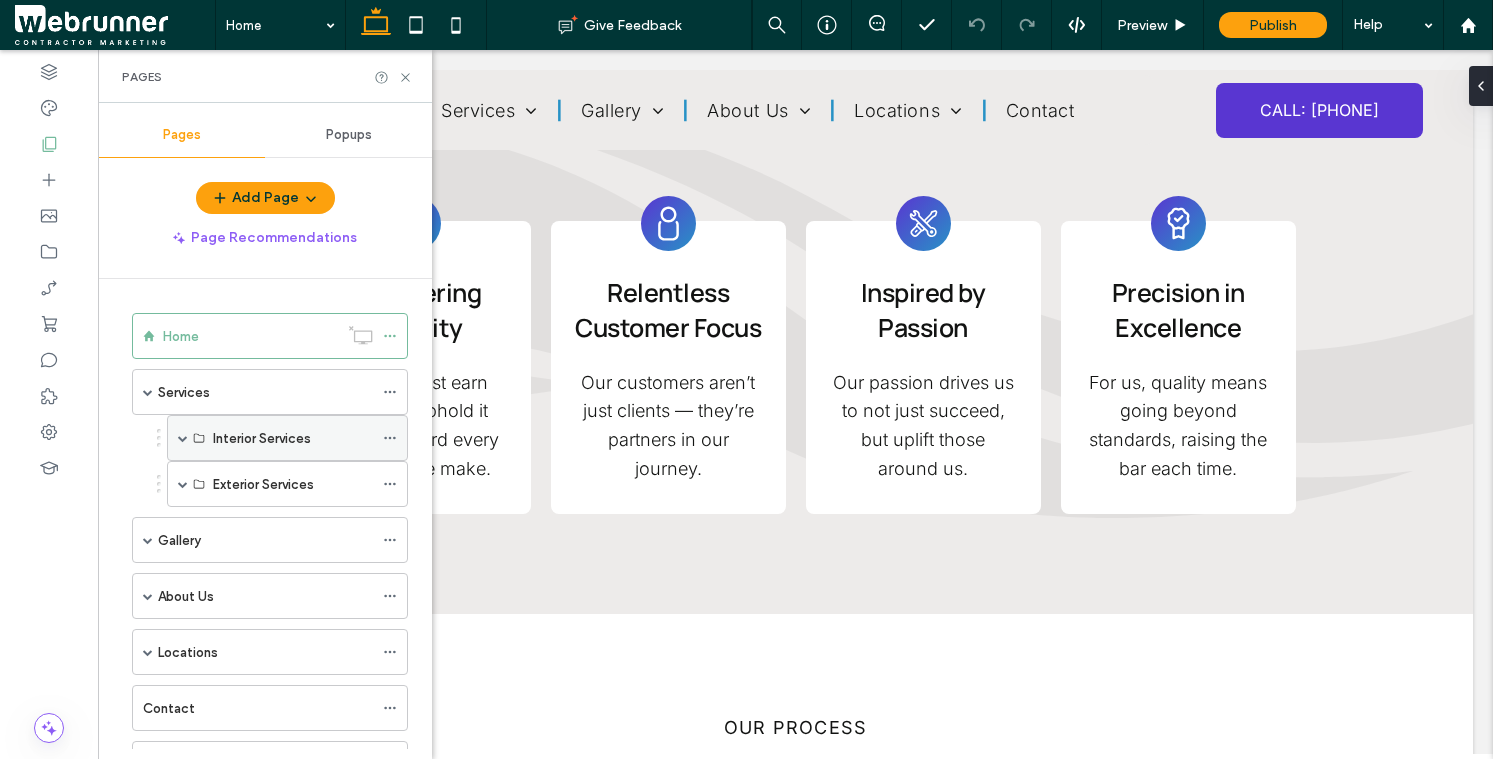 click at bounding box center (183, 438) 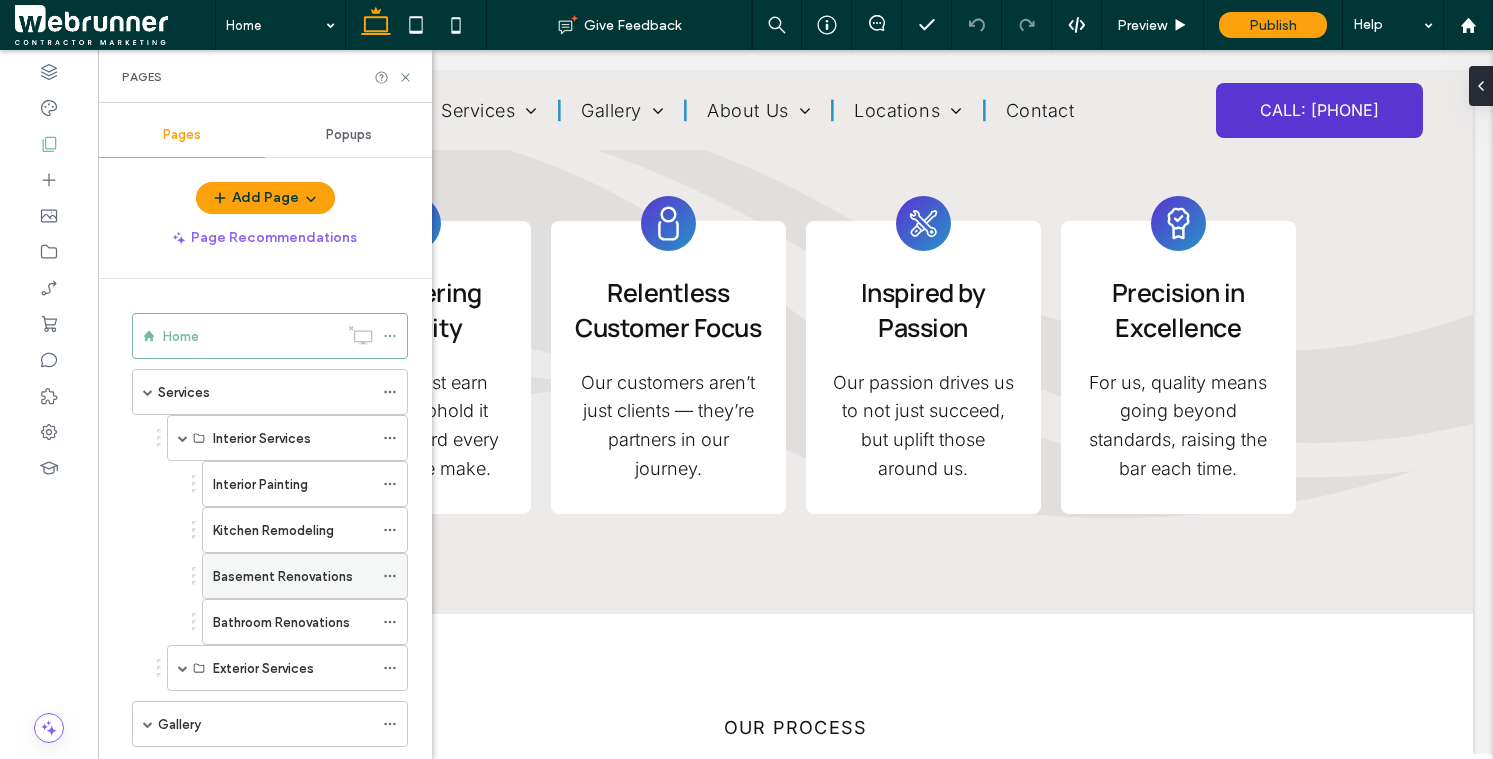 click on "Basement Renovations" at bounding box center [283, 576] 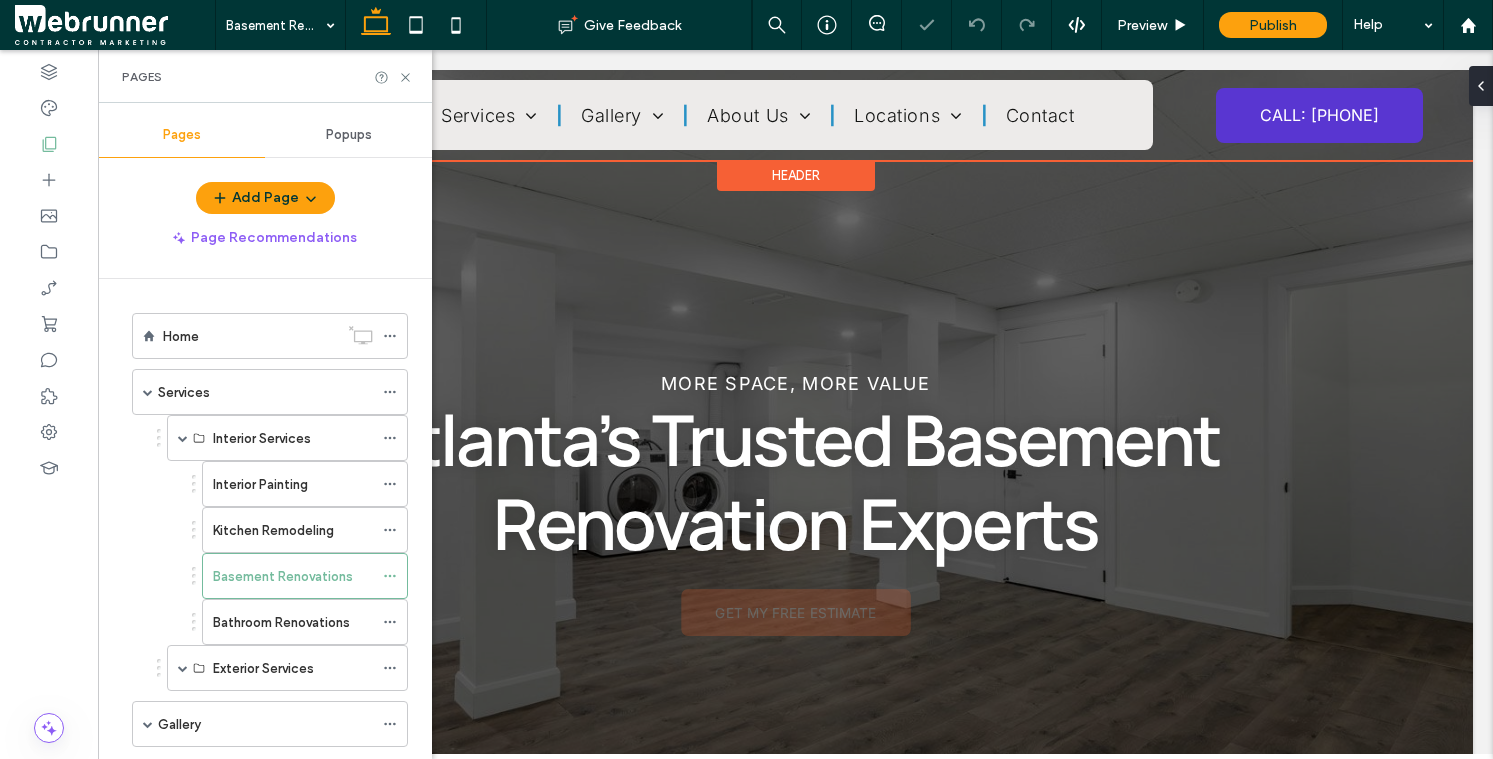 scroll, scrollTop: 0, scrollLeft: 0, axis: both 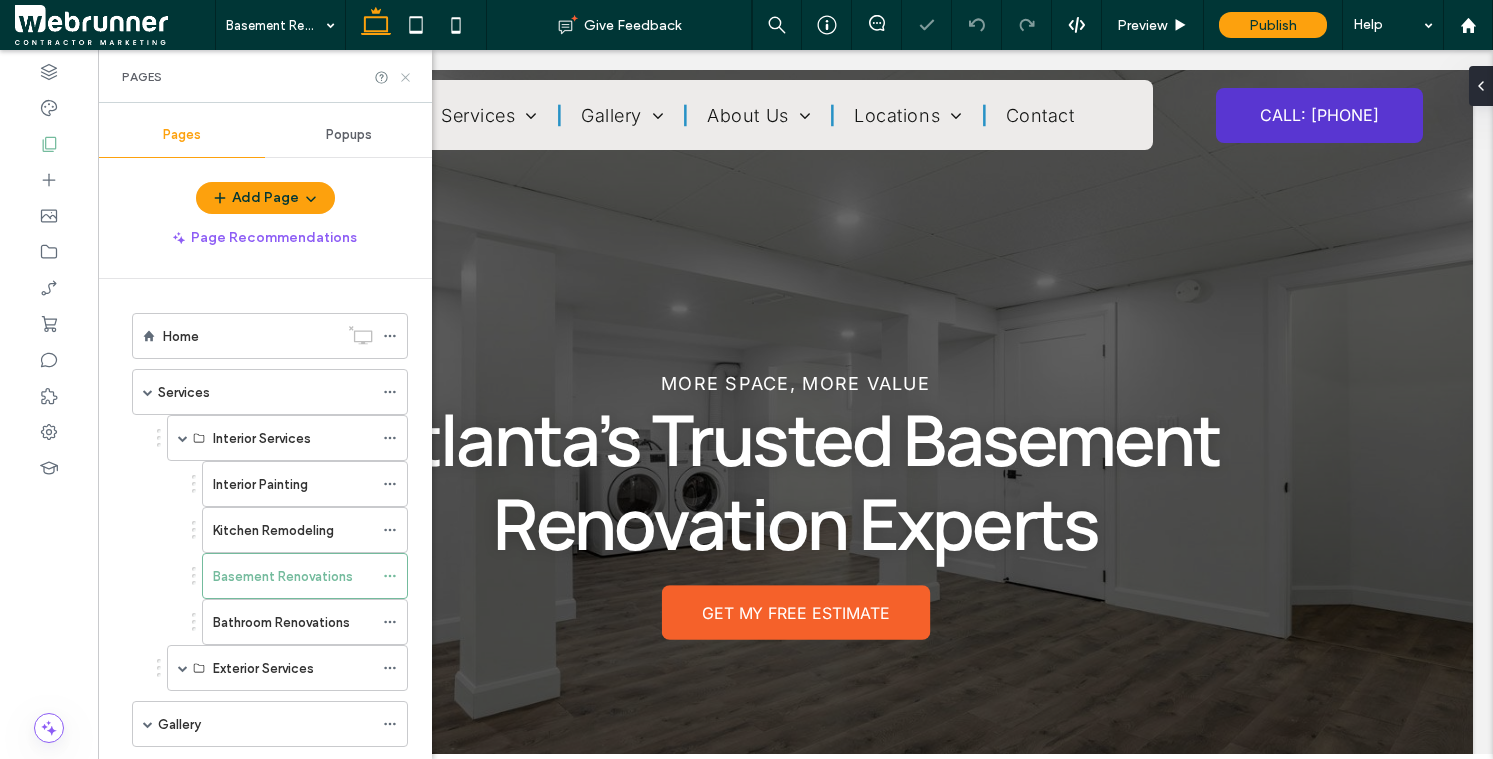 drag, startPoint x: 407, startPoint y: 73, endPoint x: 377, endPoint y: 167, distance: 98.67117 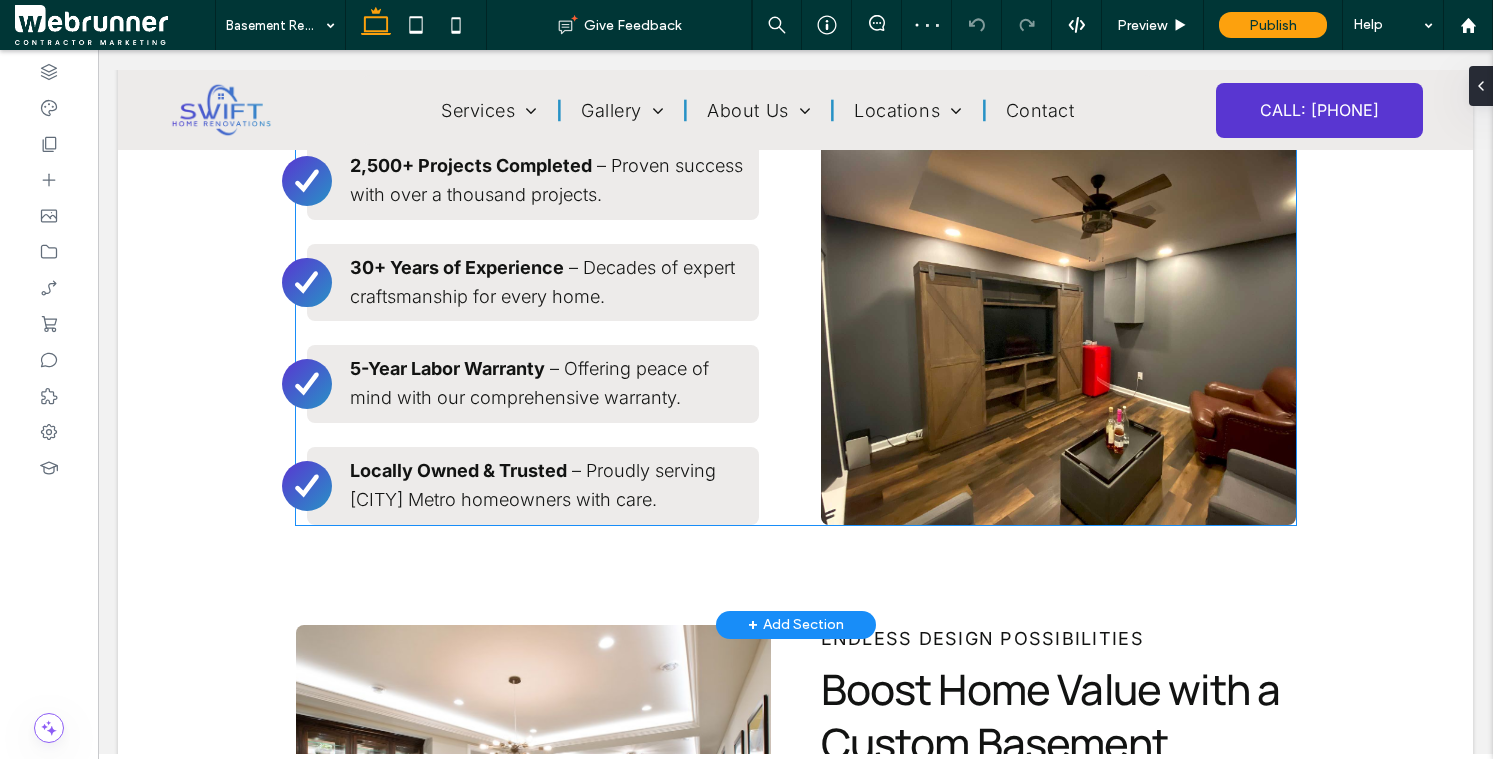scroll, scrollTop: 2421, scrollLeft: 0, axis: vertical 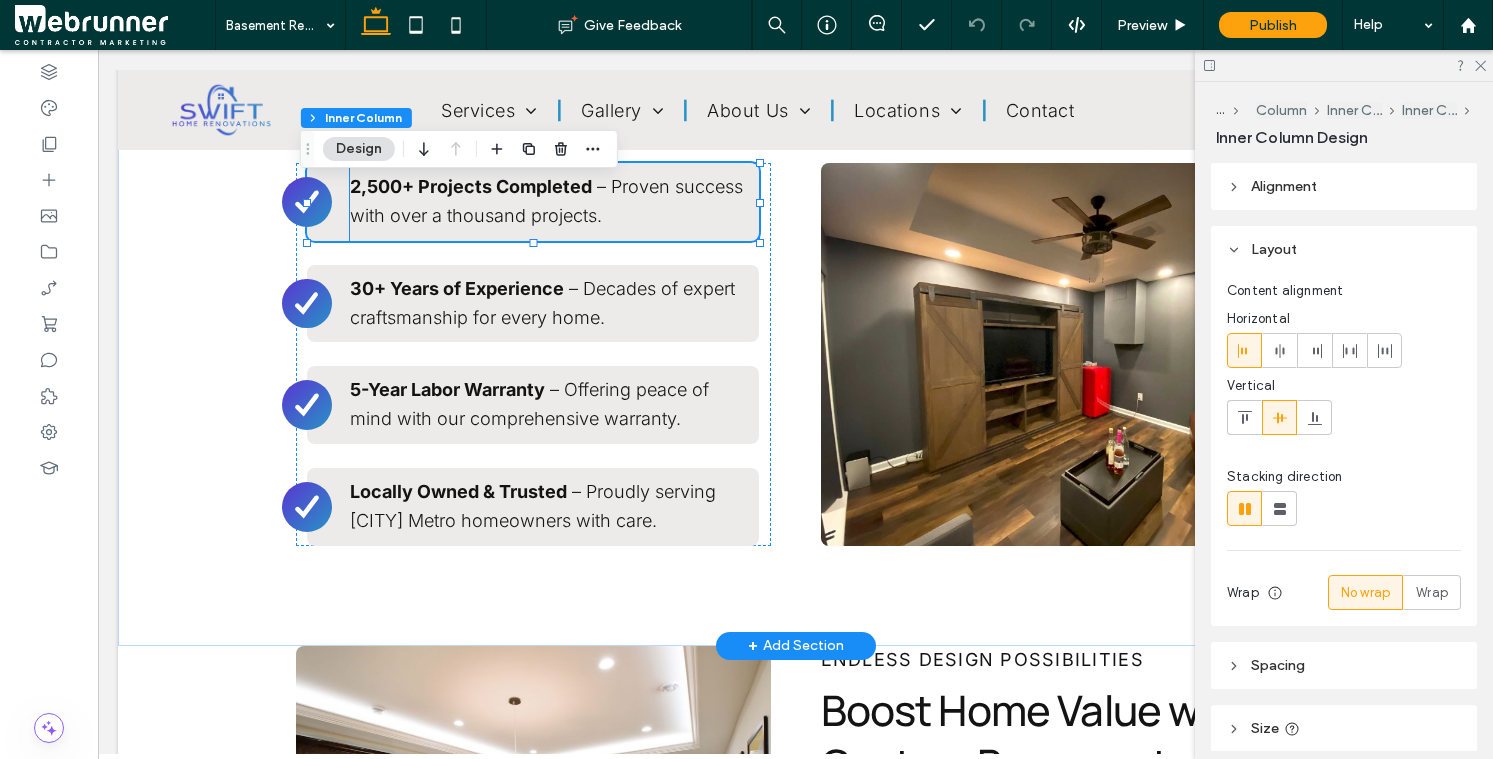 click on "– Proven success with over a thousand projects." at bounding box center (546, 201) 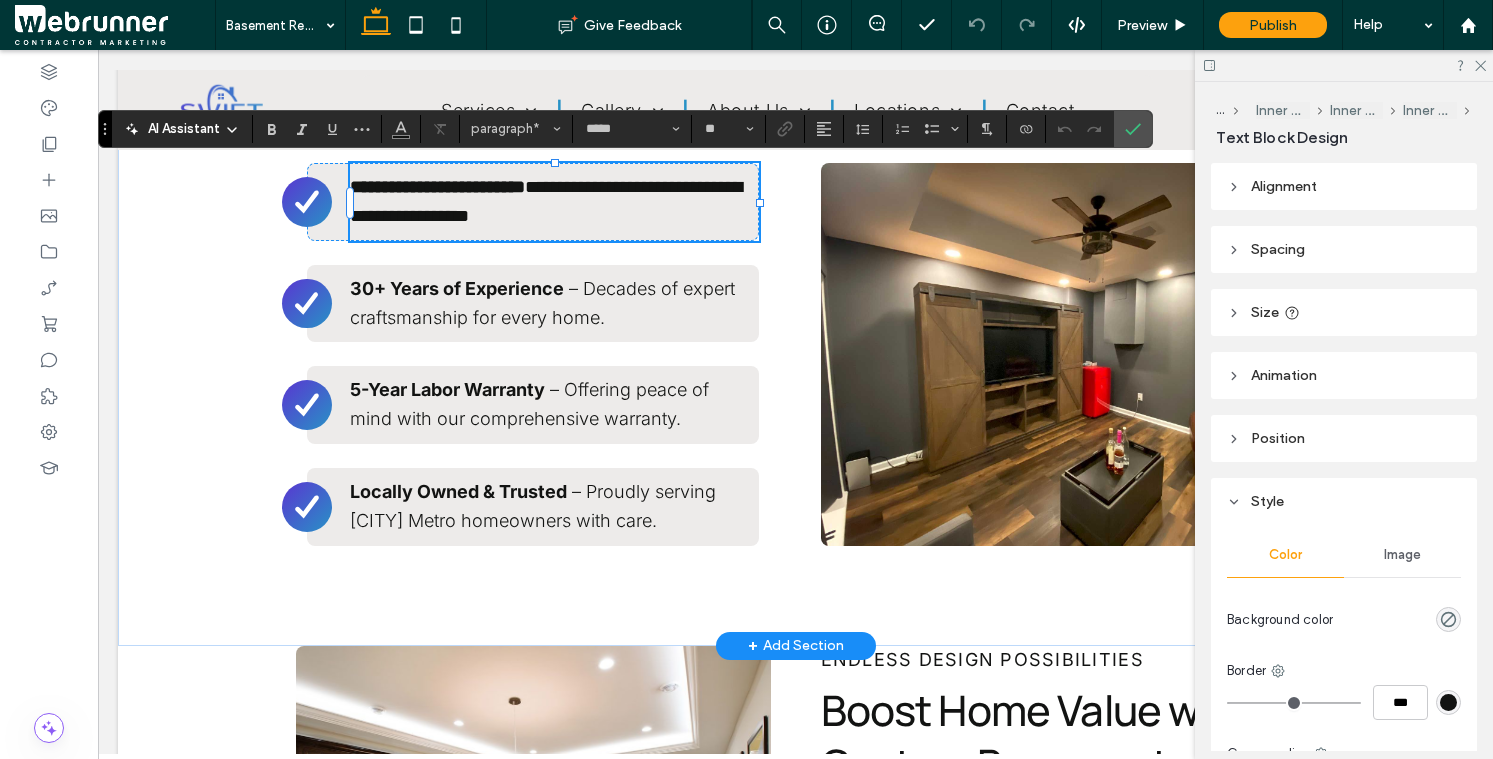 click on "**********" at bounding box center [546, 201] 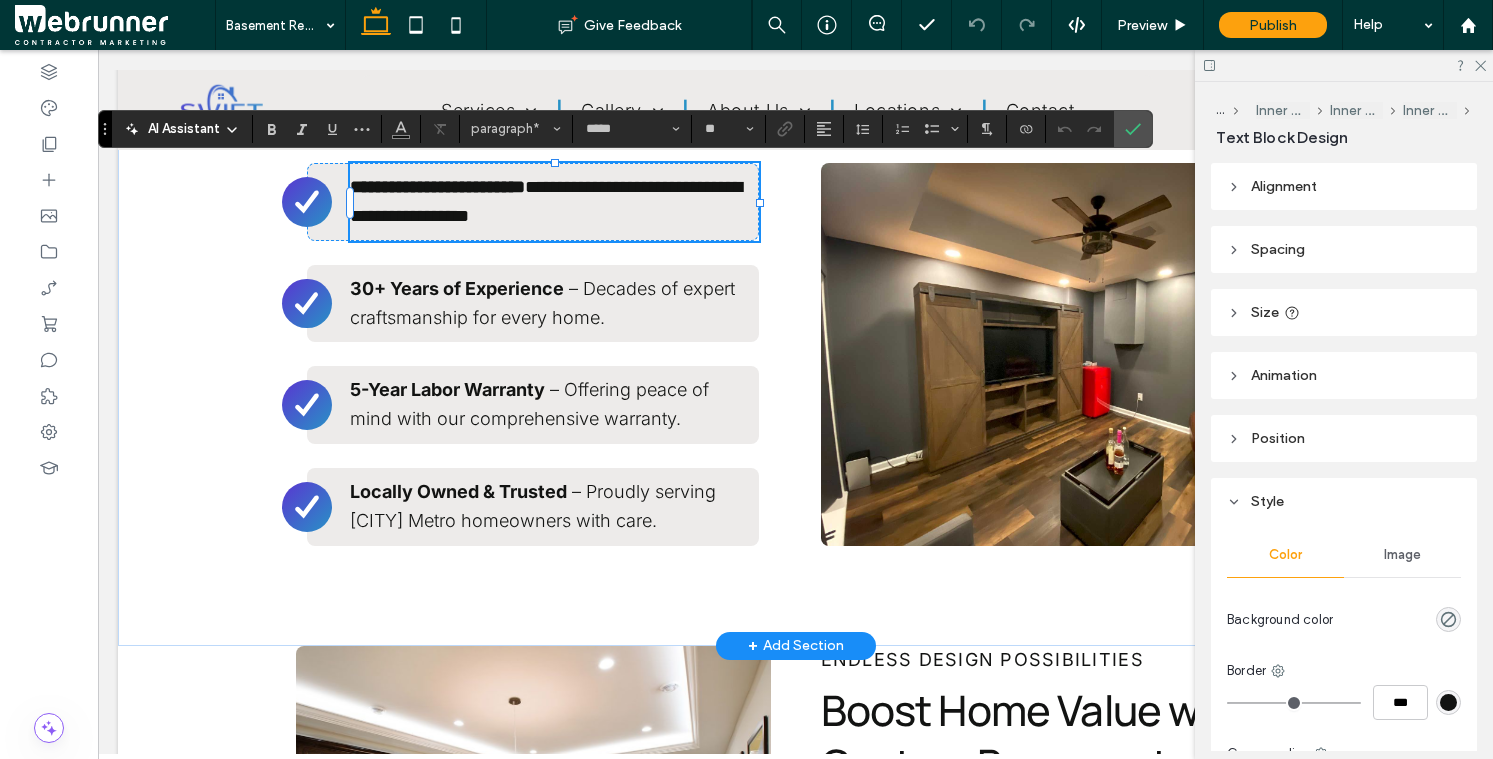 type 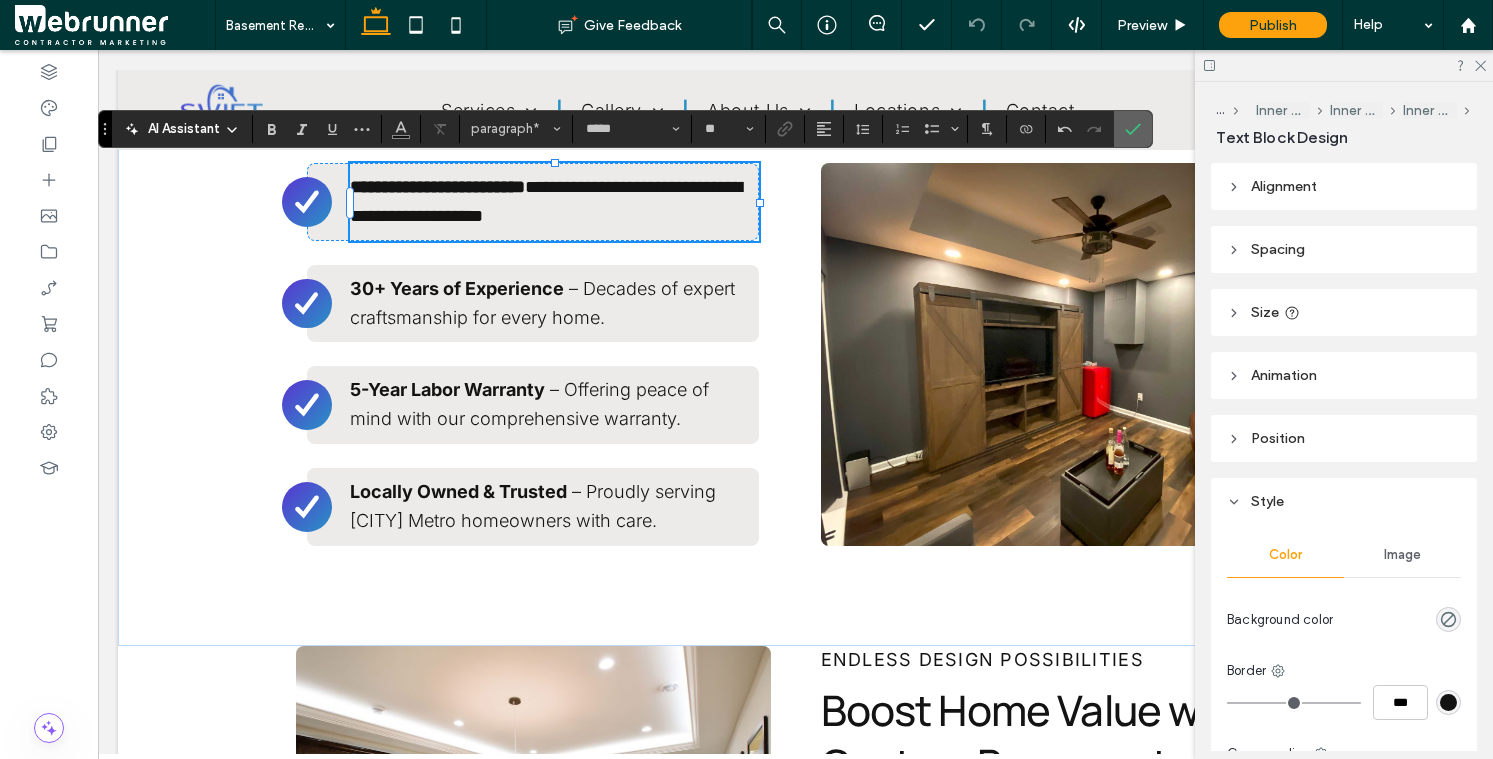 click at bounding box center (1133, 129) 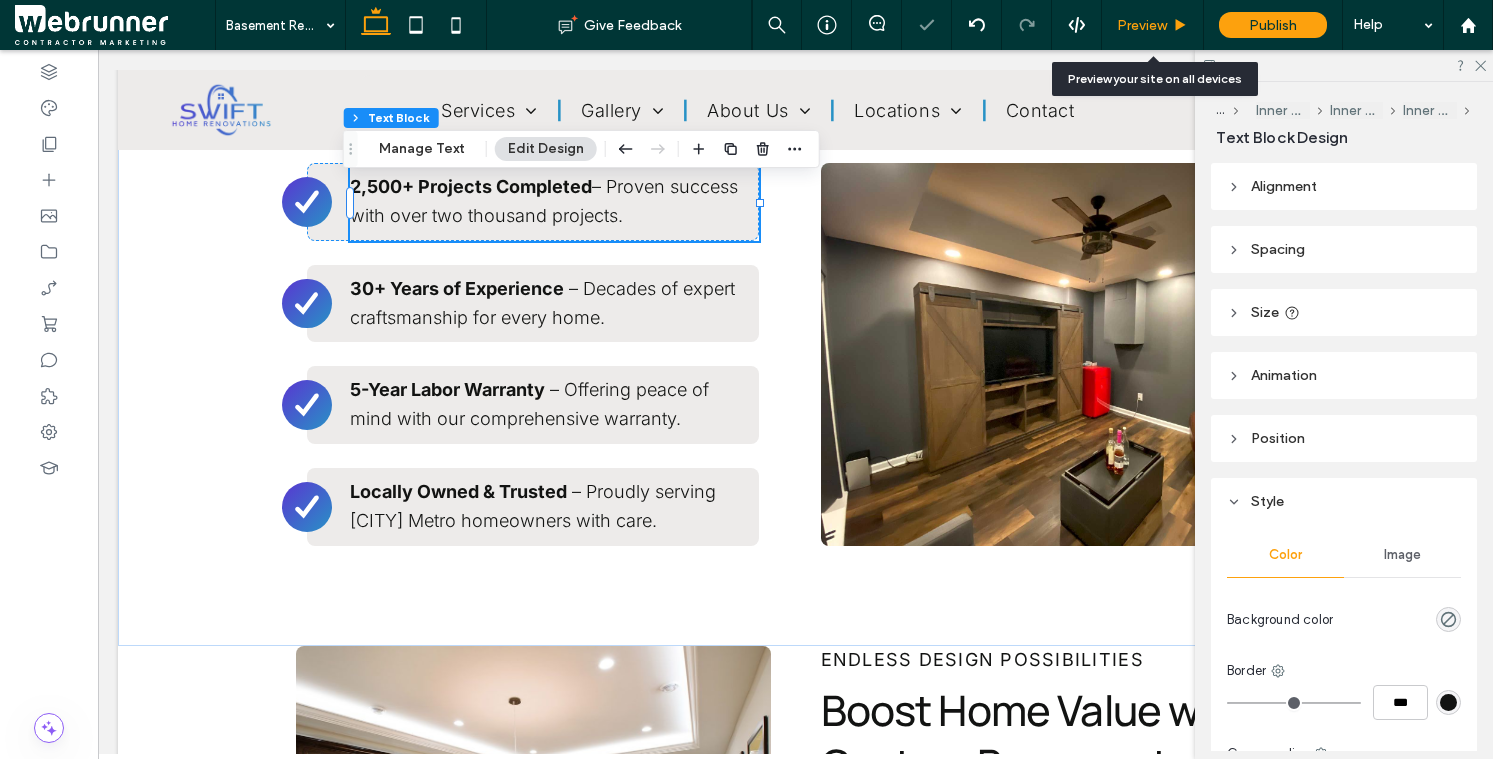 click on "Preview" at bounding box center (1142, 25) 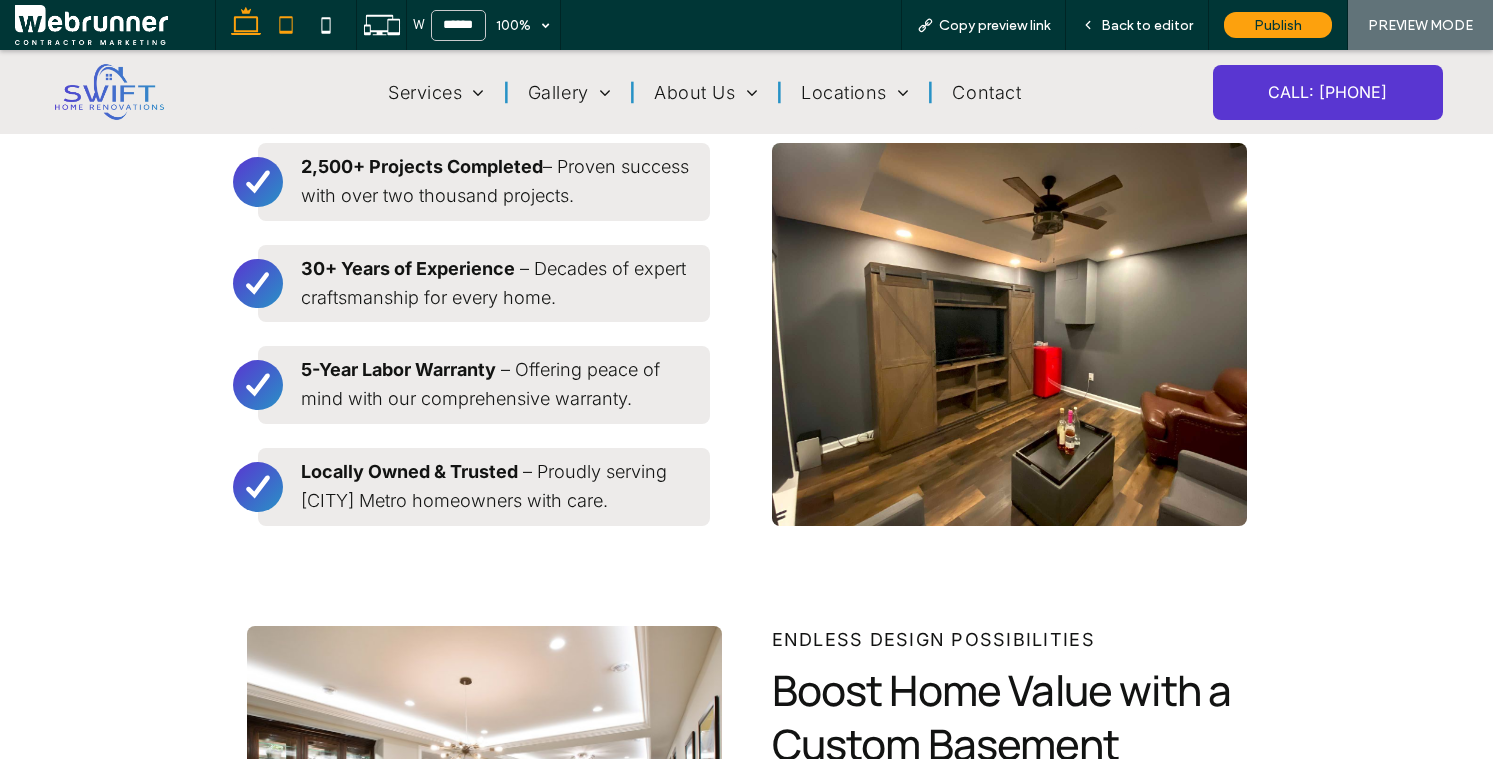 click 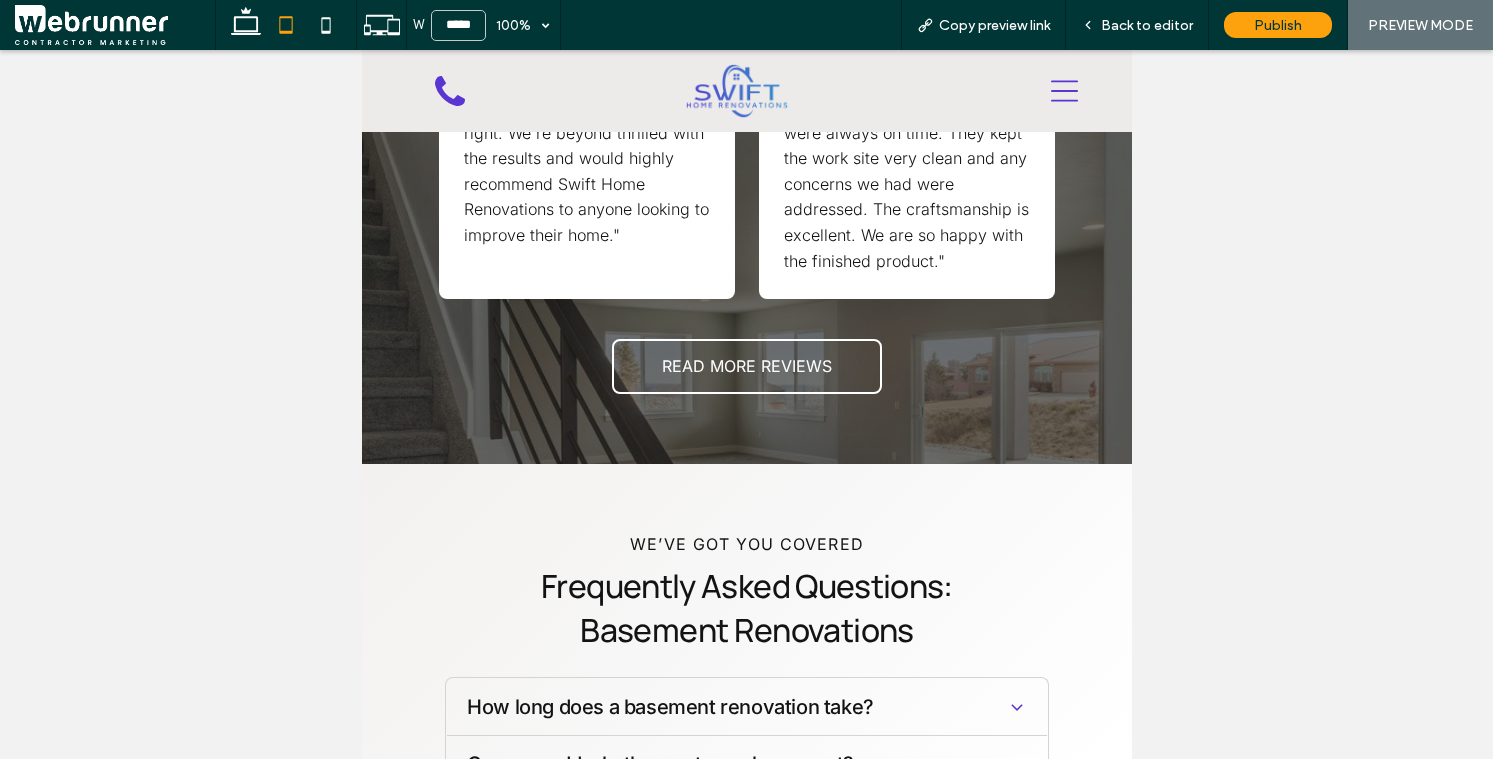 scroll, scrollTop: 3609, scrollLeft: 0, axis: vertical 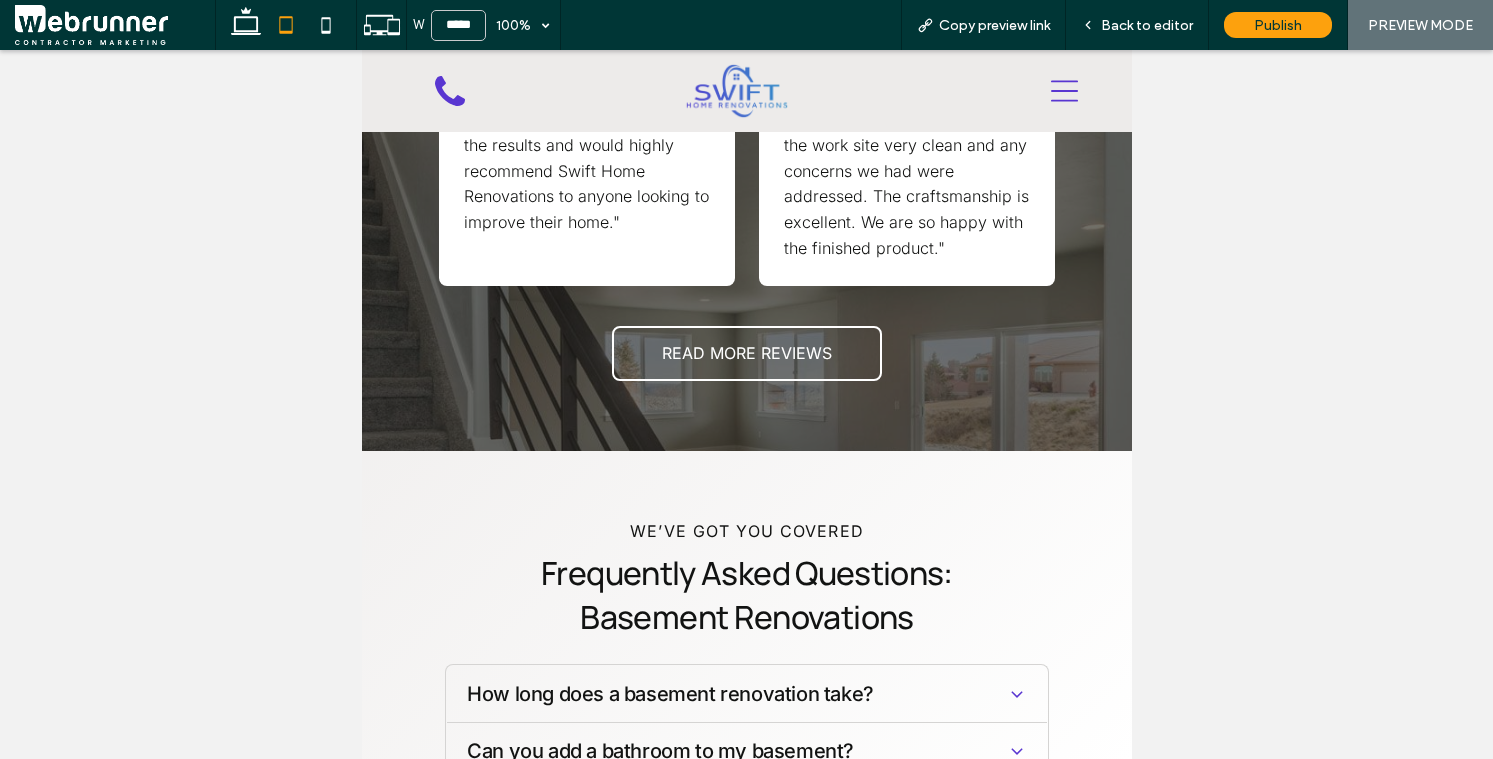 click on "Frequently Asked Questions: Basement Renovations" at bounding box center (746, 595) 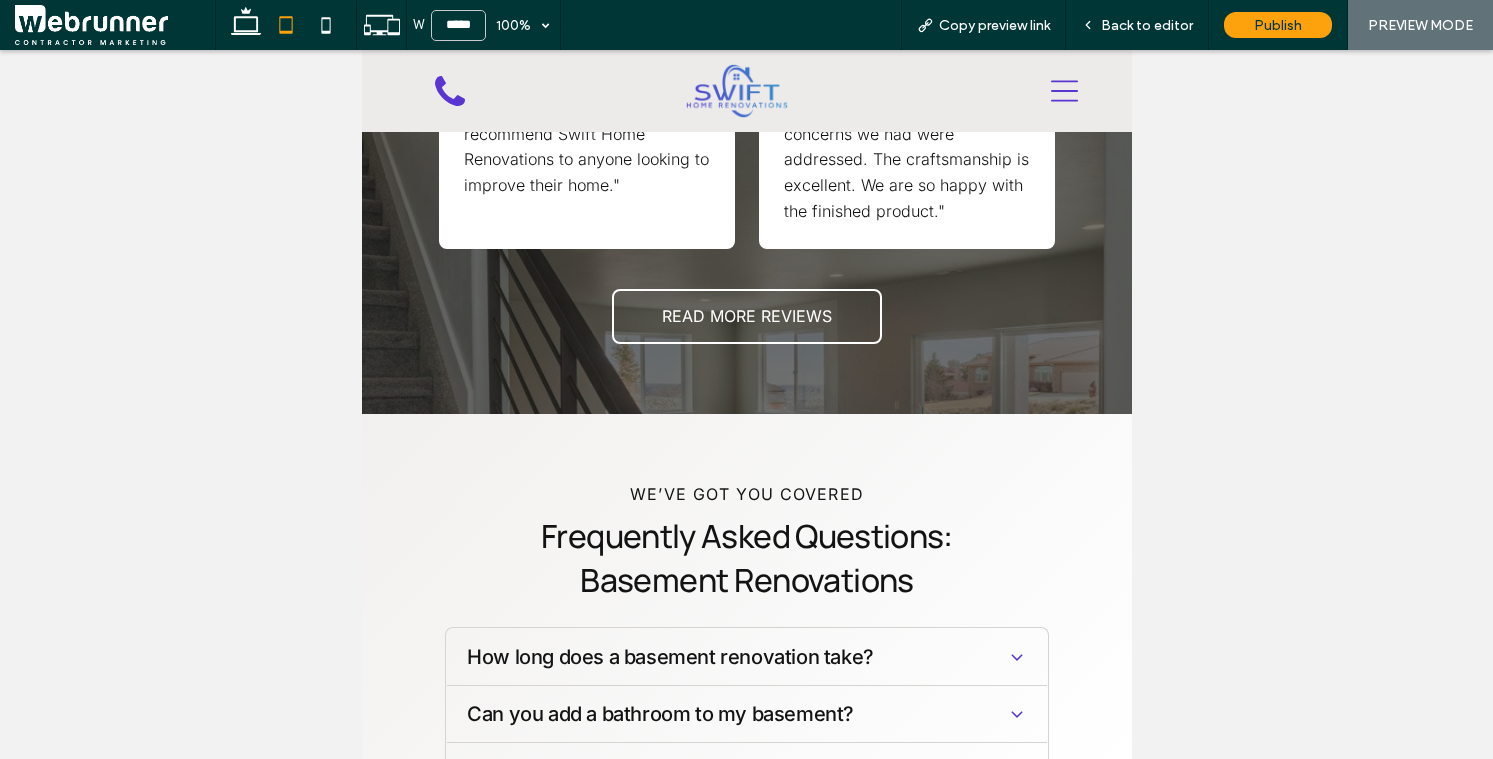 scroll, scrollTop: 3717, scrollLeft: 0, axis: vertical 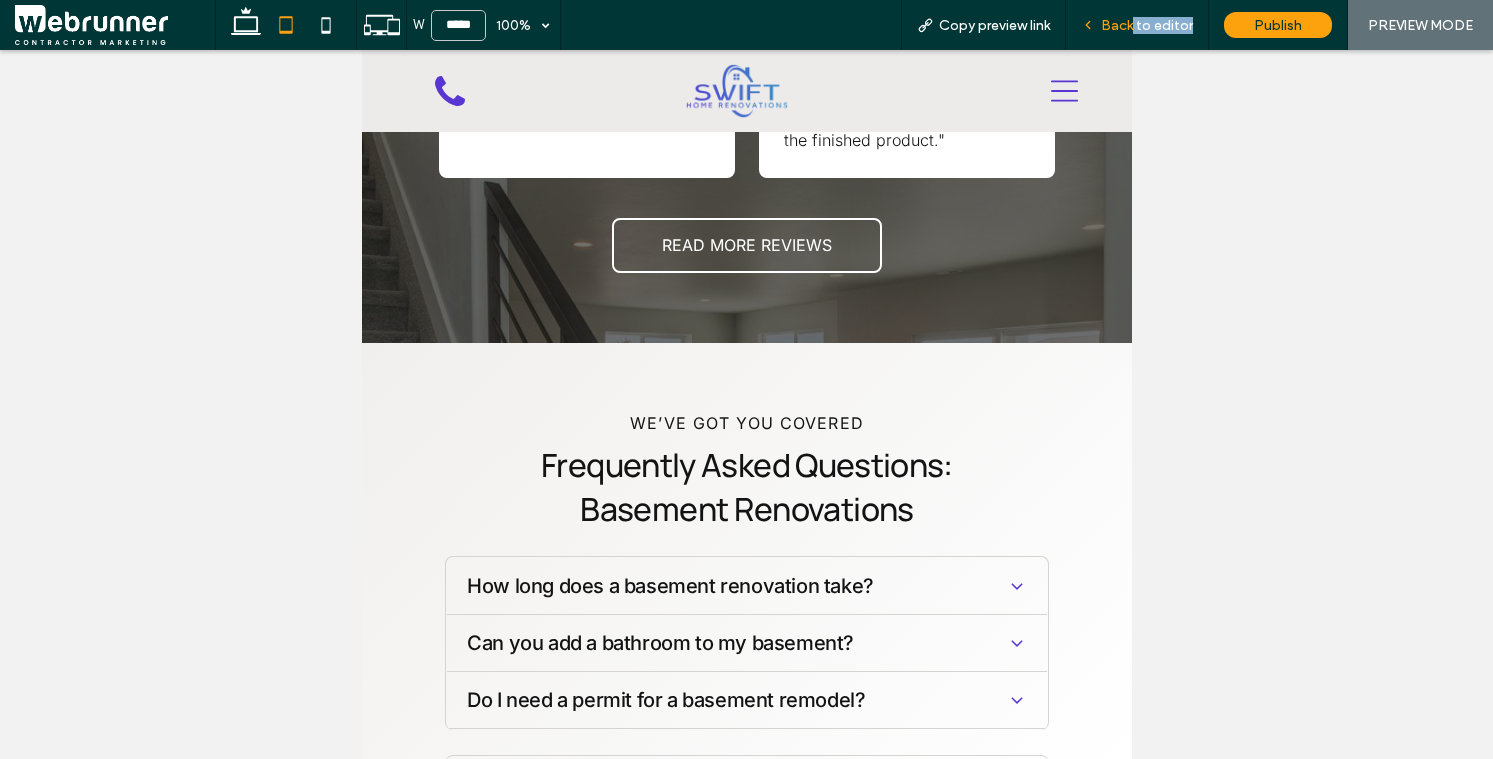 click on "Back to editor" at bounding box center (1137, 25) 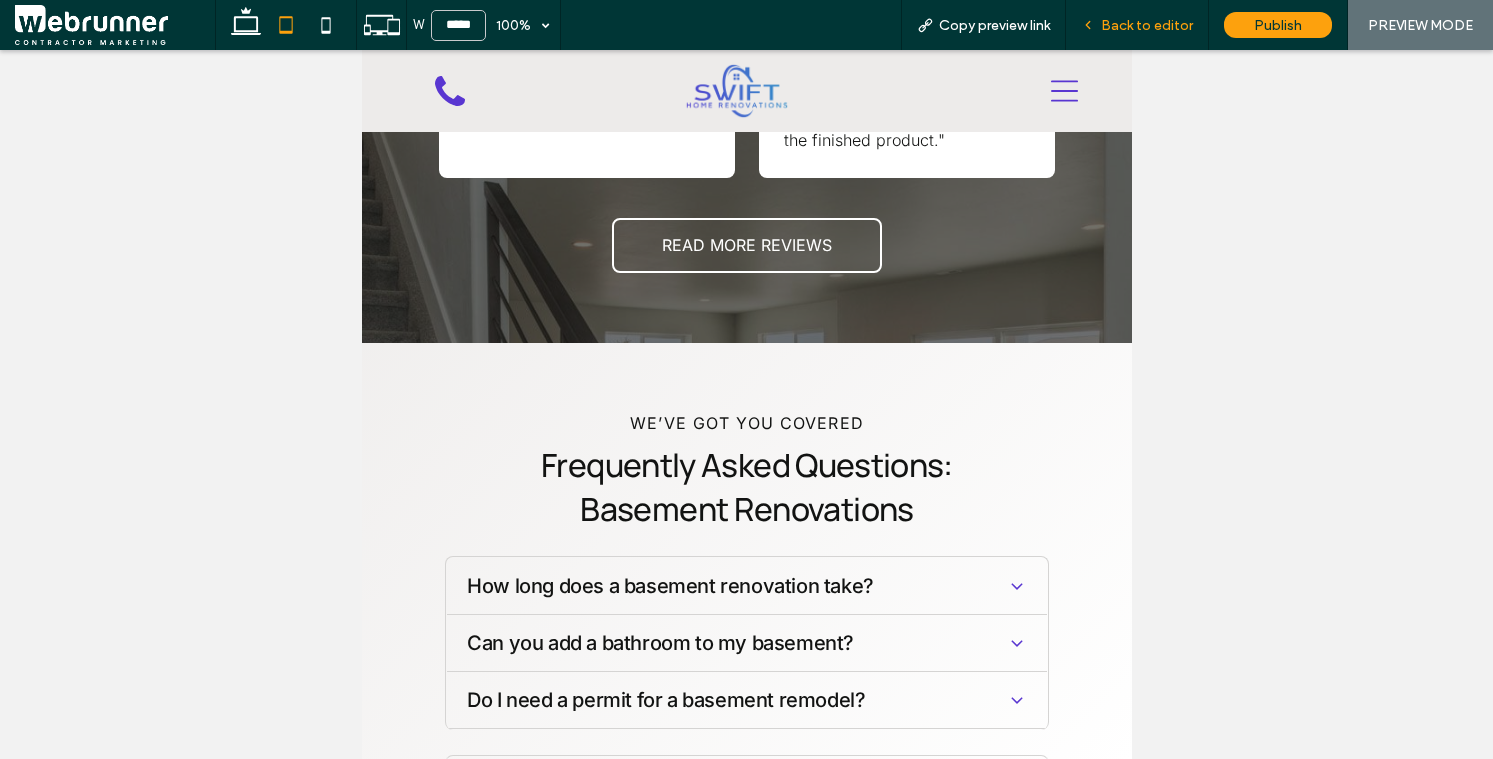 click on "Back to editor" at bounding box center [1147, 25] 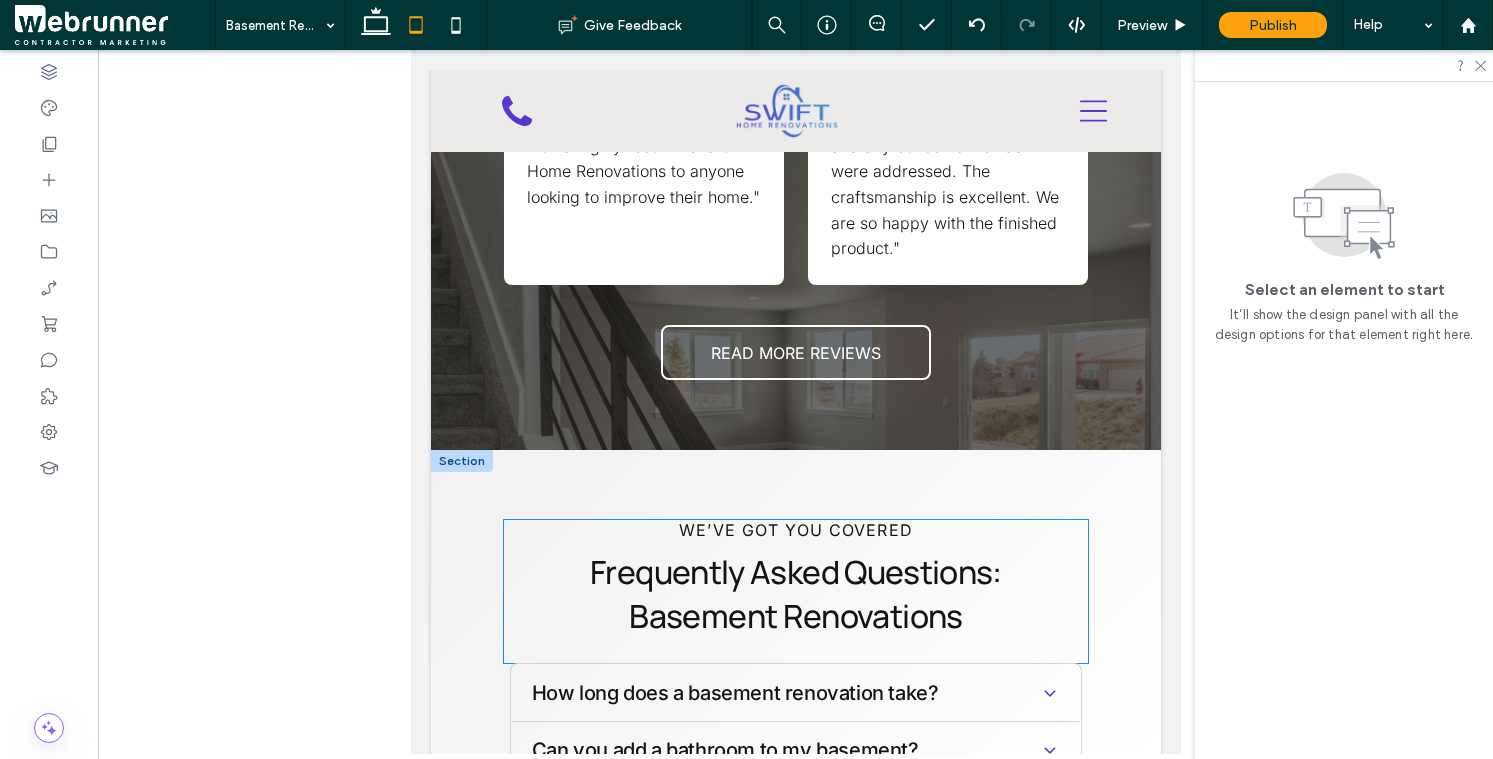 click on "Frequently Asked Questions: Basement Renovations" at bounding box center [795, 594] 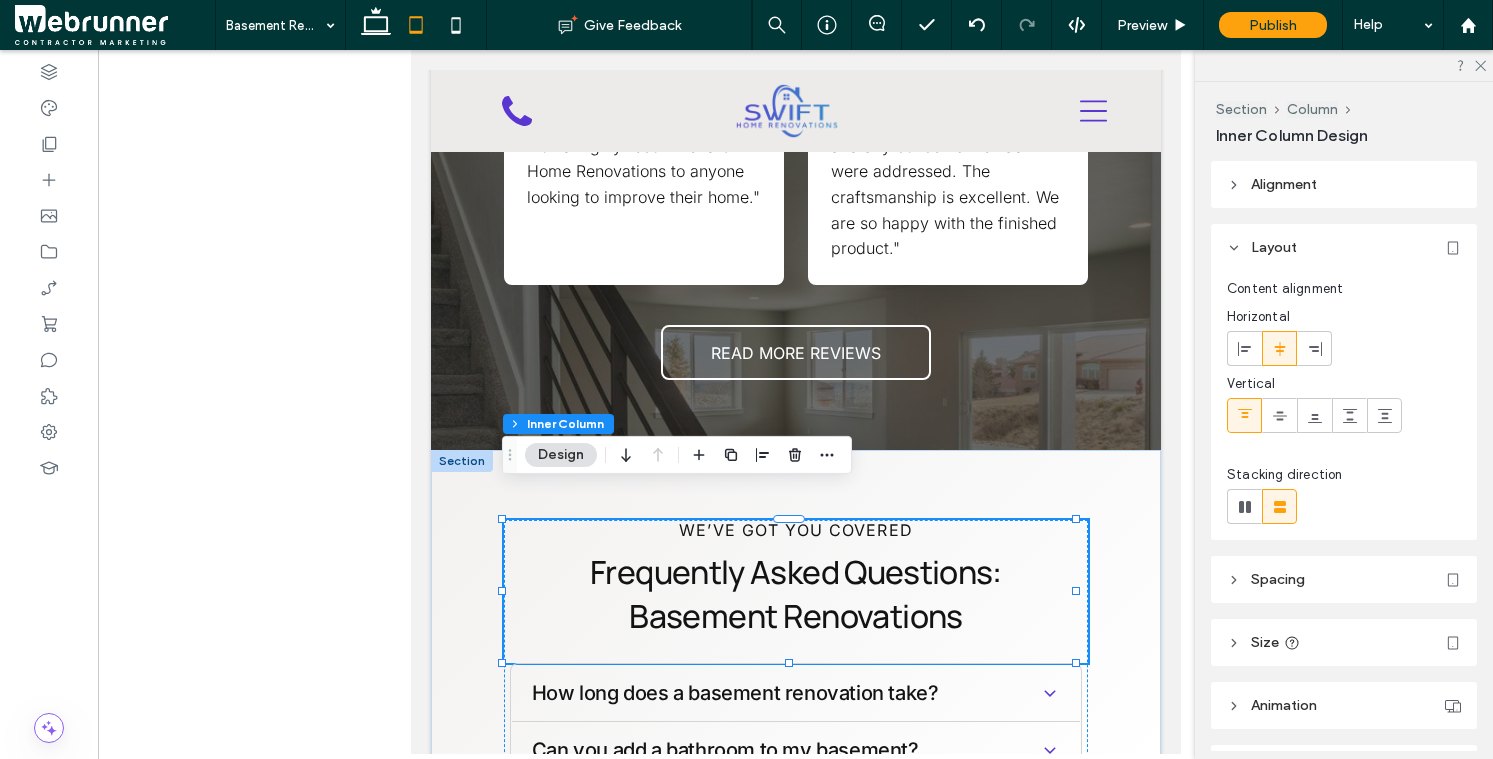 click on "Frequently Asked Questions: Basement Renovations" at bounding box center (795, 594) 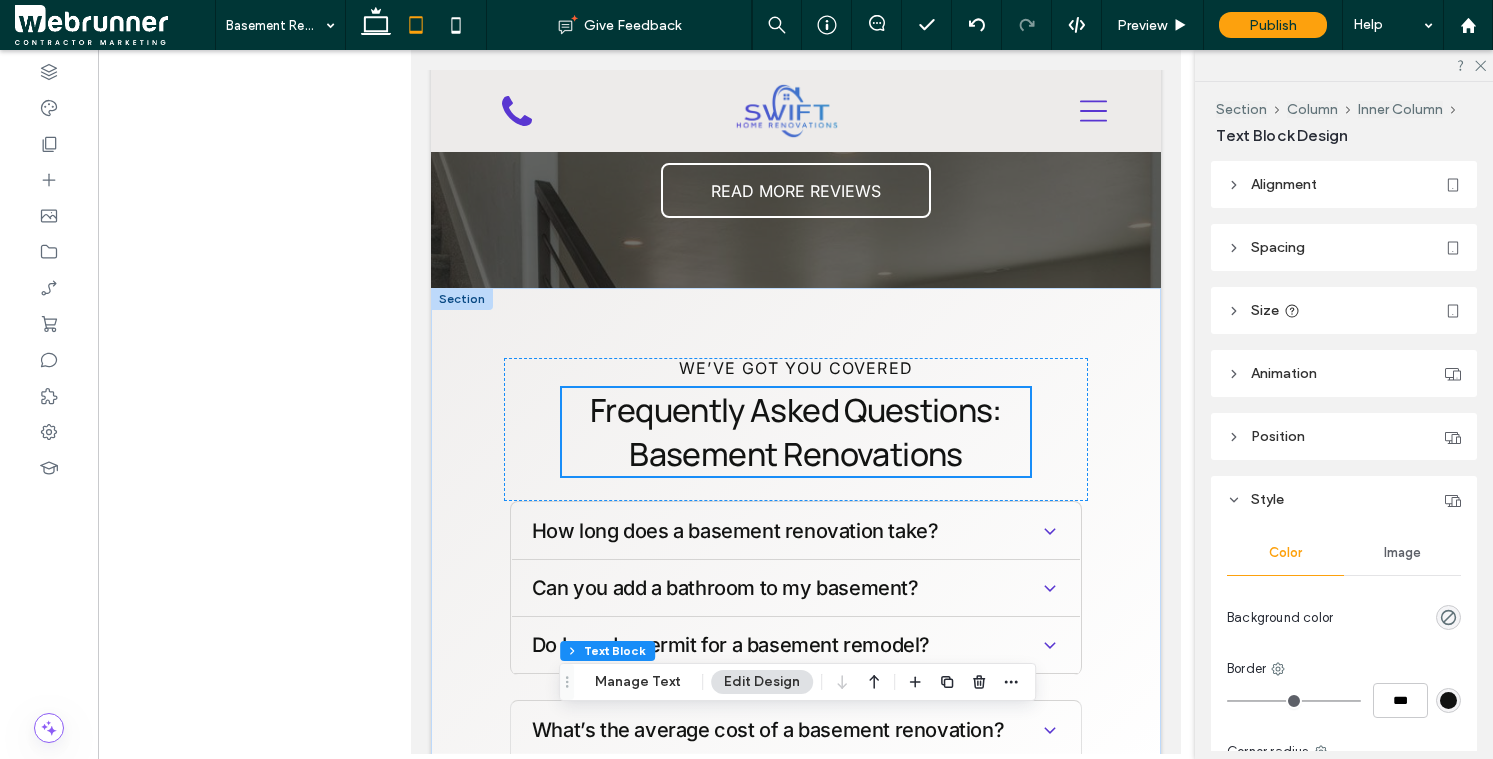 scroll, scrollTop: 3895, scrollLeft: 0, axis: vertical 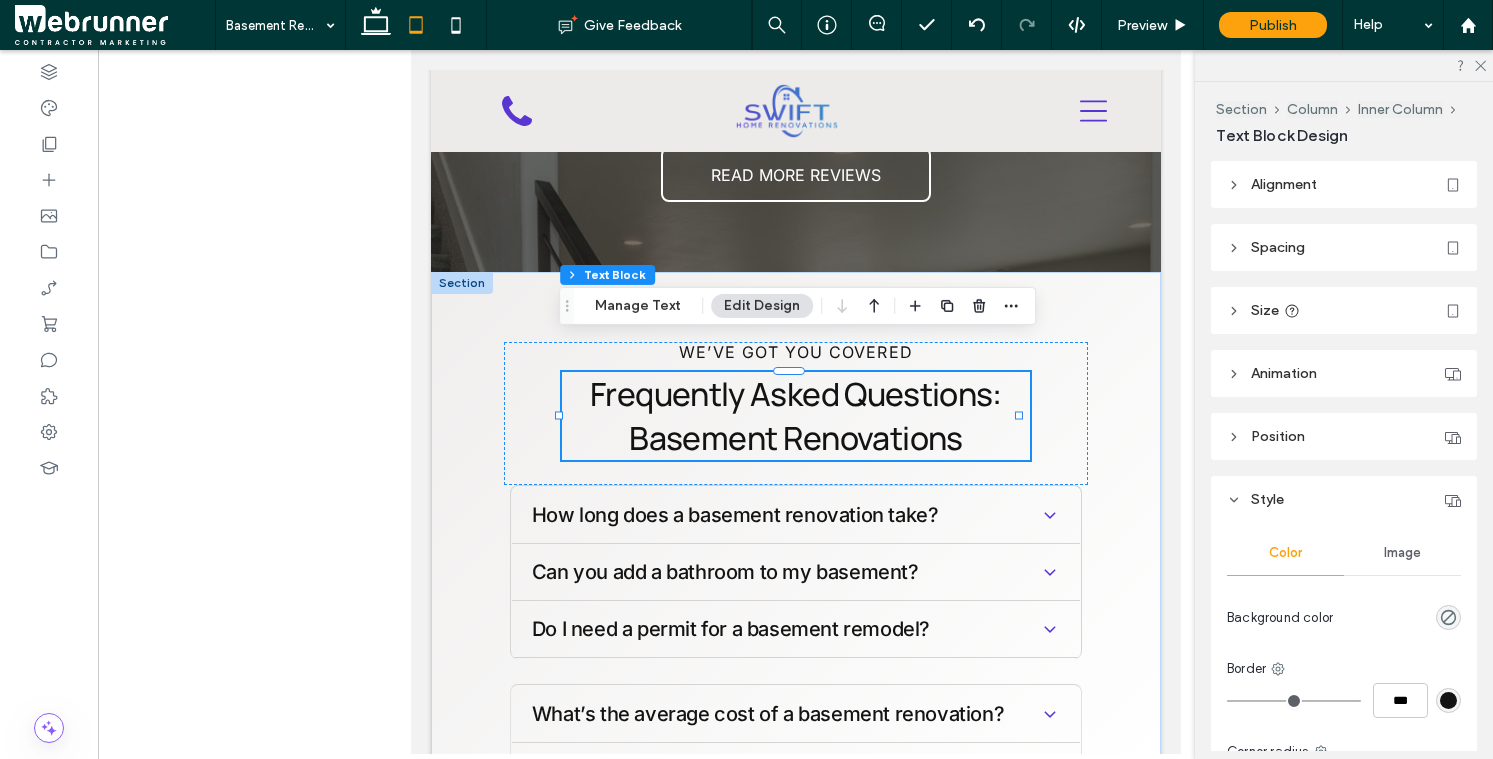 click 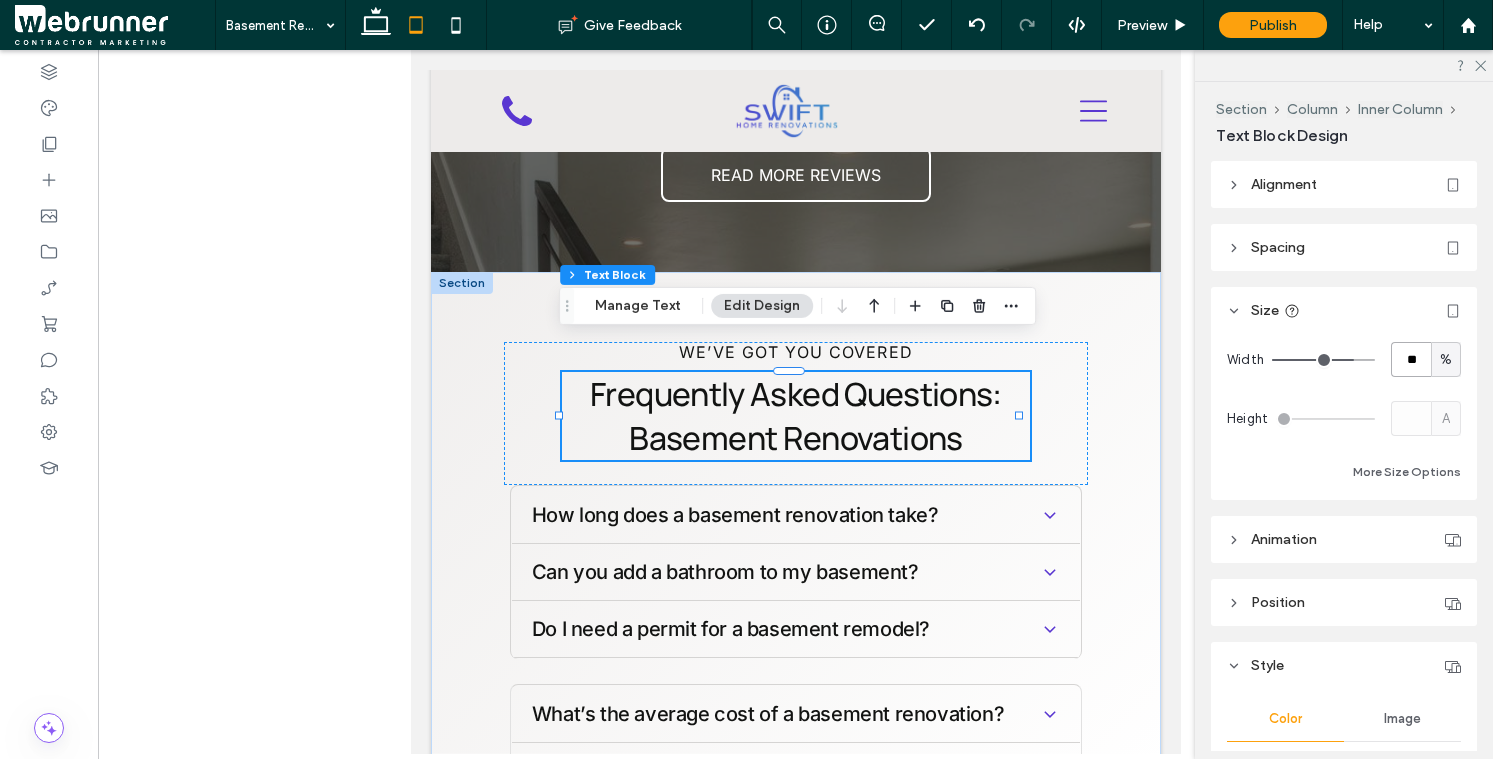 click on "**" at bounding box center [1411, 359] 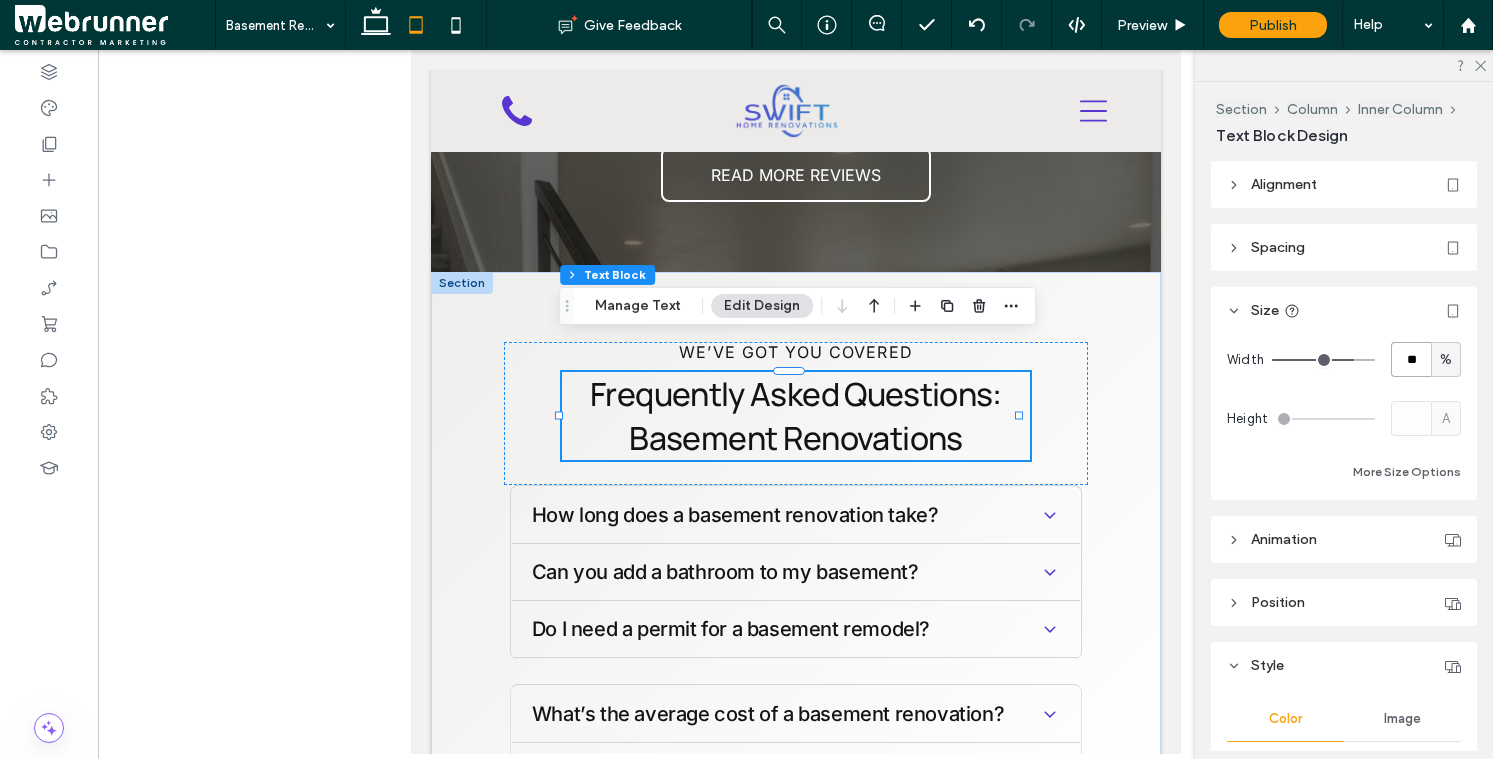 type on "**" 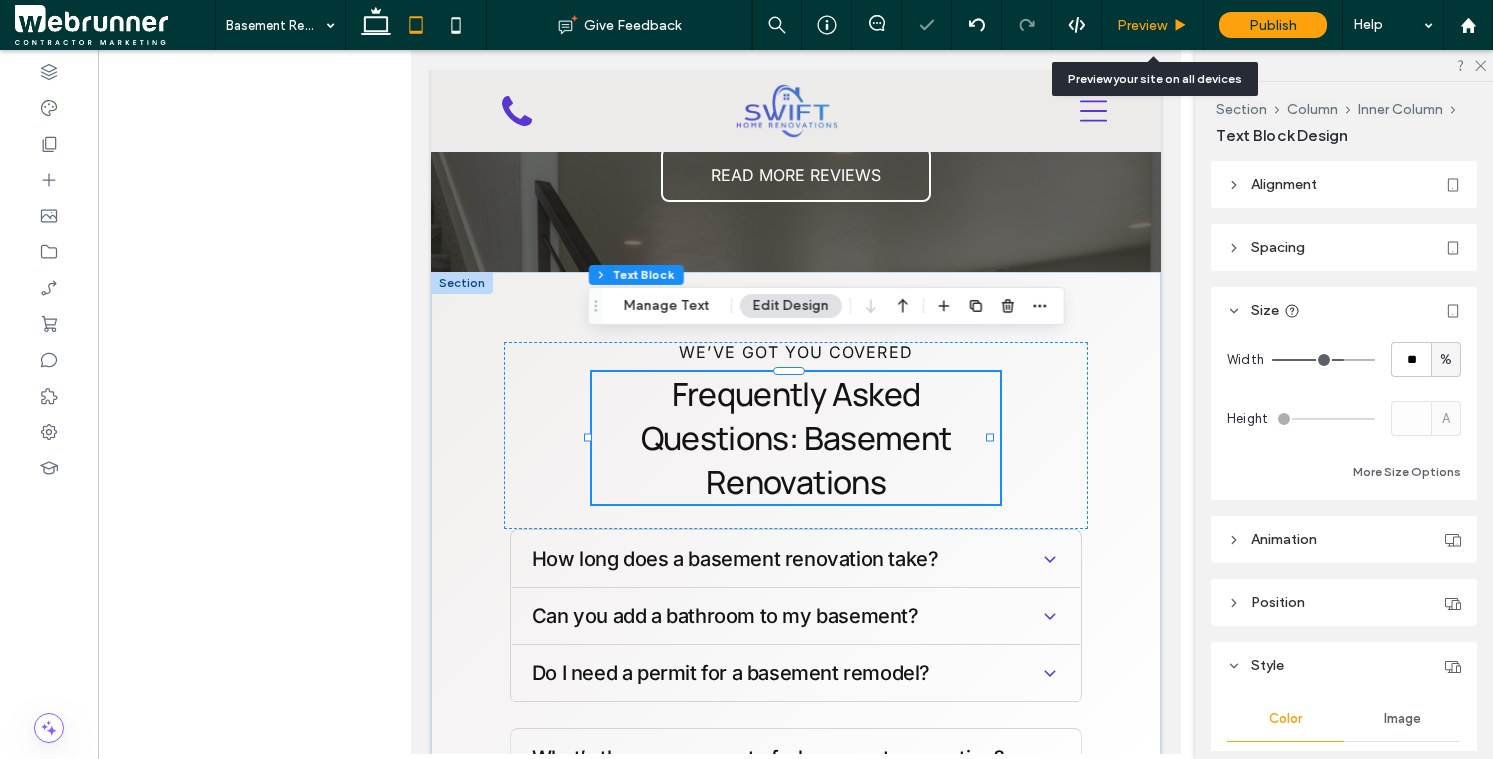 click on "Preview" at bounding box center [1153, 25] 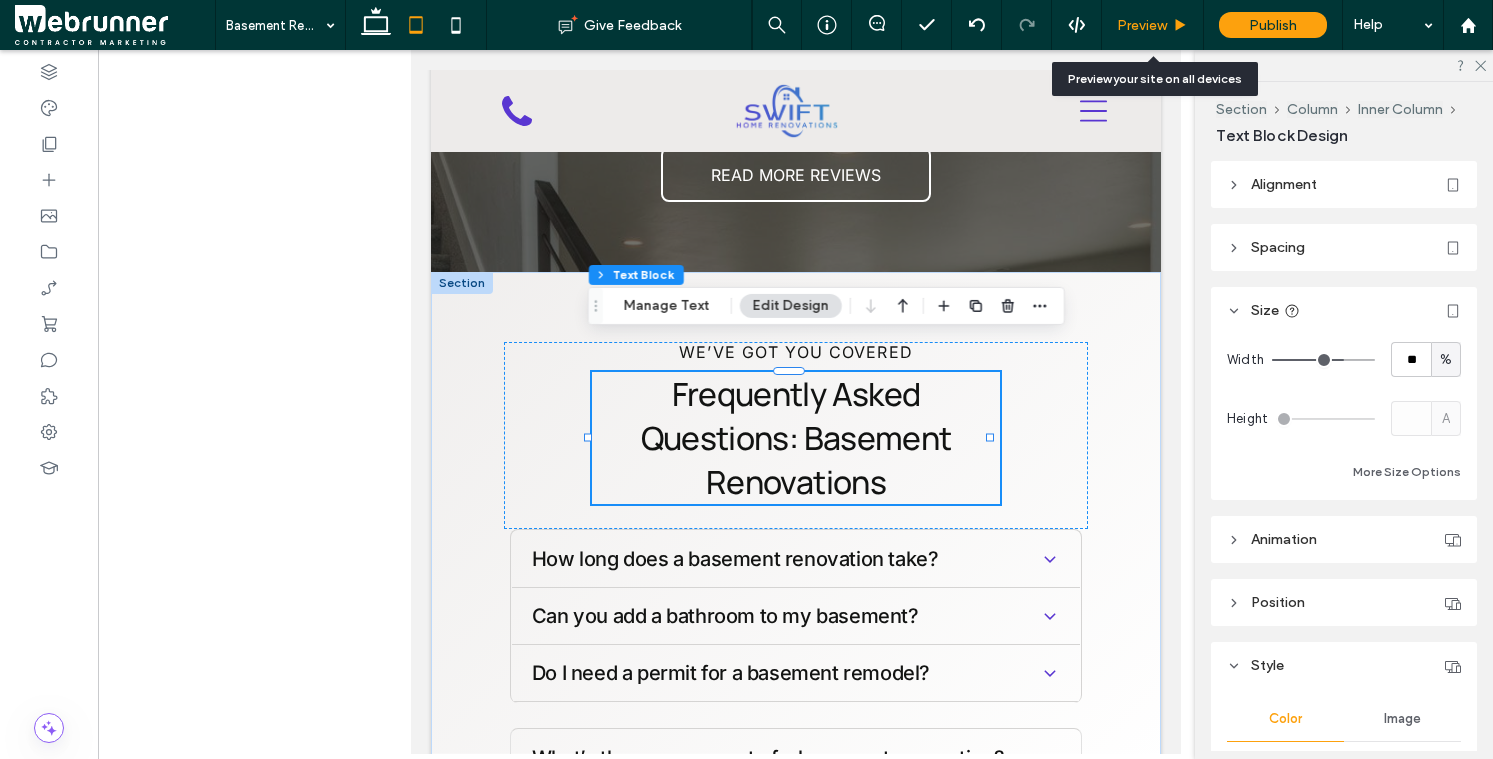 click on "Preview" at bounding box center [1142, 25] 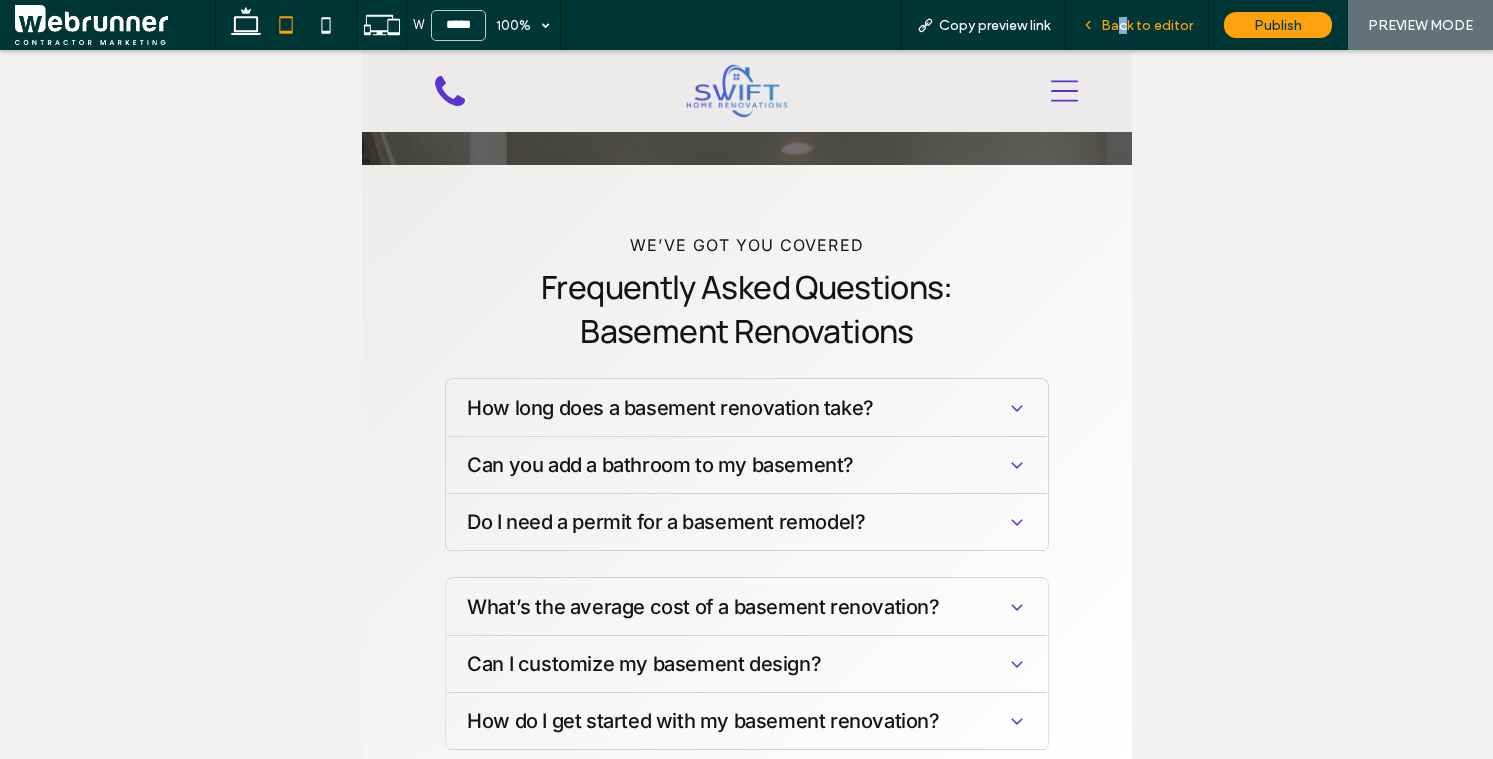 click on "Back to editor" at bounding box center [1147, 25] 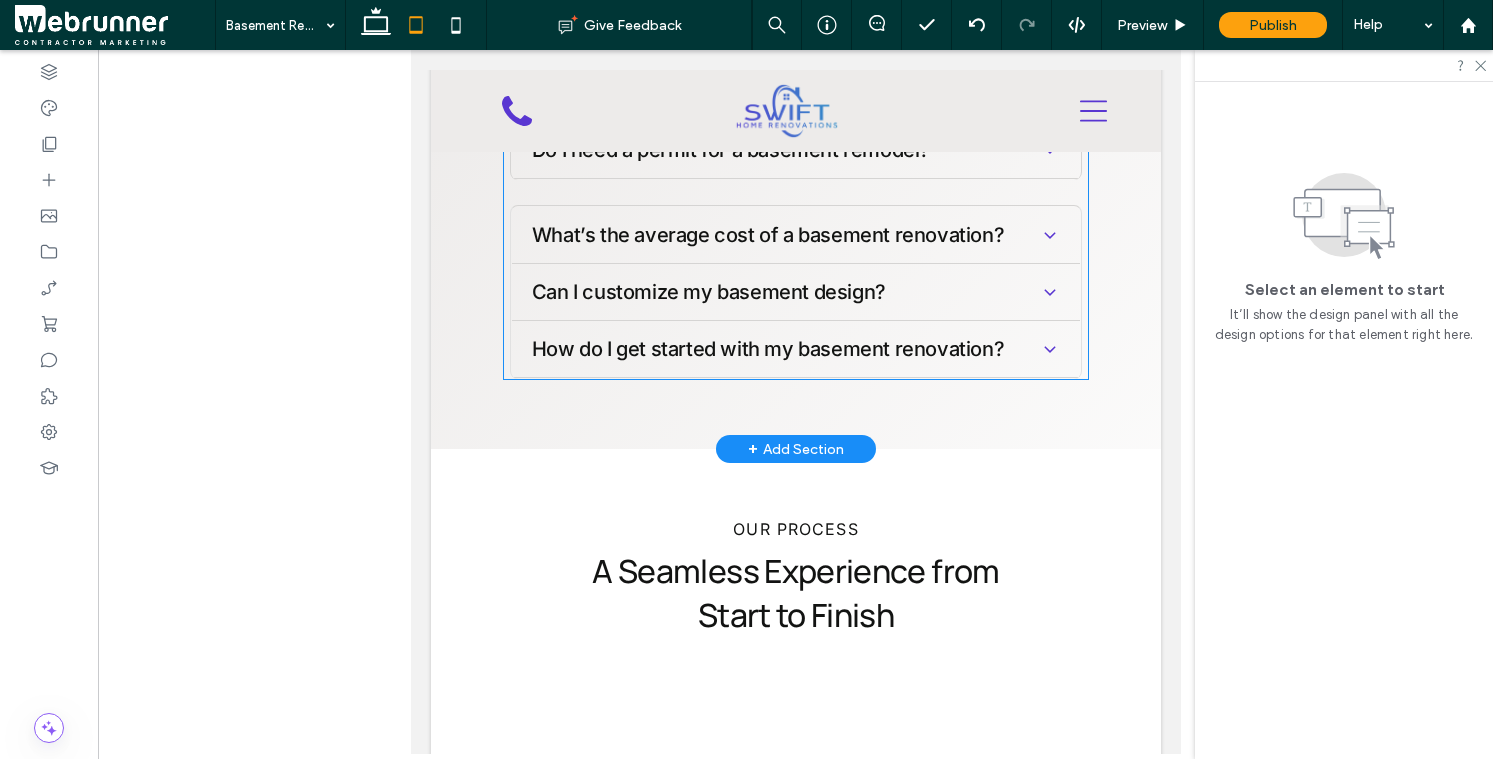 scroll, scrollTop: 4439, scrollLeft: 0, axis: vertical 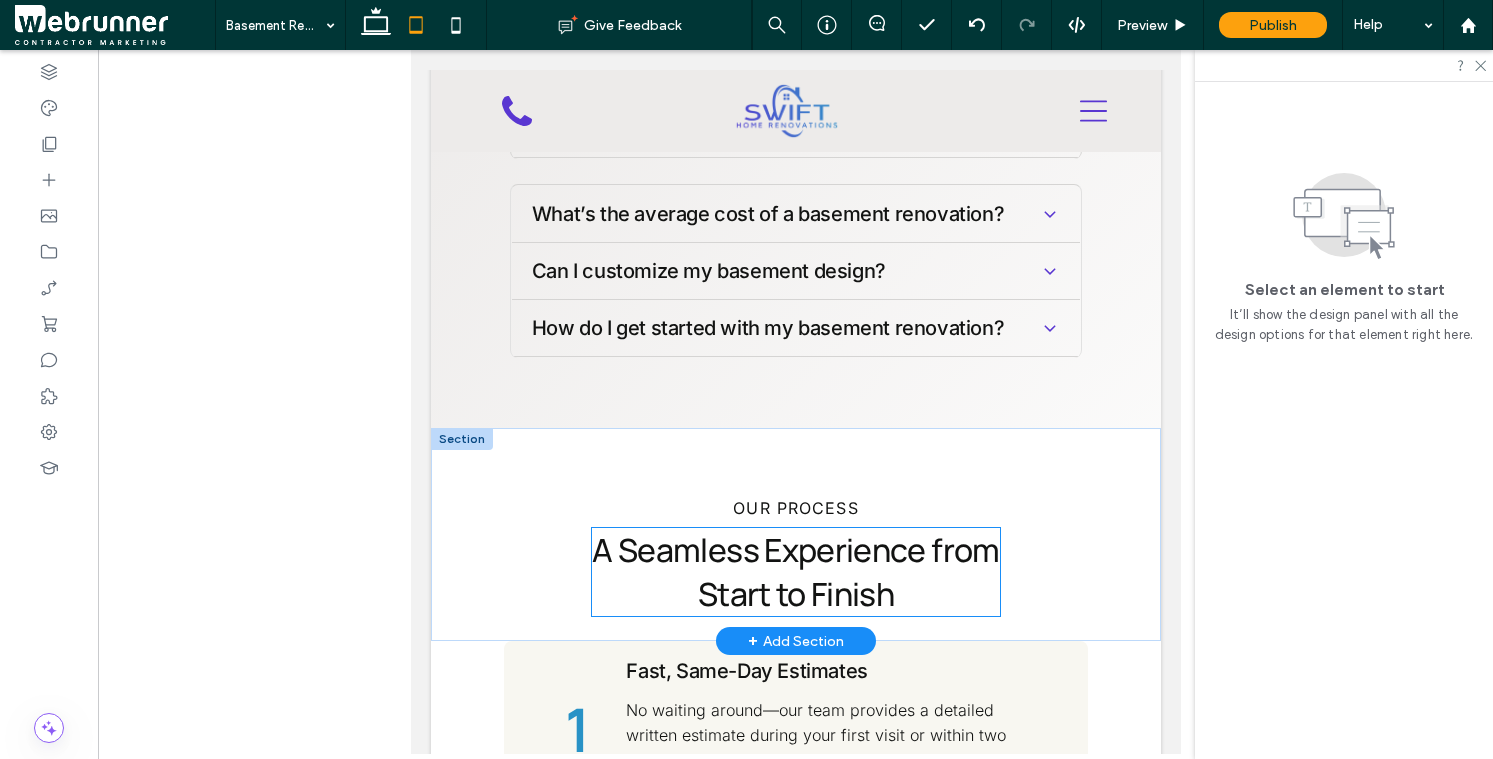click on "A Seamless Experience from Start to Finish" at bounding box center [794, 572] 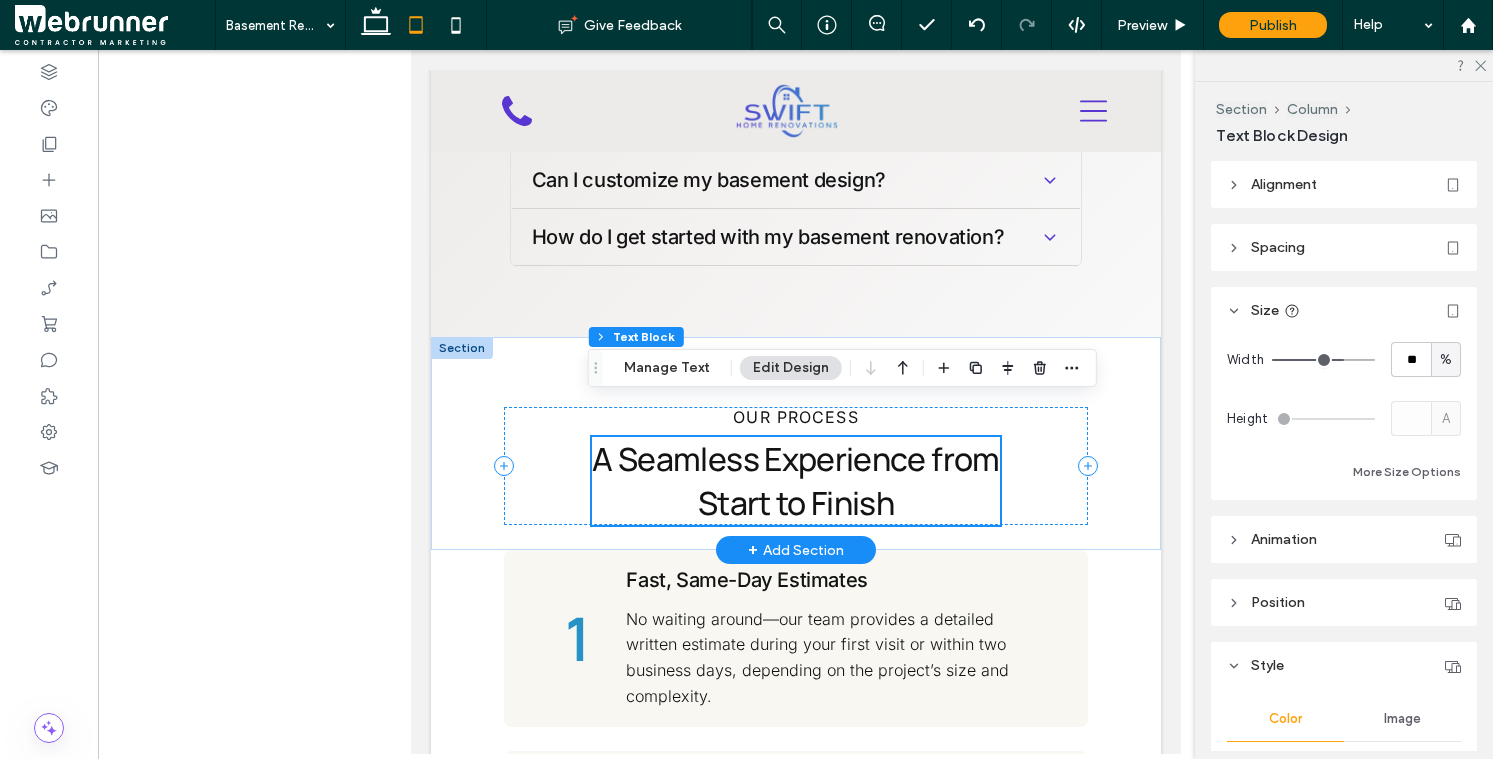 scroll, scrollTop: 4530, scrollLeft: 0, axis: vertical 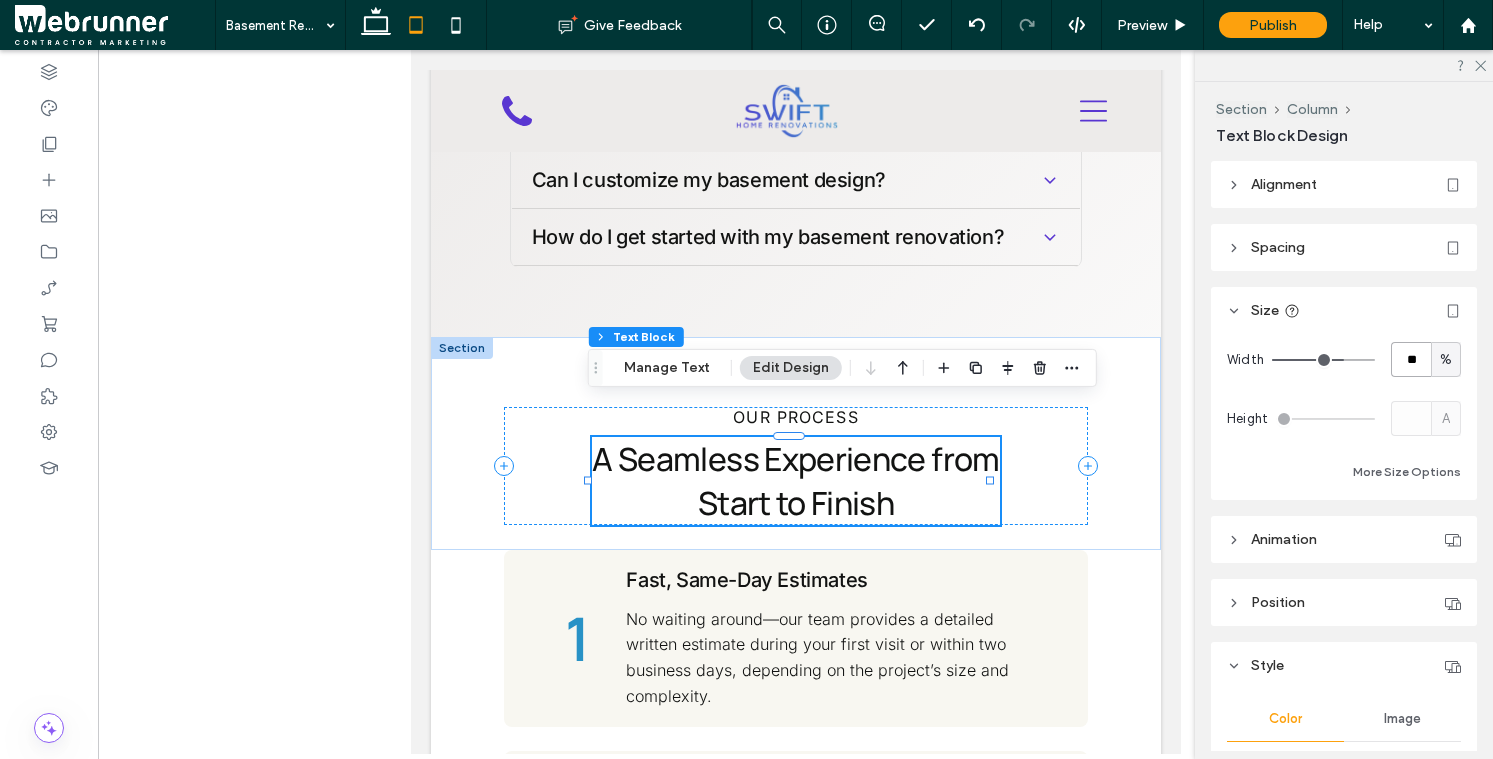 click on "**" at bounding box center (1411, 359) 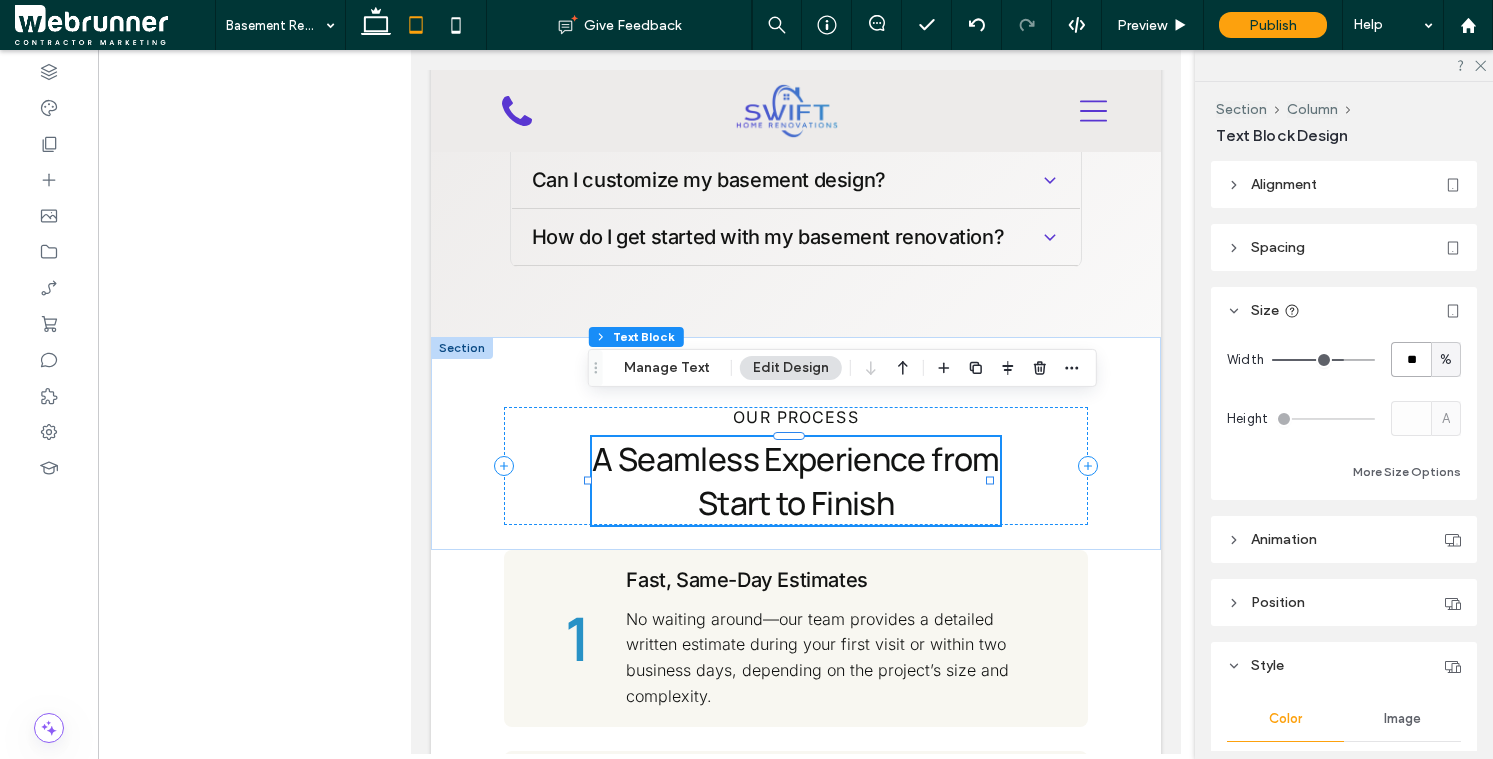 type on "**" 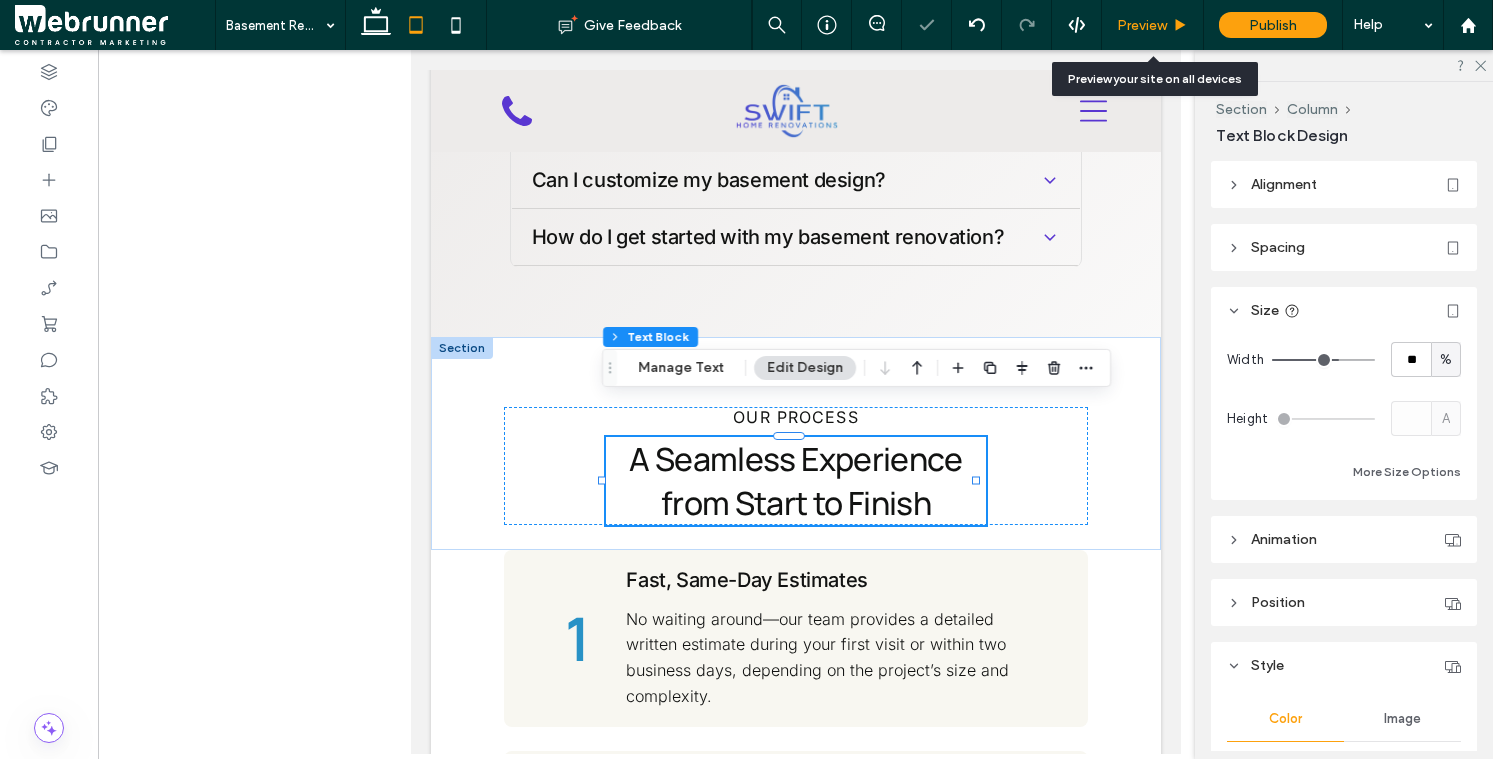 click on "Preview" at bounding box center [1142, 25] 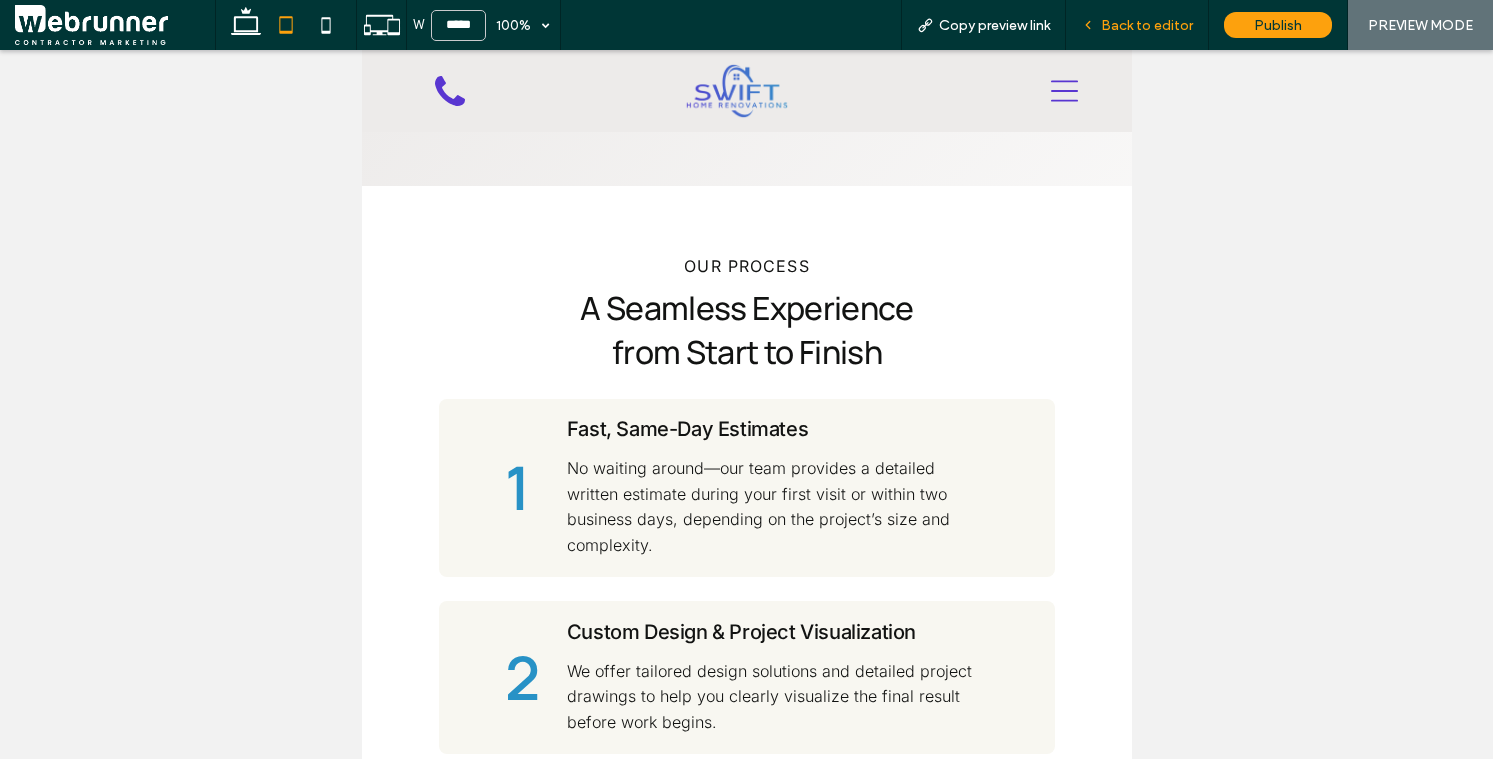 click on "Back to editor" at bounding box center (1147, 25) 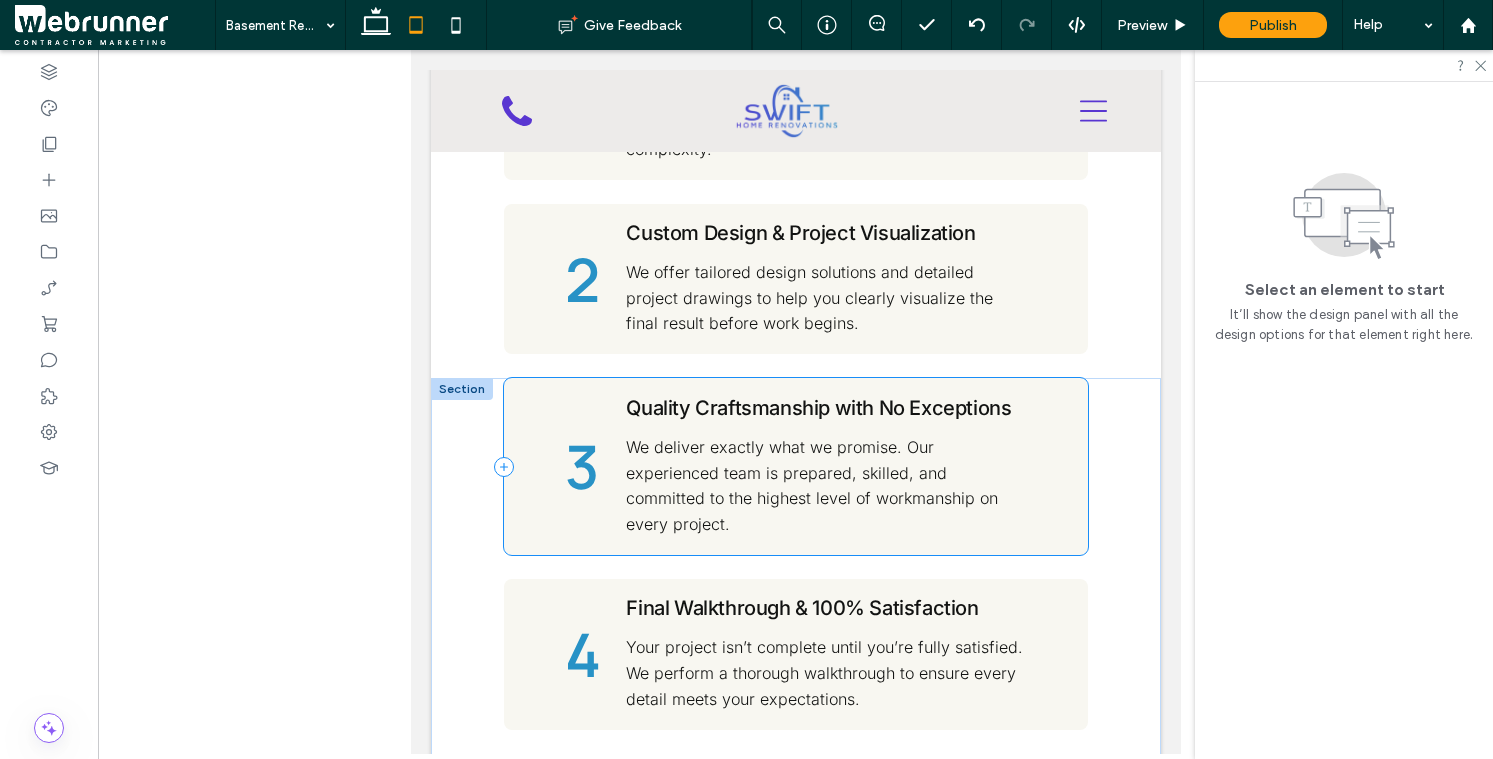 scroll, scrollTop: 5452, scrollLeft: 0, axis: vertical 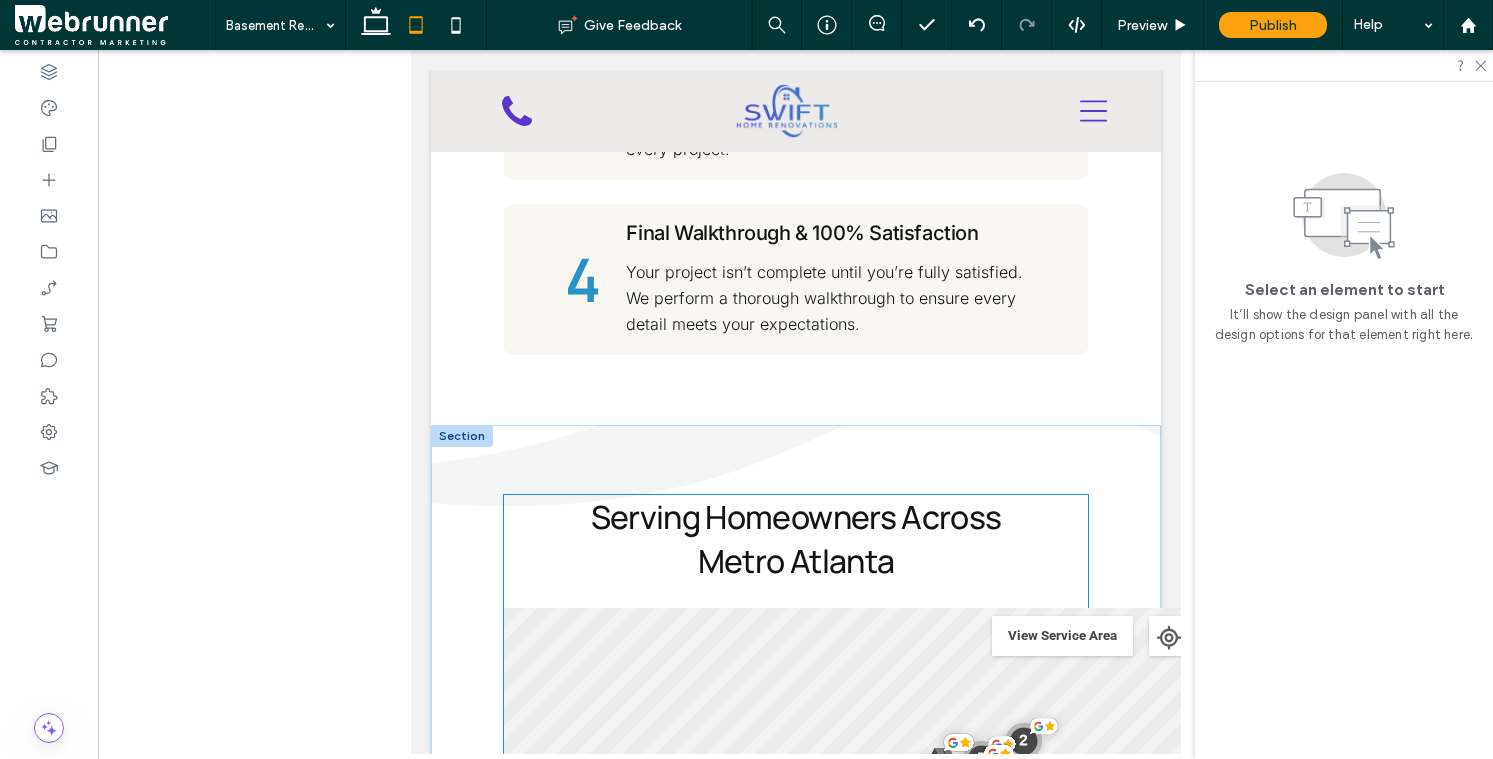 click on "Serving Homeowners Across Metro Atlanta" at bounding box center (795, 539) 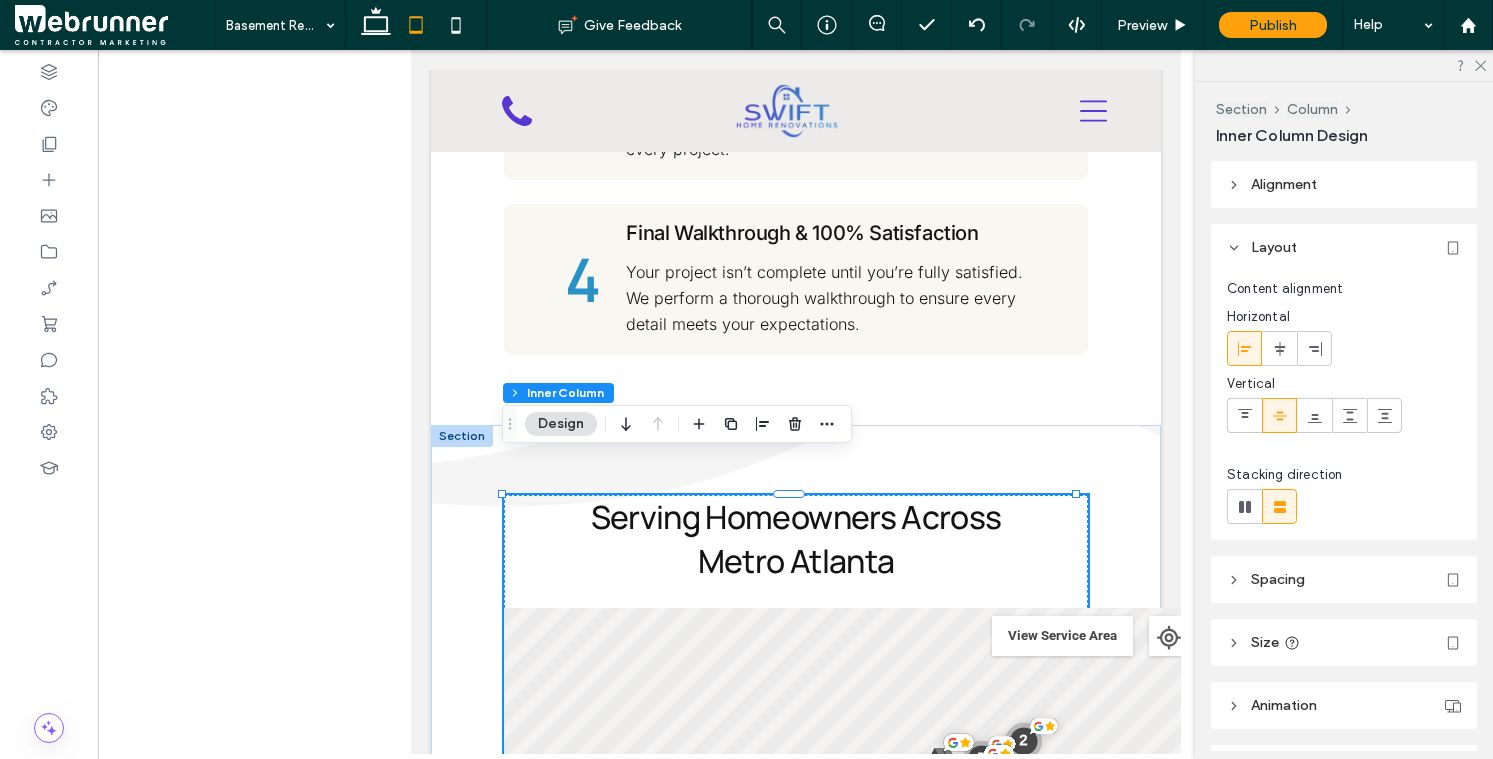 click on "Serving Homeowners Across Metro Atlanta" at bounding box center (795, 539) 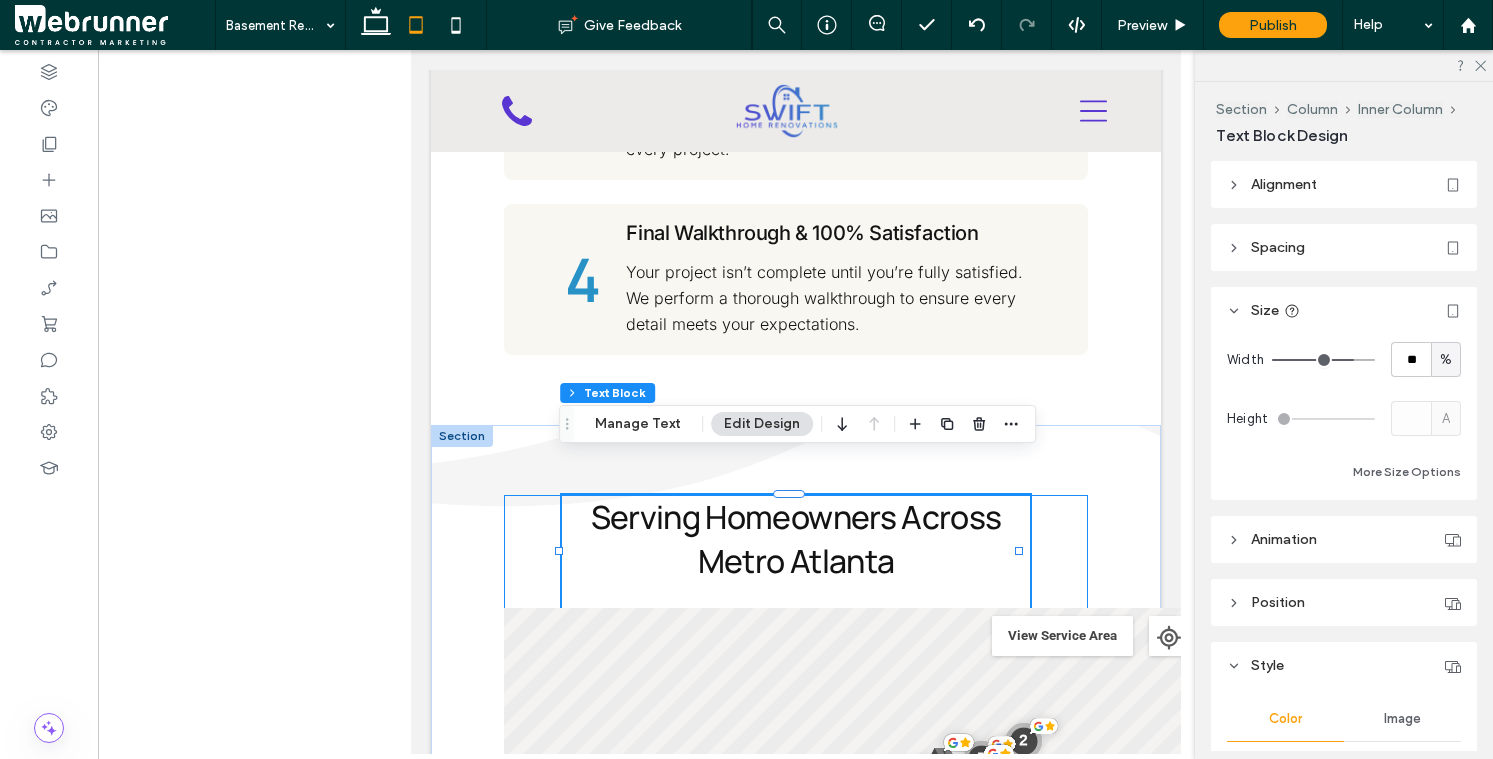 click on "Serving Homeowners Across Metro Atlanta" at bounding box center [795, 539] 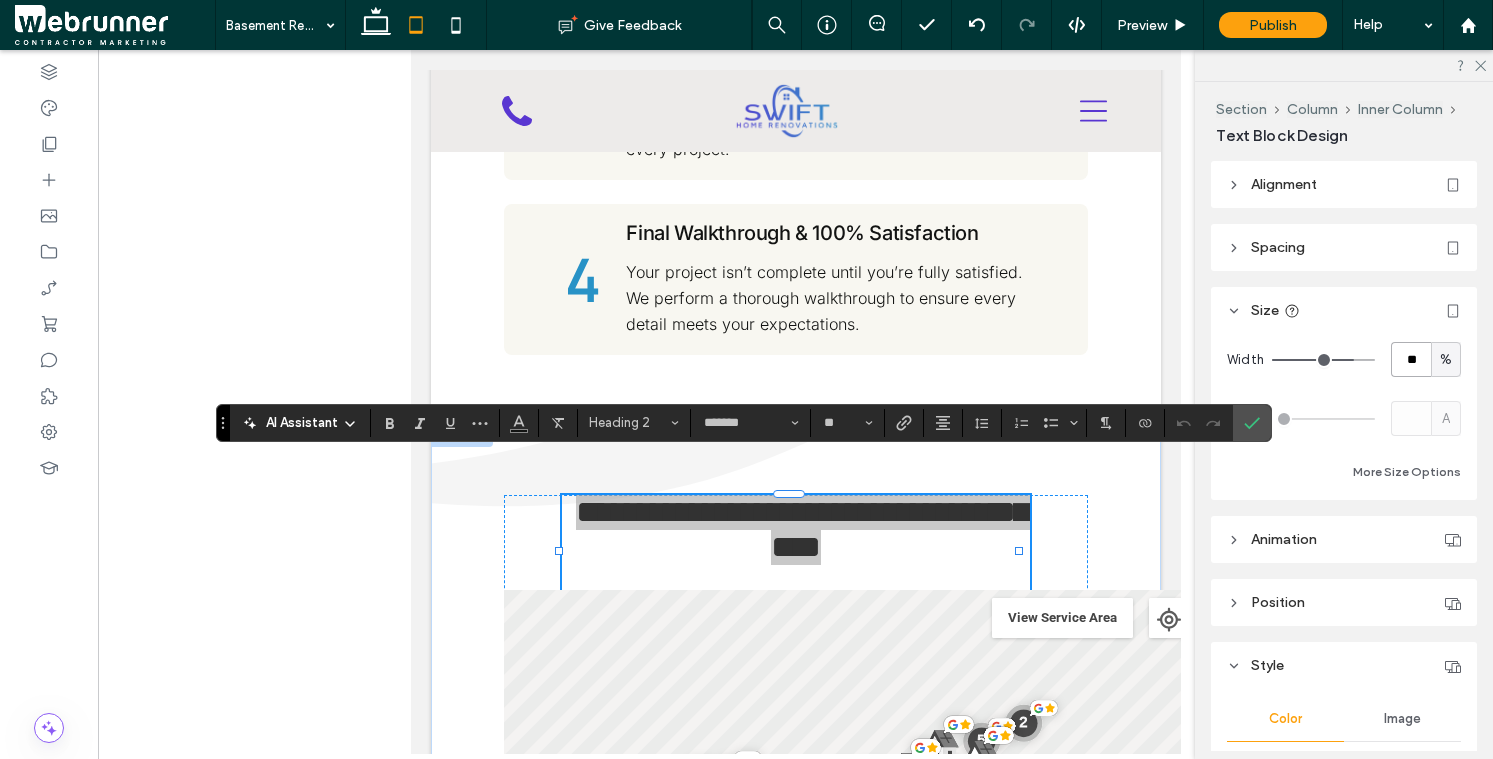 click on "**" at bounding box center (1411, 359) 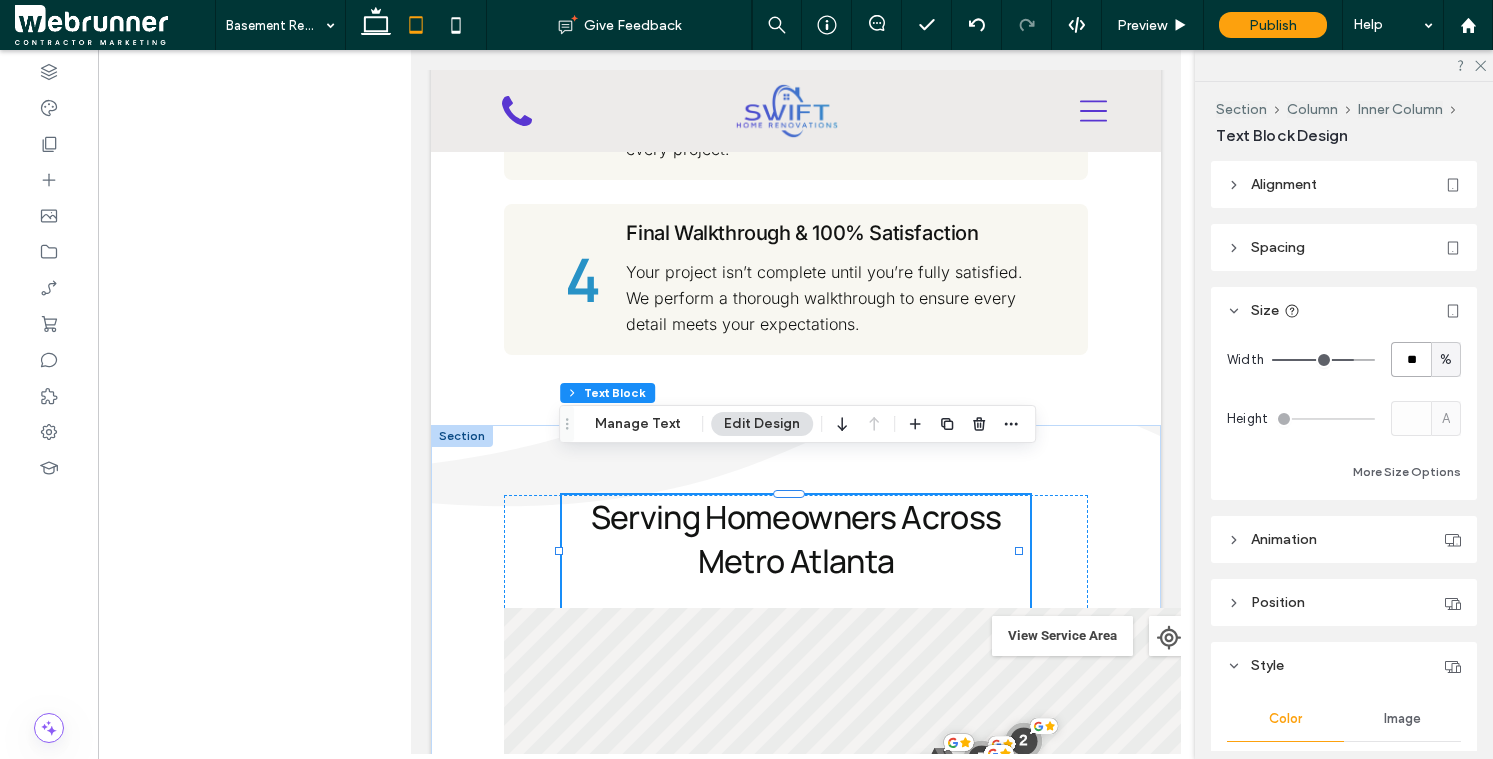 type on "**" 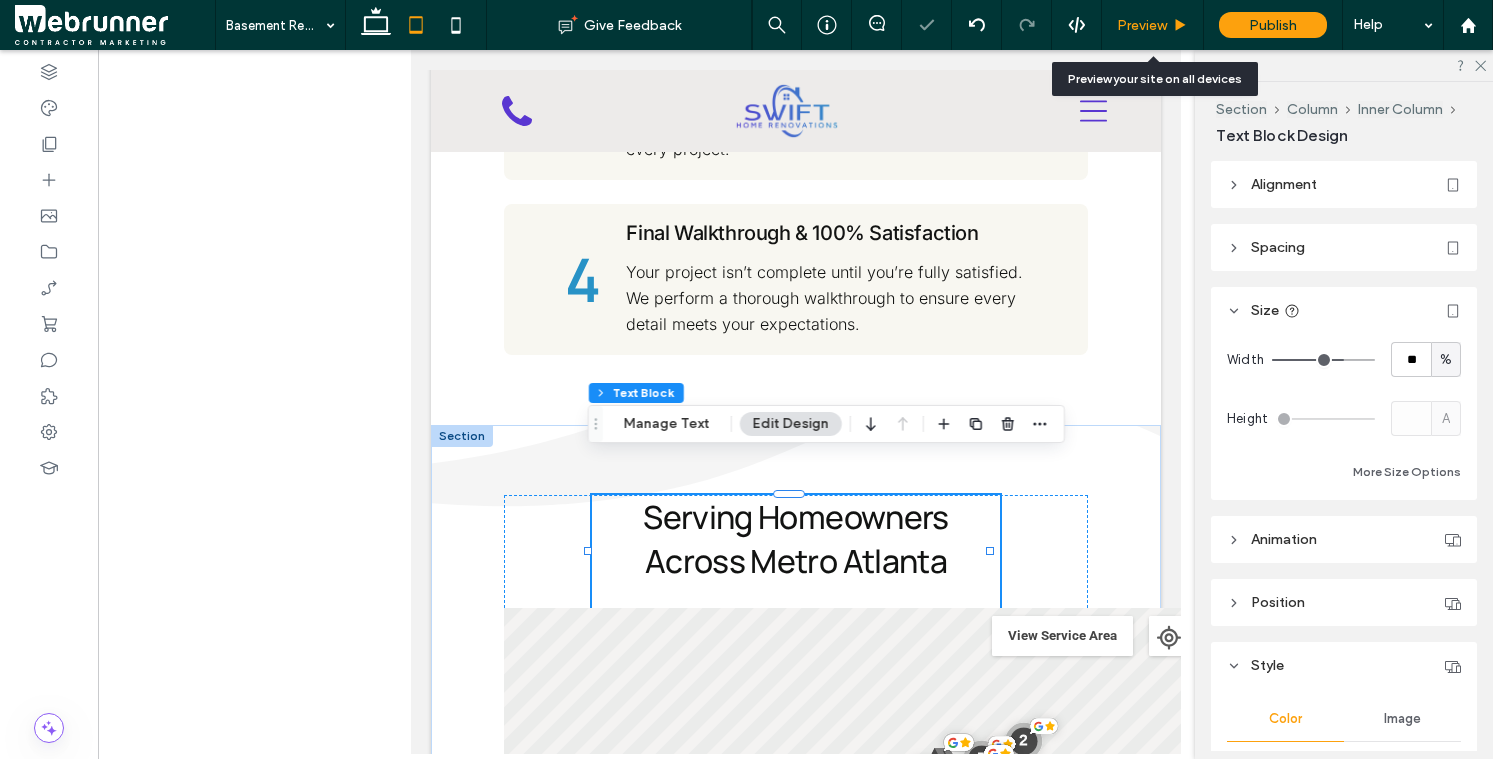 click on "Preview" at bounding box center [1152, 25] 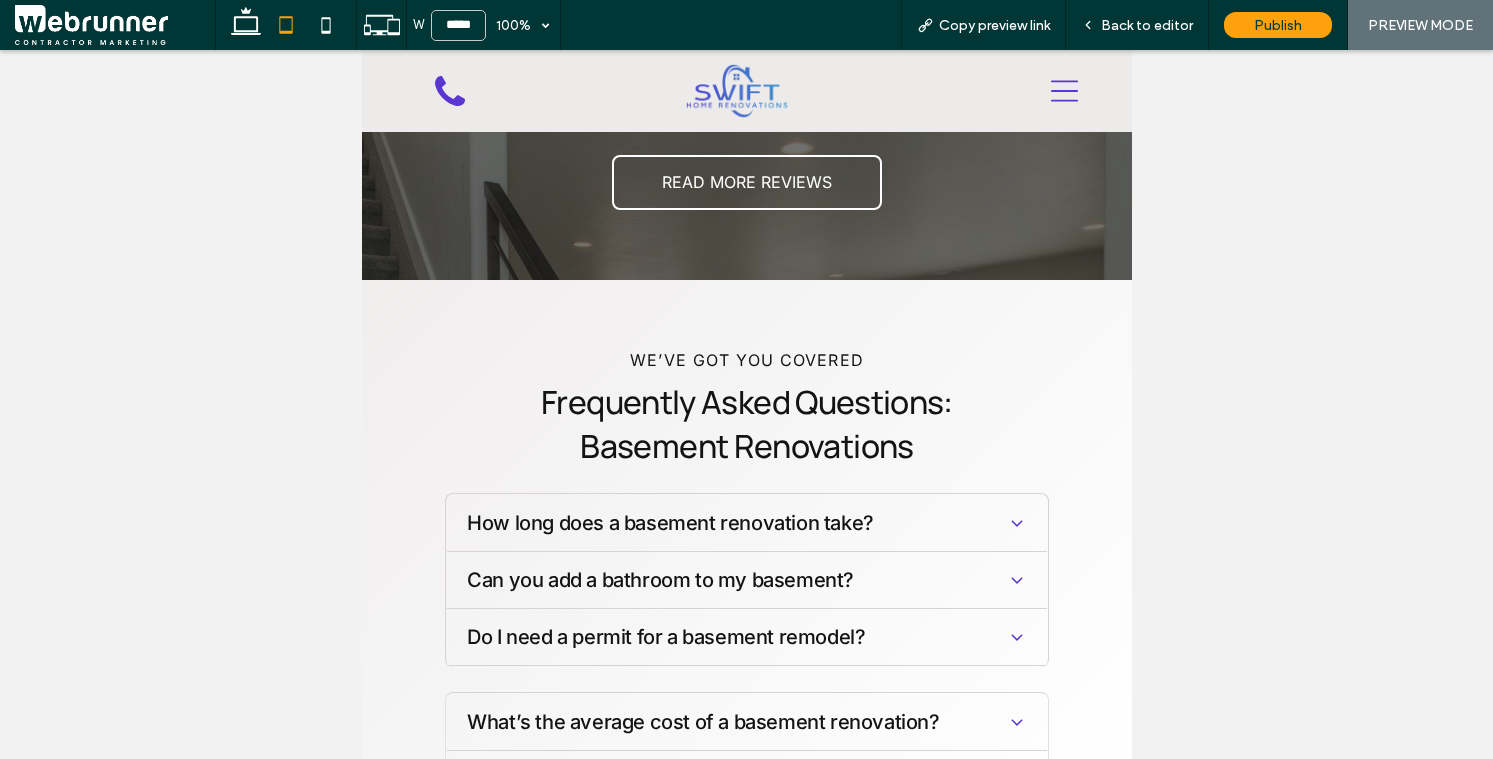 scroll, scrollTop: 3870, scrollLeft: 0, axis: vertical 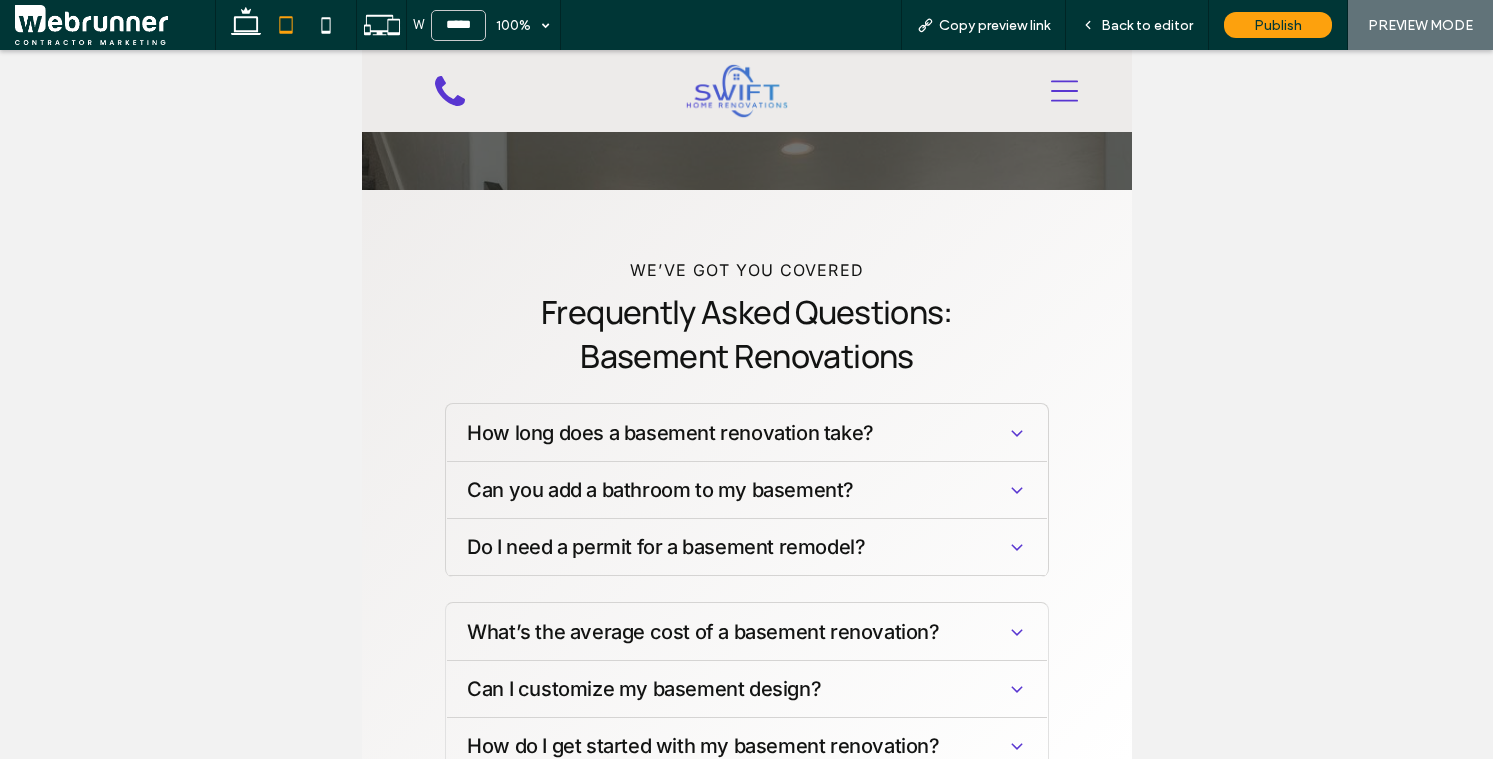 click on "Frequently Asked Questions: Basement Renovations" at bounding box center (746, 334) 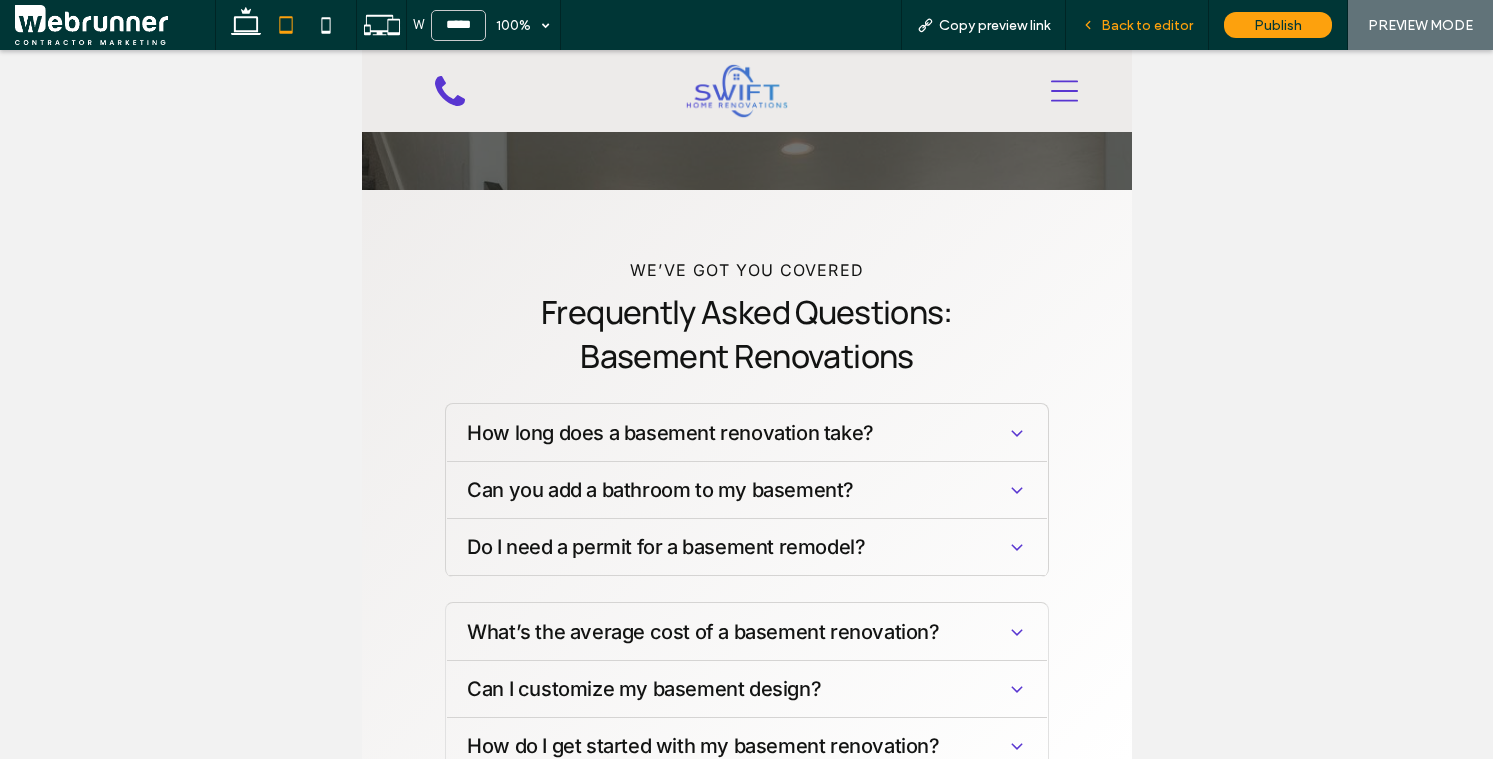 click on "Back to editor" at bounding box center (1147, 25) 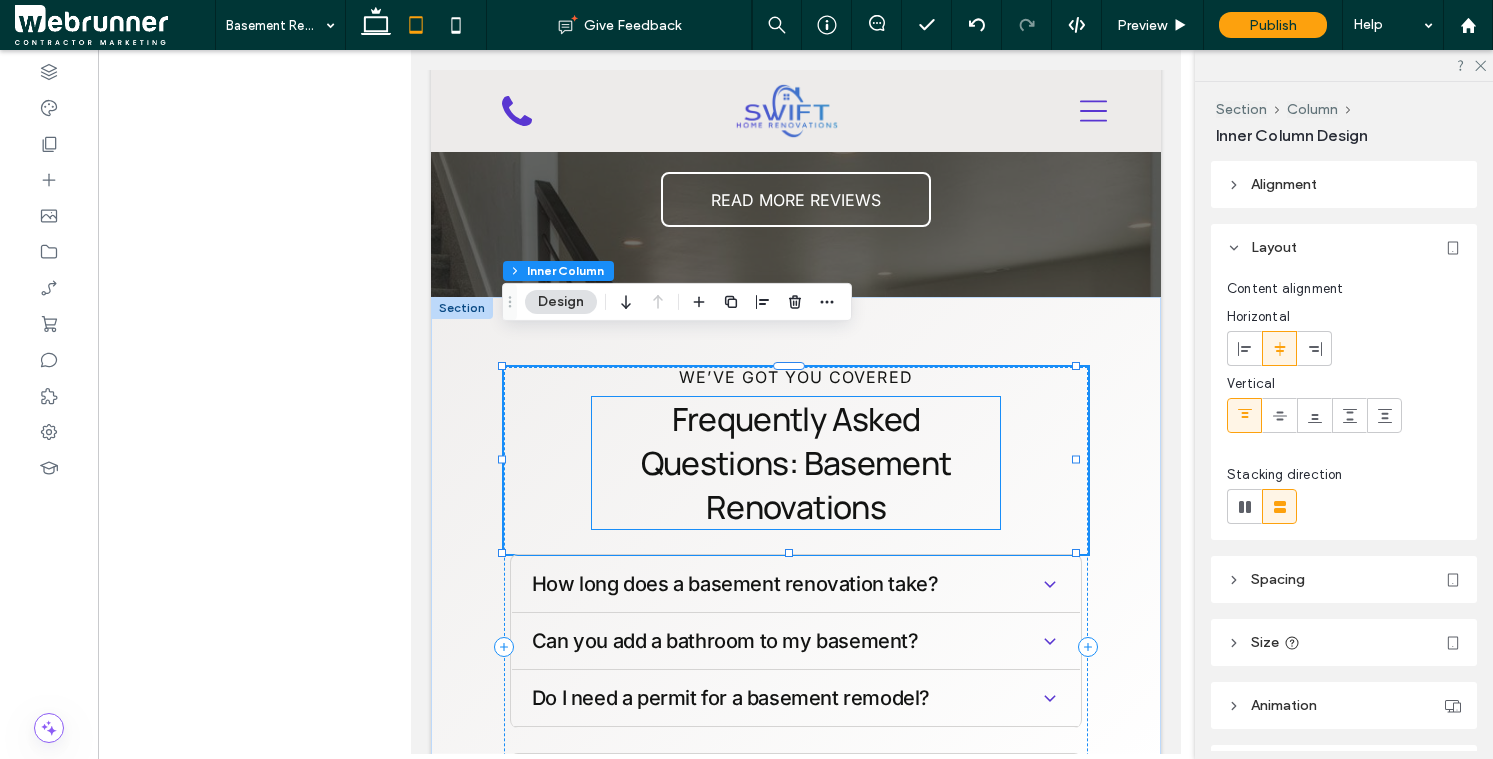click on "Frequently Asked Questions: Basement Renovations" at bounding box center (795, 463) 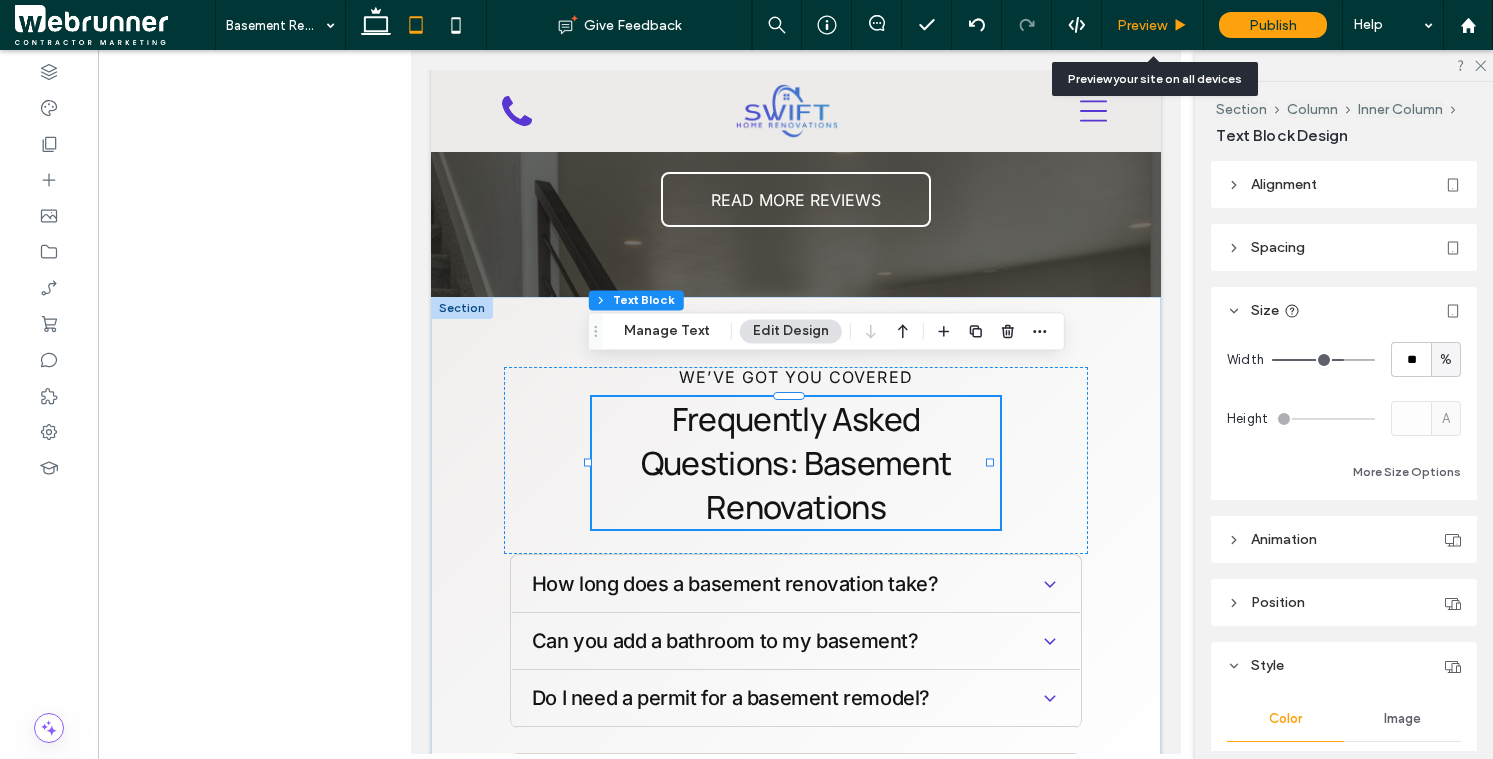 click on "Preview" at bounding box center (1142, 25) 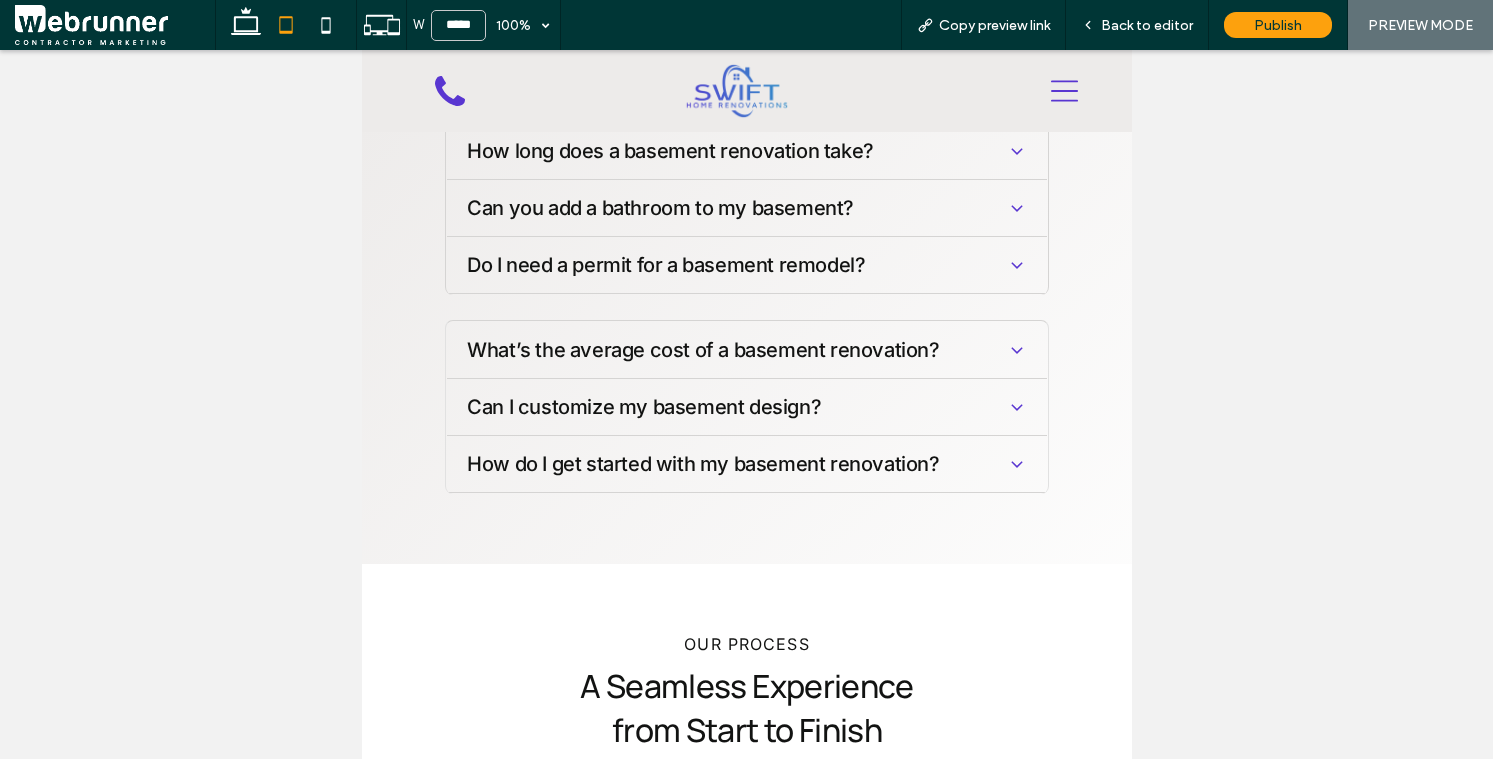 scroll, scrollTop: 4279, scrollLeft: 0, axis: vertical 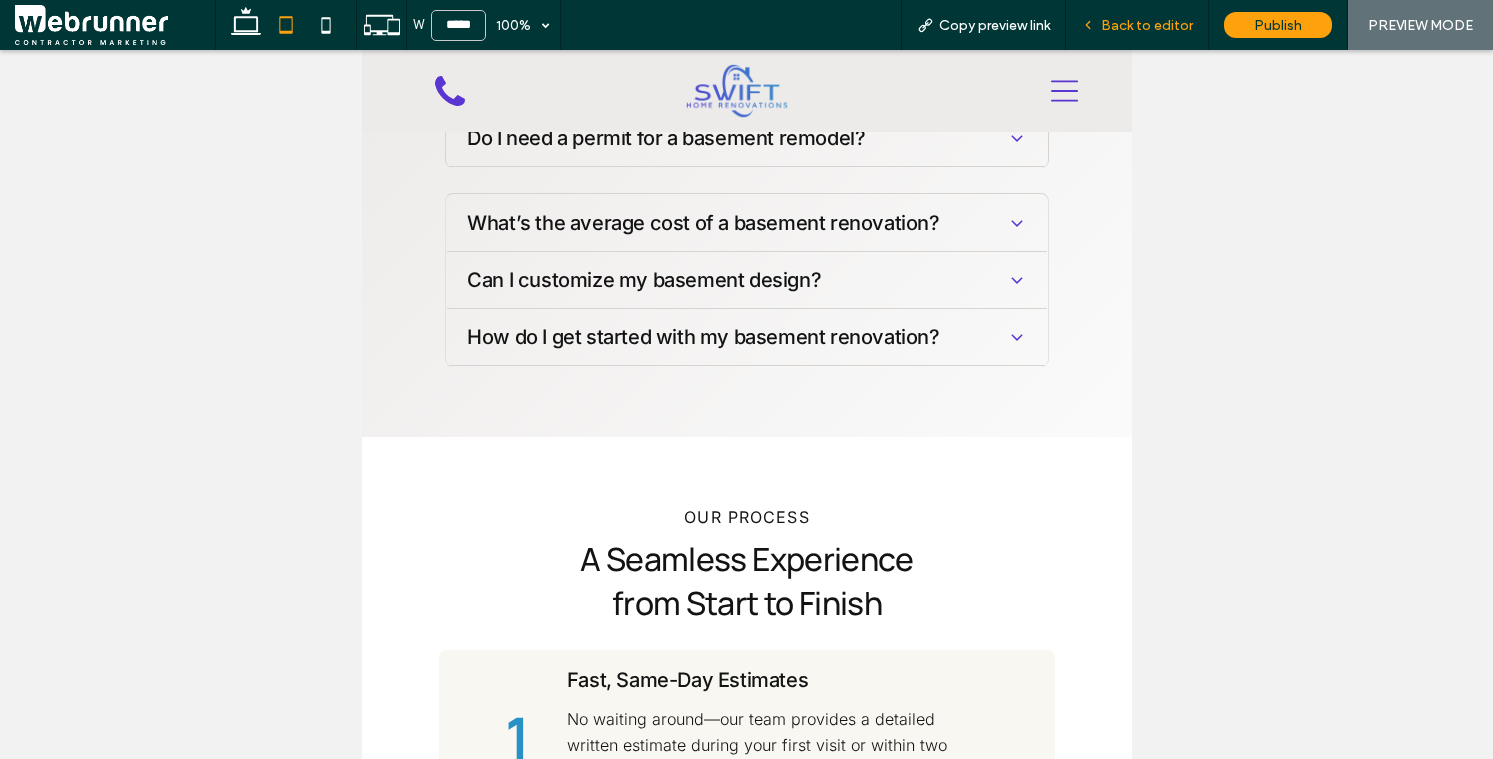 click on "Back to editor" at bounding box center (1147, 25) 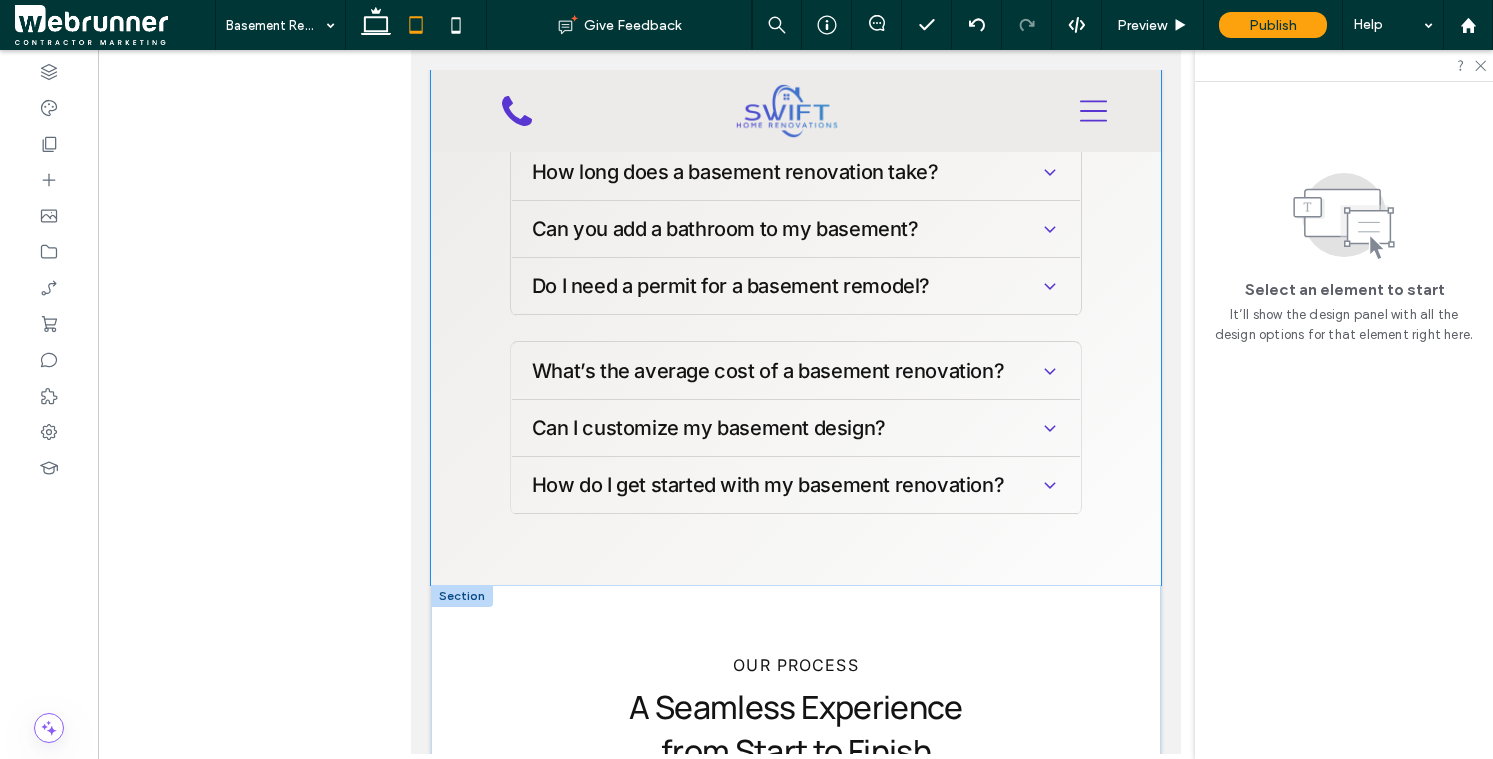 scroll, scrollTop: 4396, scrollLeft: 0, axis: vertical 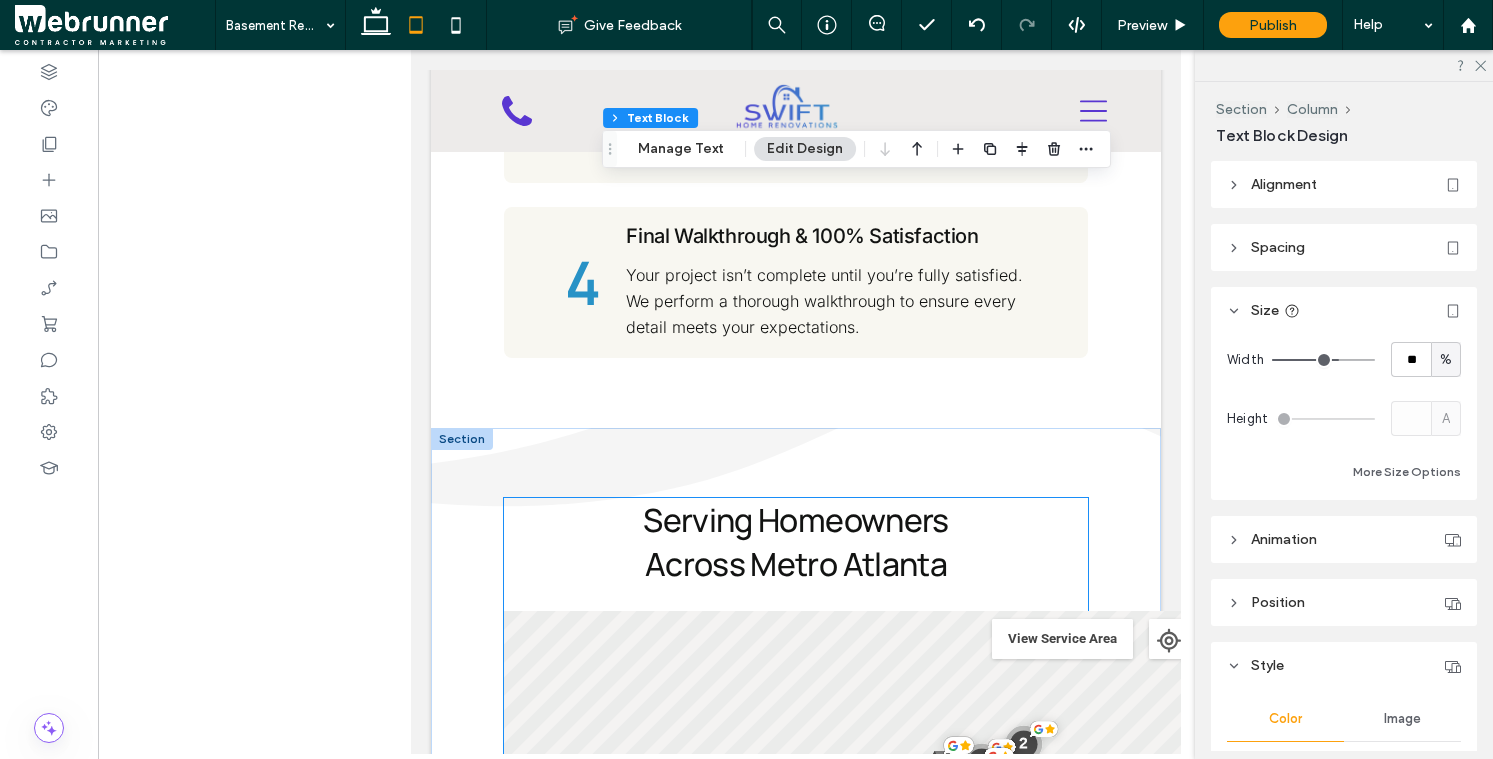 click on "Serving Homeowners Across Metro Atlanta" at bounding box center [794, 542] 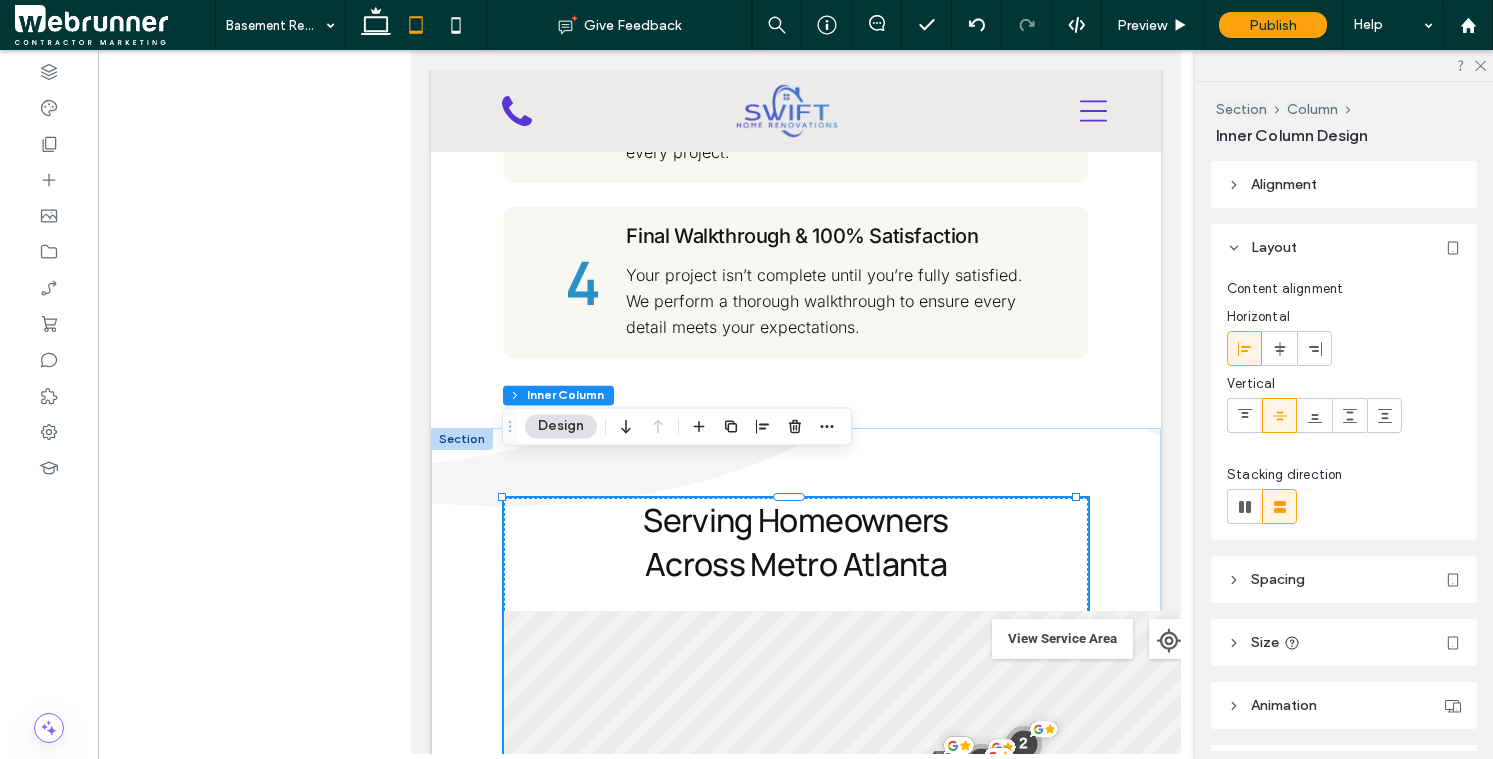 click on "Serving Homeowners Across Metro Atlanta" at bounding box center [794, 542] 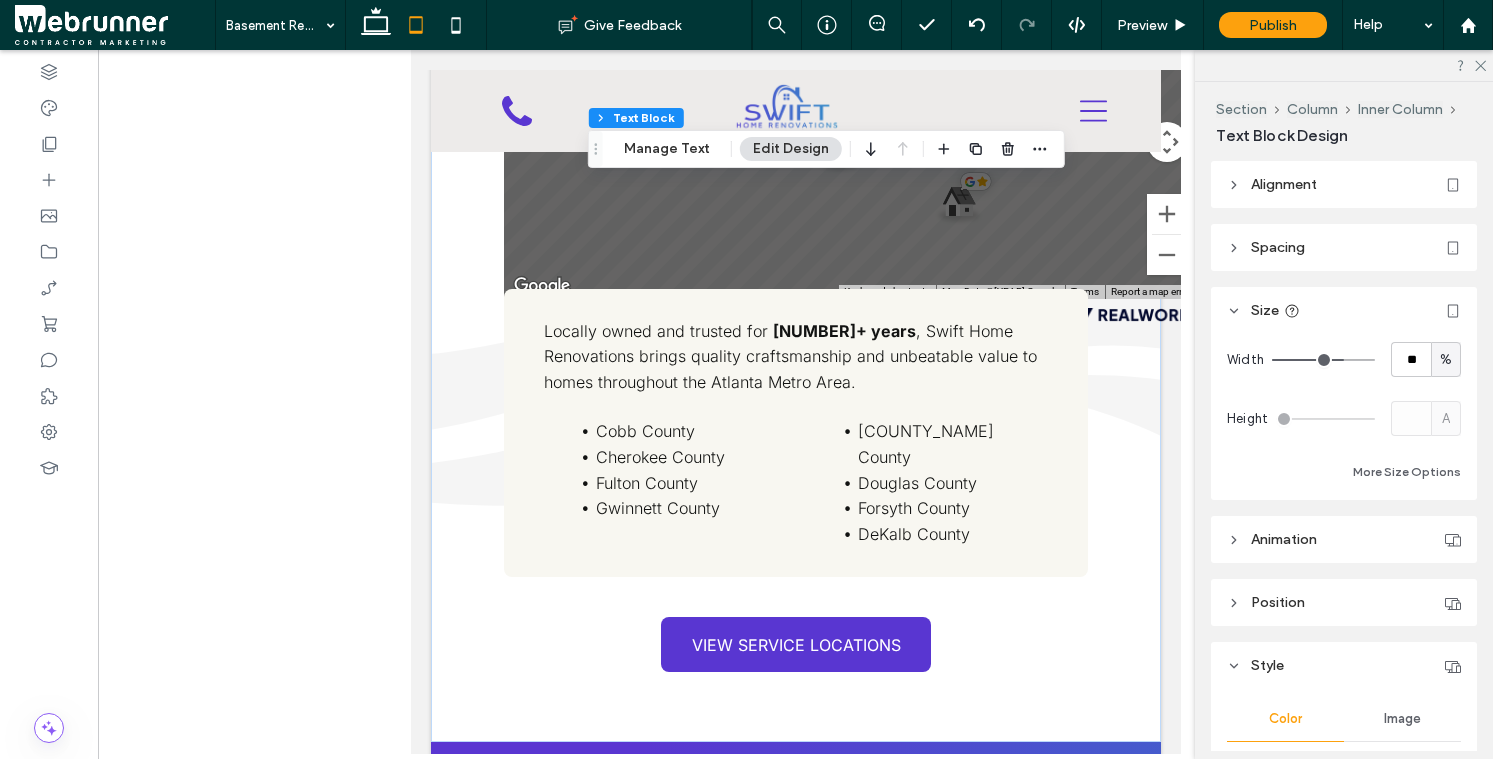 scroll, scrollTop: 6505, scrollLeft: 0, axis: vertical 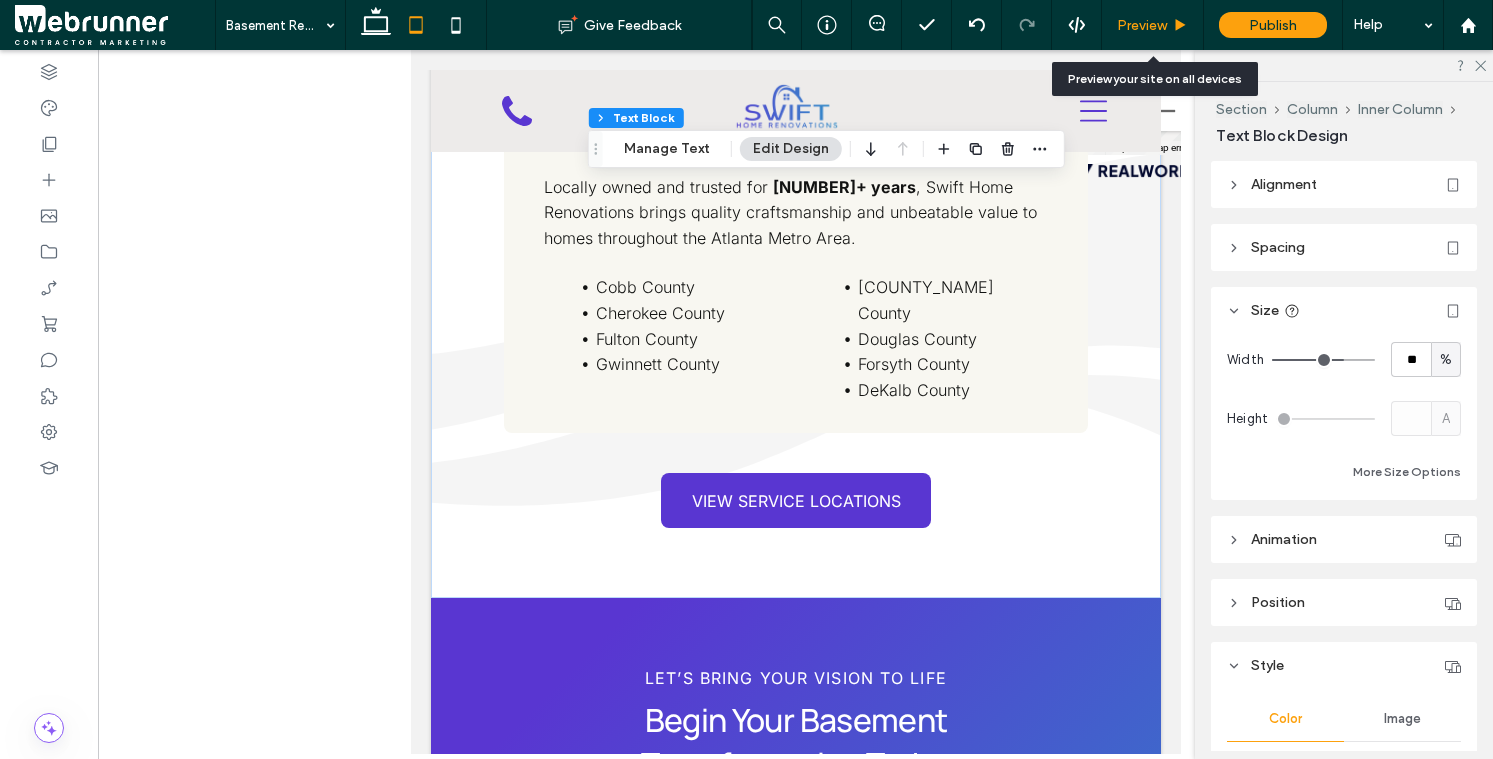 click on "Preview" at bounding box center (1142, 25) 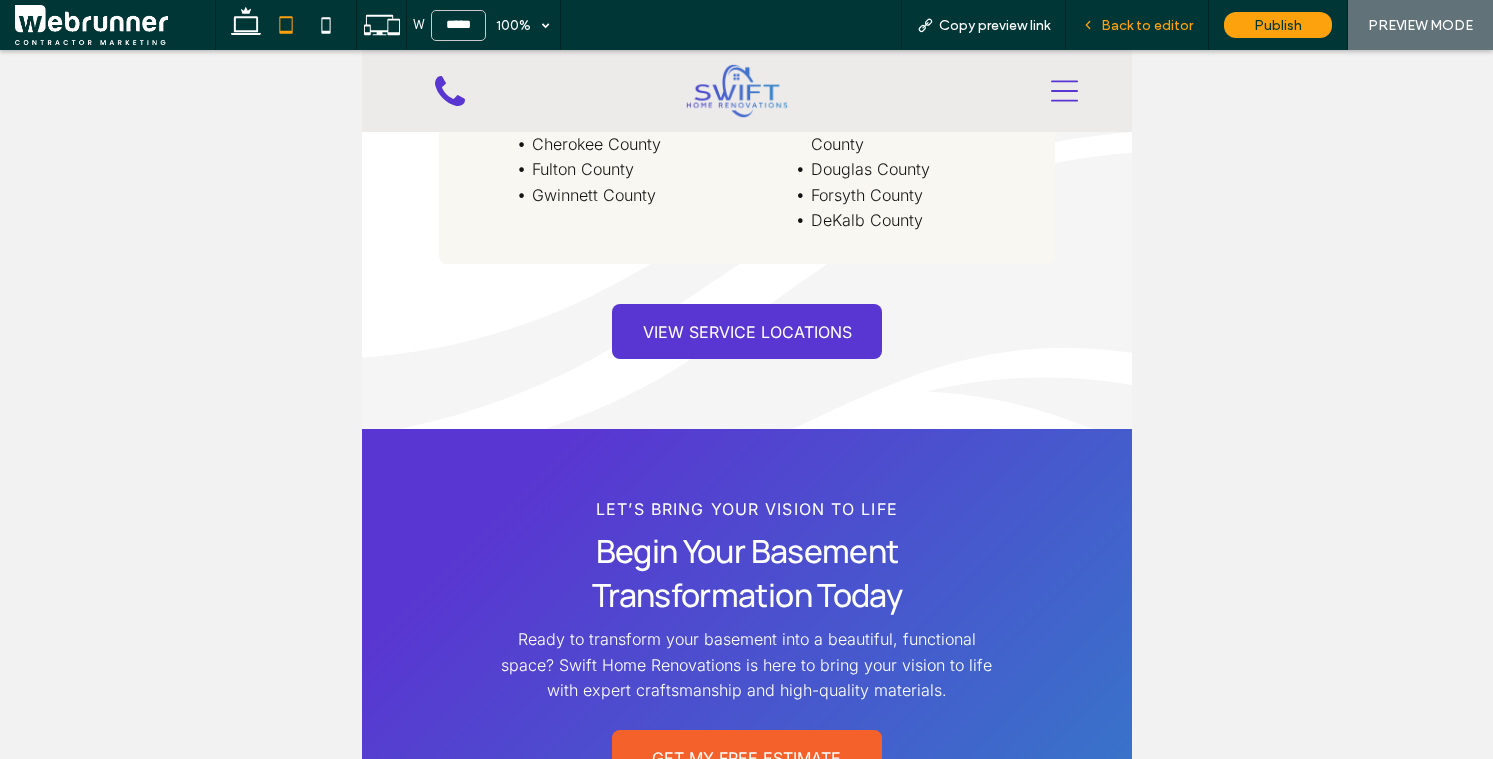 click on "Back to editor" at bounding box center (1137, 25) 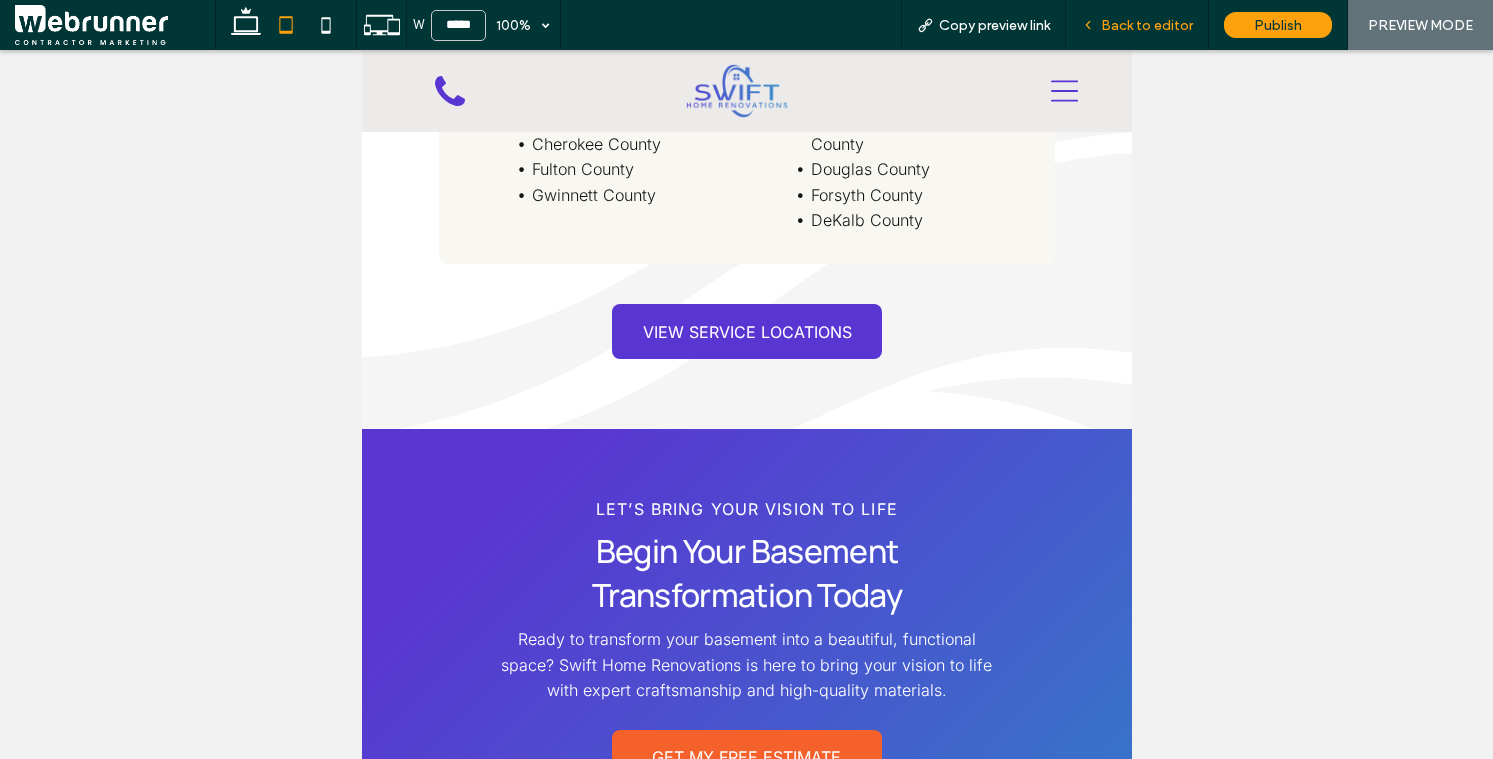 click on "Back to editor" at bounding box center [1137, 25] 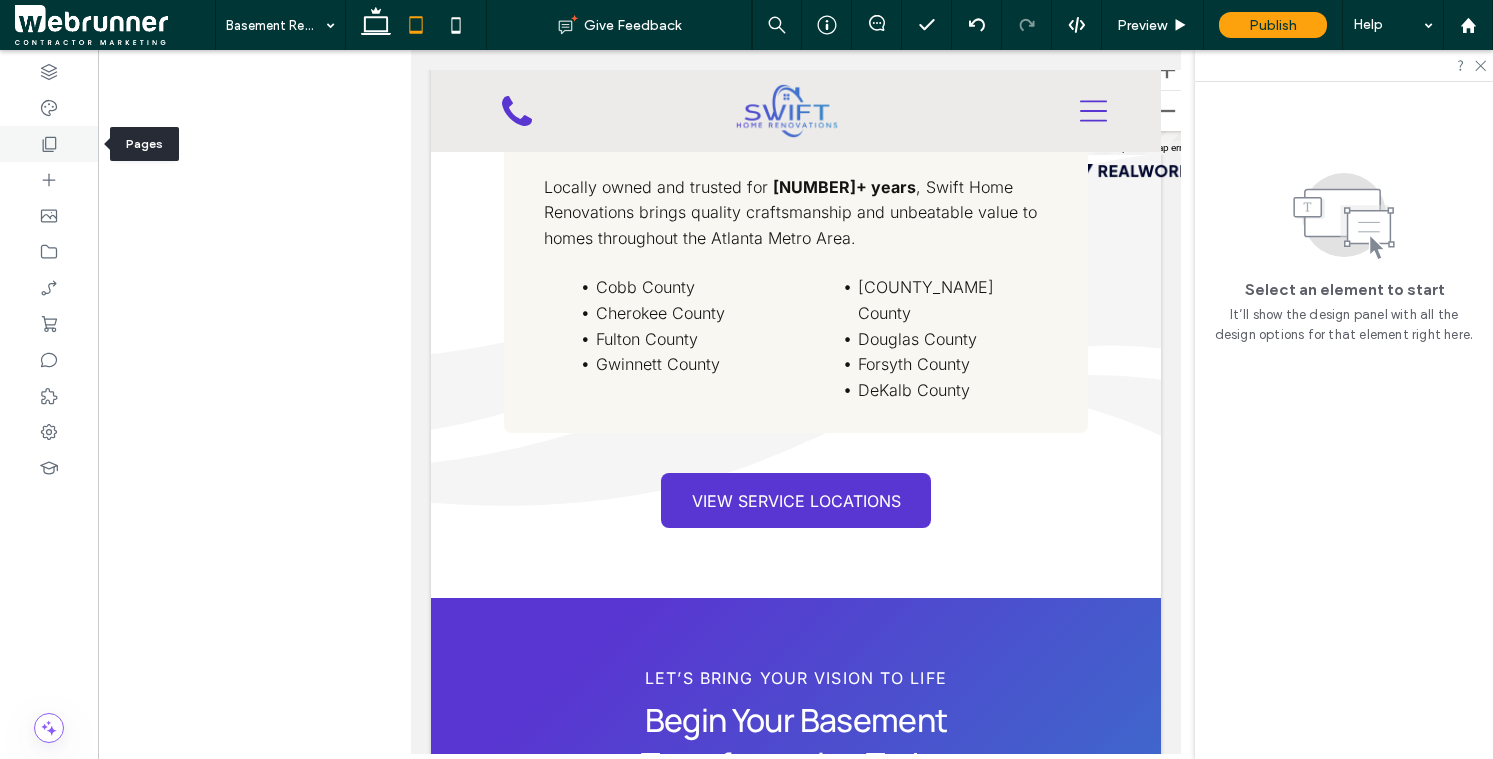 click at bounding box center (49, 144) 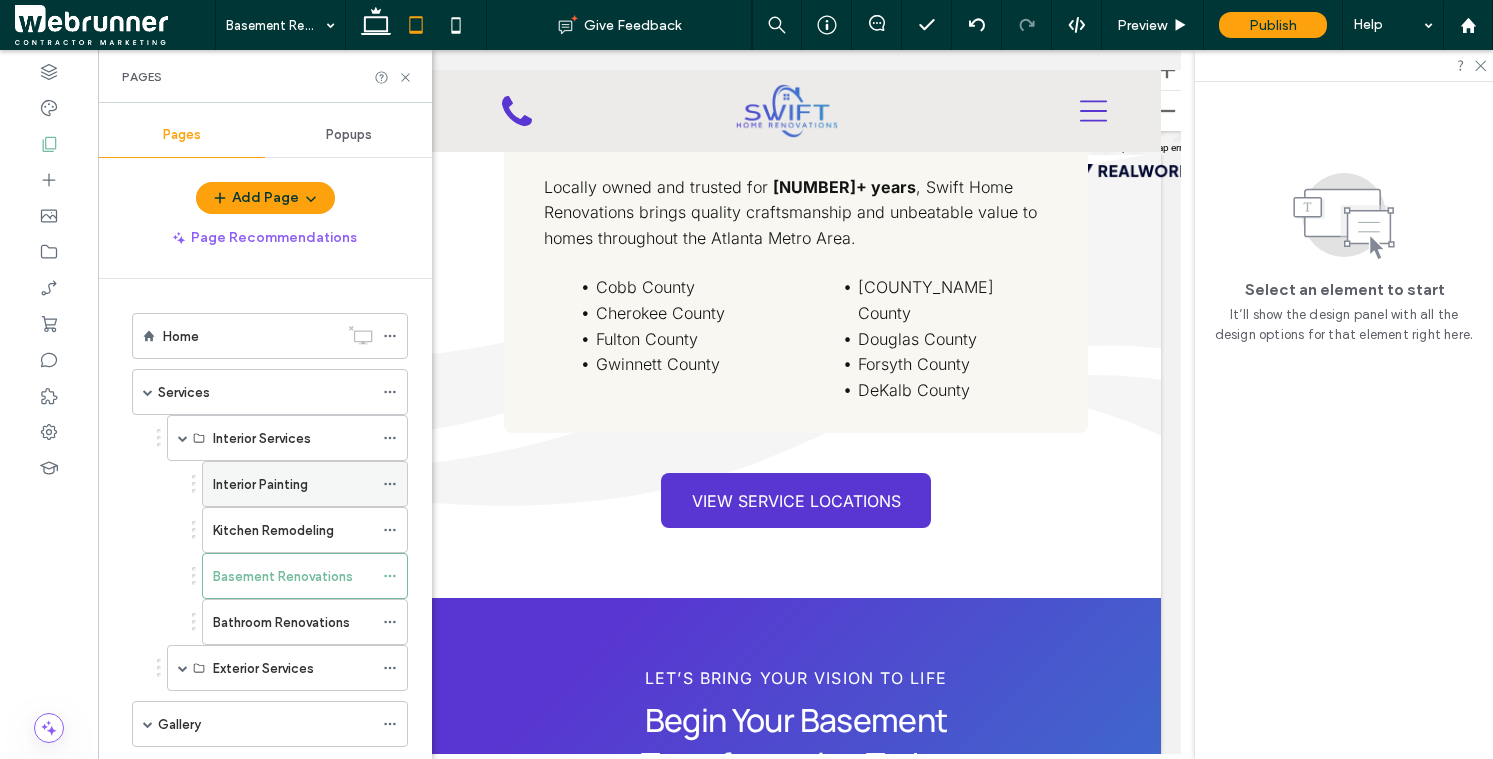 click on "Interior Painting" at bounding box center (260, 484) 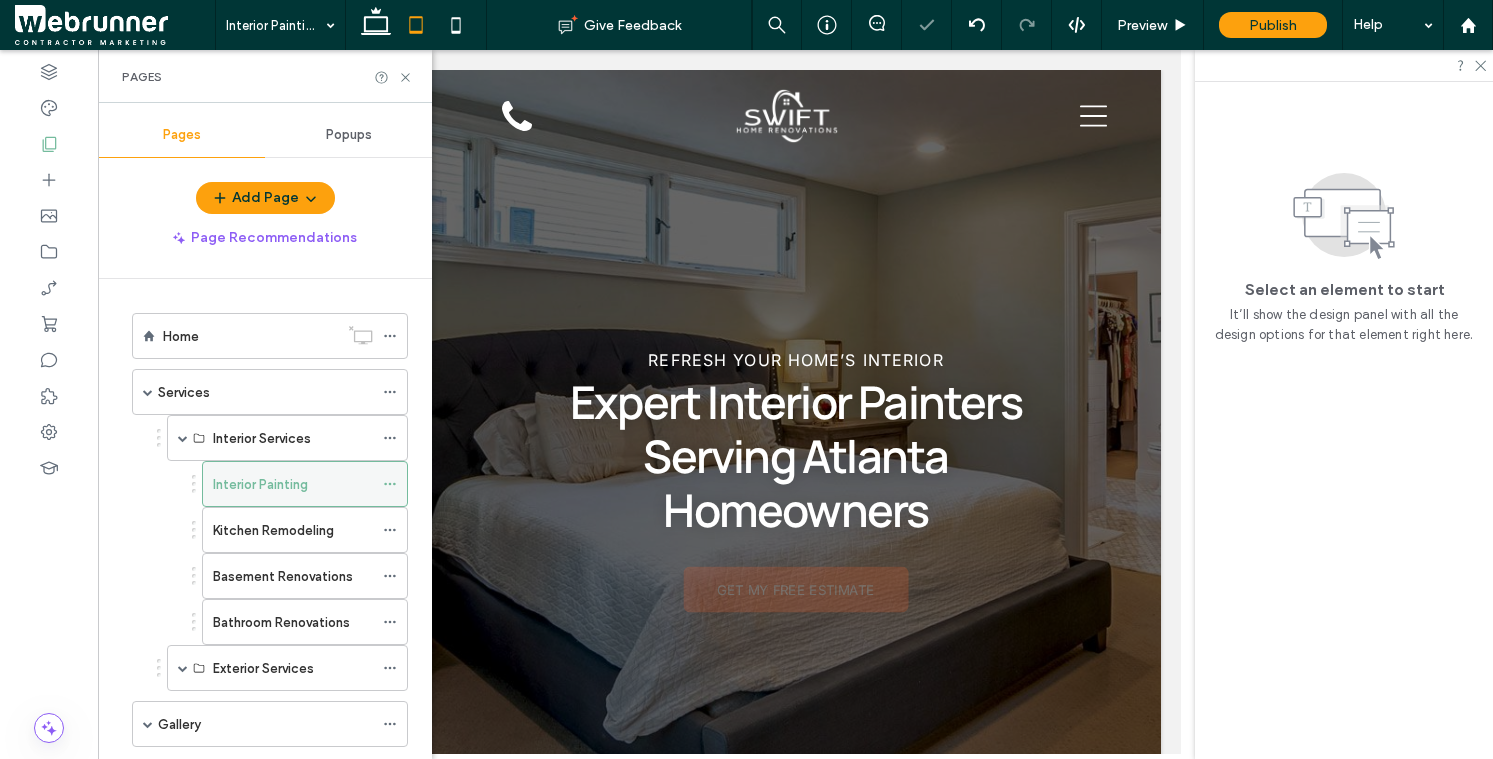 scroll, scrollTop: 0, scrollLeft: 0, axis: both 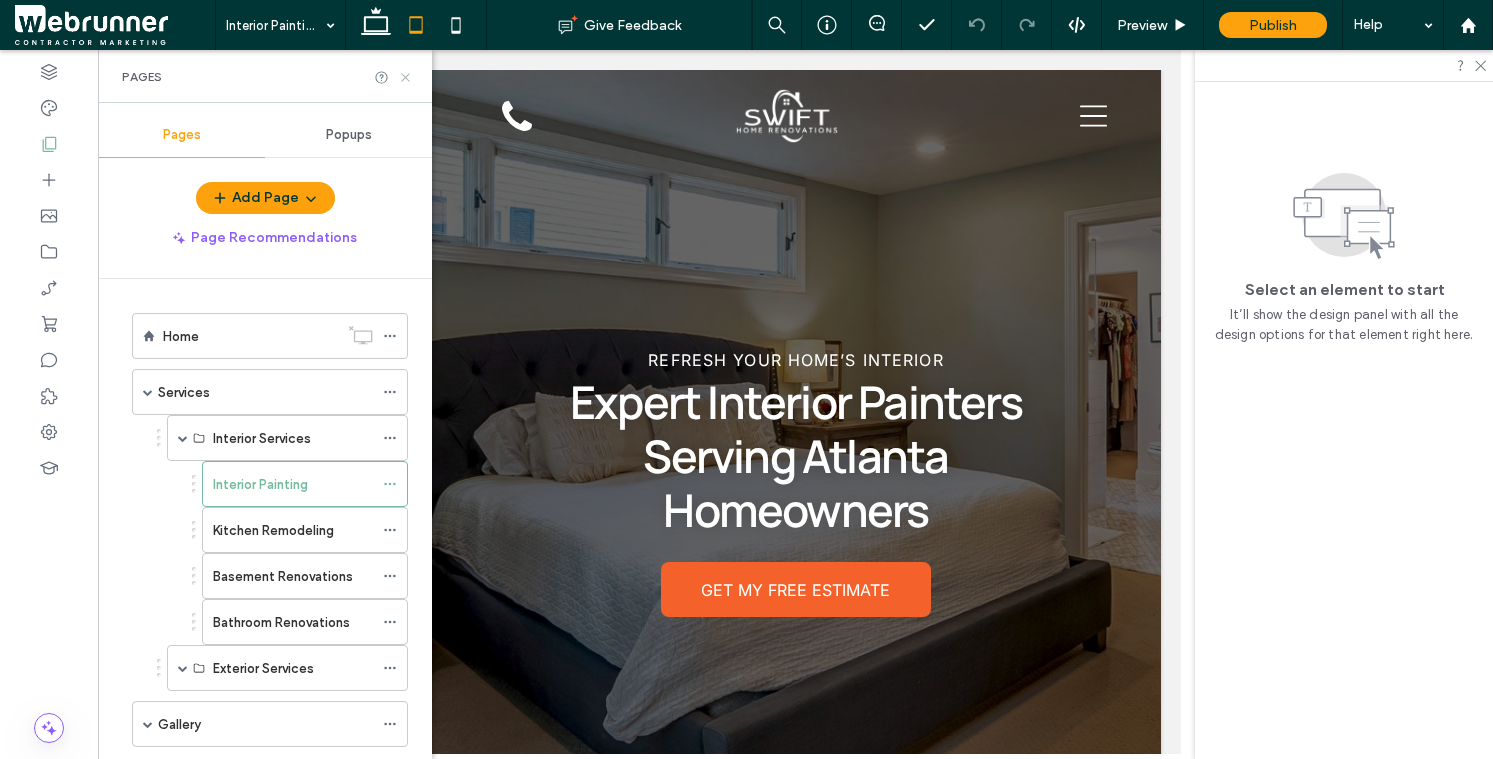 click 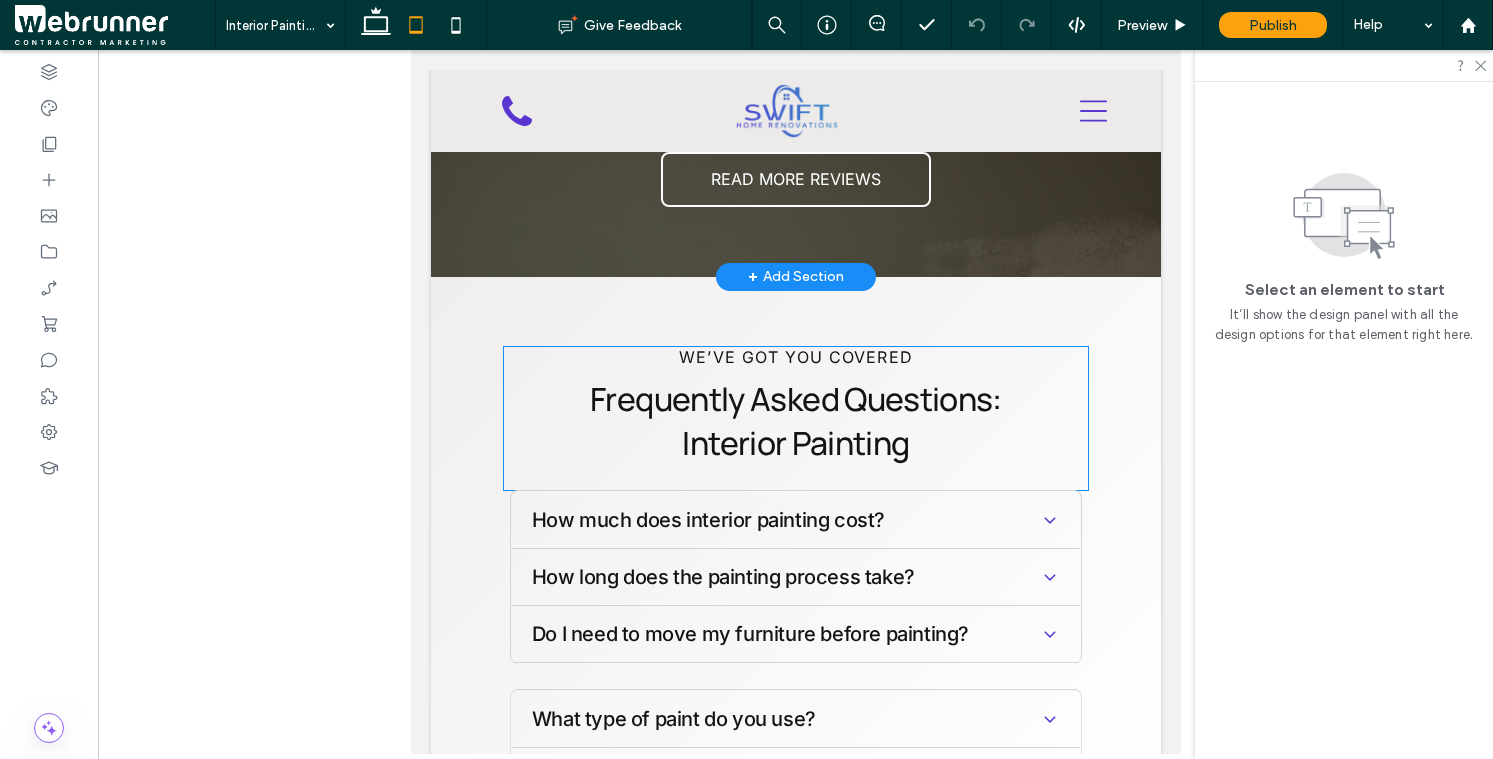 scroll, scrollTop: 3891, scrollLeft: 0, axis: vertical 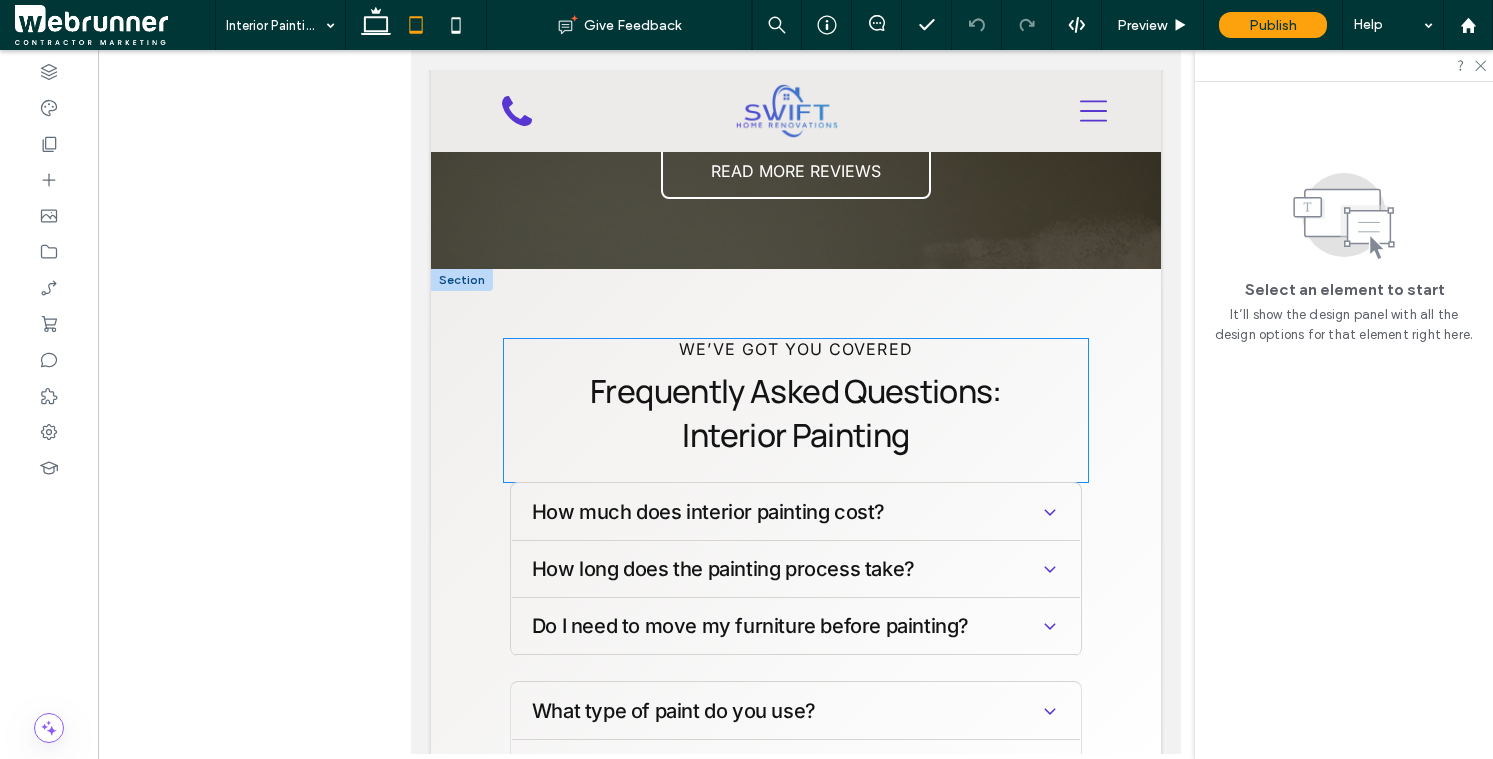click on "Frequently Asked Questions: Interior Painting" at bounding box center (795, 413) 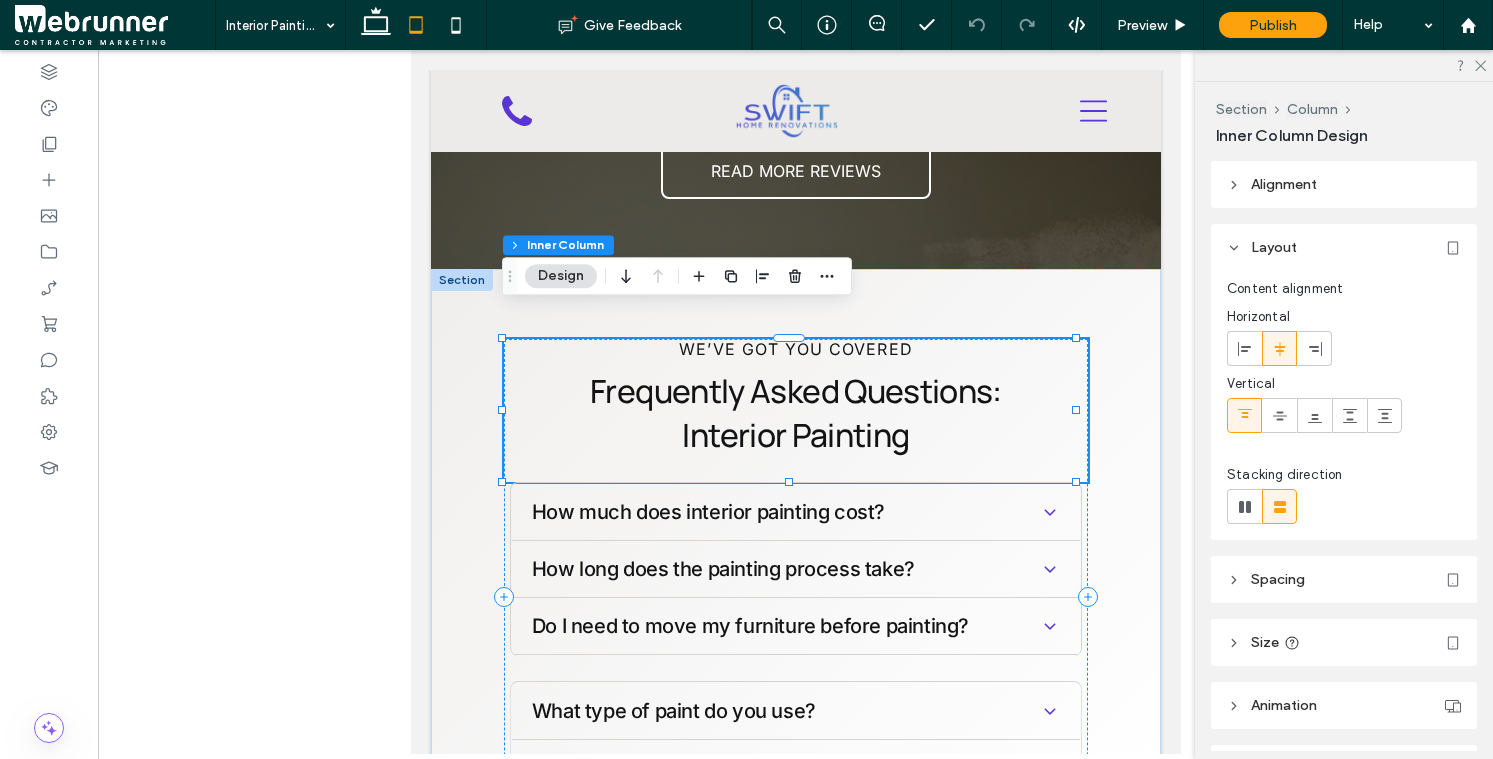 click on "Frequently Asked Questions: Interior Painting" at bounding box center (795, 413) 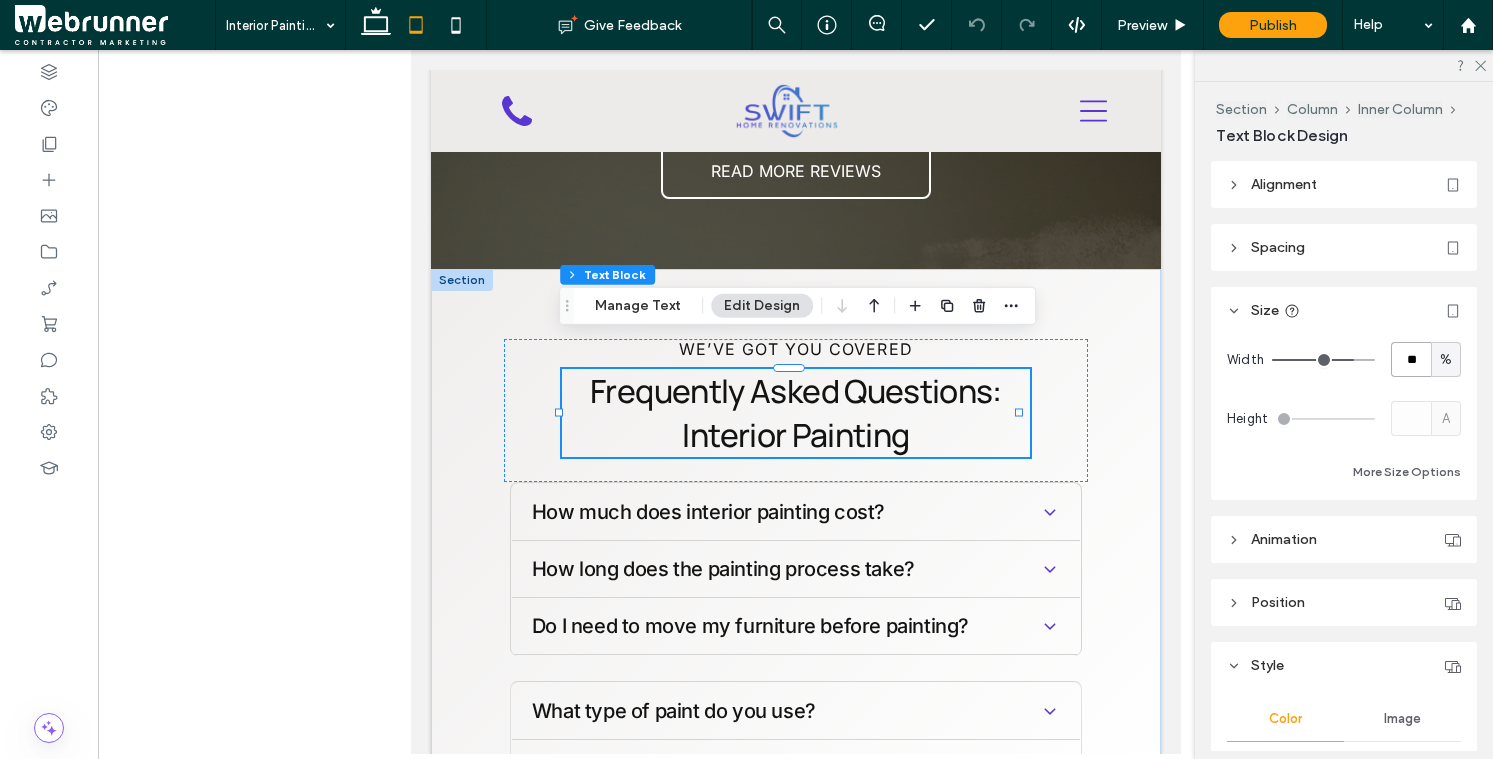 click on "**" at bounding box center (1411, 359) 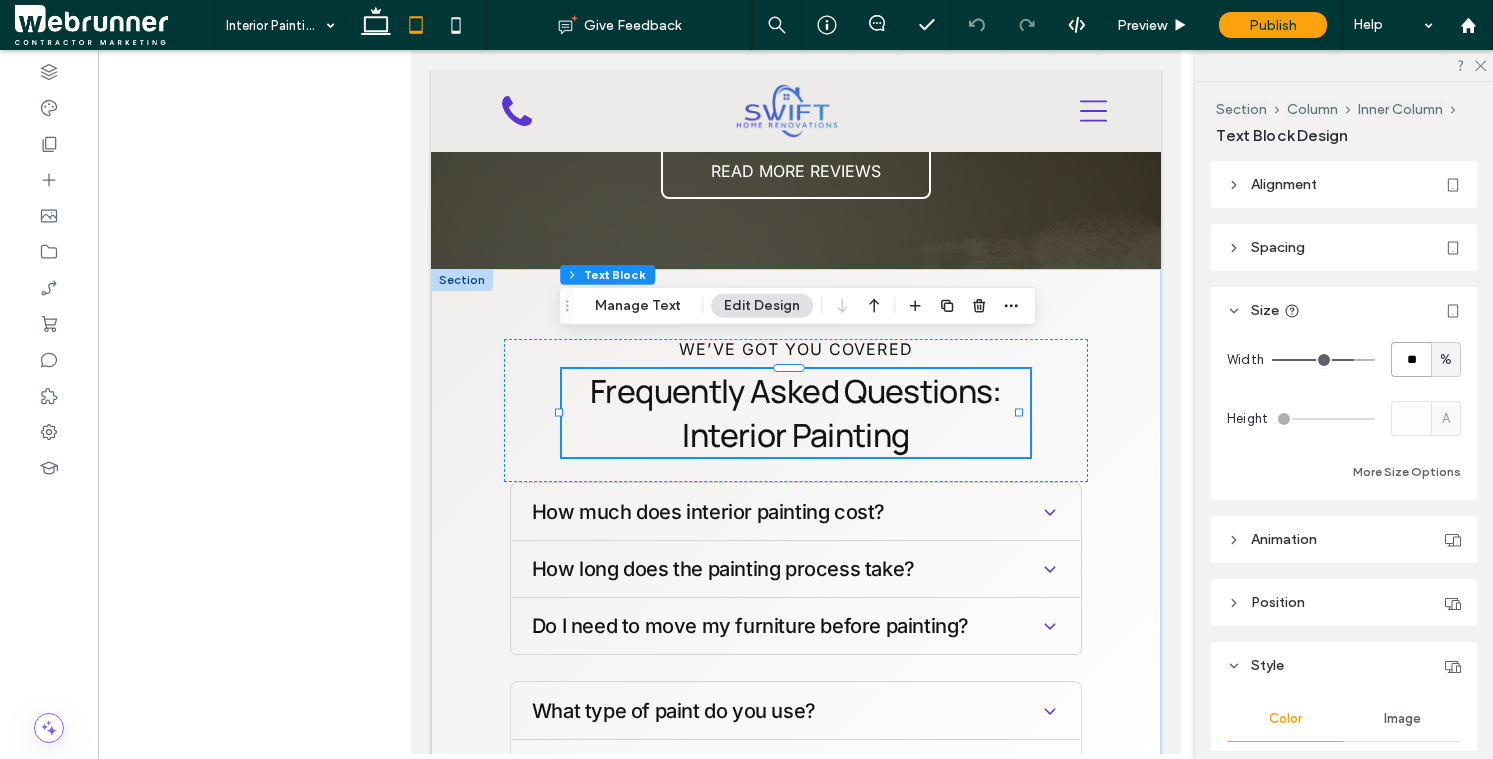 type on "**" 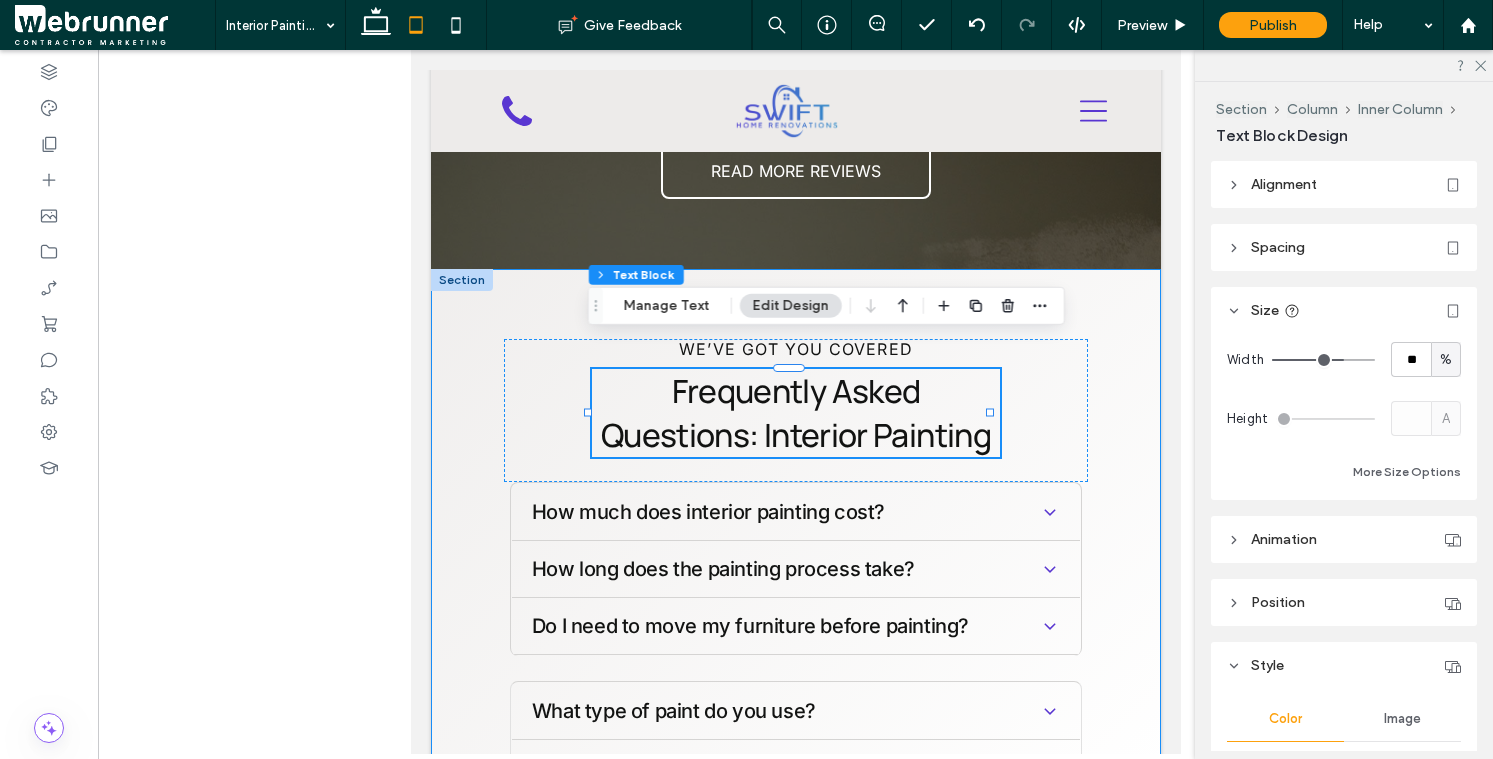 click on "We’ve Got You Covered
Frequently Asked Questions: Interior Painting
How much does interior painting cost? Pricing depends on the size of the space, the number of rooms, and the type of paint used.  Contact us
for a free estimate. How long does the painting process take? Most interior painting projects take 1-3 days, depending on the scope. Do I need to move my furniture before painting? No! We handle furniture moving and protective coverings. Title or Question Describe the item or answer the question so that site visitors who are interested get more information. You can emphasize this text with bullets, italics or bold, and add links. Button Button
What type of paint do you use? We use Sherwin-Williams paints for their durability, coverage, and stunning color selection. Will you fix wall damage before painting? Yes, we patch holes, repair drywall, and caulk trim as part of our service. Is there an odor-free or low-VOC paint option? Button Button" at bounding box center [795, 597] 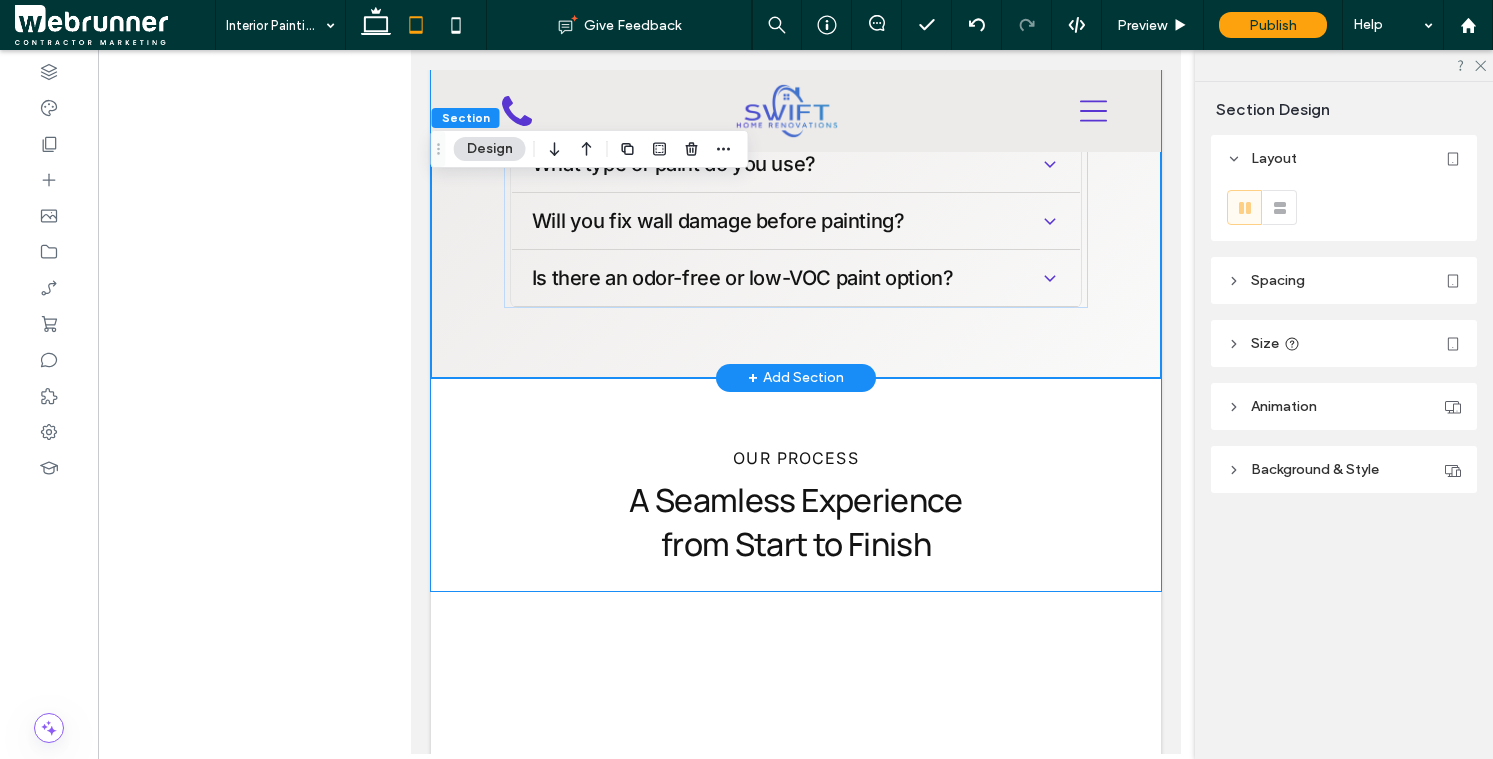 scroll, scrollTop: 4541, scrollLeft: 0, axis: vertical 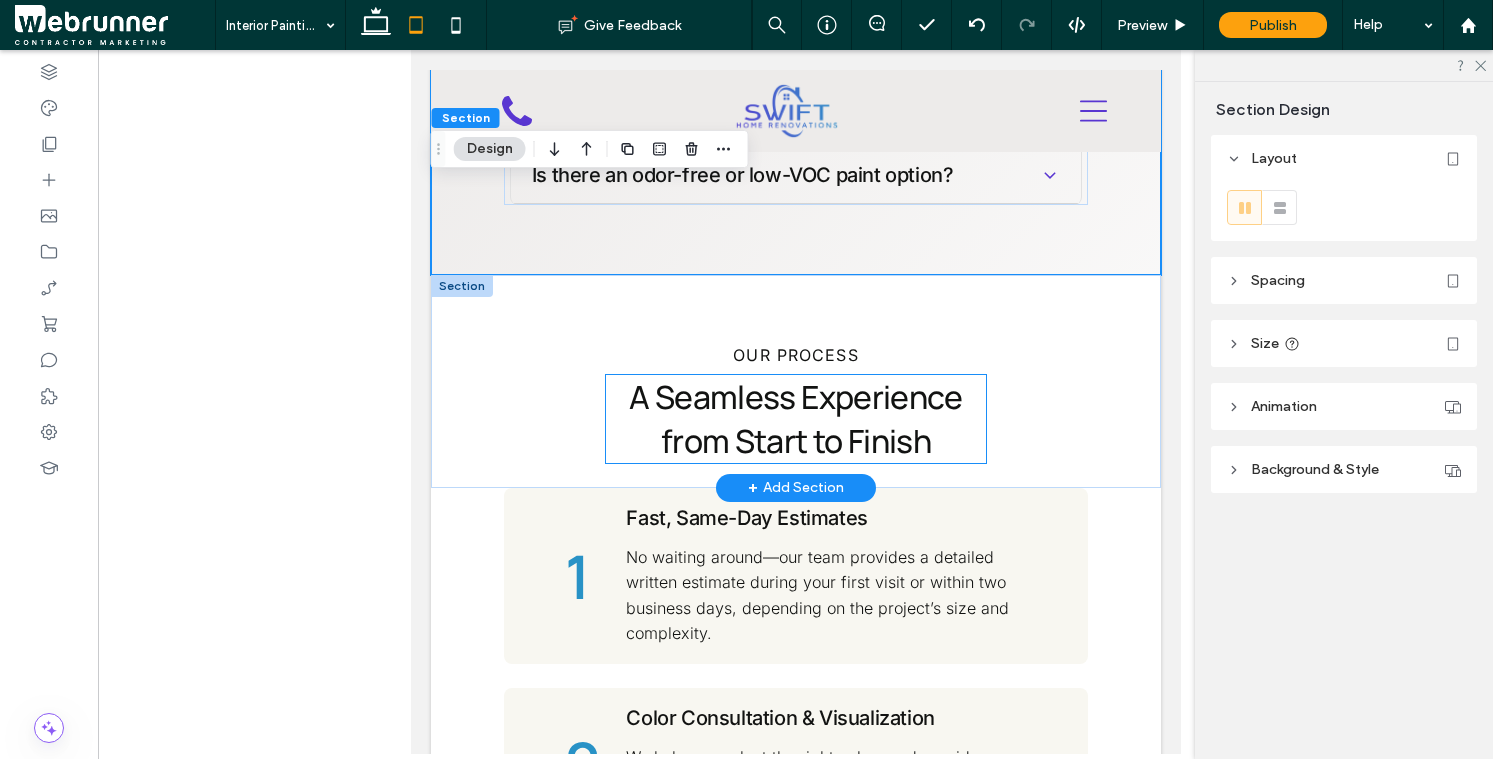 click on "A Seamless Experience from Start to Finish" at bounding box center (795, 419) 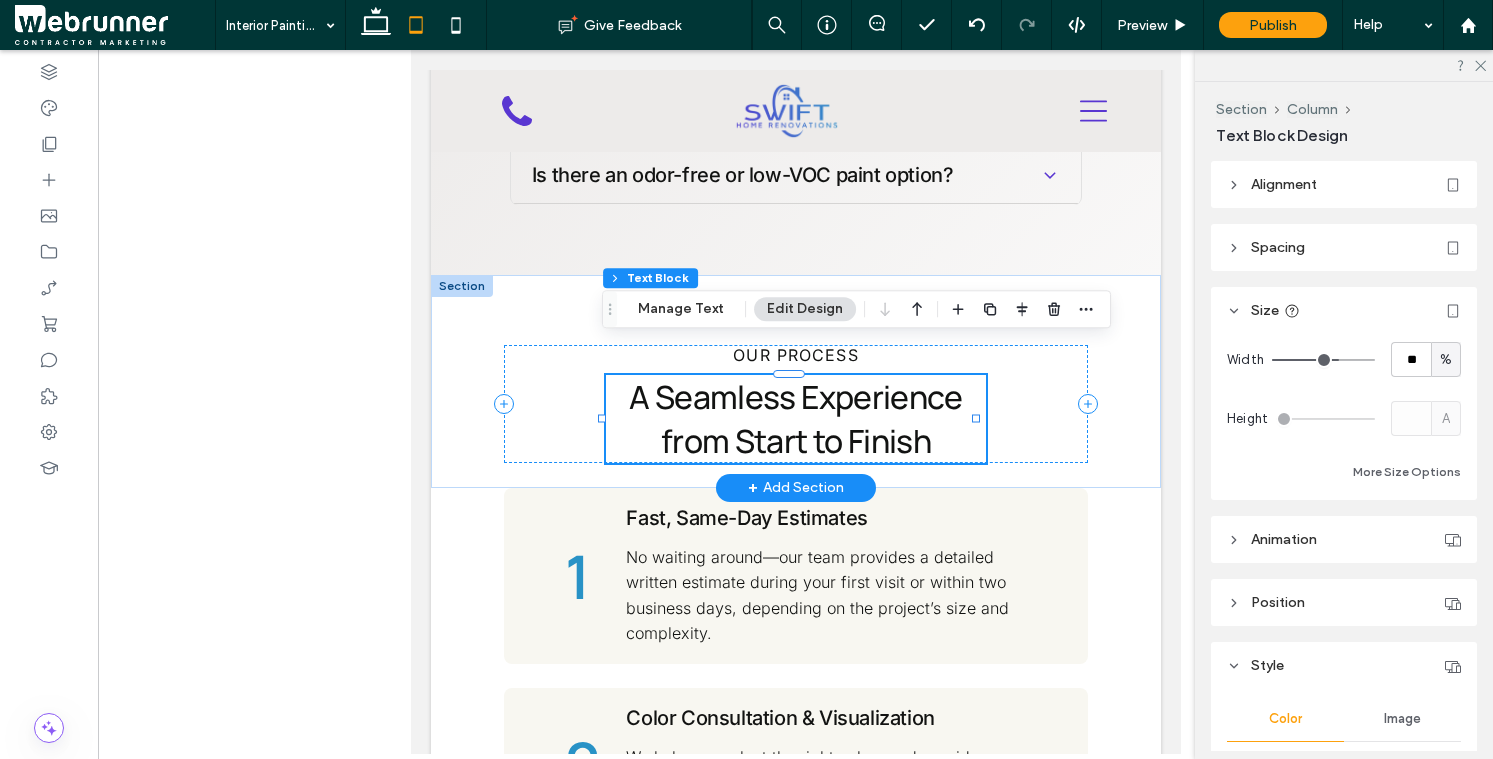 click on "A Seamless Experience from Start to Finish" at bounding box center [795, 419] 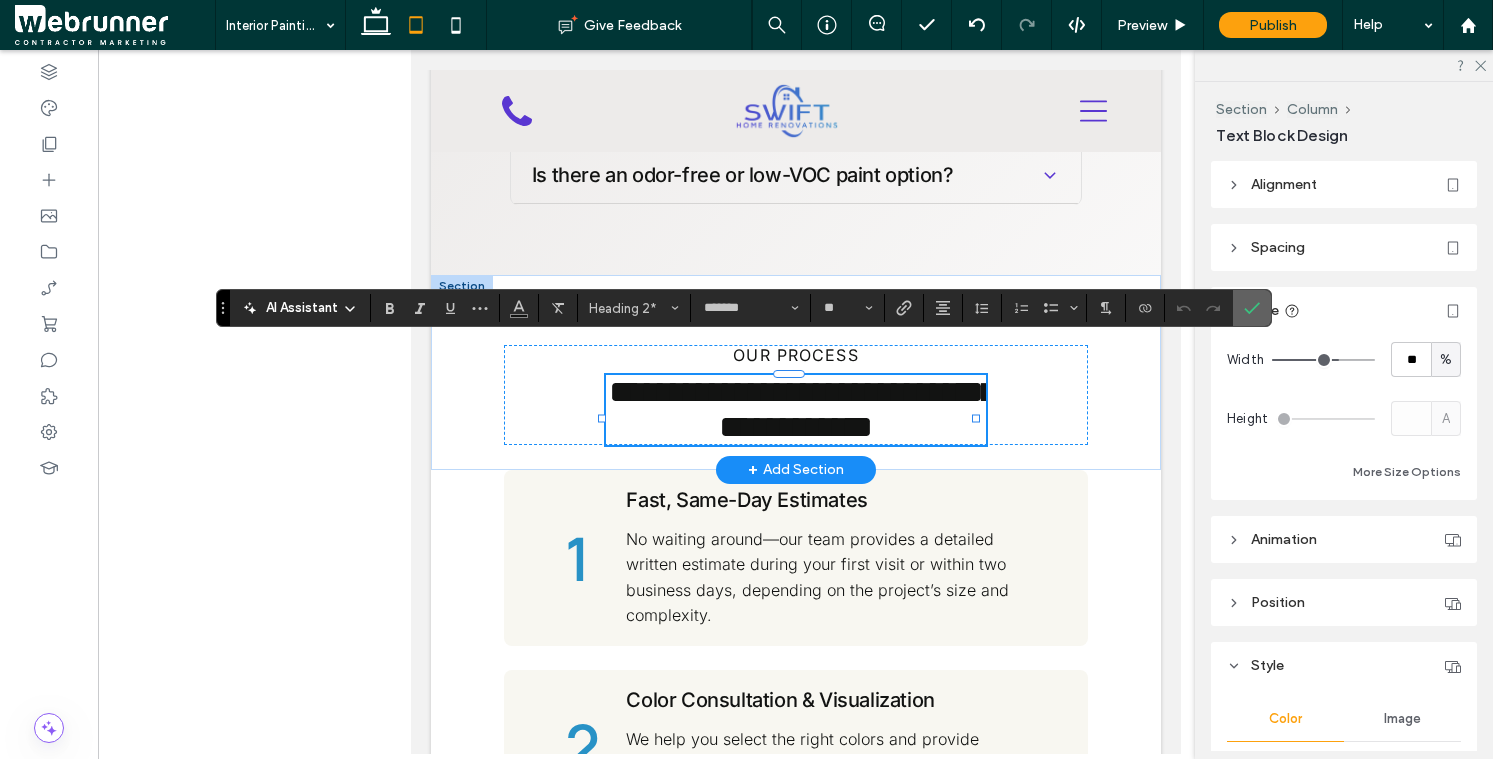 click at bounding box center [1252, 308] 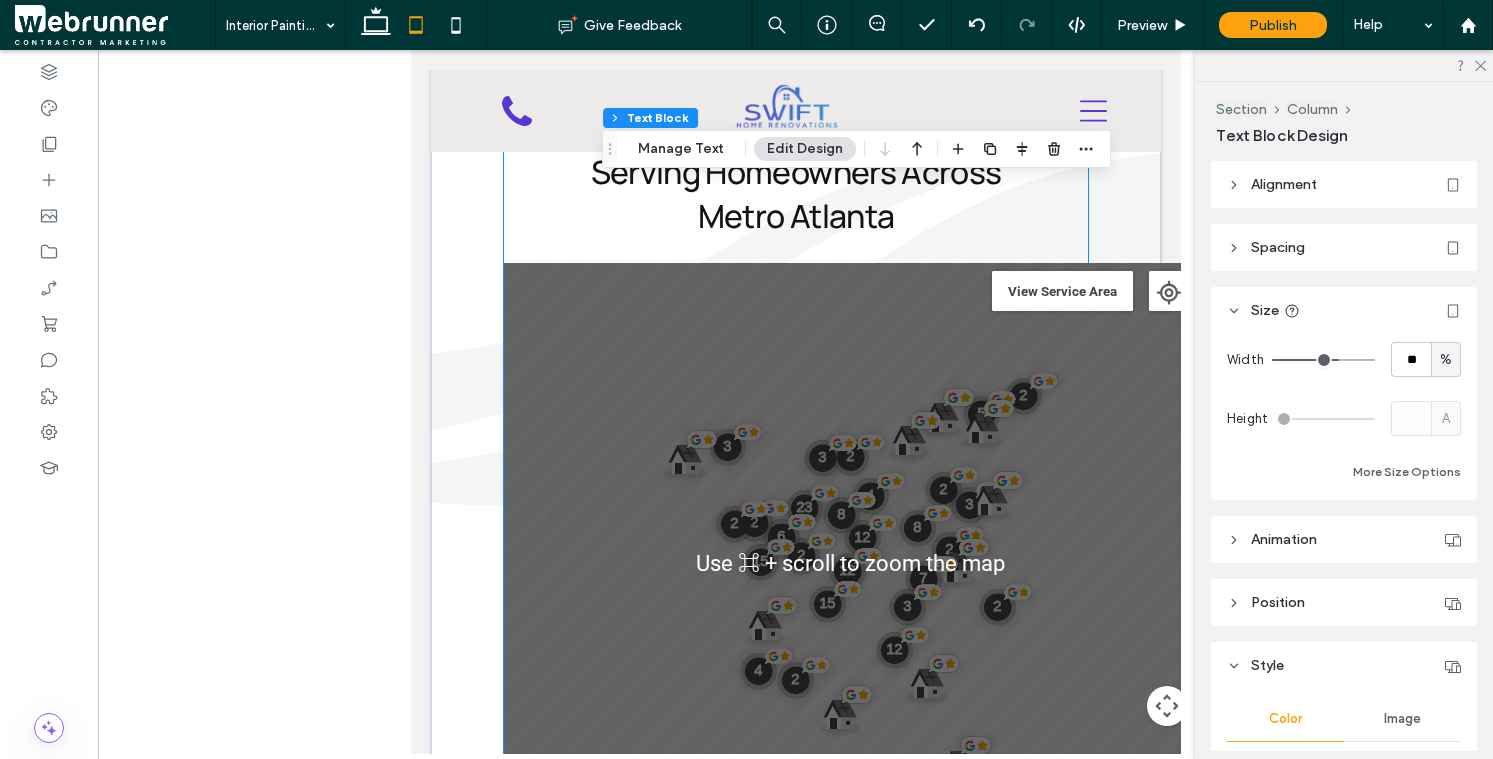 scroll, scrollTop: 5684, scrollLeft: 0, axis: vertical 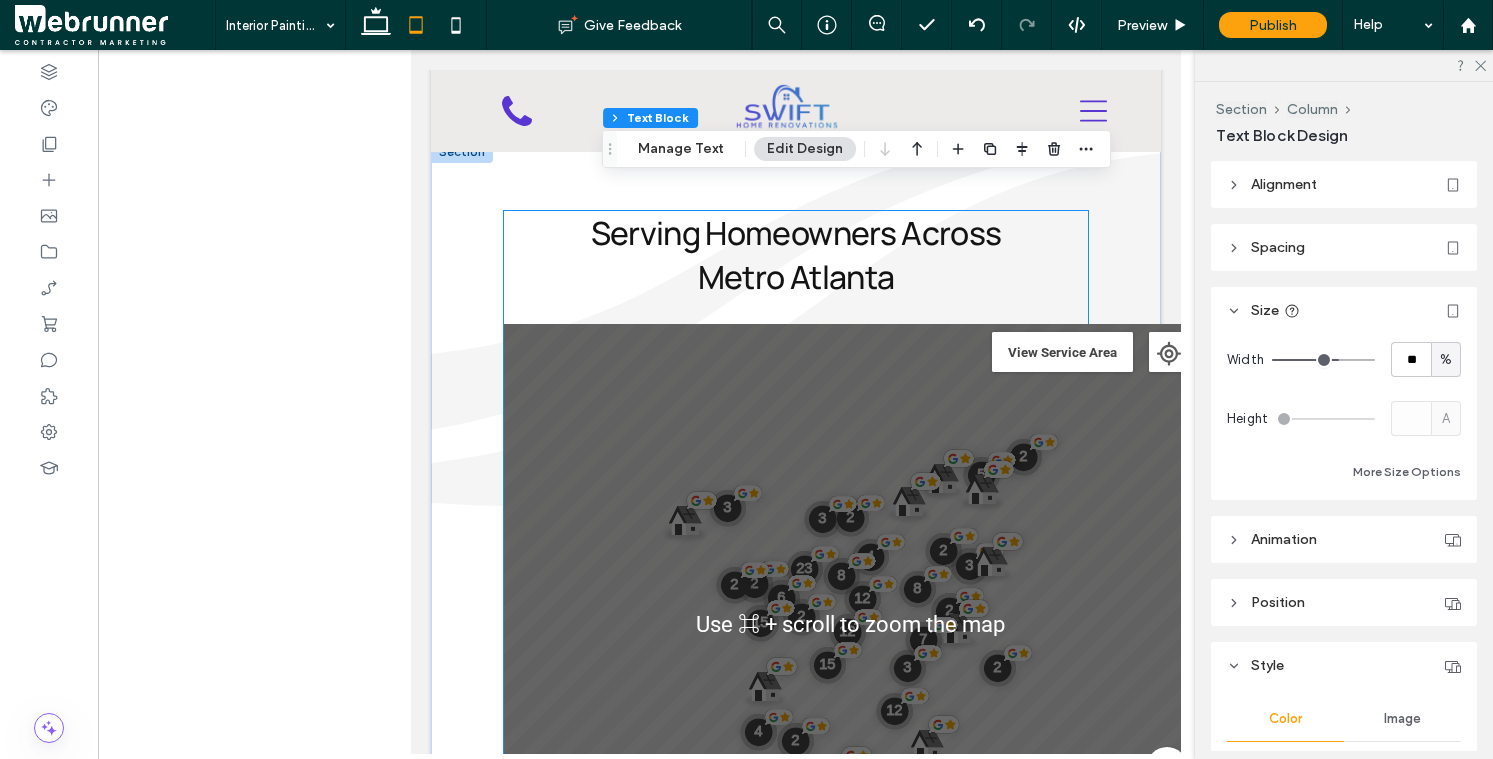 click on "Serving Homeowners Across Metro Atlanta" at bounding box center [795, 255] 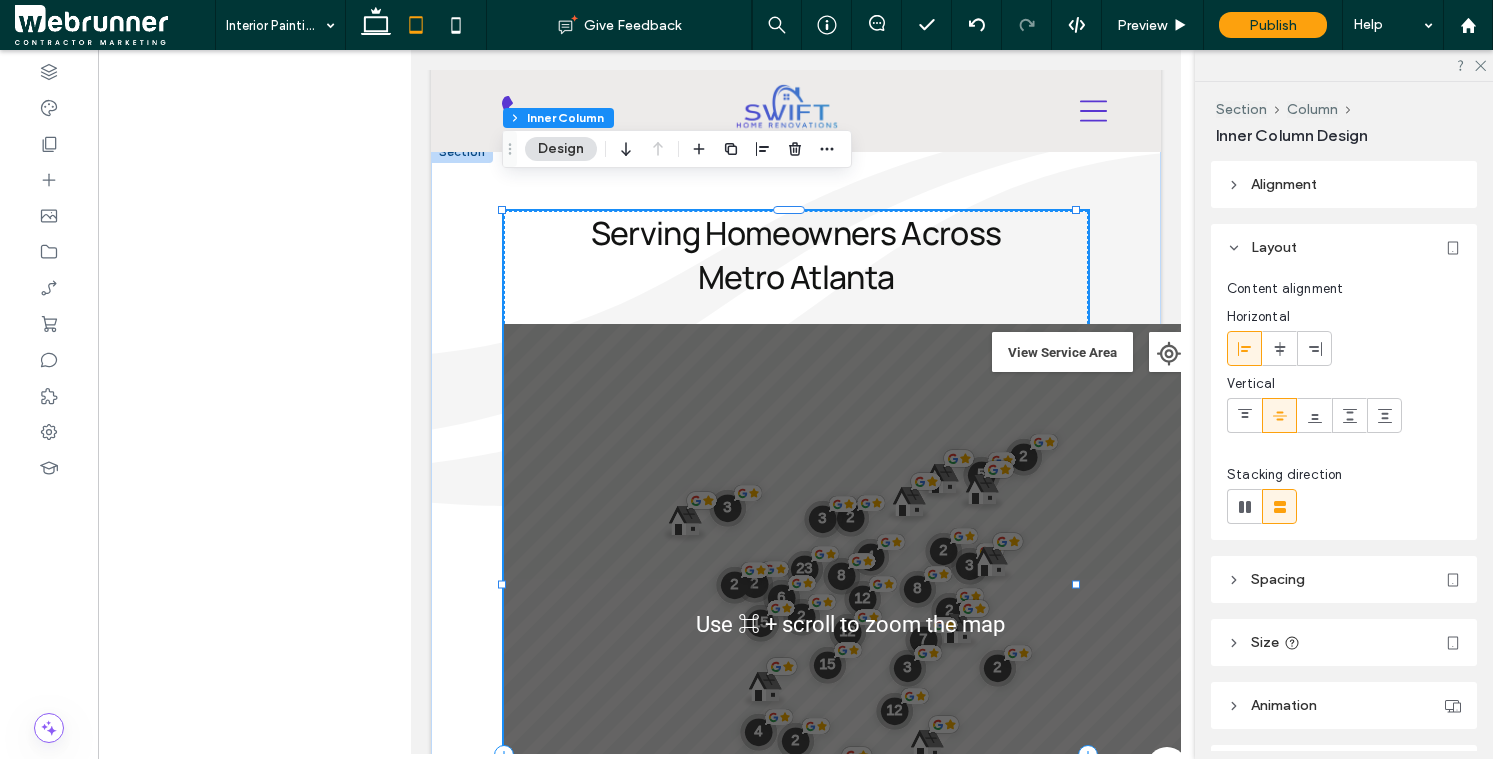 click on "Serving Homeowners Across Metro Atlanta" at bounding box center (795, 255) 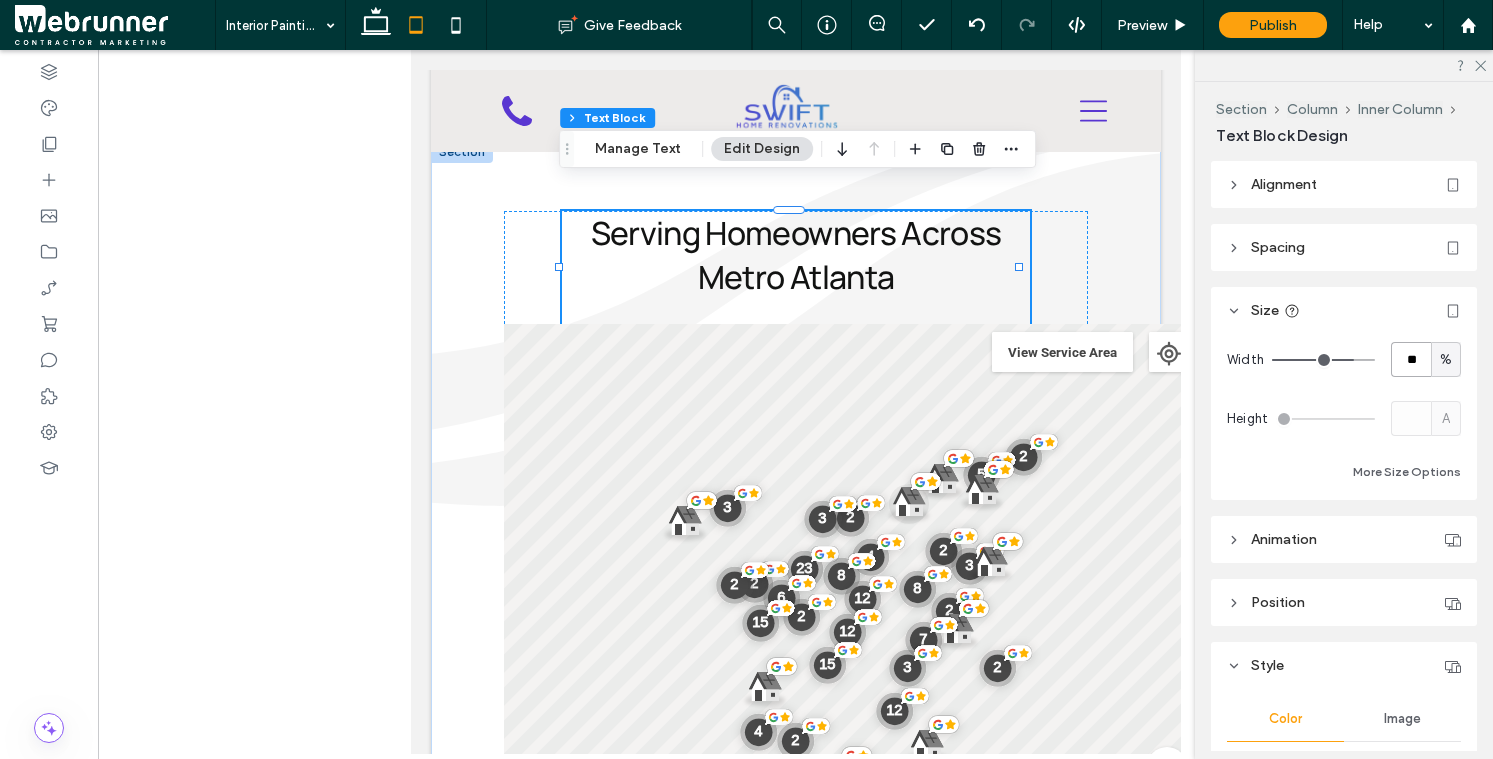 click on "**" at bounding box center (1411, 359) 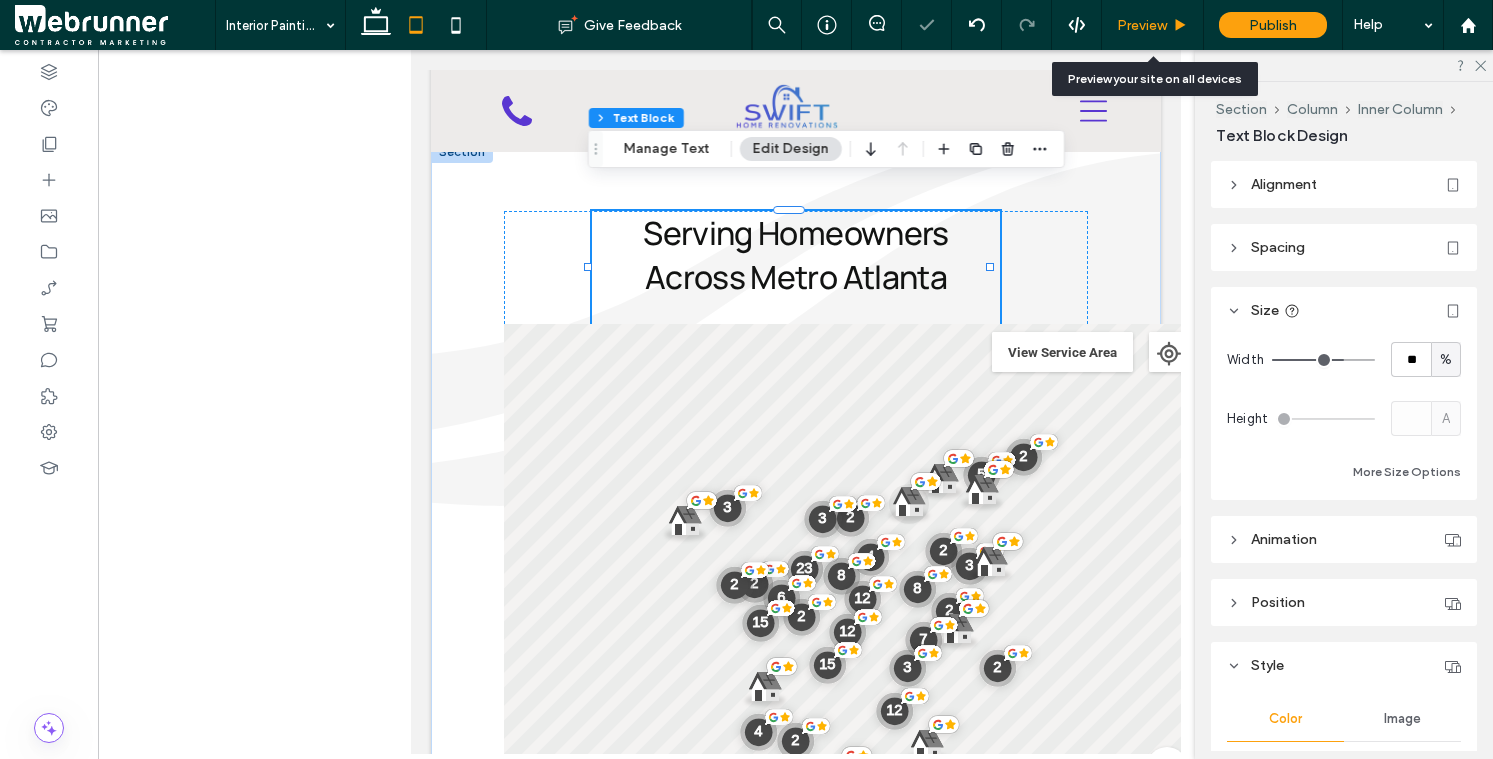 click 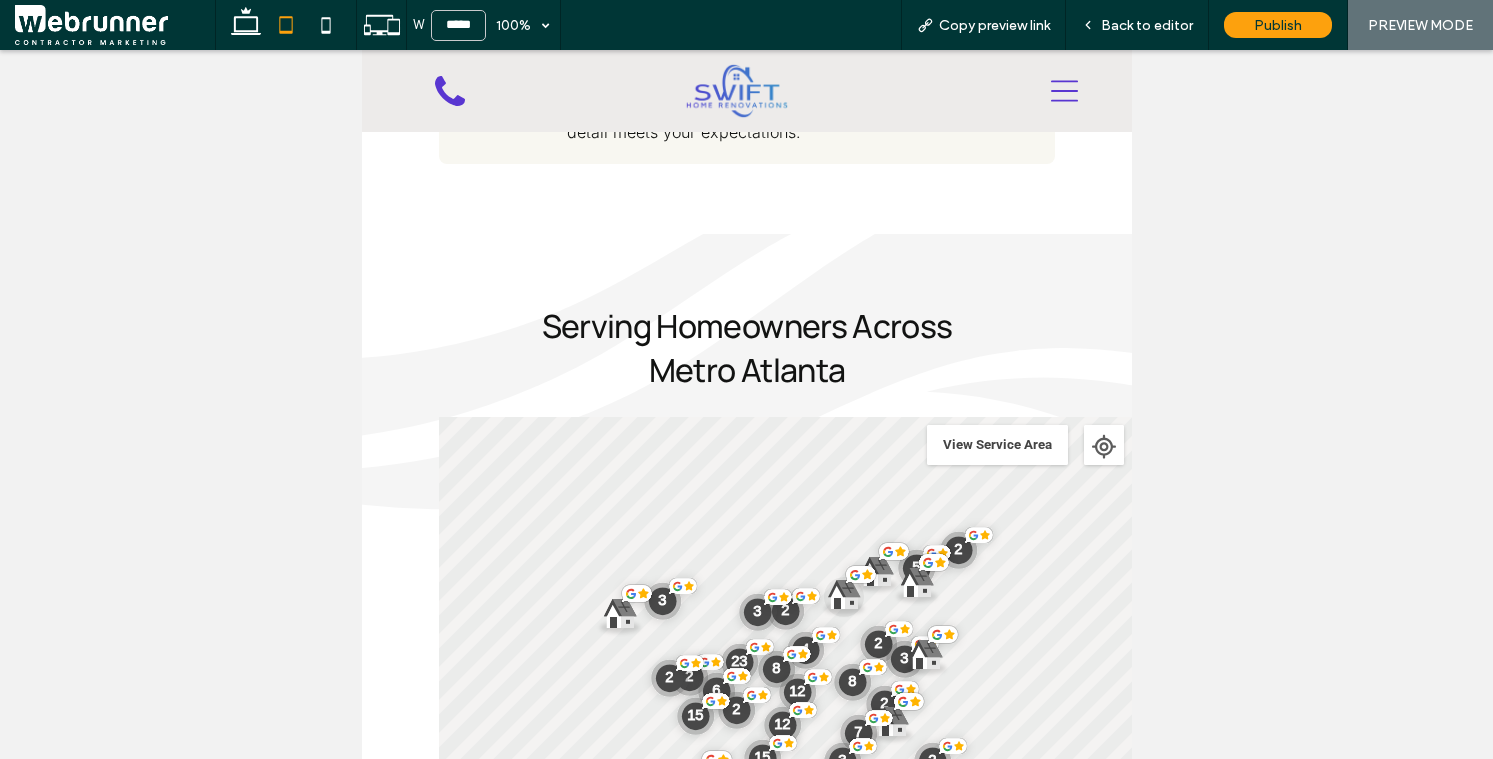scroll, scrollTop: 5399, scrollLeft: 0, axis: vertical 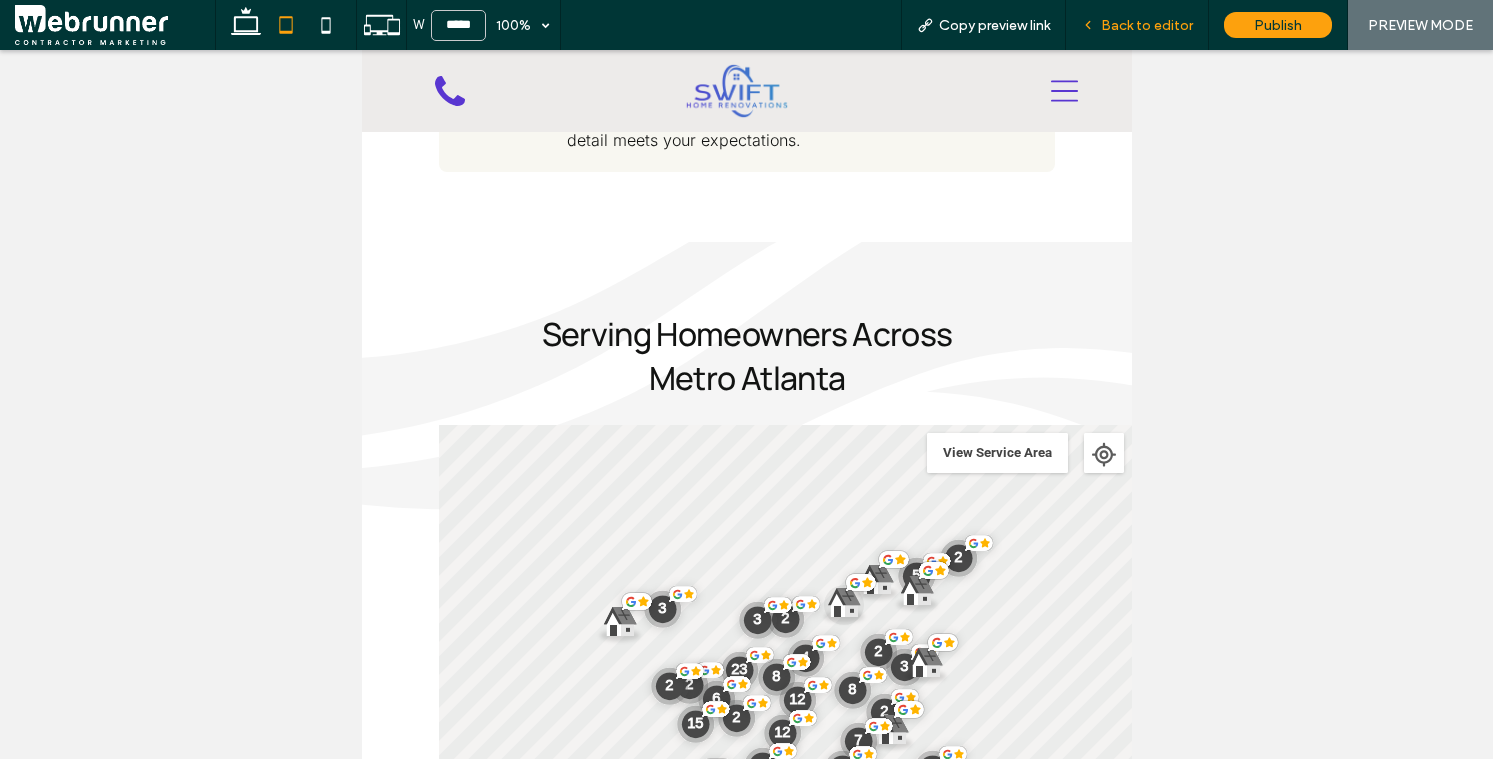 click on "Back to editor" at bounding box center [1147, 25] 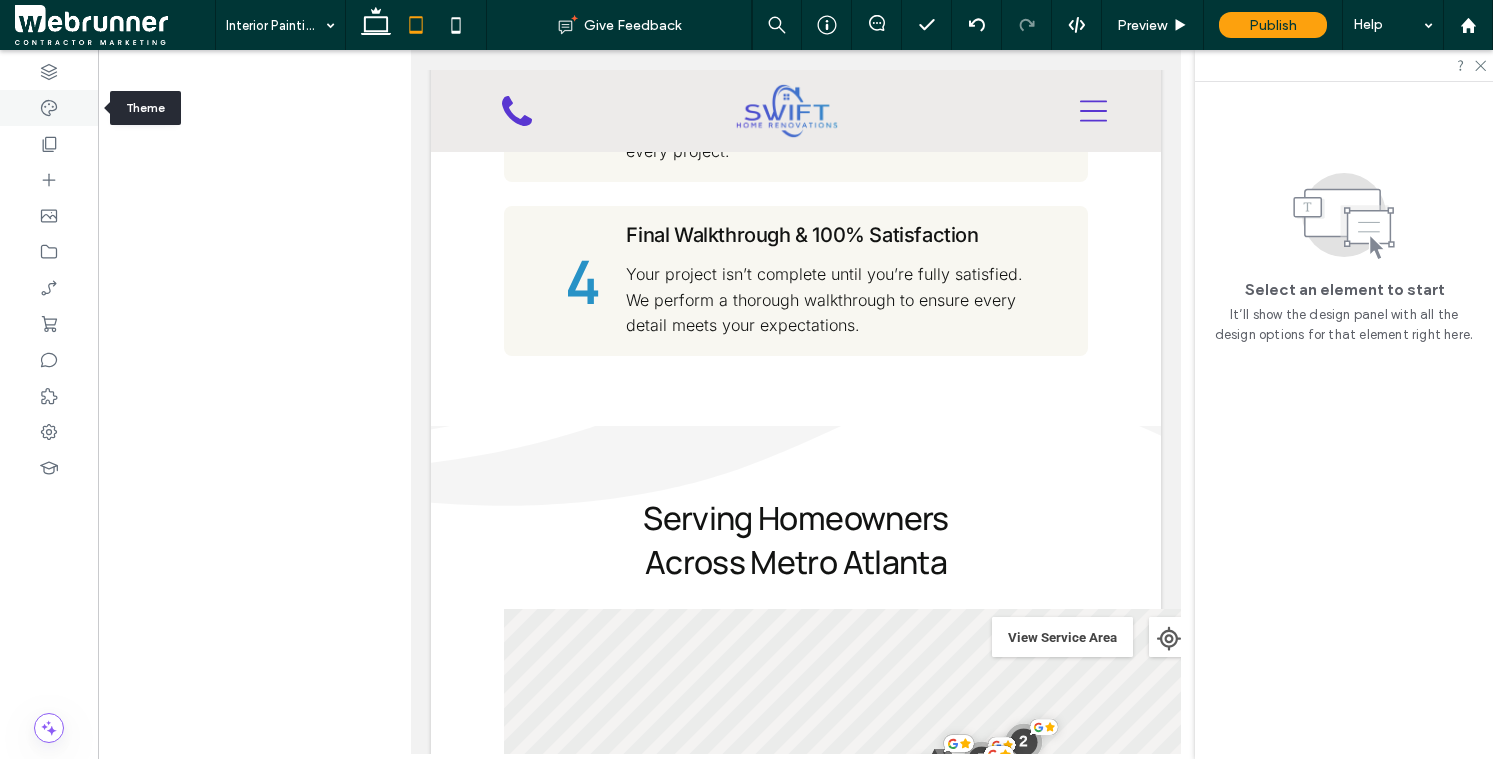 click at bounding box center [49, 108] 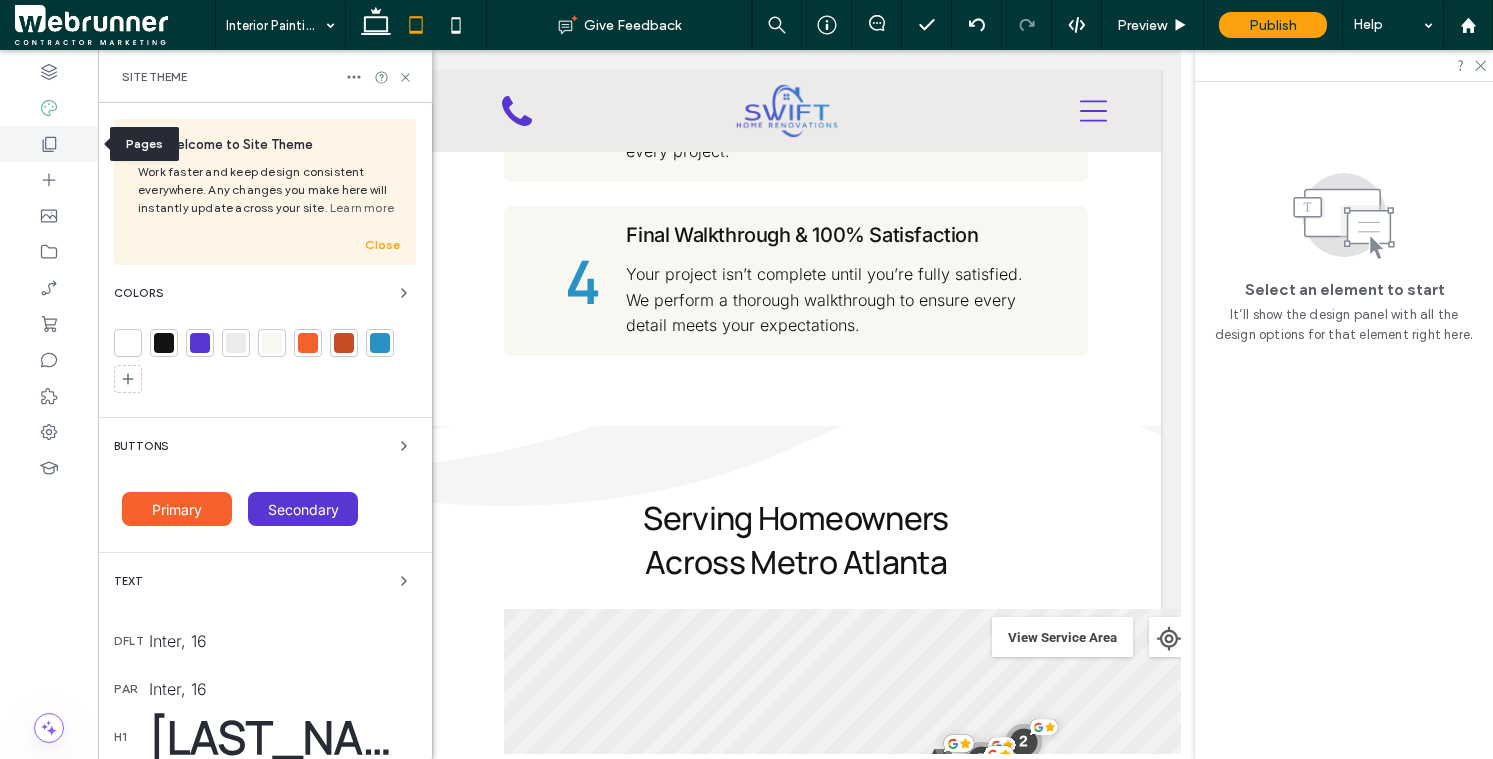 click 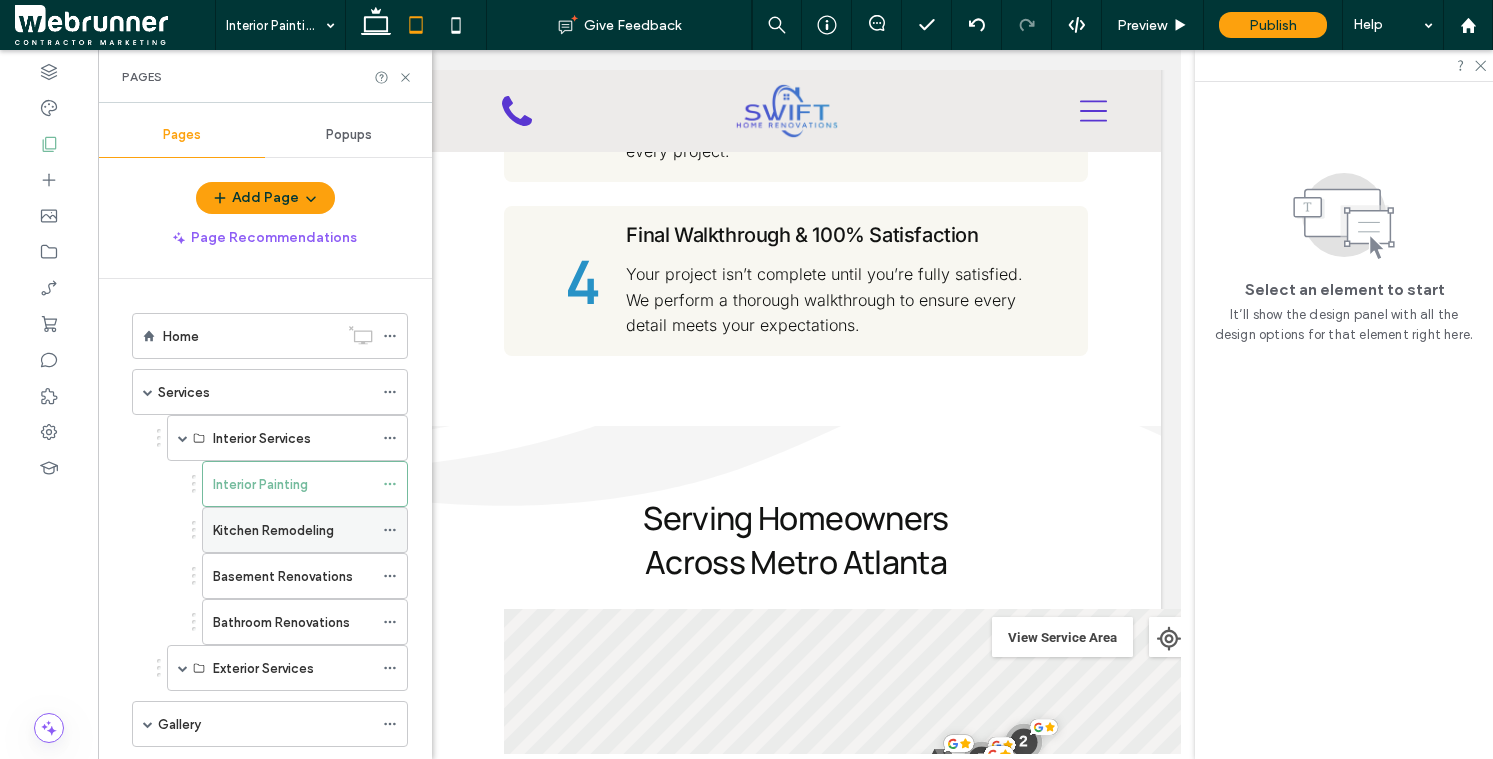 click on "Kitchen Remodeling" at bounding box center (273, 530) 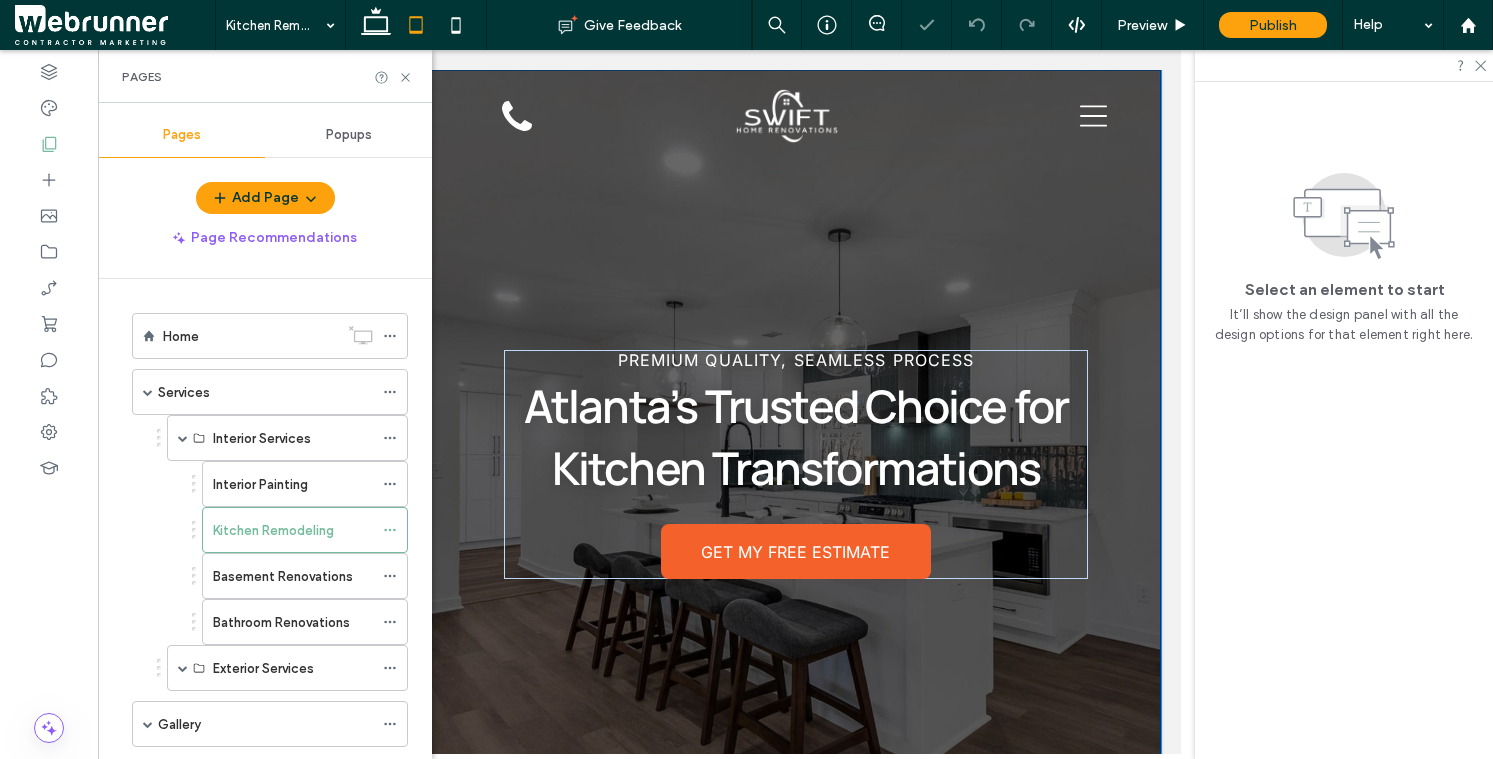 scroll, scrollTop: 0, scrollLeft: 0, axis: both 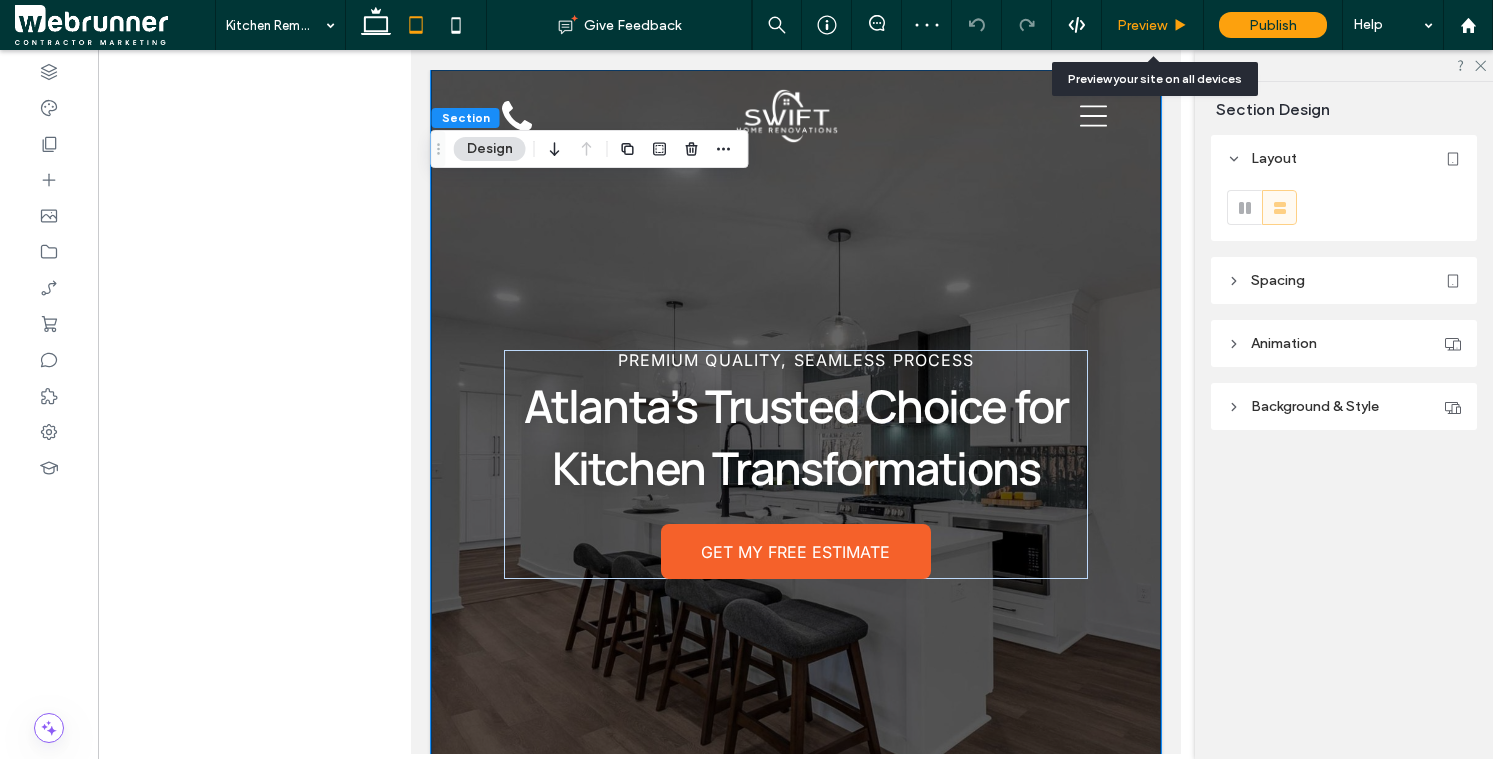 click on "Preview" at bounding box center [1142, 25] 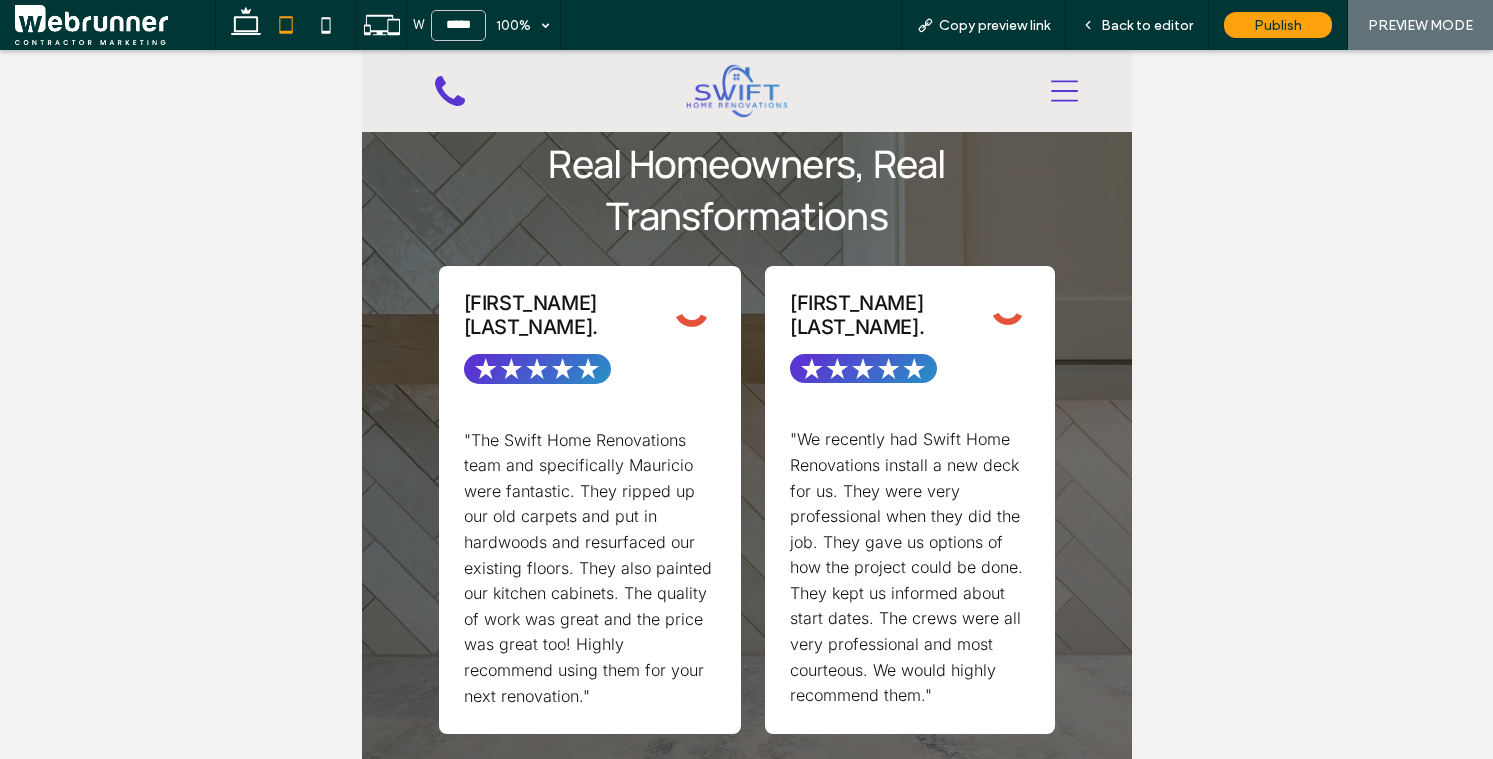 scroll, scrollTop: 3144, scrollLeft: 0, axis: vertical 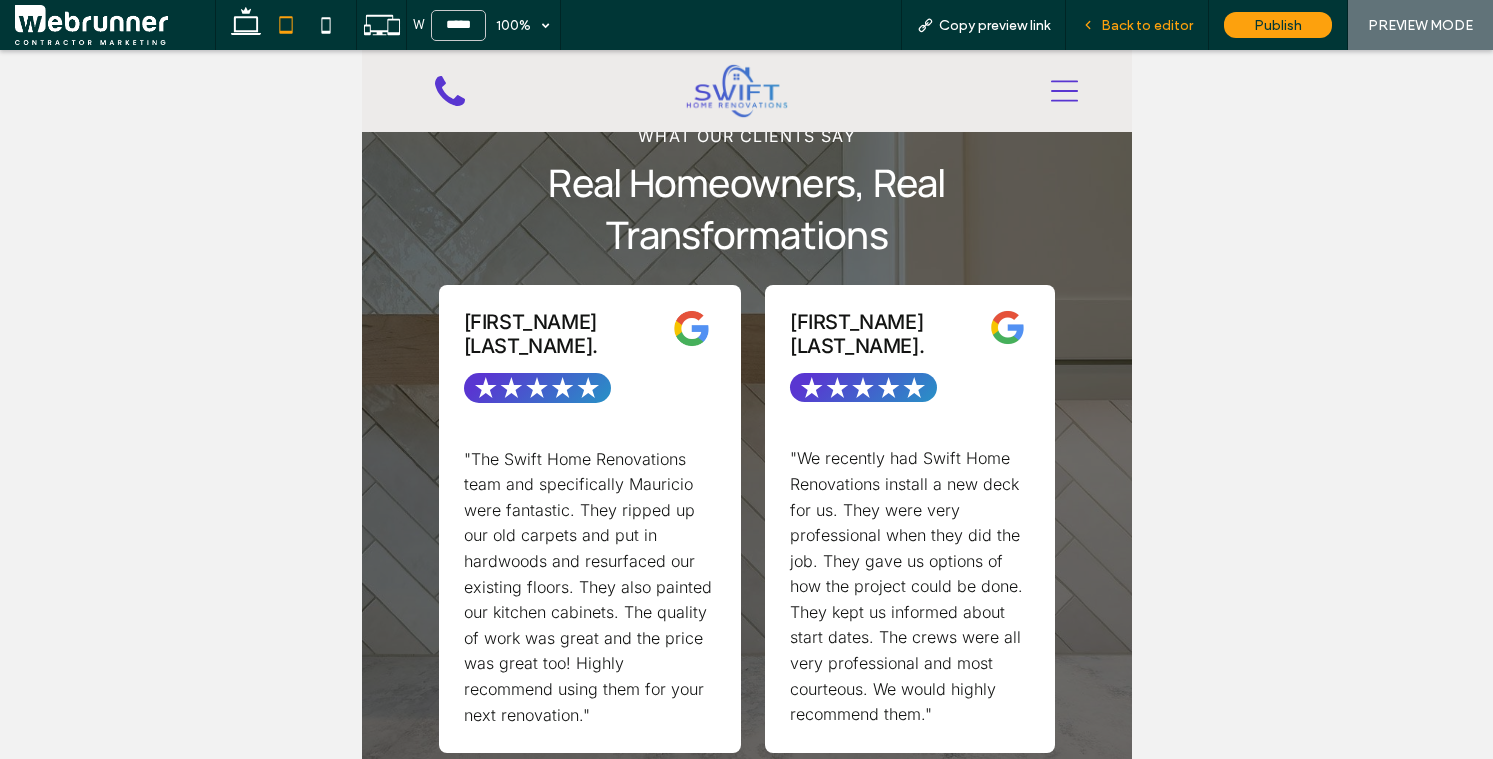 click on "Back to editor" at bounding box center [1137, 25] 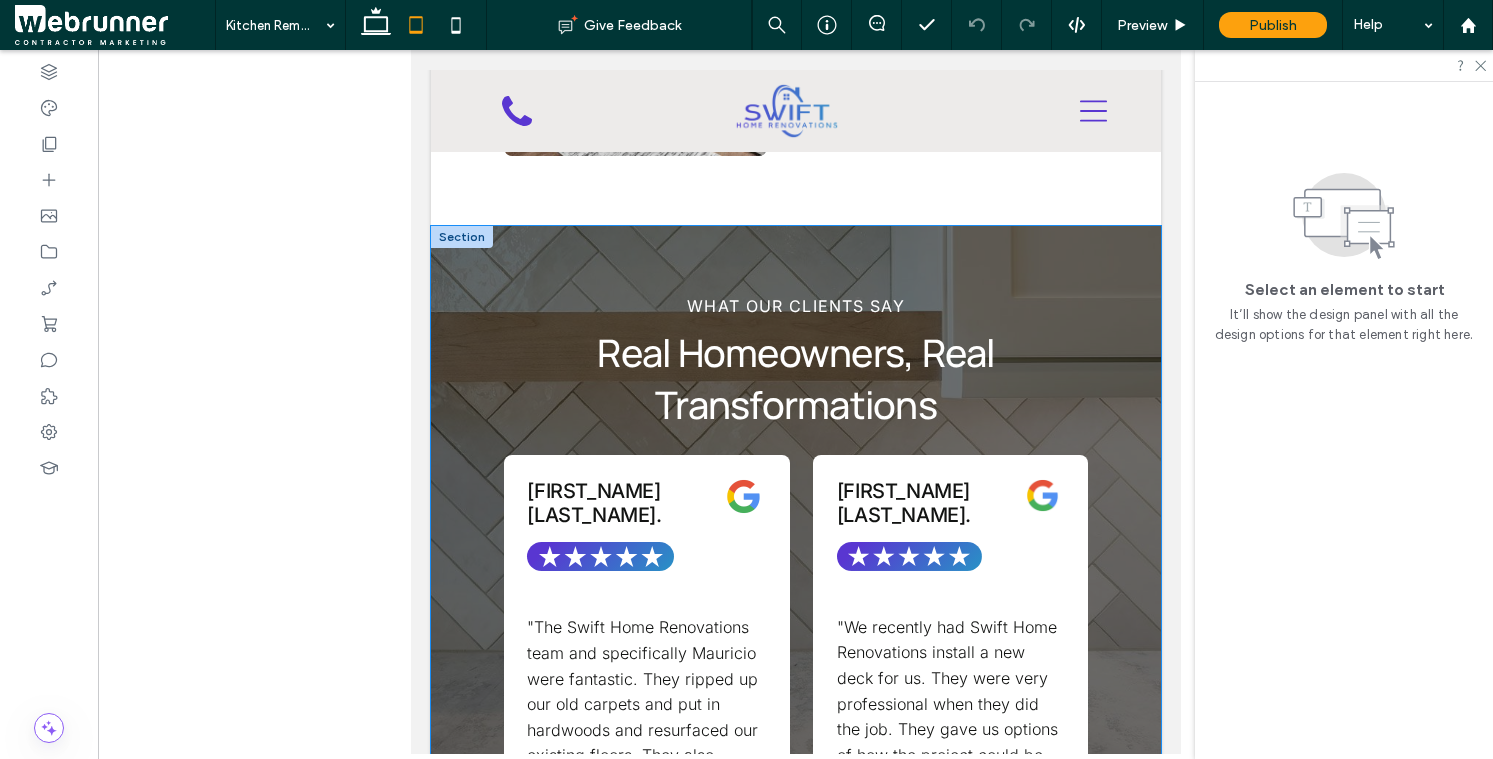scroll, scrollTop: 2974, scrollLeft: 0, axis: vertical 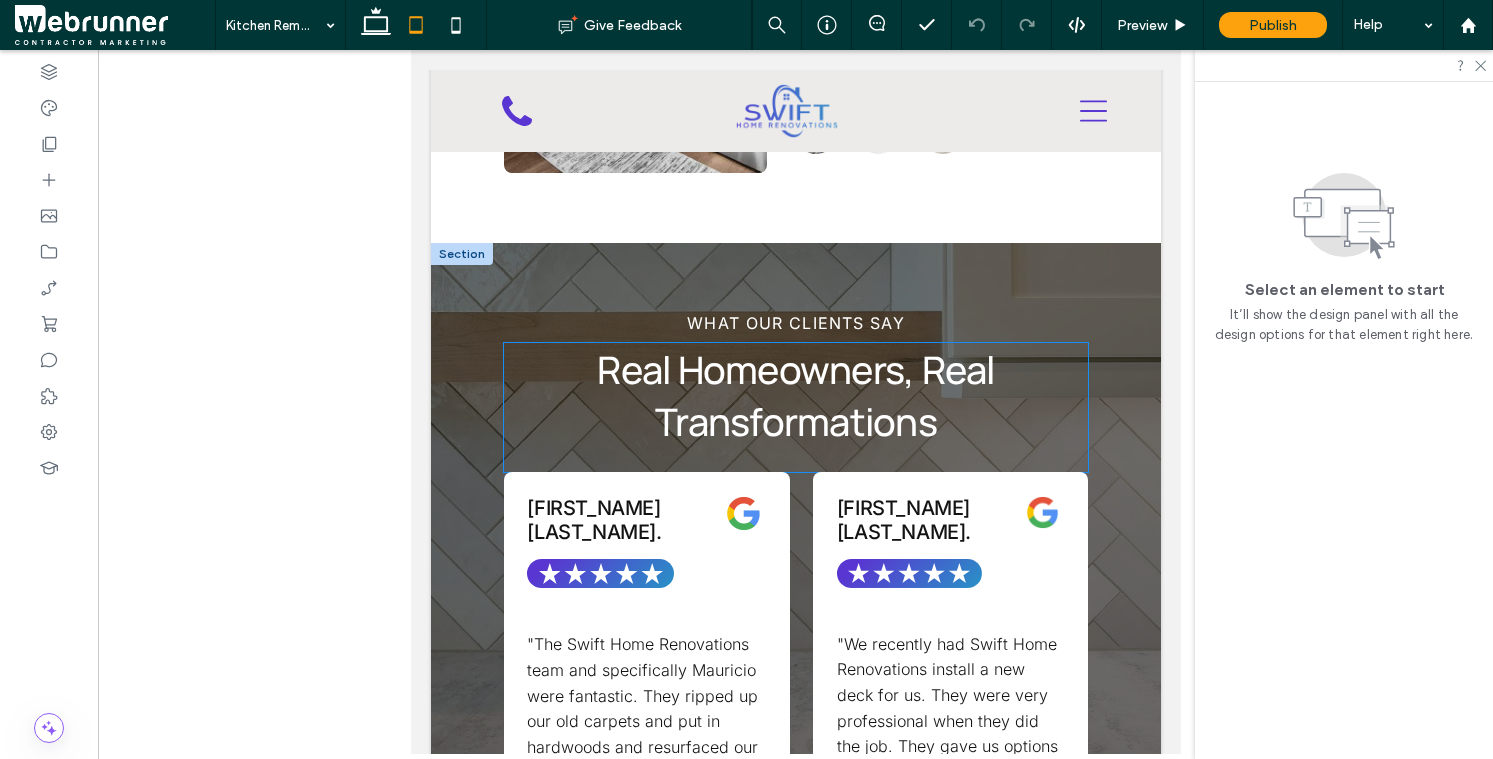click on "Real Homeowners, Real Transformations" at bounding box center (794, 395) 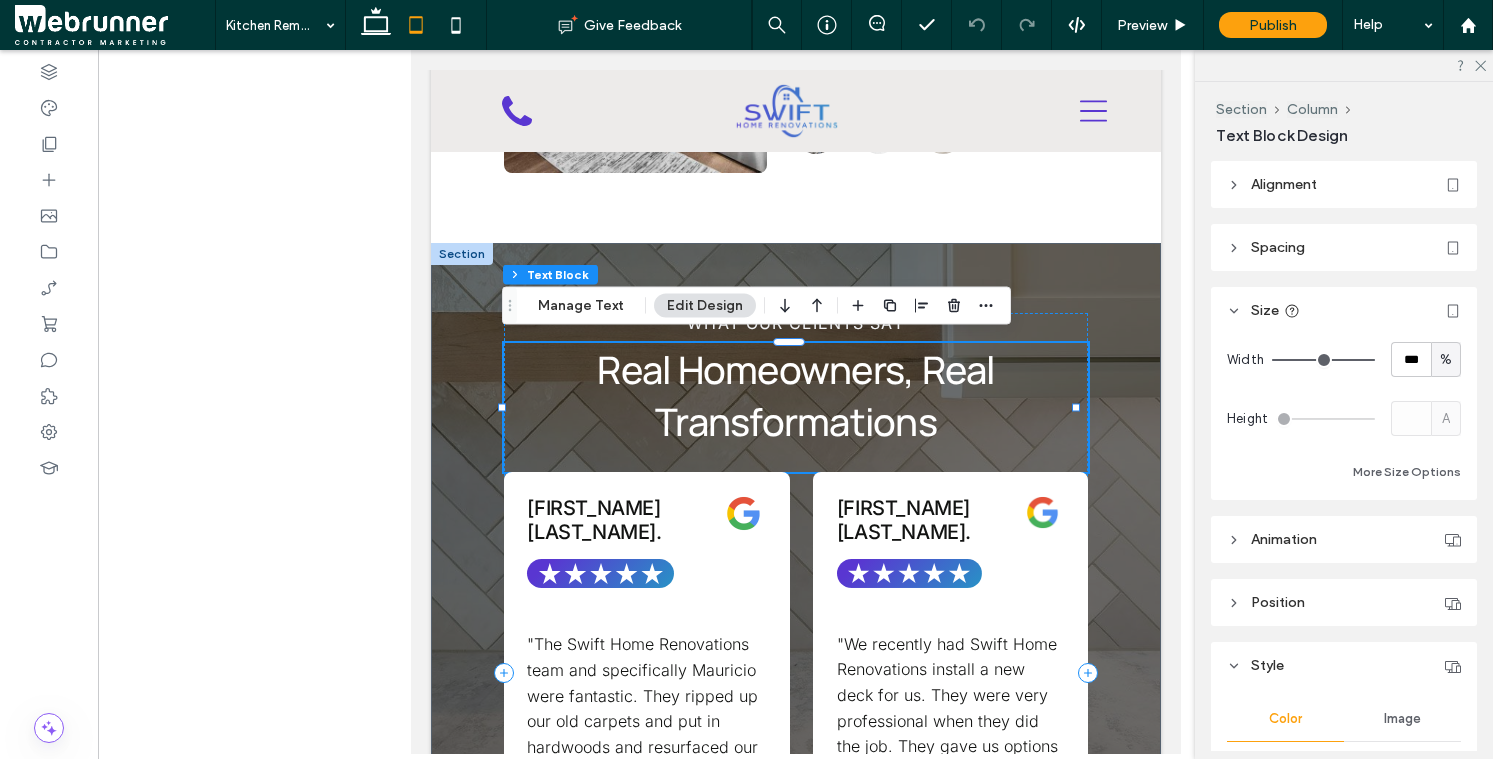 click on "Real Homeowners, Real Transformations" at bounding box center (794, 395) 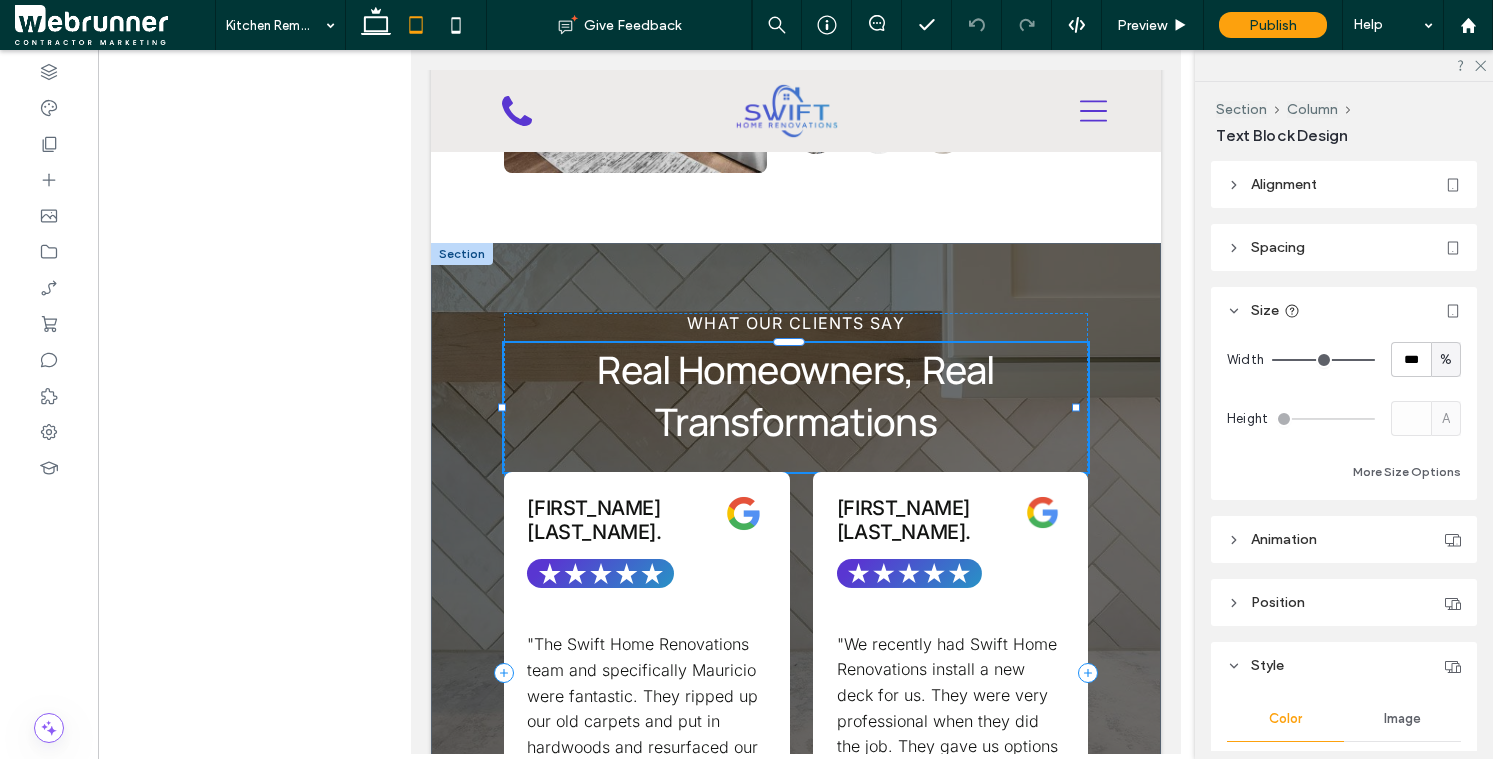 type on "*******" 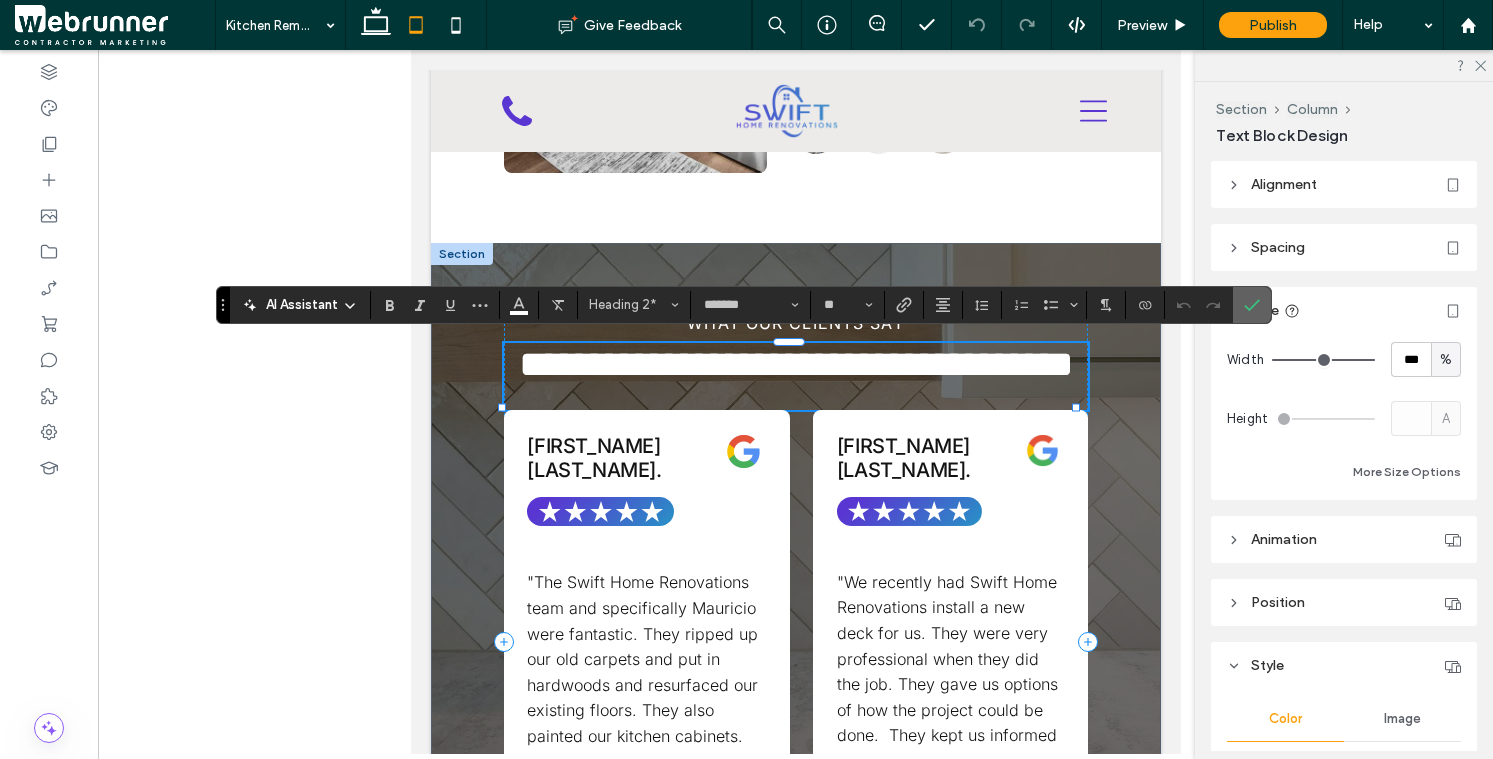 click 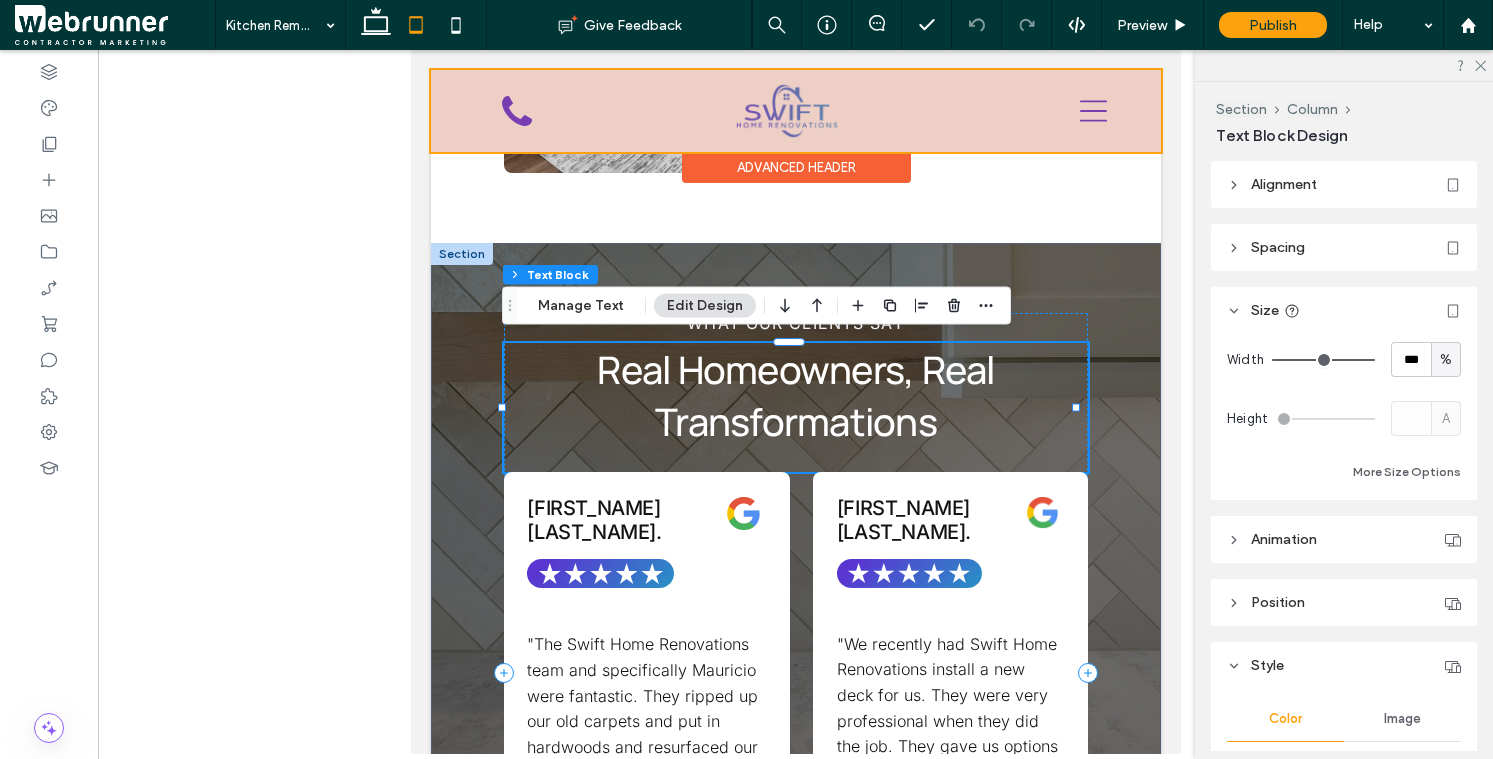 click on "Advanced Header" at bounding box center (795, 167) 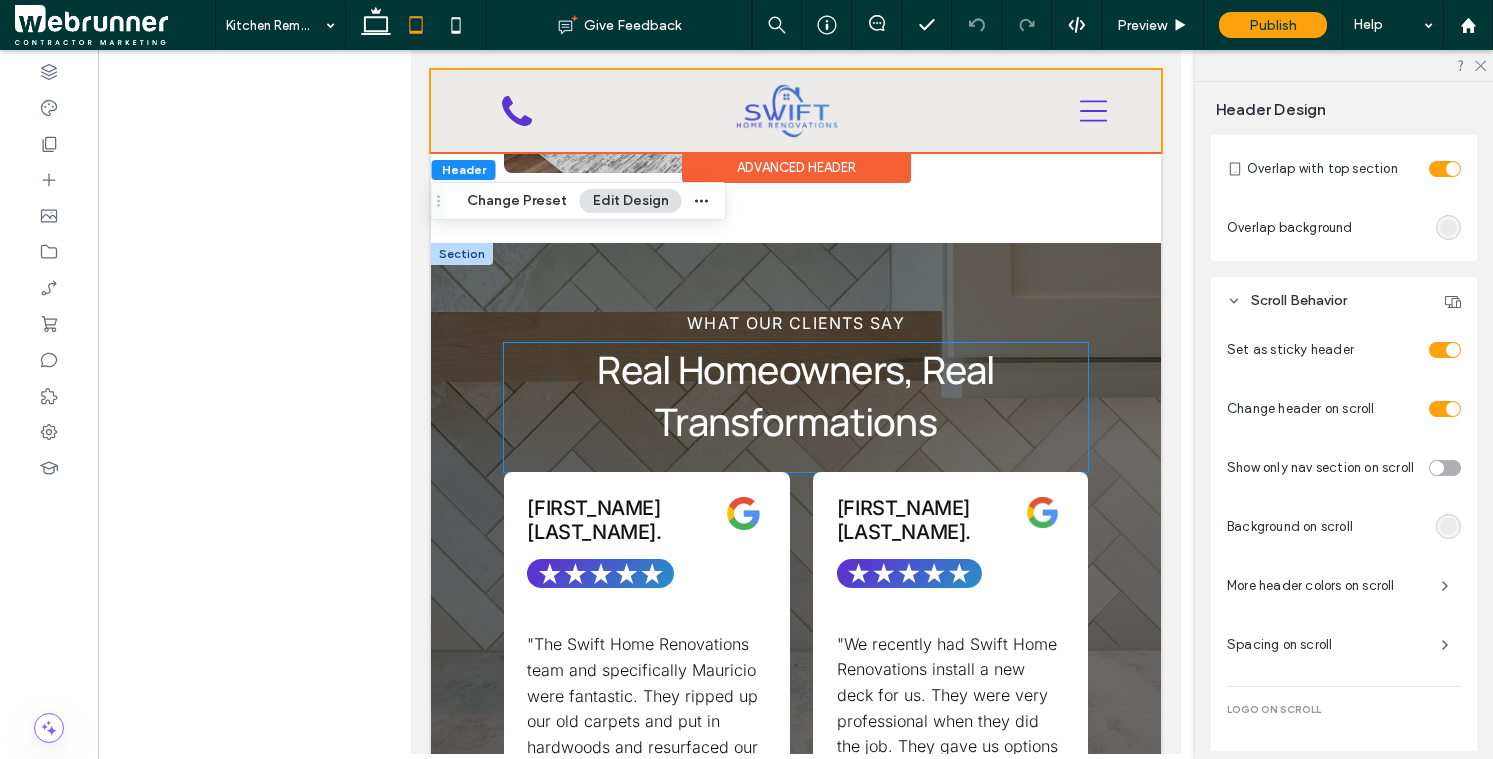 scroll, scrollTop: 914, scrollLeft: 0, axis: vertical 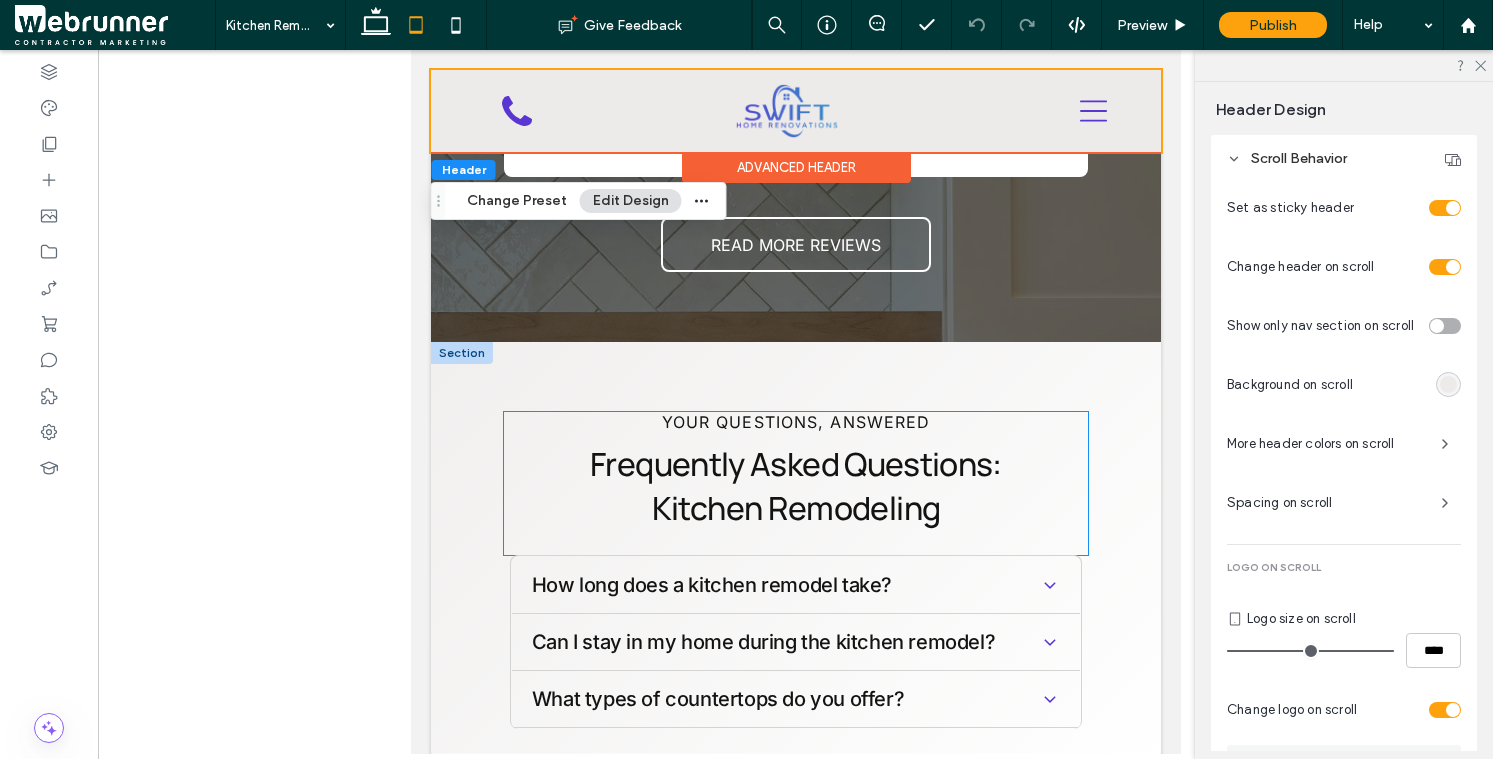 click on "Frequently Asked Questions: Kitchen Remodeling" at bounding box center (795, 486) 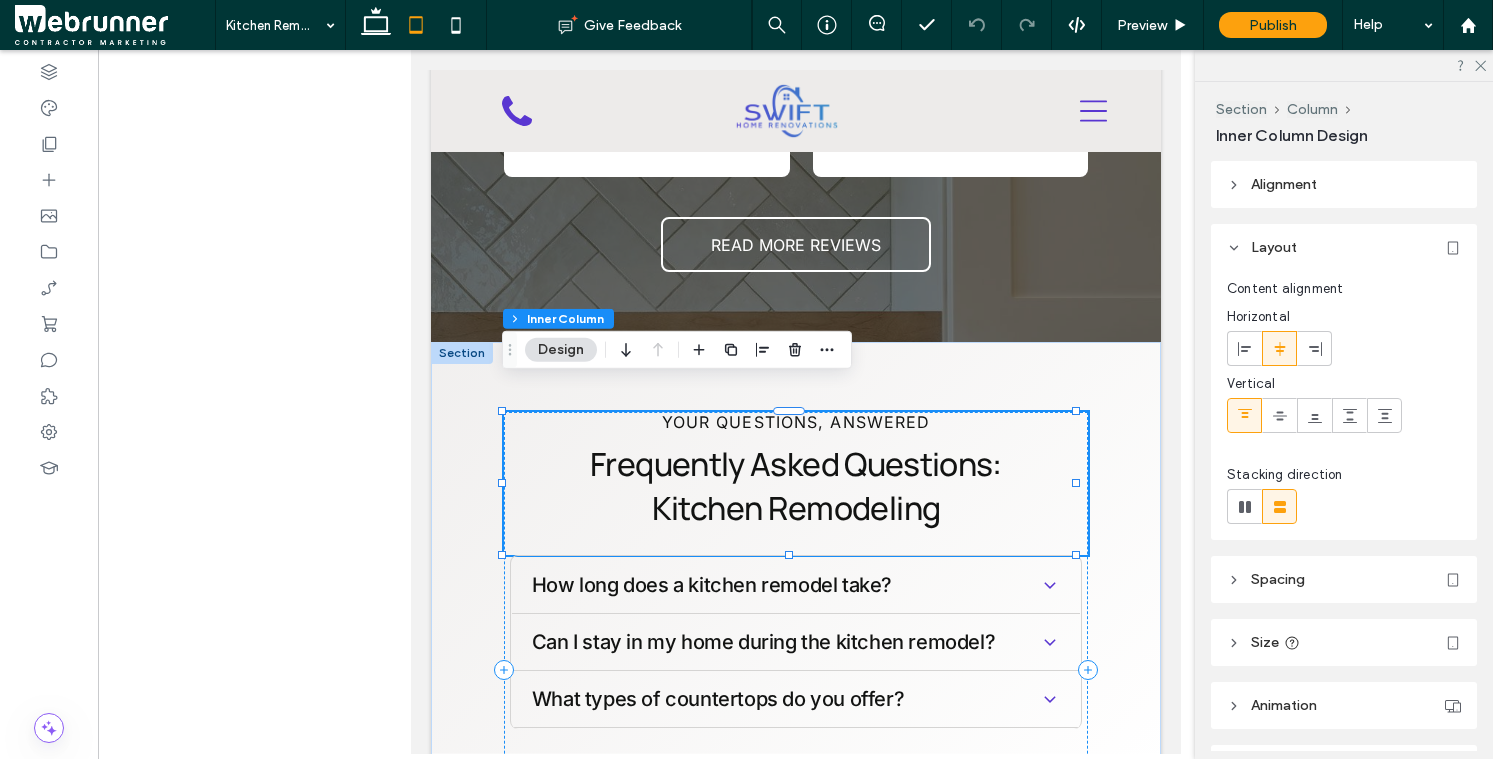click on "Frequently Asked Questions: Kitchen Remodeling" at bounding box center [795, 486] 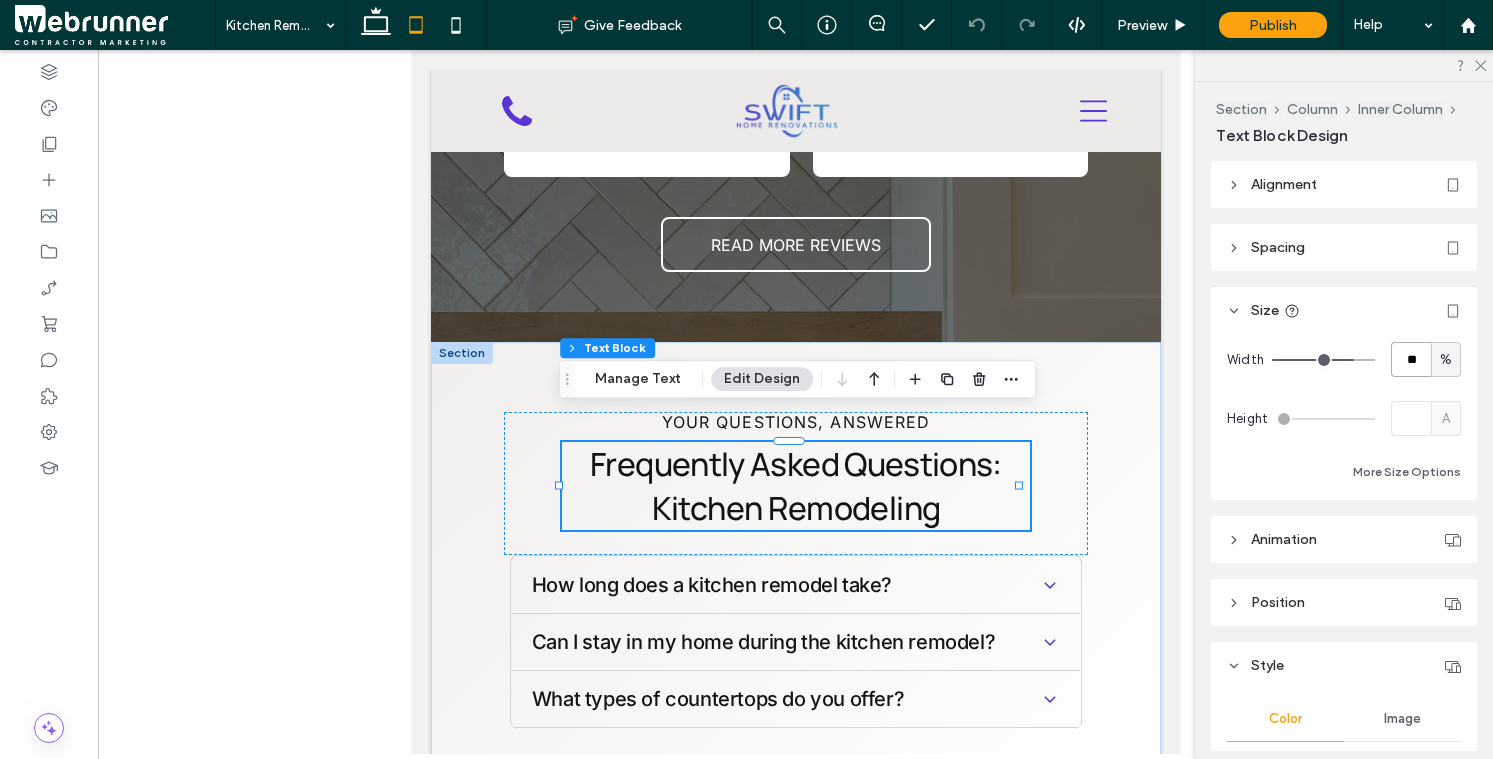 click on "**" at bounding box center [1411, 359] 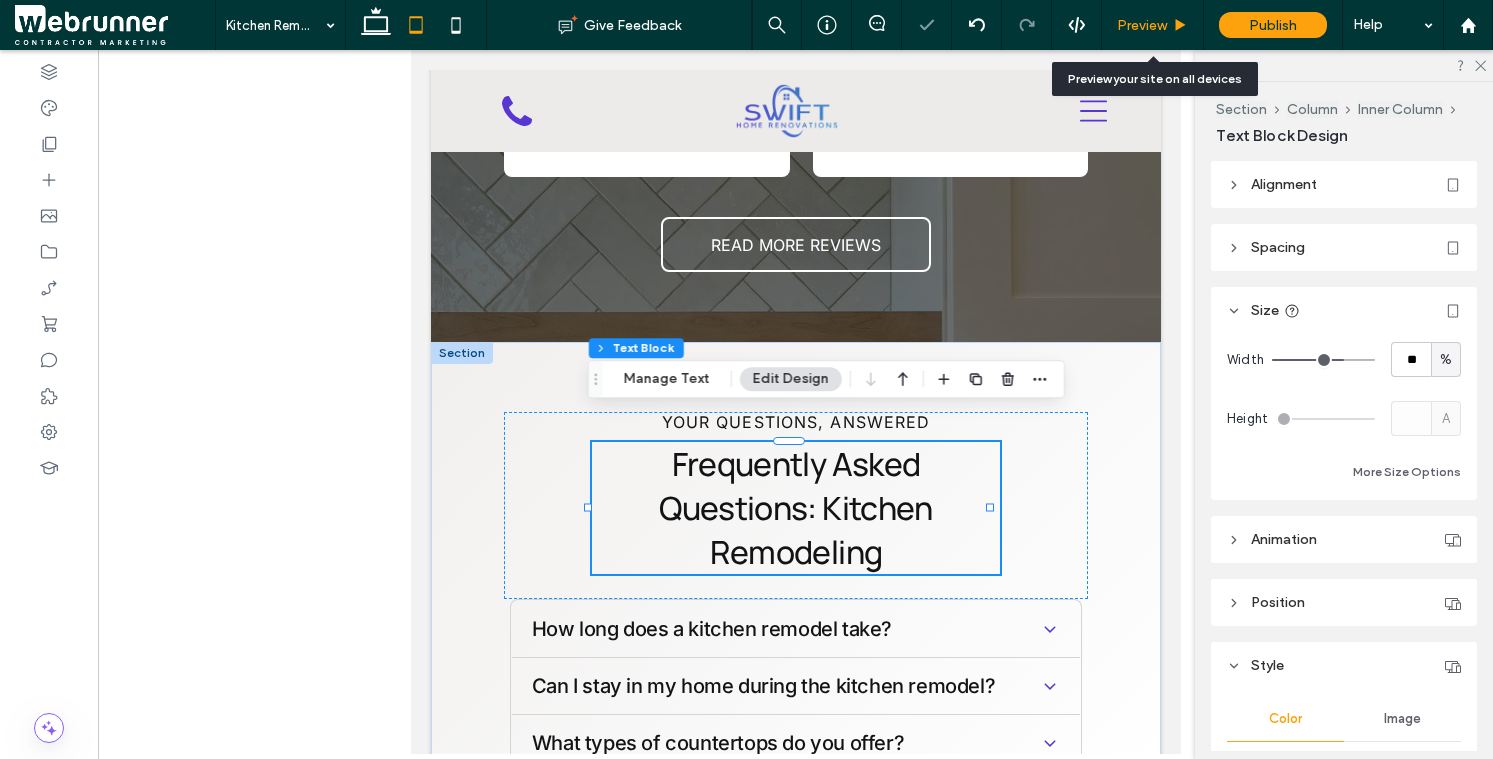 click on "Preview" at bounding box center (1142, 25) 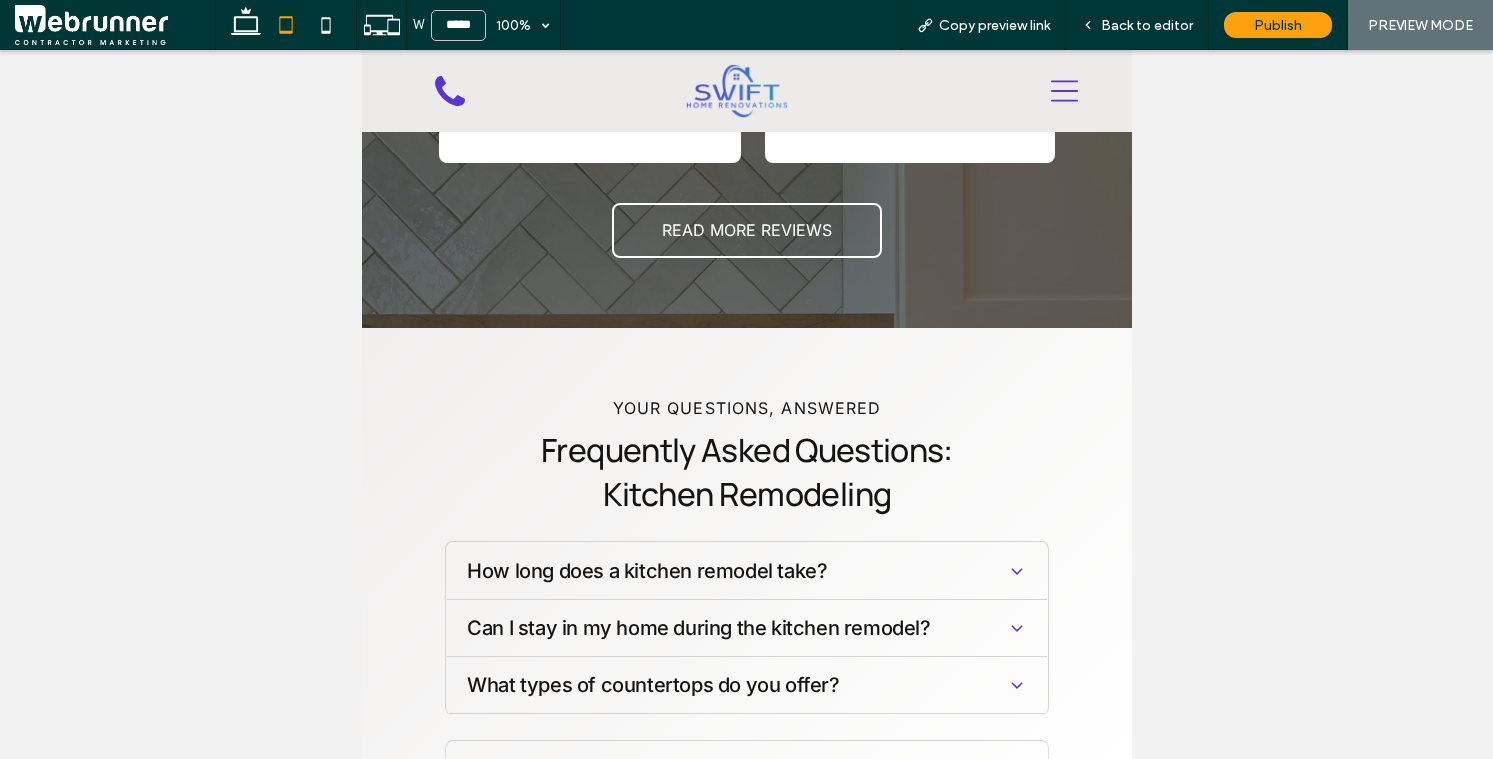 click on "Back to editor" at bounding box center [1147, 25] 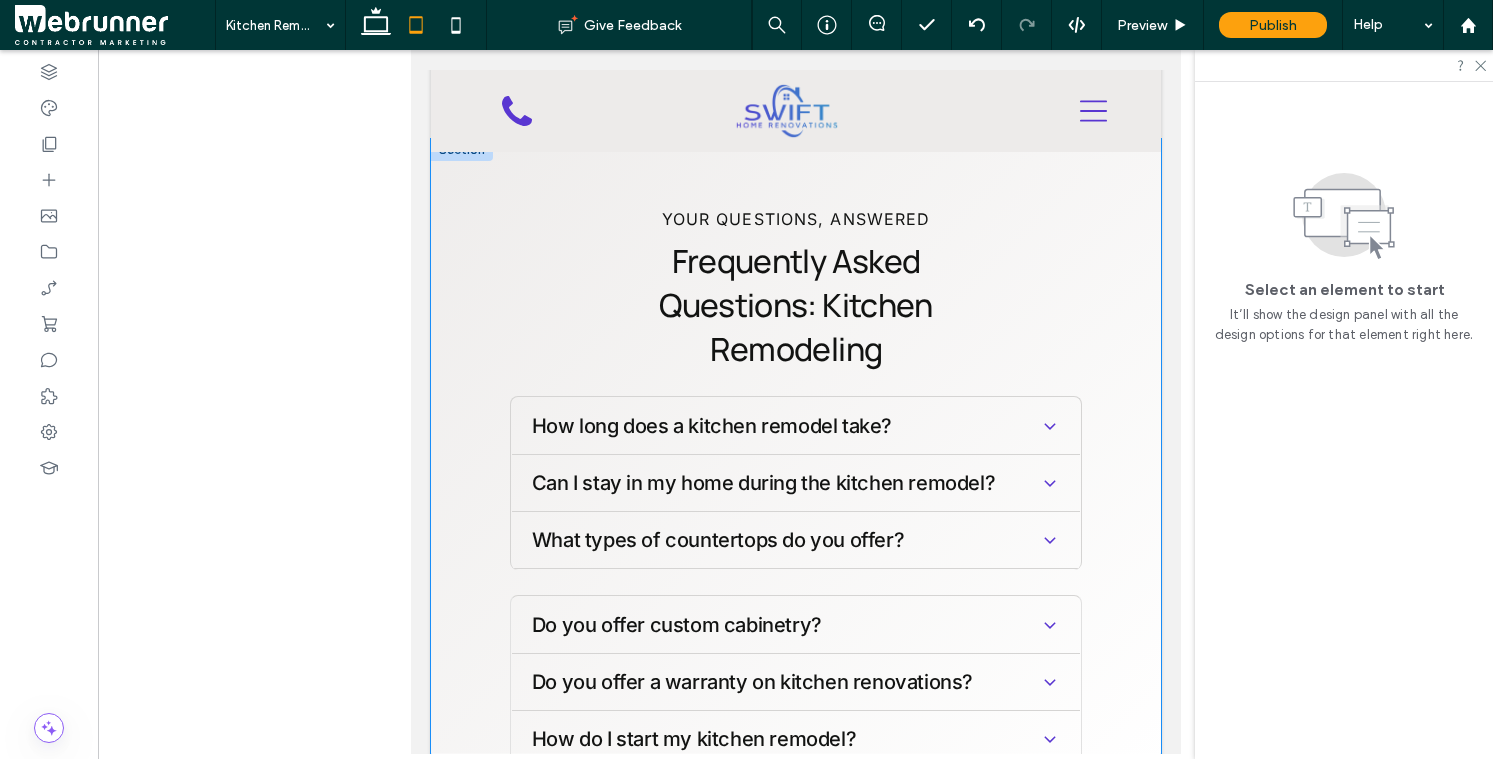 scroll, scrollTop: 3938, scrollLeft: 0, axis: vertical 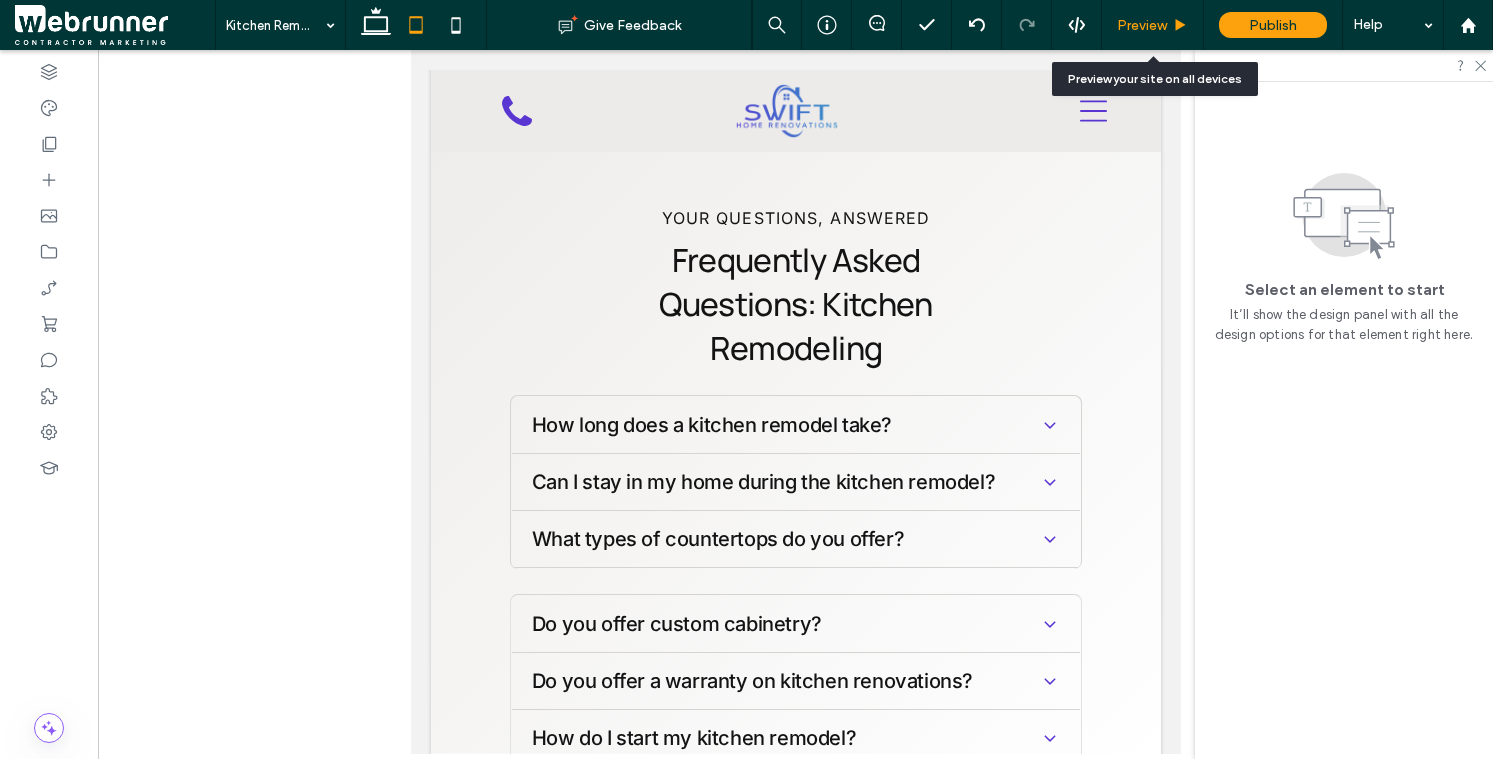 click on "Preview" at bounding box center [1142, 25] 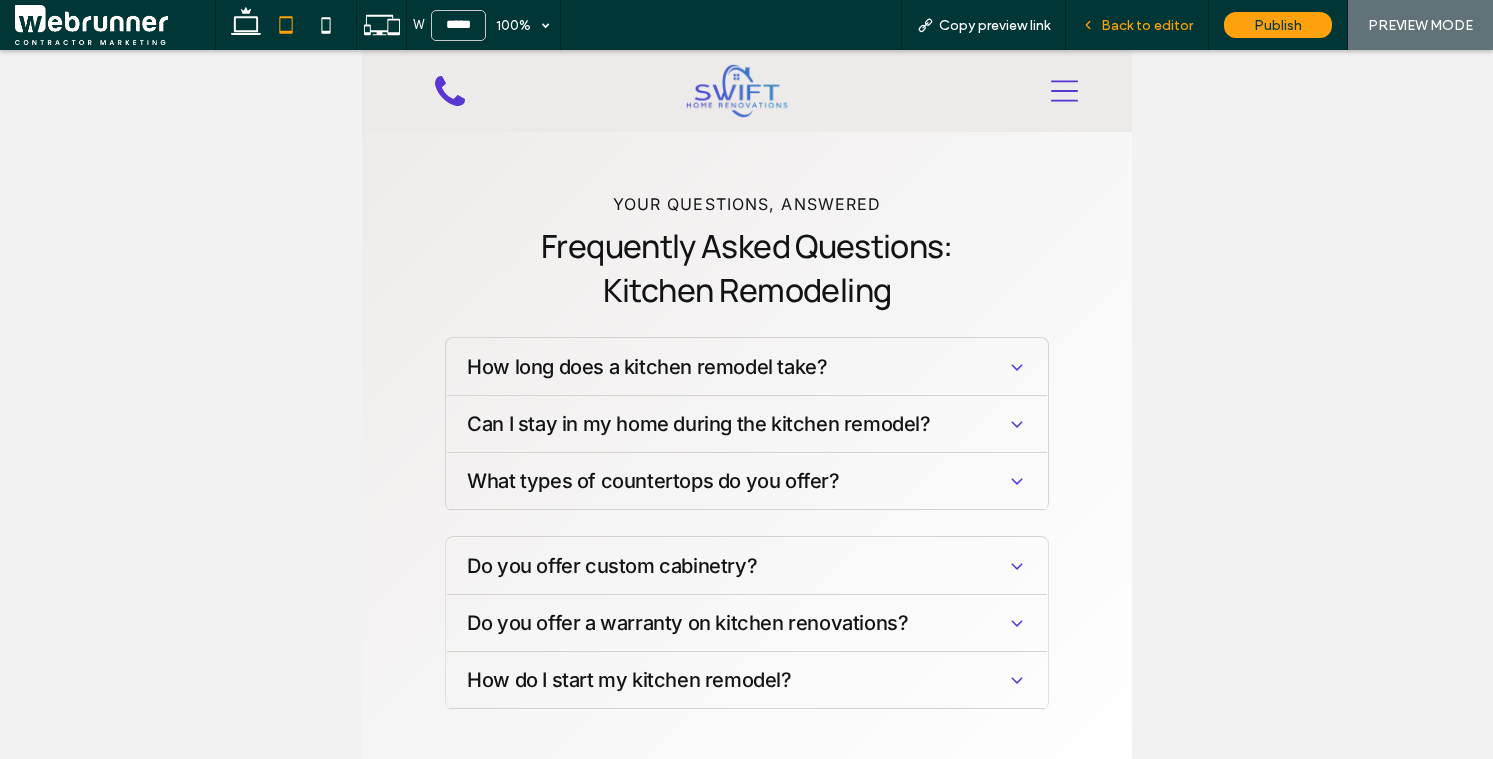 click on "Back to editor" at bounding box center [1147, 25] 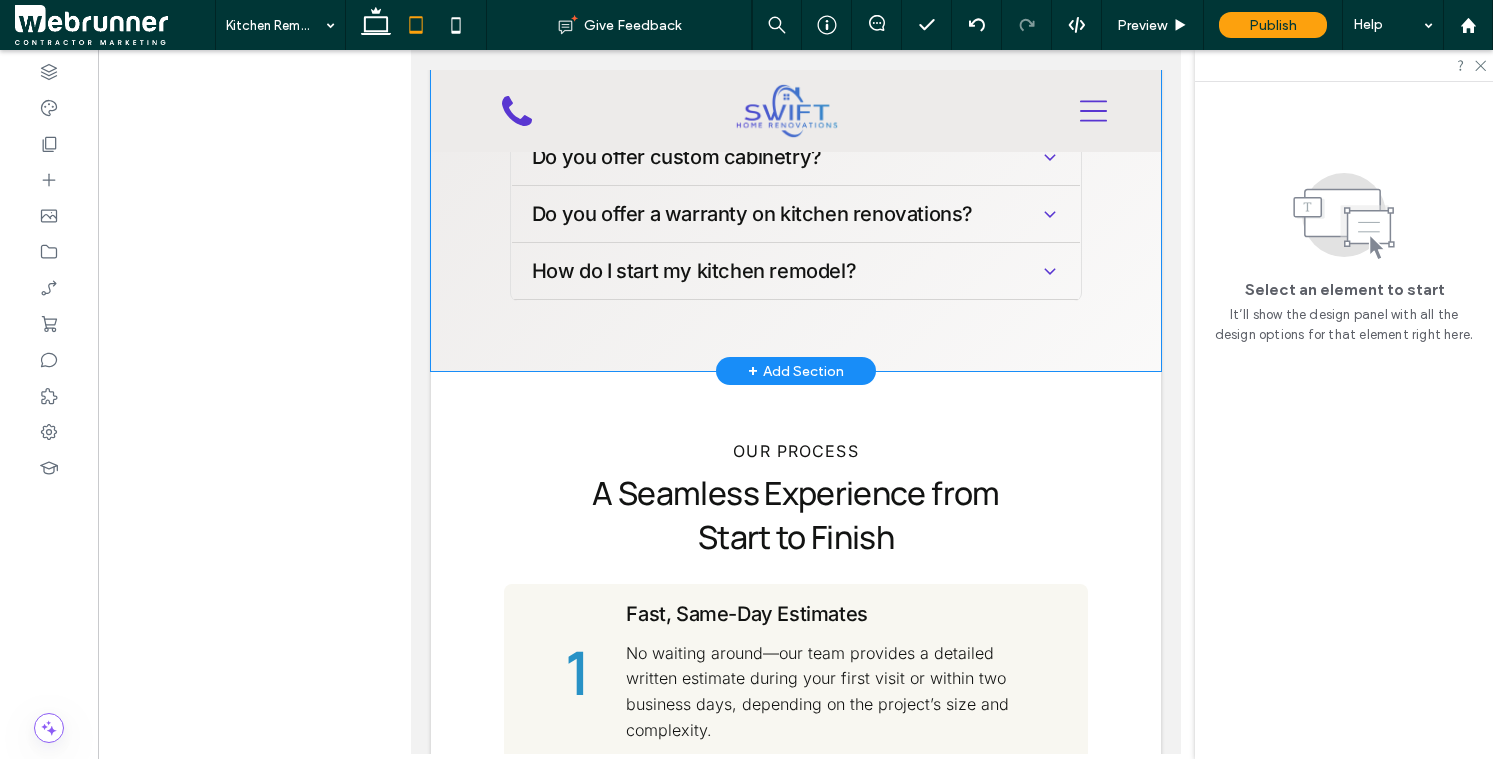scroll, scrollTop: 4407, scrollLeft: 0, axis: vertical 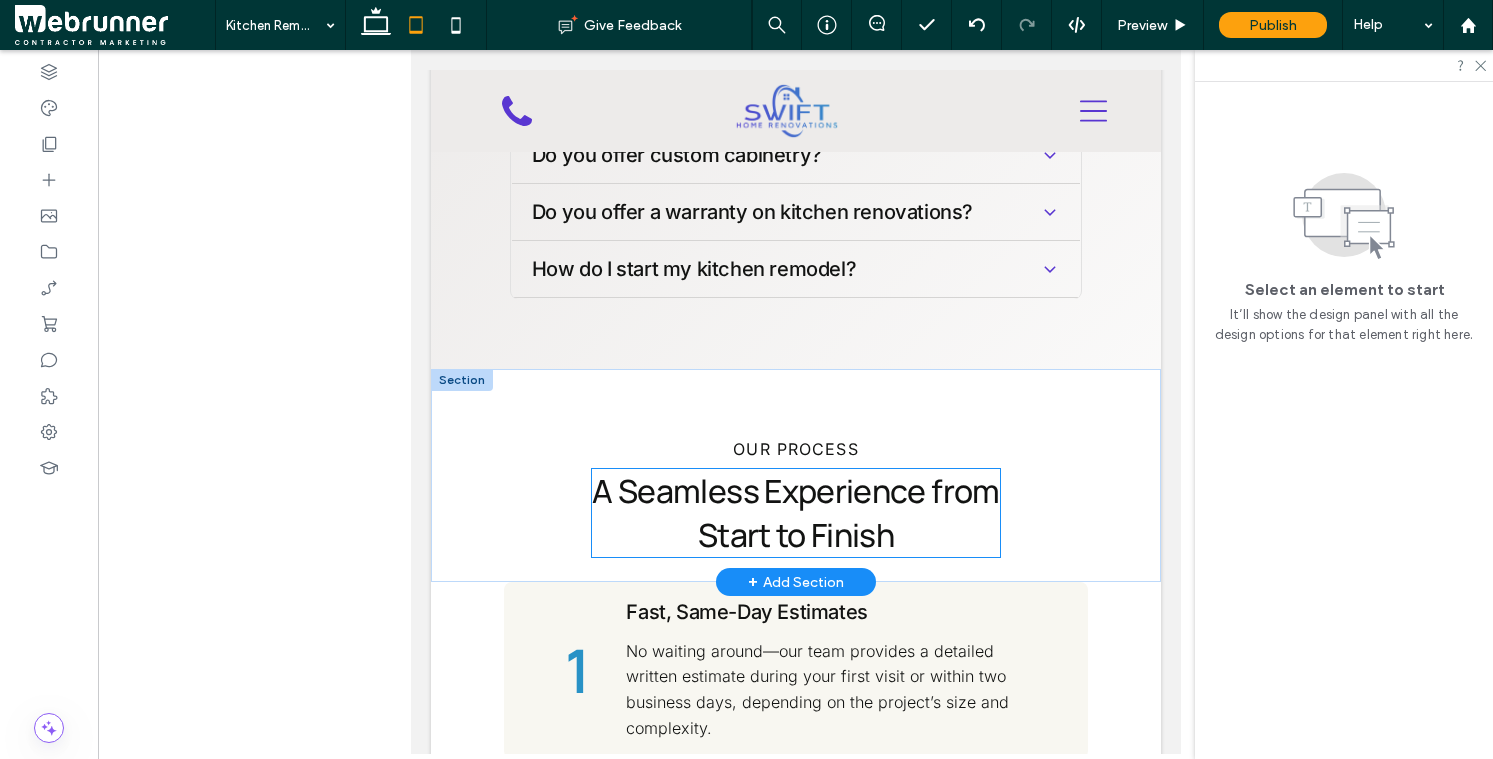 click on "A Seamless Experience from Start to Finish" at bounding box center [794, 513] 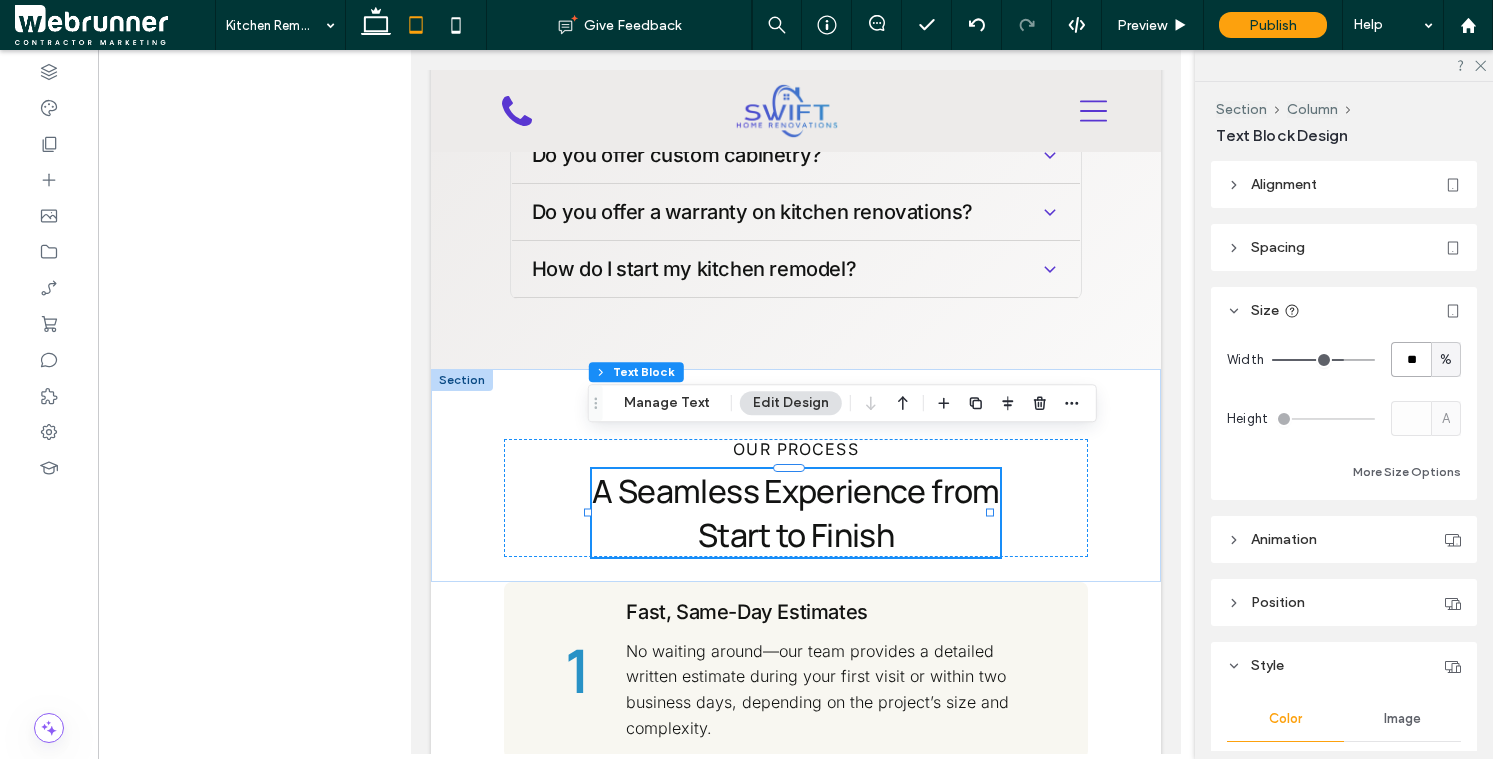 click on "**" at bounding box center [1411, 359] 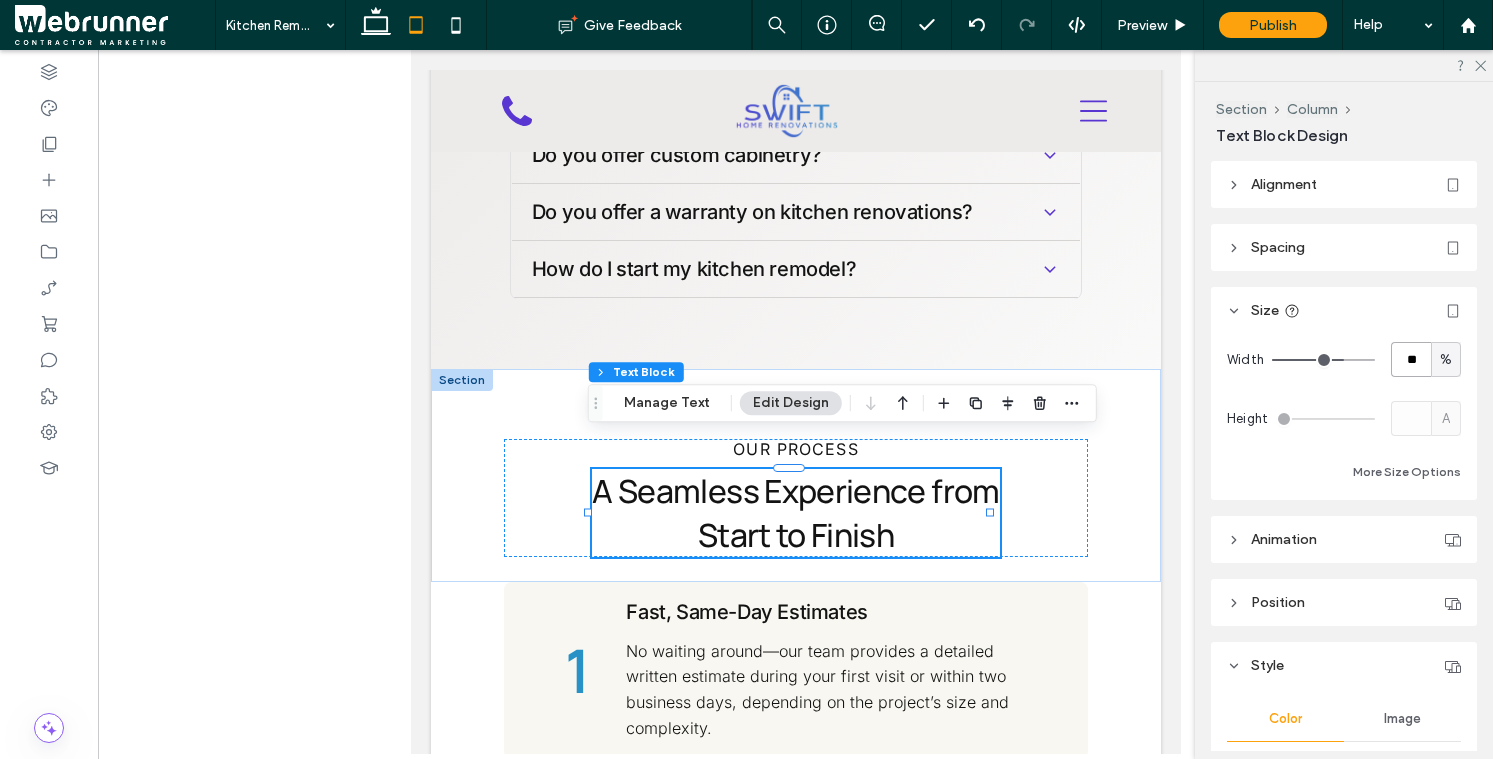 type on "**" 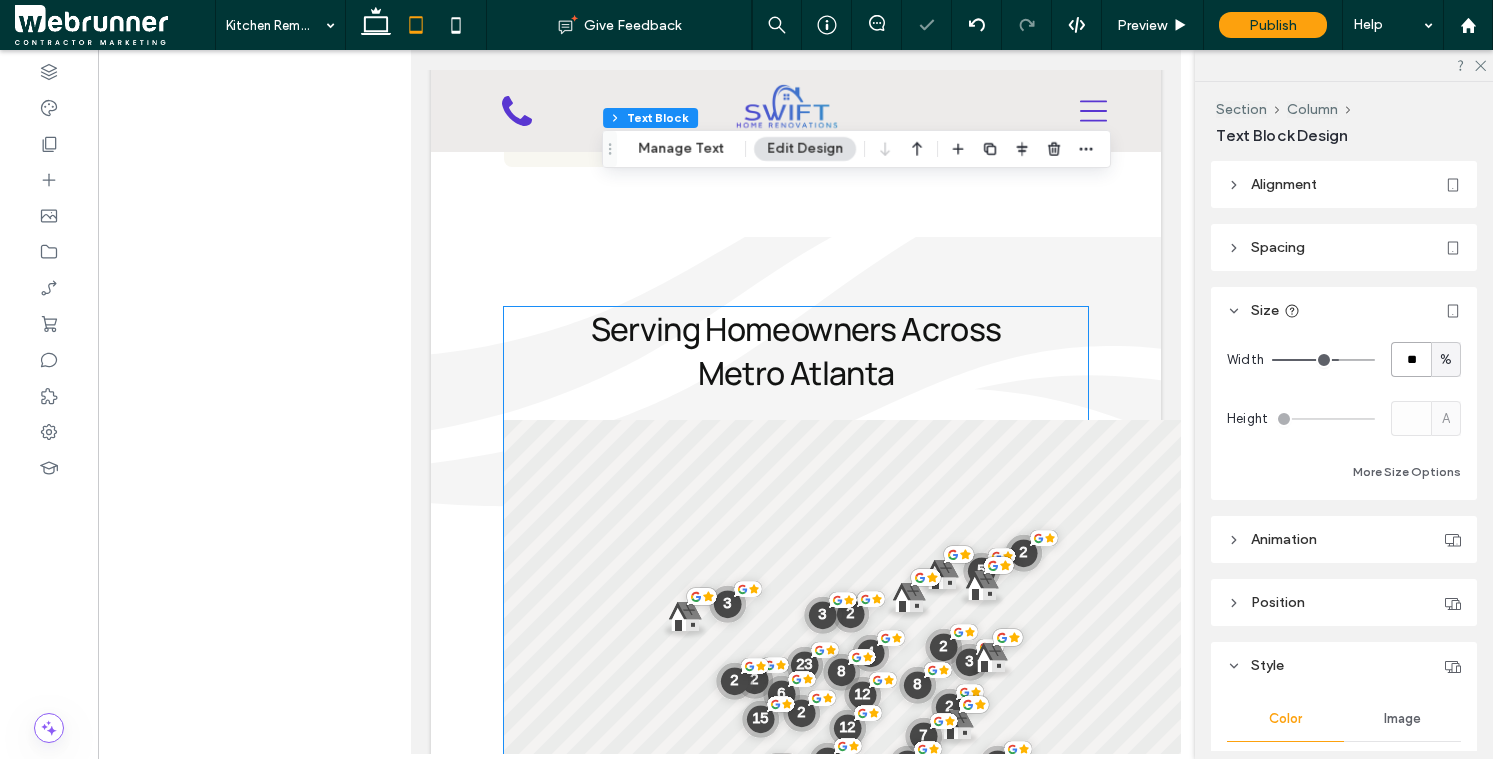 scroll, scrollTop: 5611, scrollLeft: 0, axis: vertical 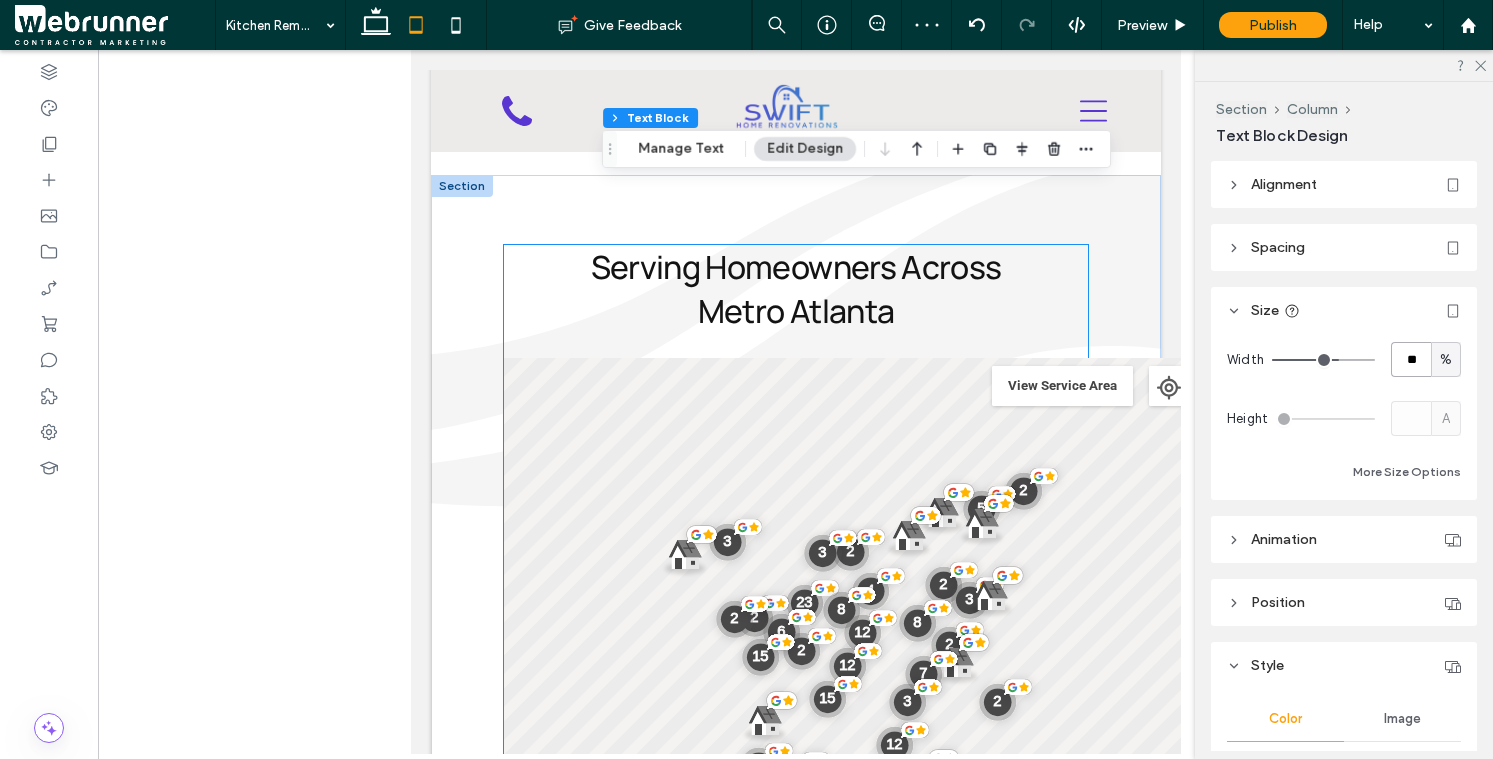 click on "Serving Homeowners Across Metro Atlanta" at bounding box center (795, 289) 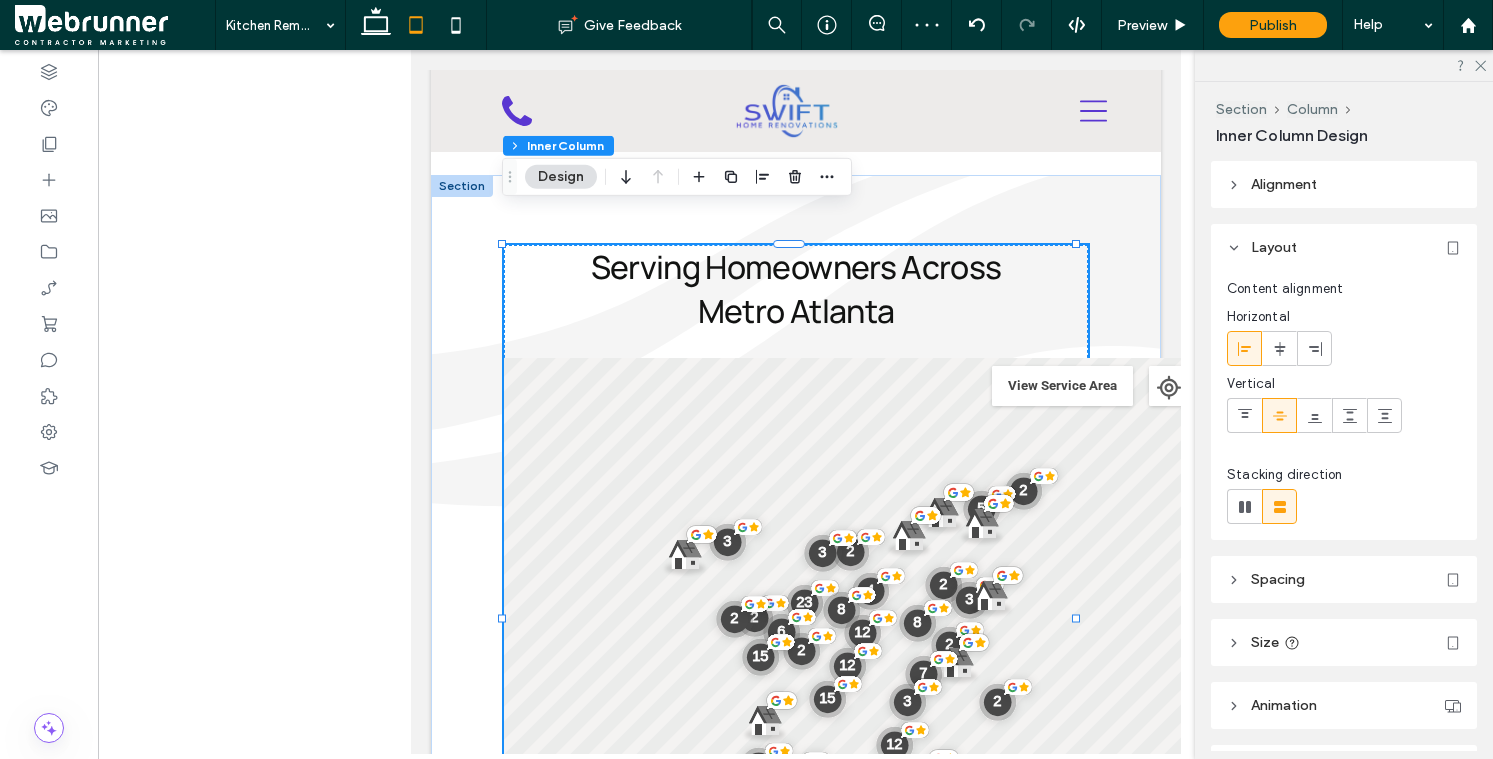 click on "Serving Homeowners Across Metro Atlanta" at bounding box center (795, 289) 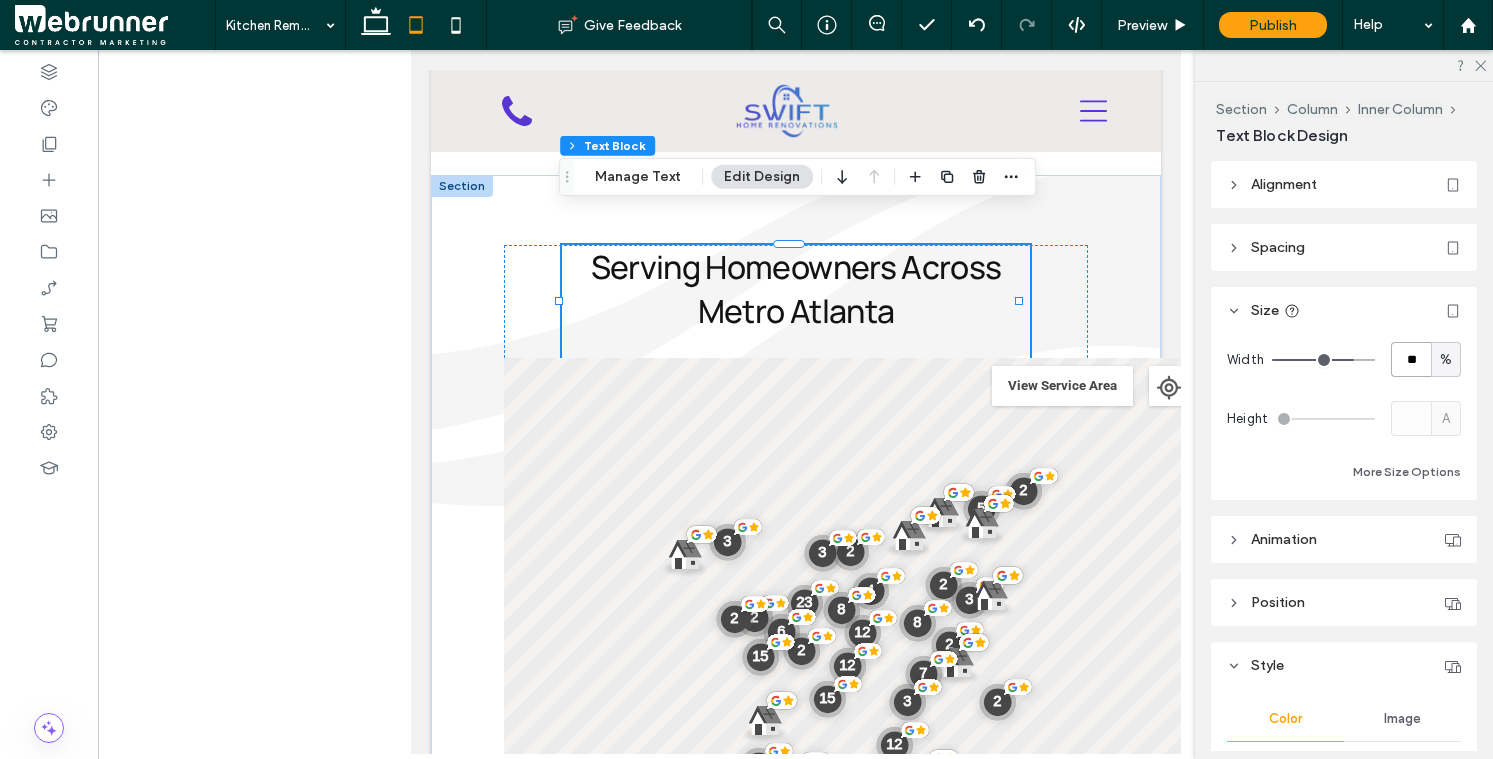 click on "**" at bounding box center [1411, 359] 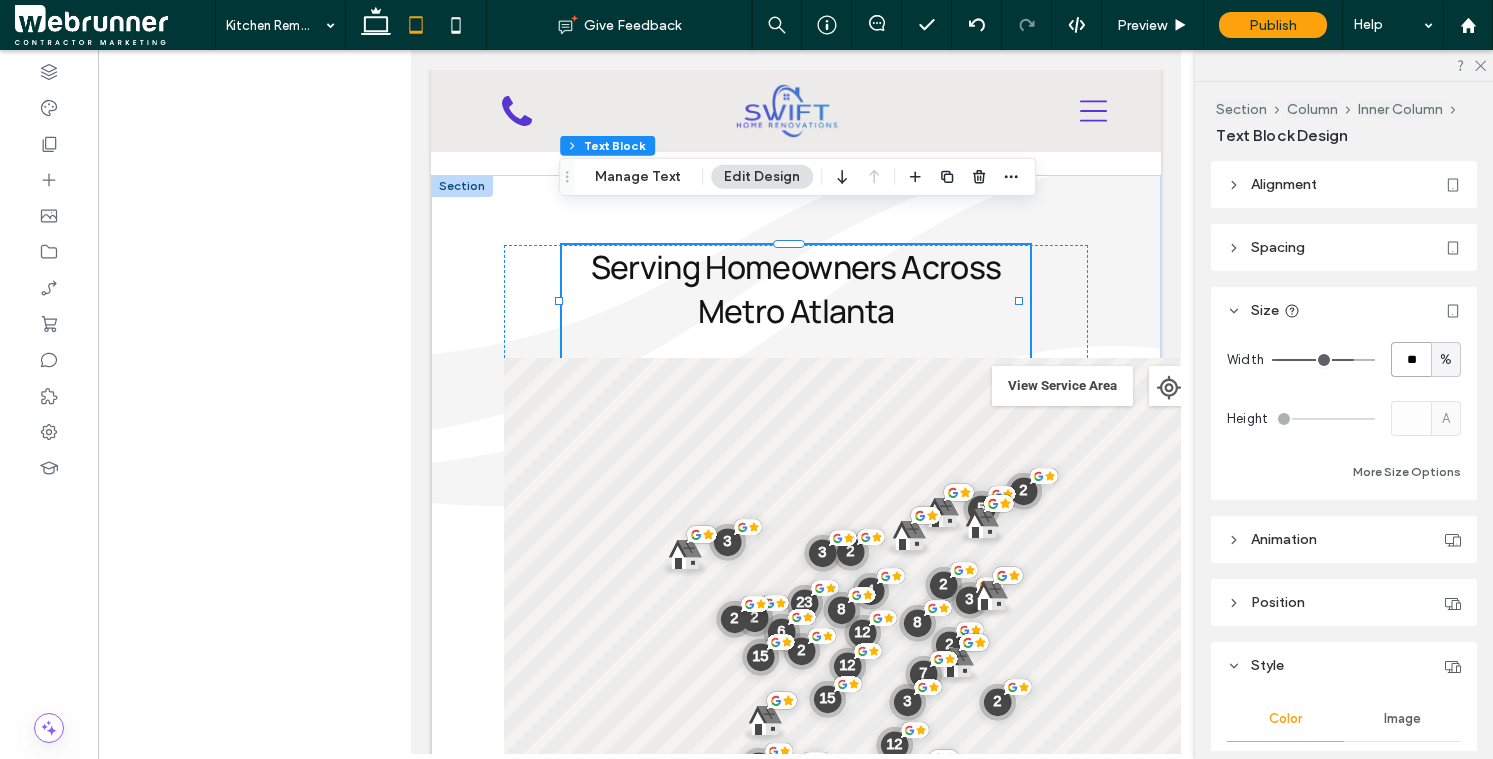 type on "**" 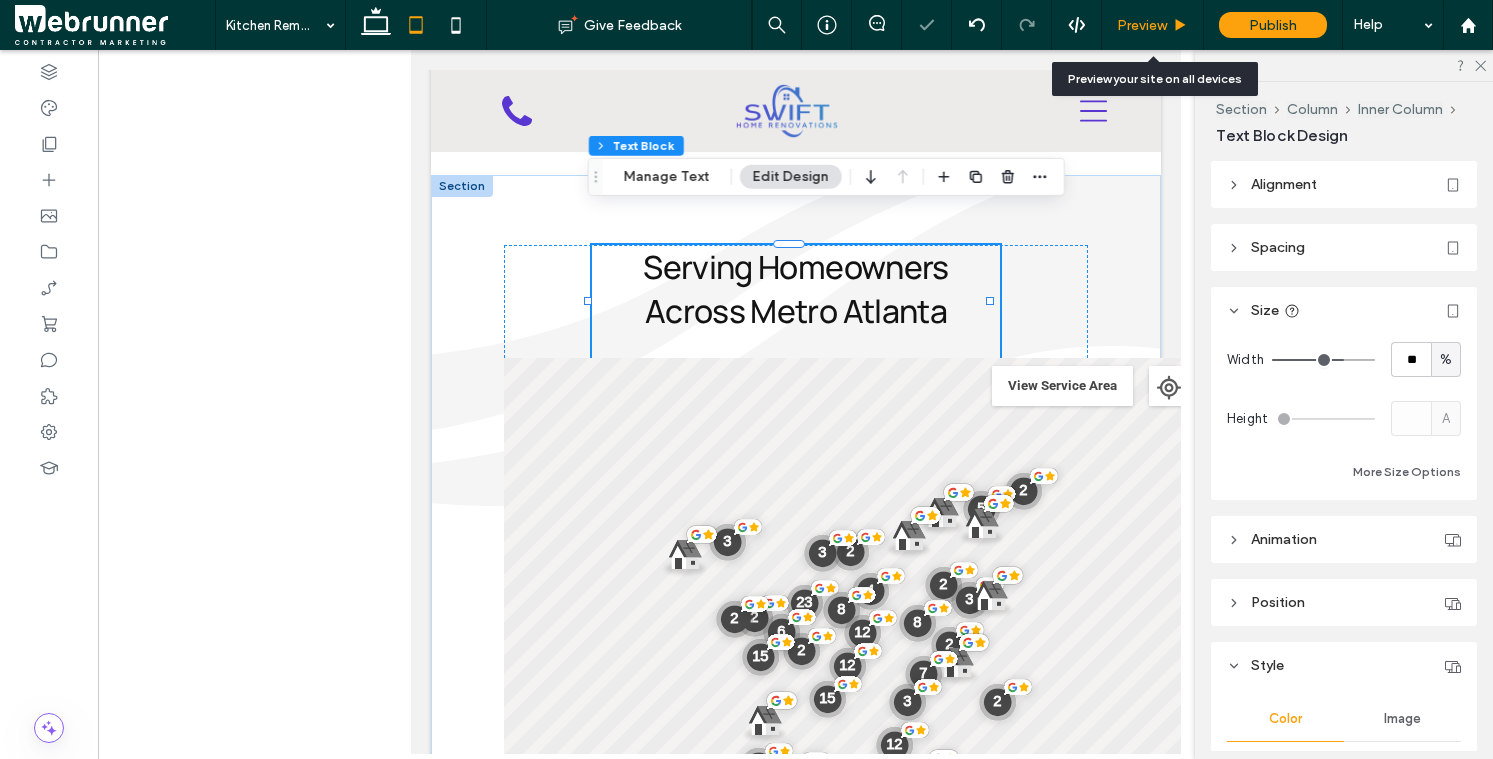 click on "Preview" at bounding box center (1152, 25) 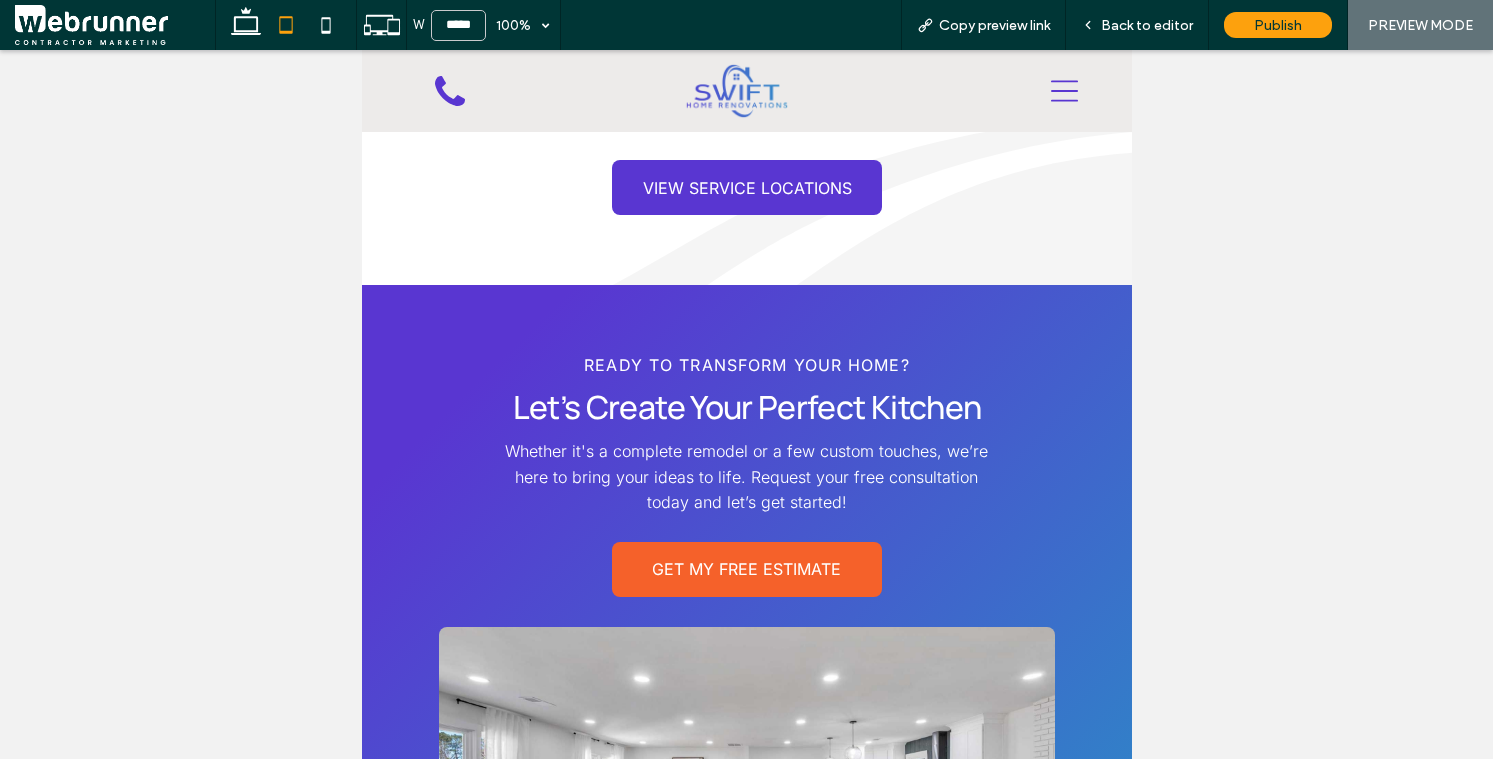 scroll, scrollTop: 6650, scrollLeft: 0, axis: vertical 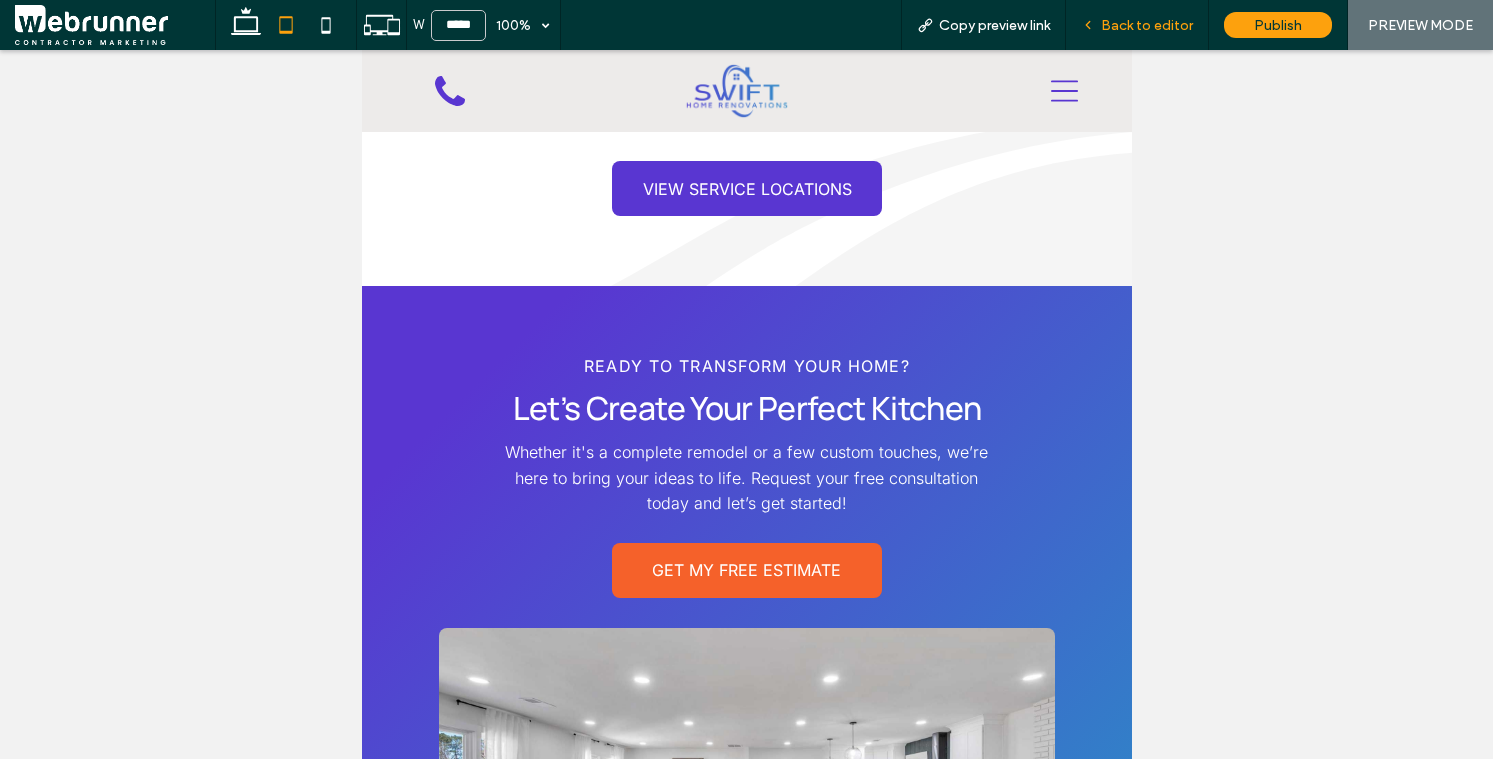 click on "Back to editor" at bounding box center (1137, 25) 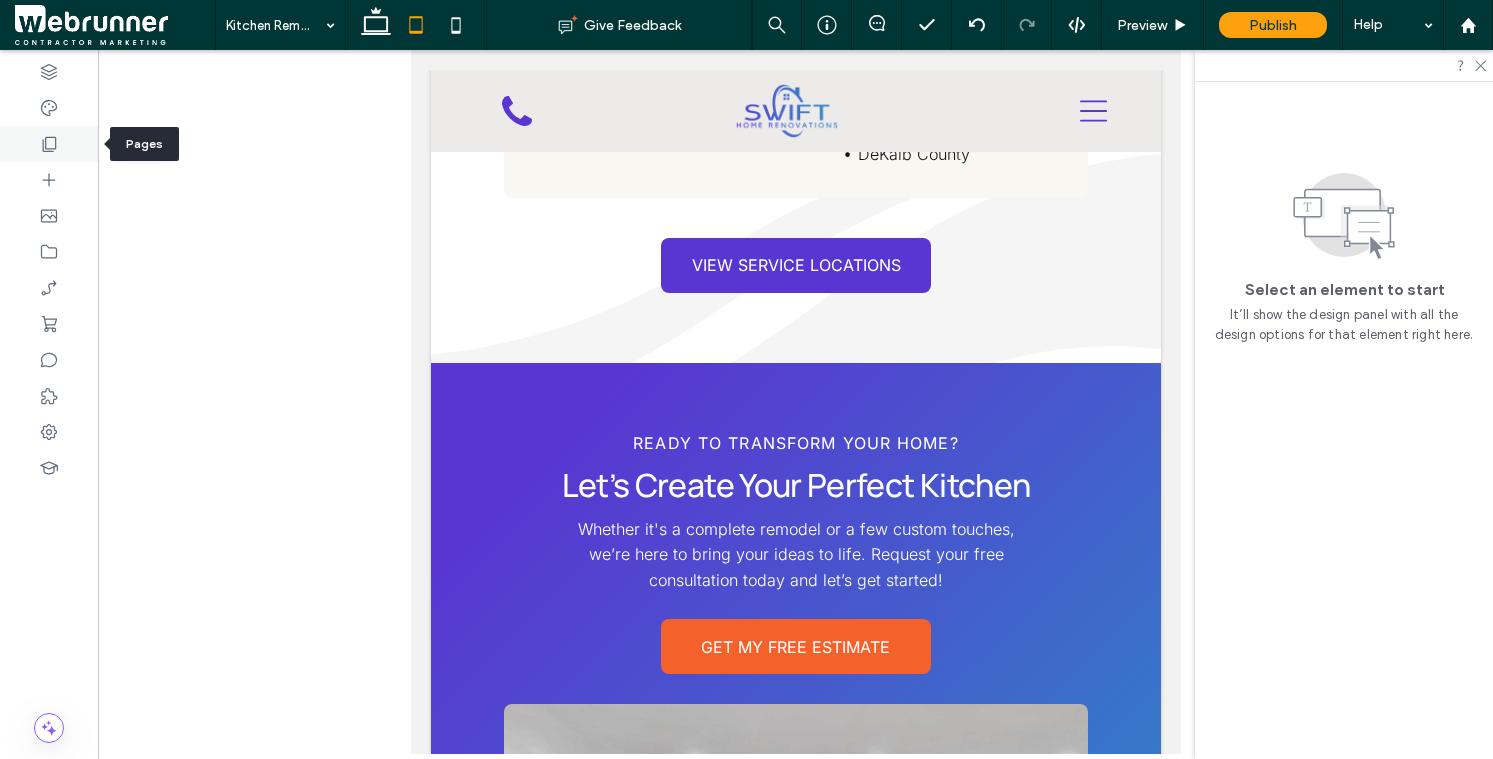 click at bounding box center (49, 144) 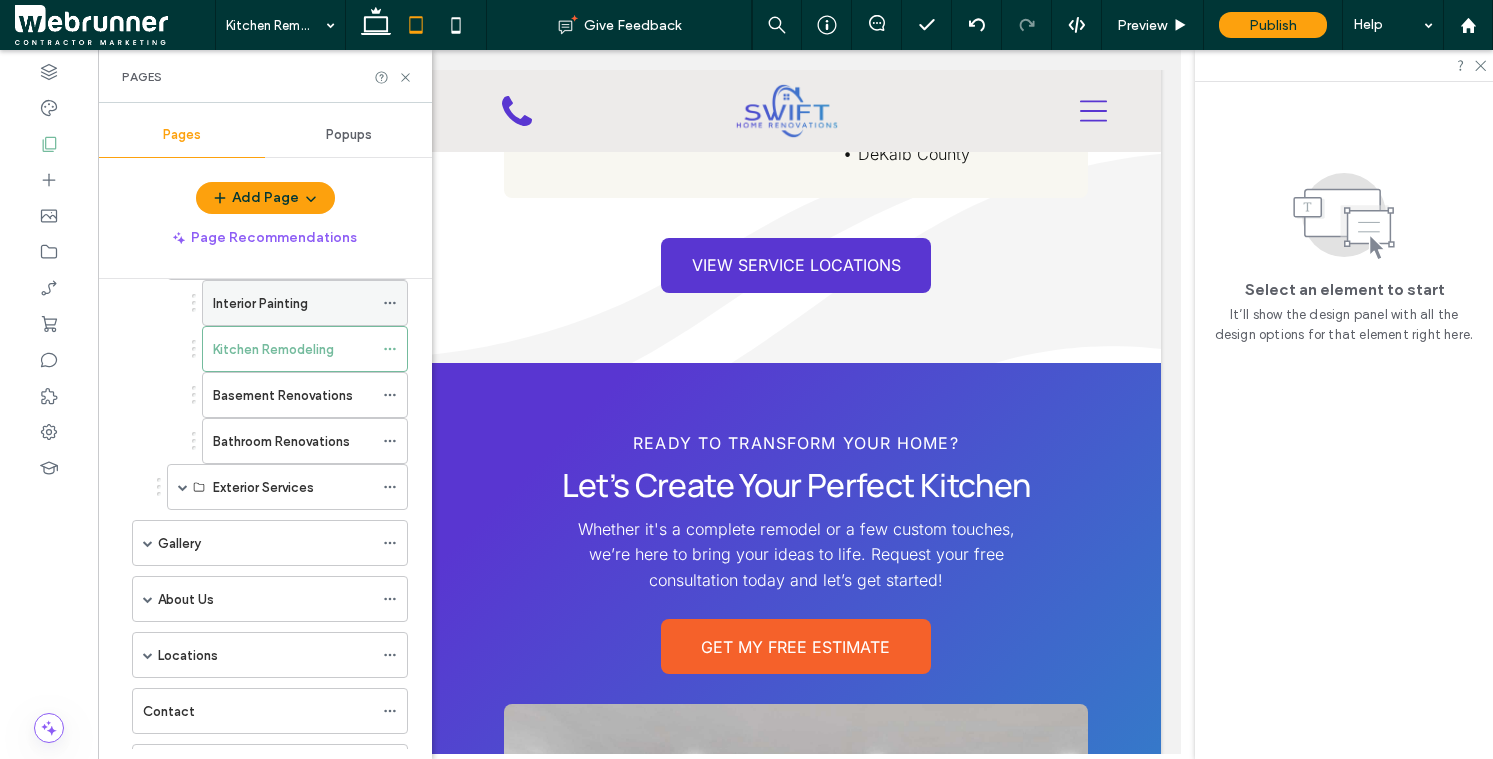 scroll, scrollTop: 183, scrollLeft: 0, axis: vertical 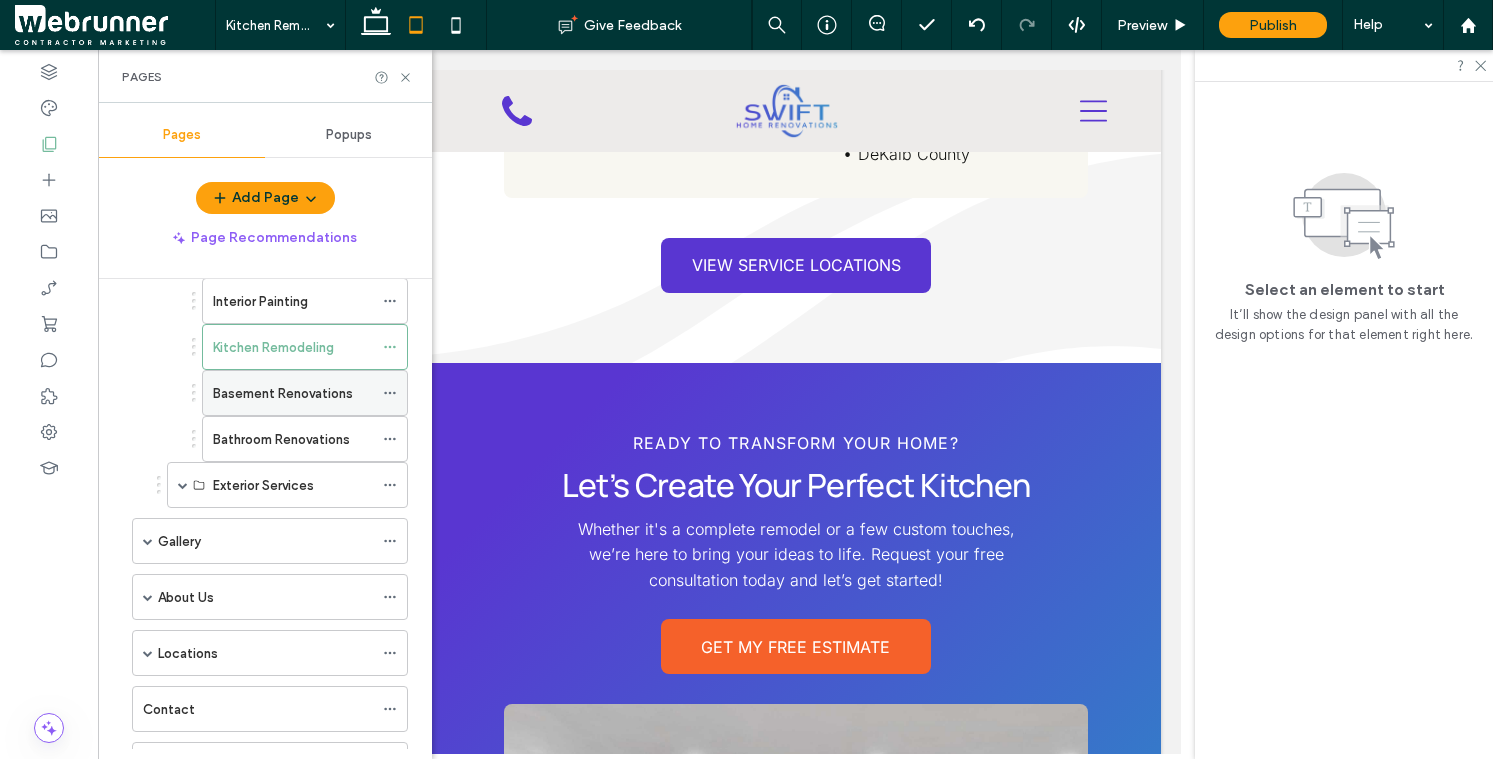 click on "Basement Renovations" at bounding box center [283, 393] 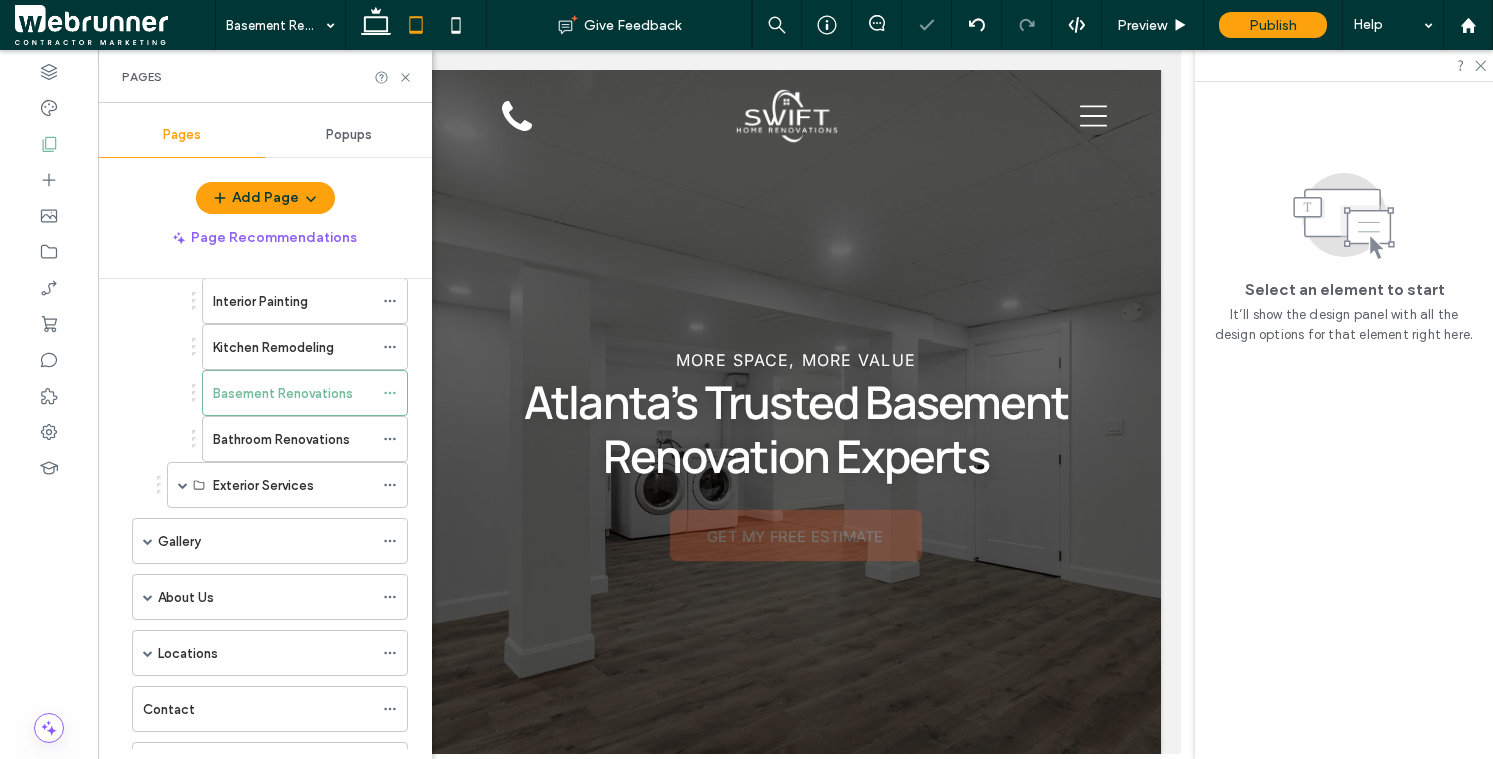 scroll, scrollTop: 0, scrollLeft: 0, axis: both 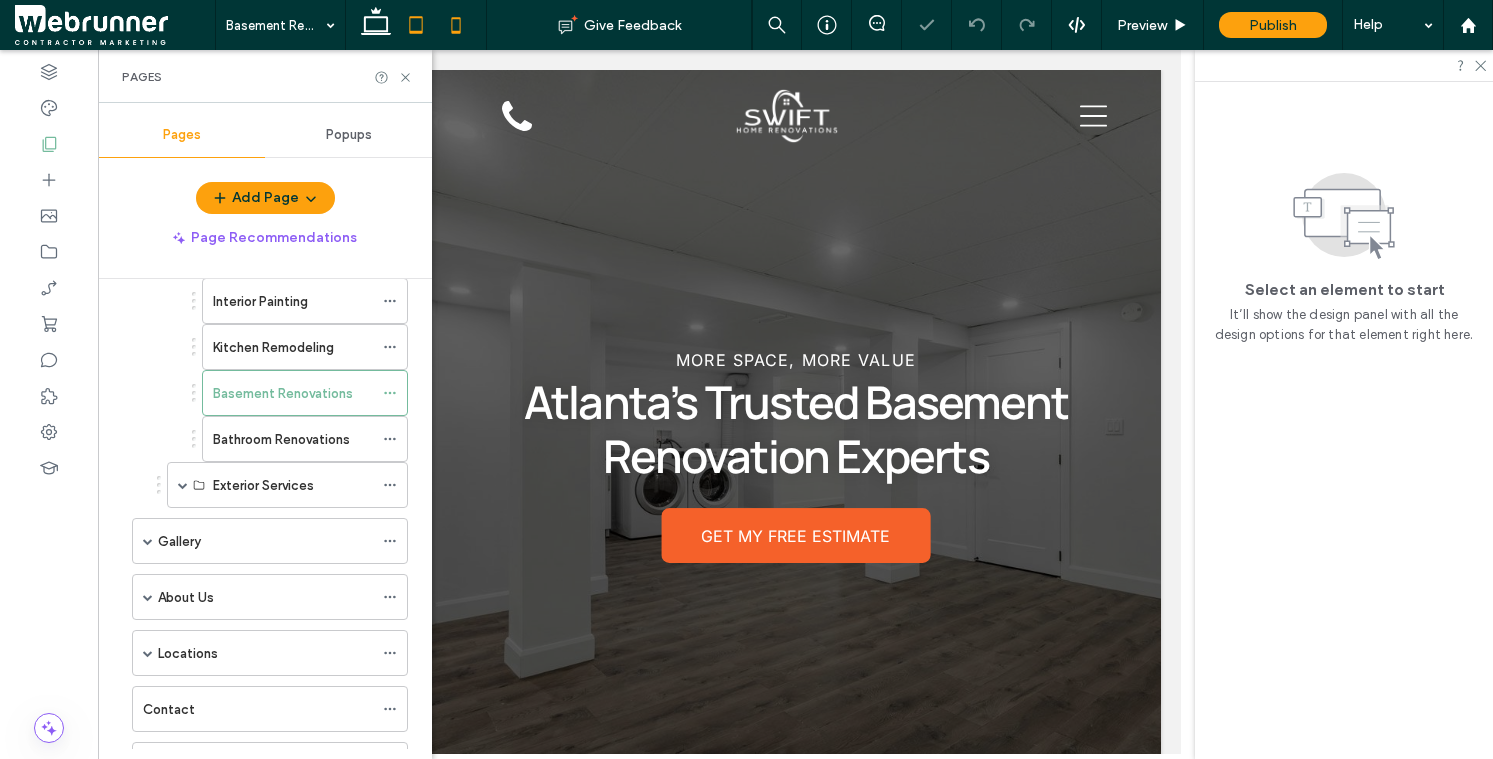 click 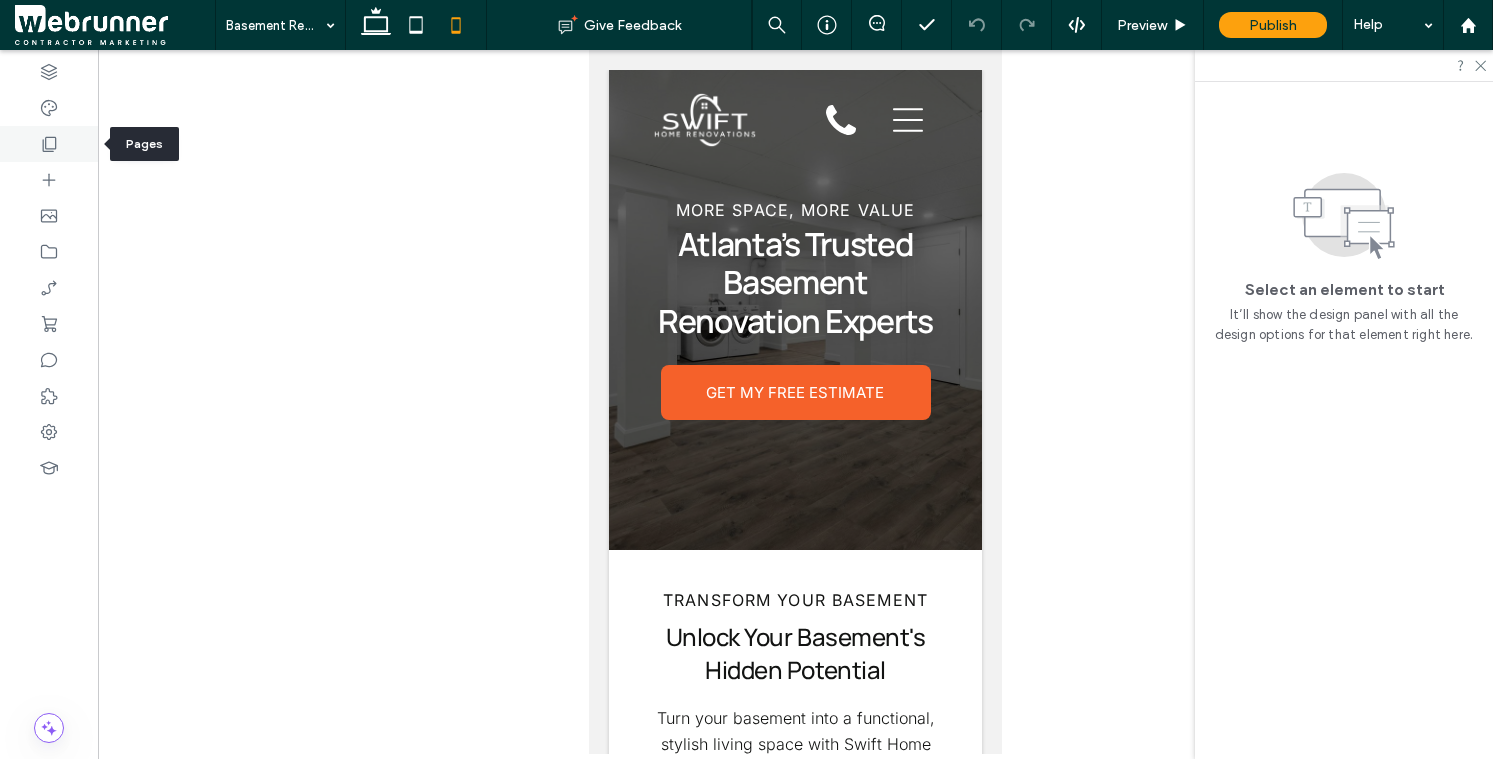 click 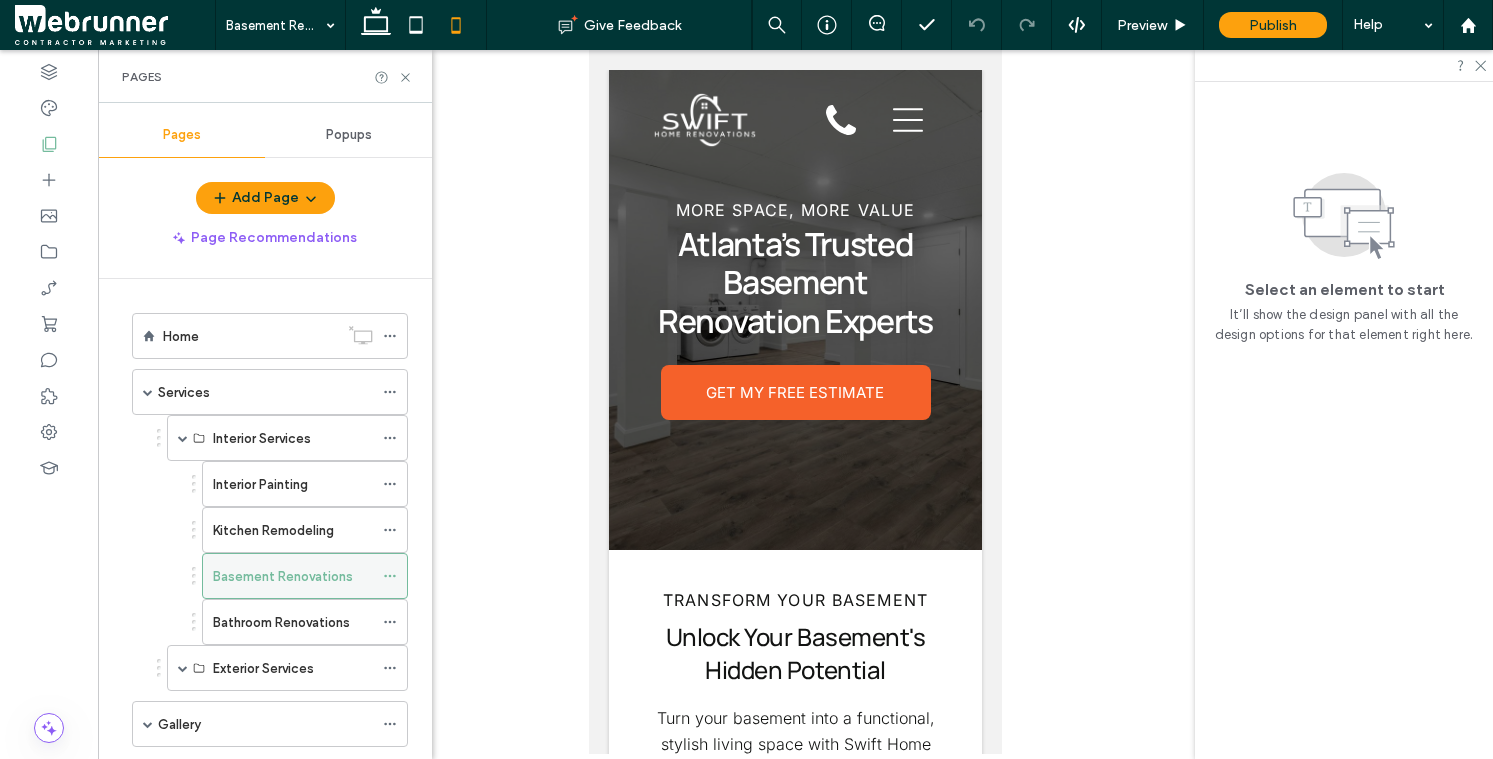 click on "Basement Renovations" at bounding box center [283, 576] 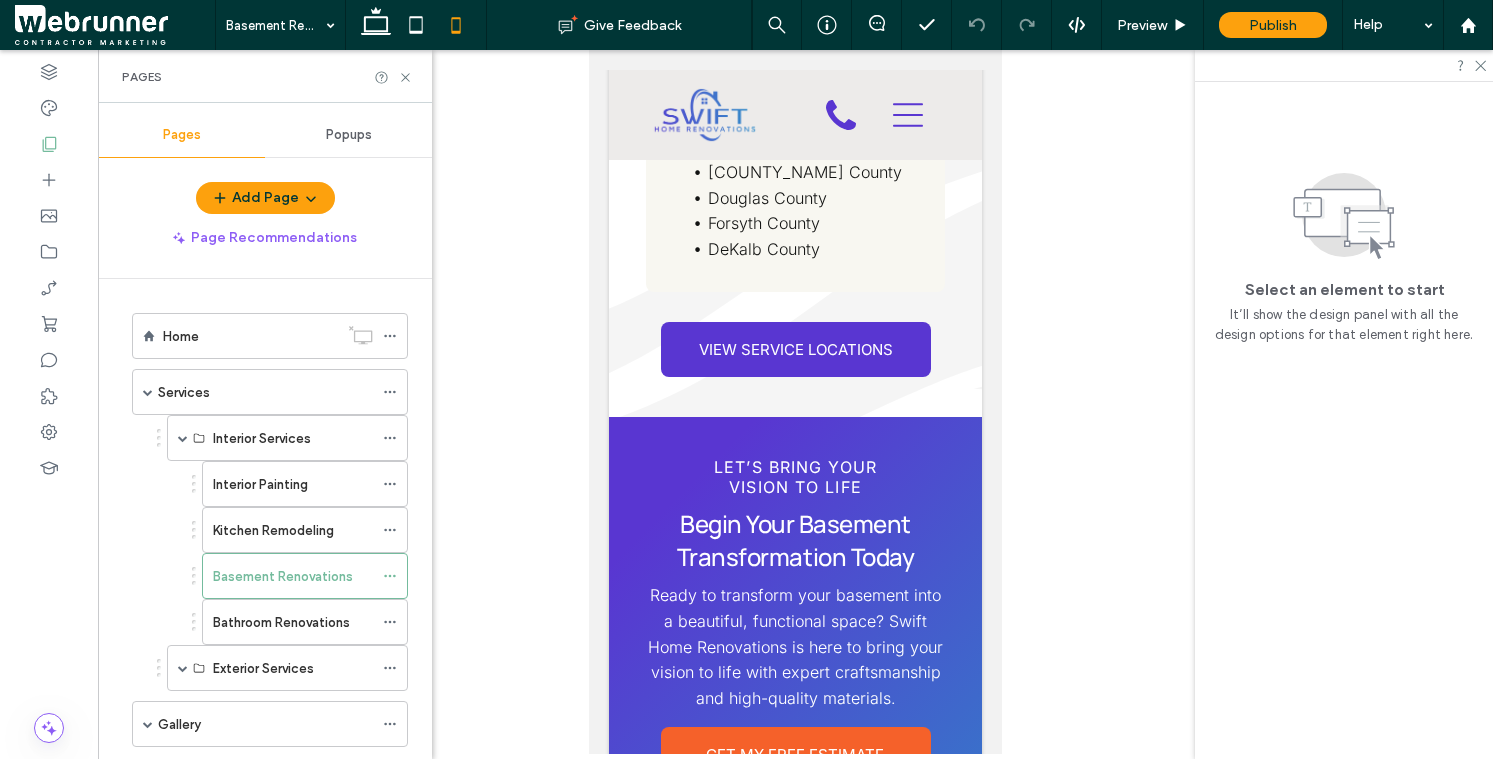 scroll, scrollTop: 8837, scrollLeft: 0, axis: vertical 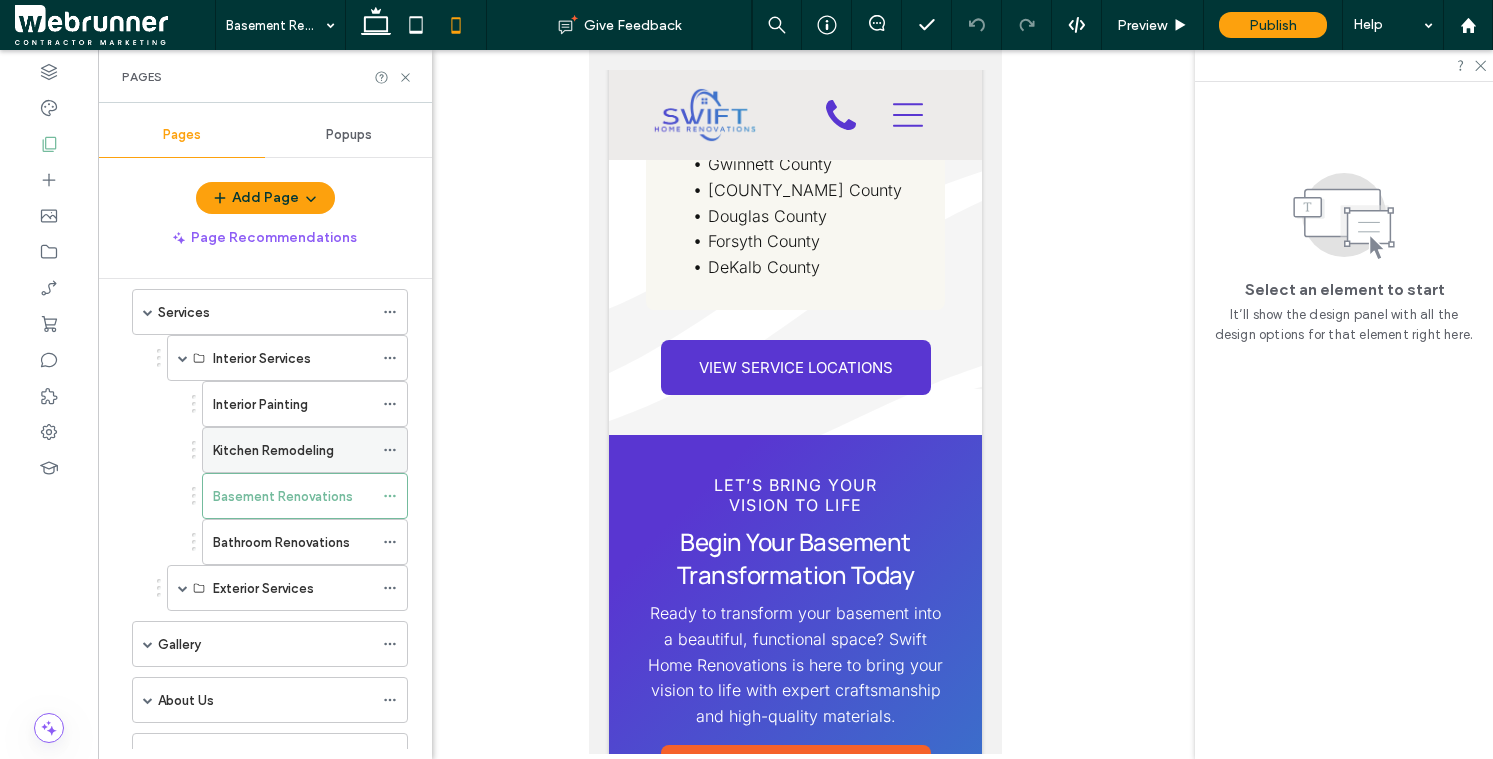 click on "Kitchen Remodeling" at bounding box center (293, 450) 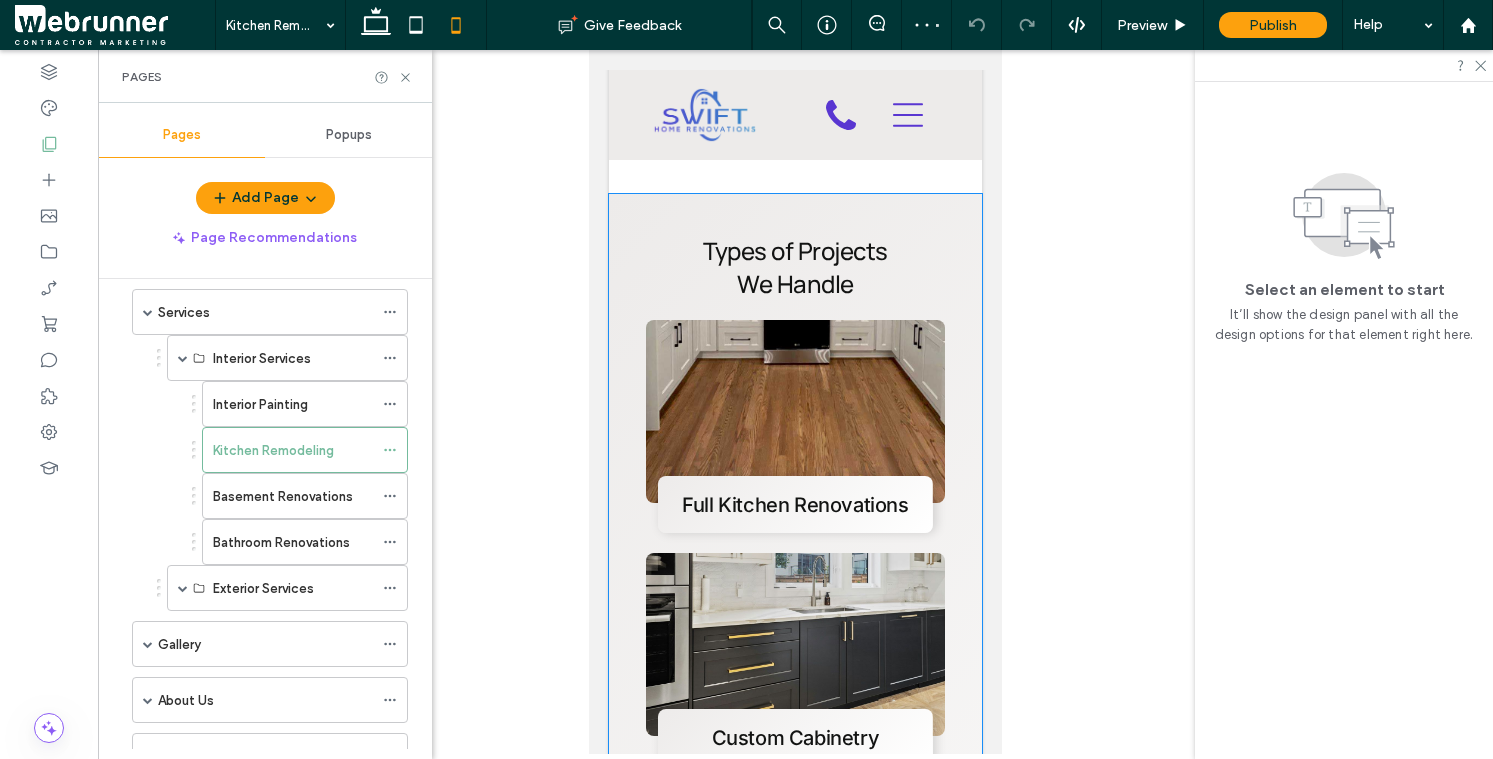 scroll, scrollTop: 1029, scrollLeft: 0, axis: vertical 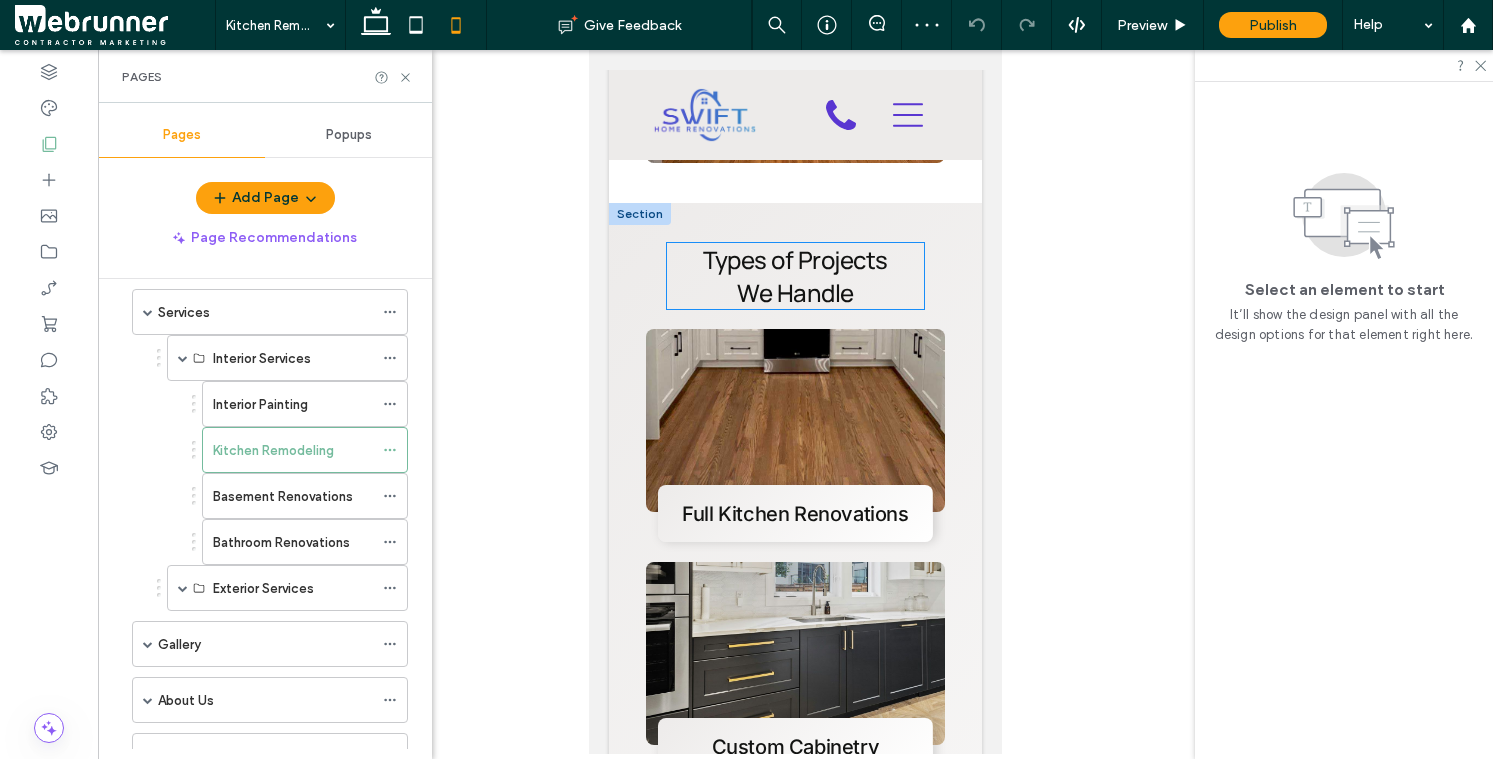 click on "Types of Projects We Handle" at bounding box center (795, 276) 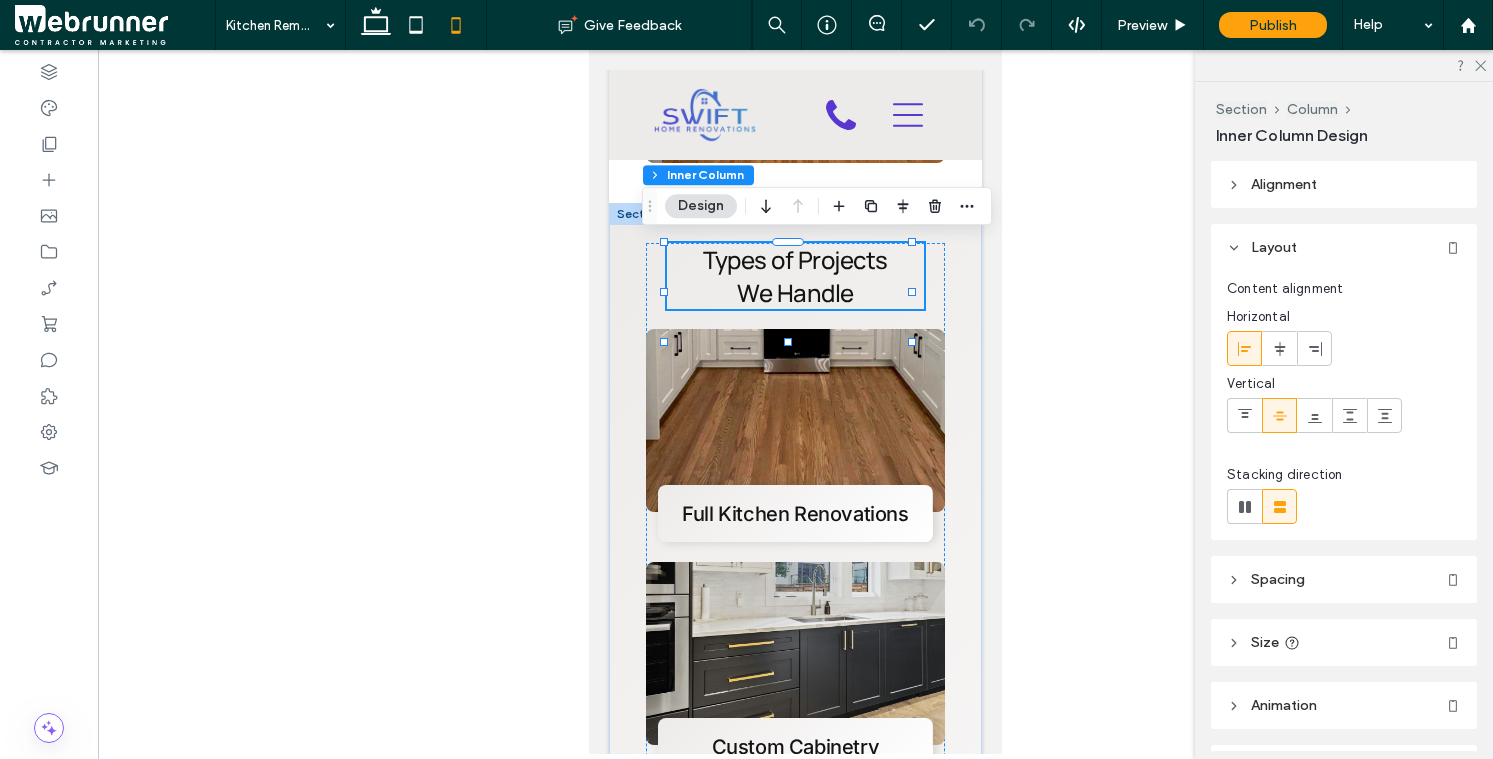 click on "Types of Projects We Handle" at bounding box center [795, 276] 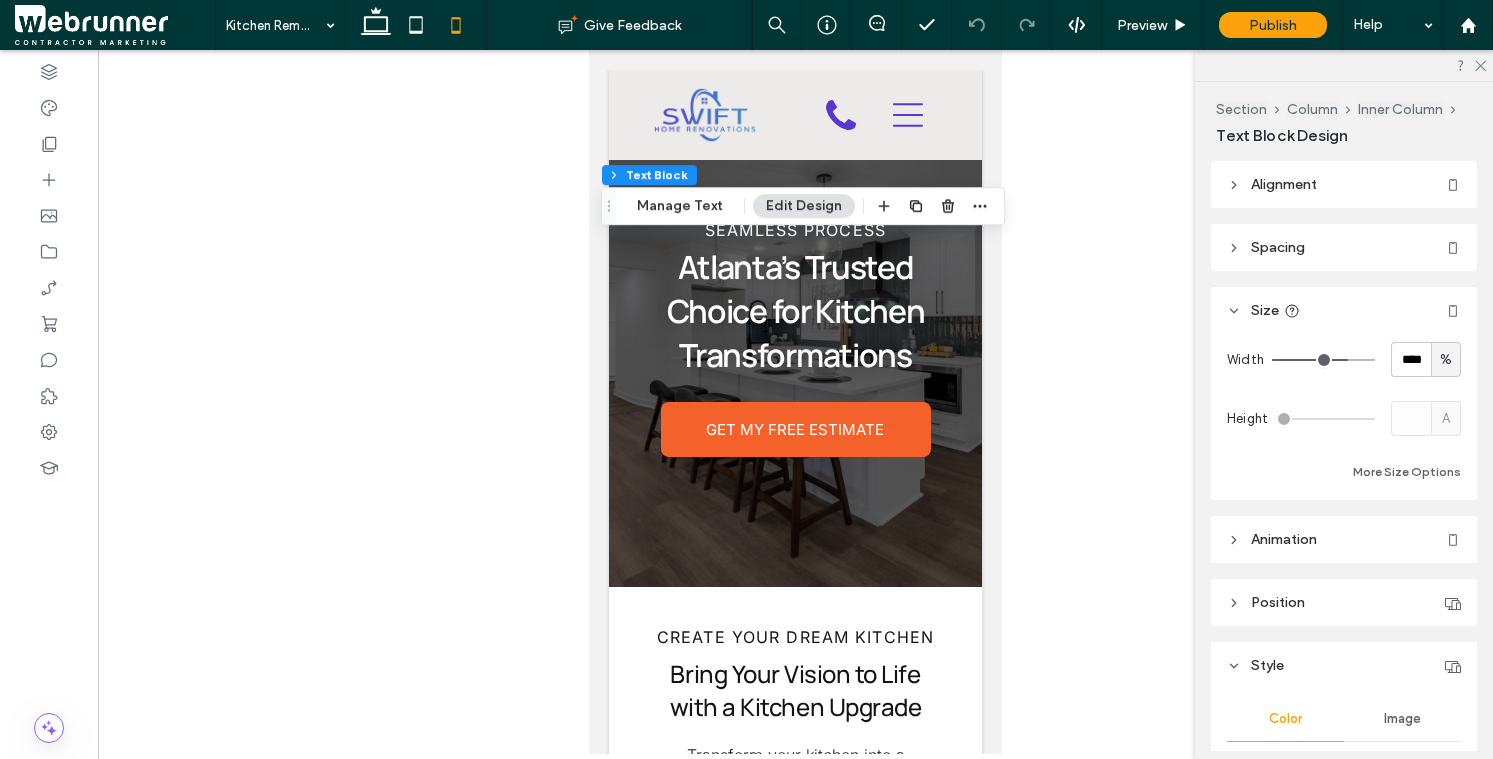 scroll, scrollTop: 1029, scrollLeft: 0, axis: vertical 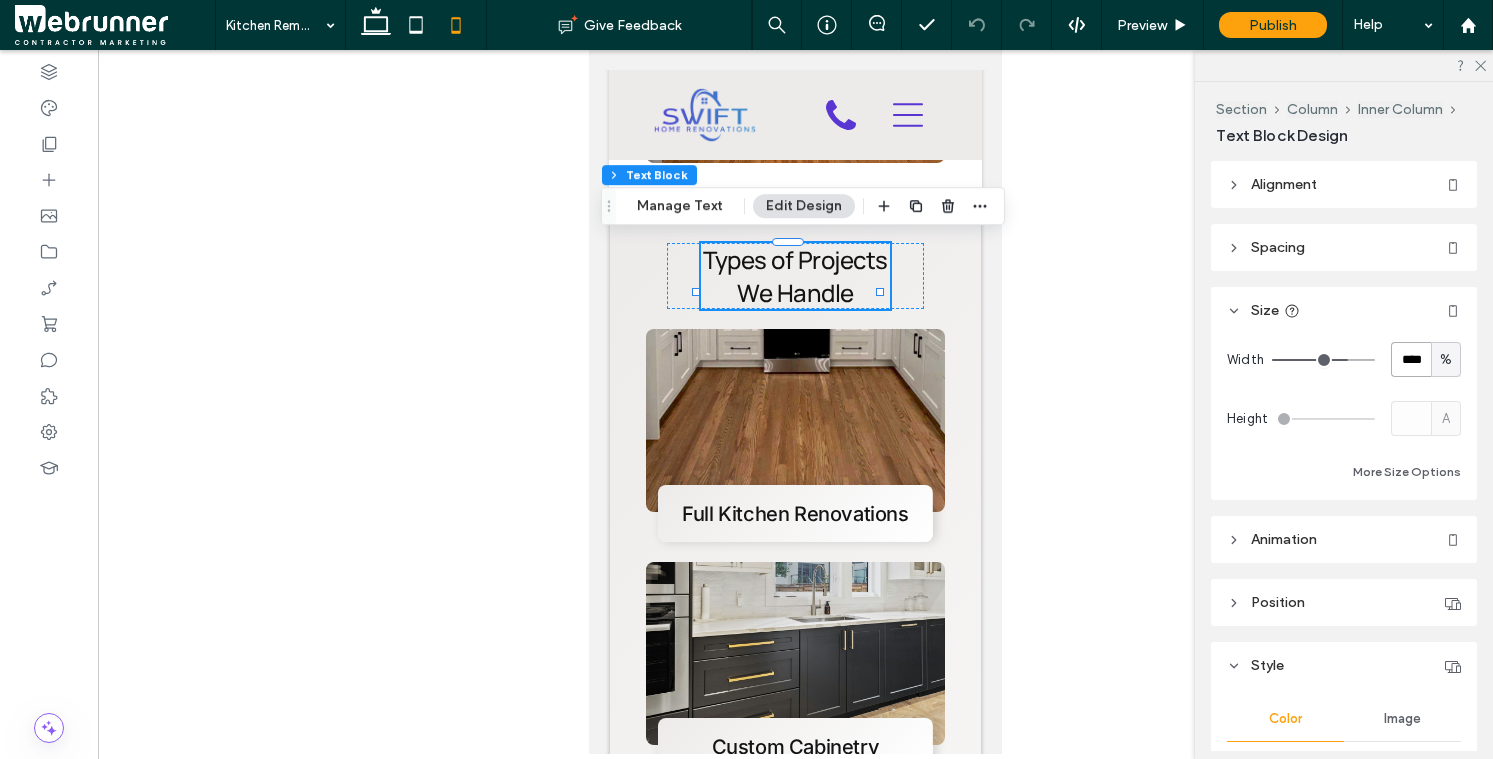 click on "****" at bounding box center [1411, 359] 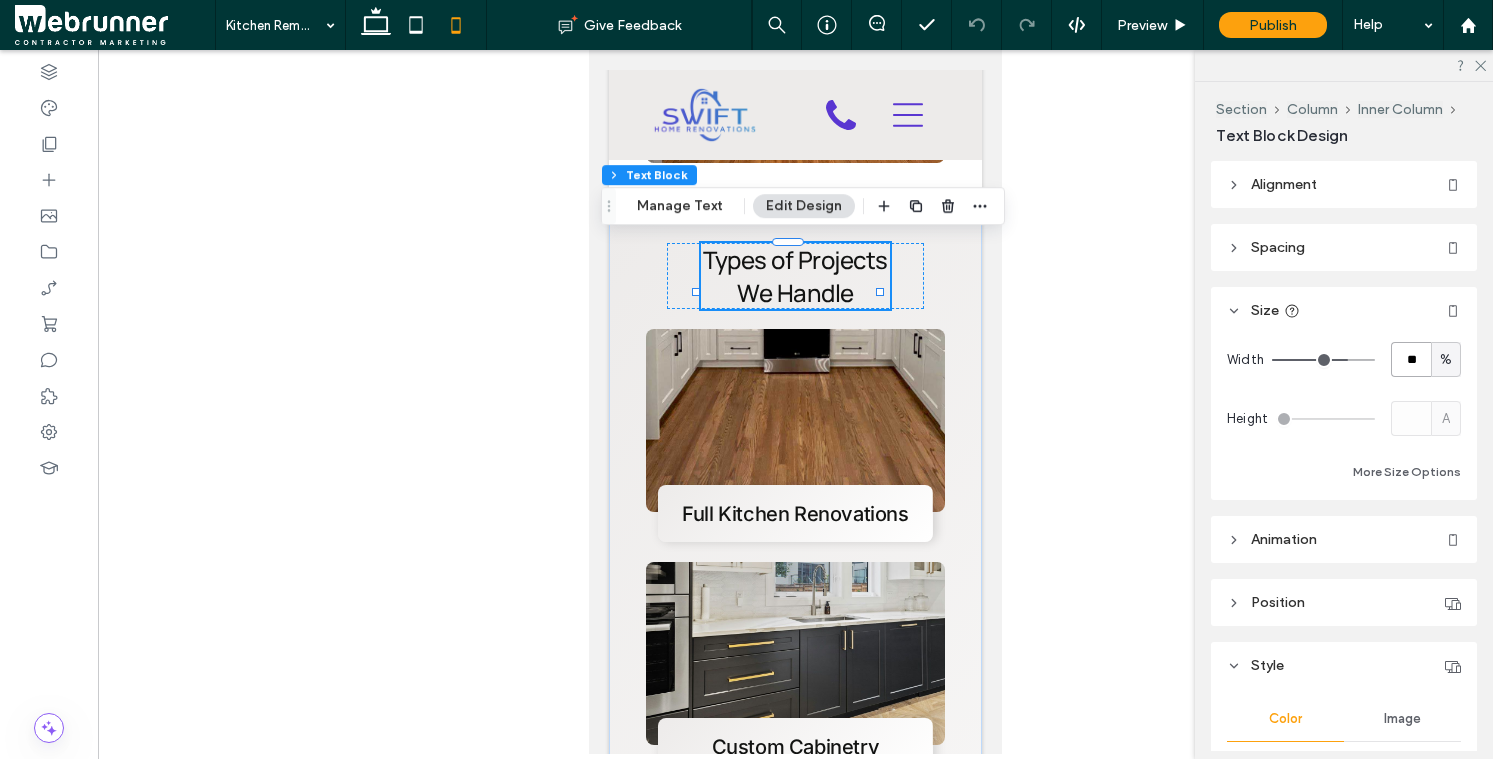 type on "**" 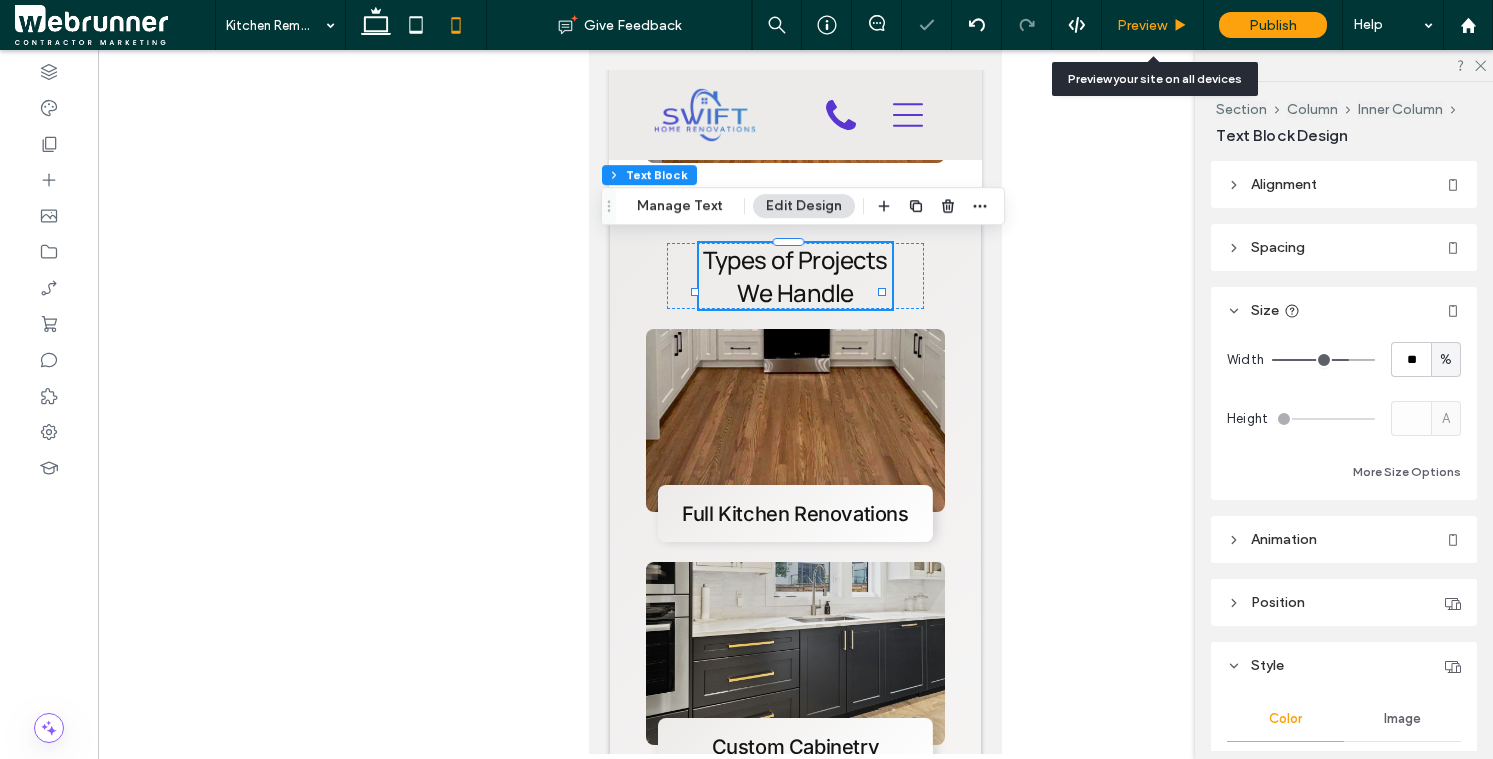 click on "Preview" at bounding box center (1152, 25) 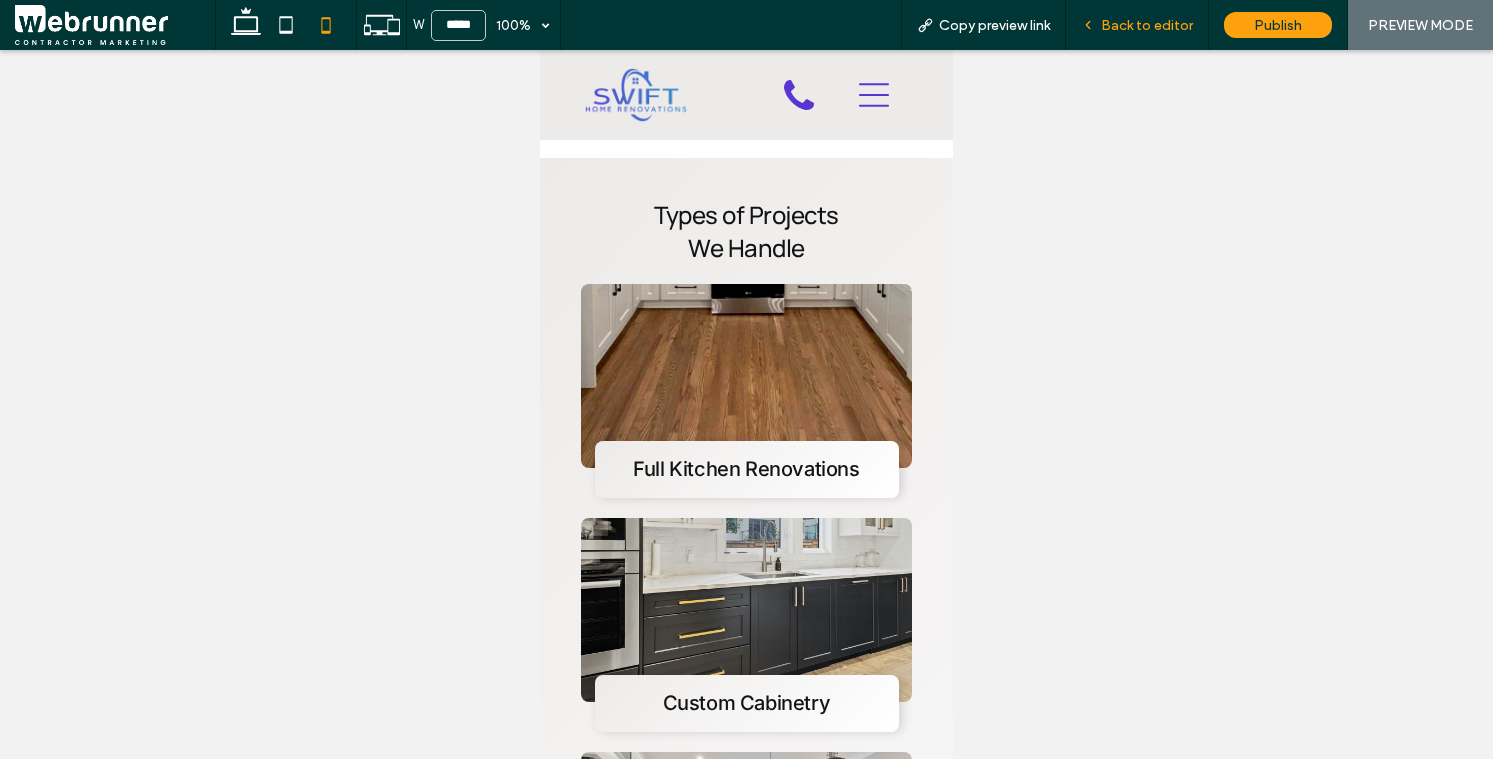click on "Back to editor" at bounding box center (1147, 25) 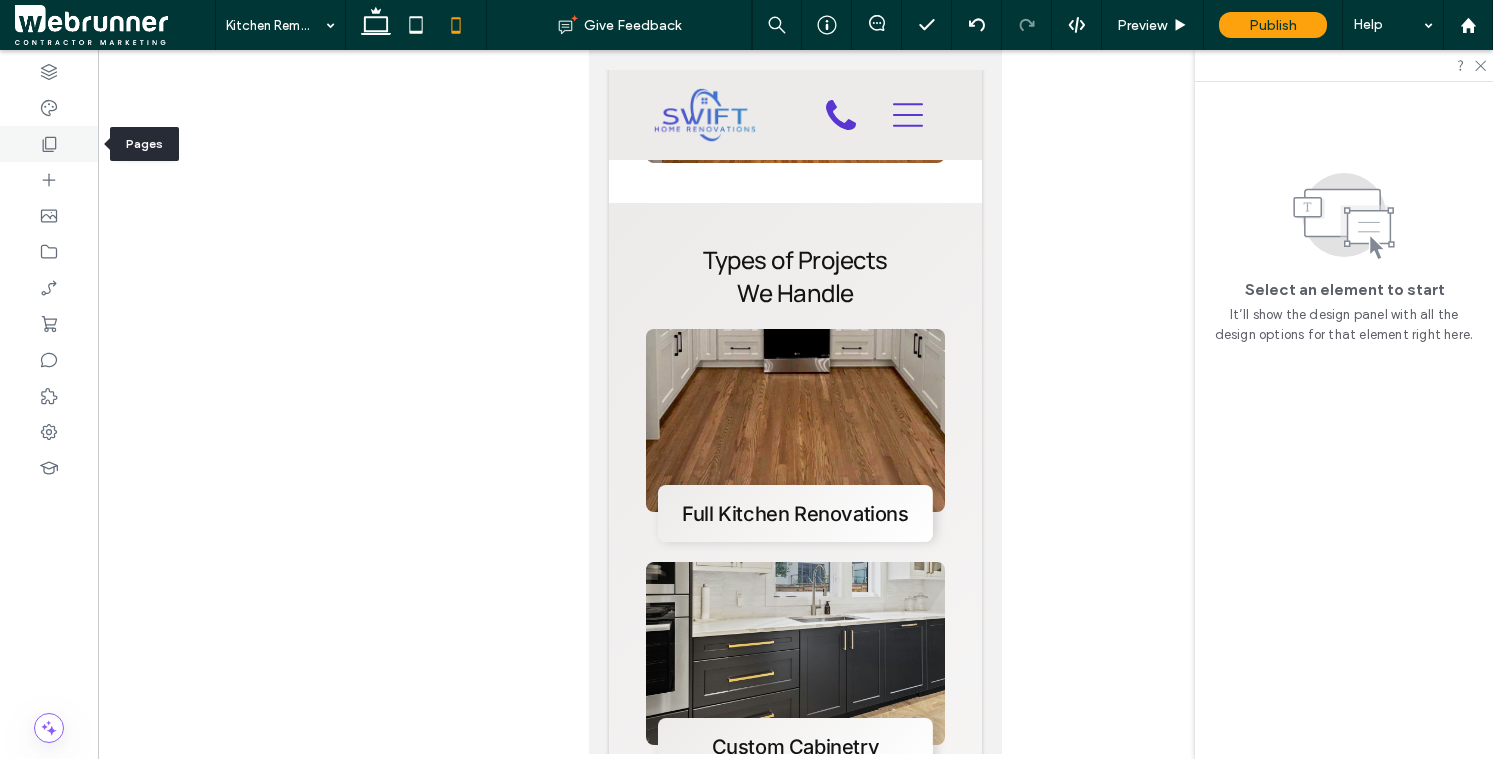 click at bounding box center [49, 144] 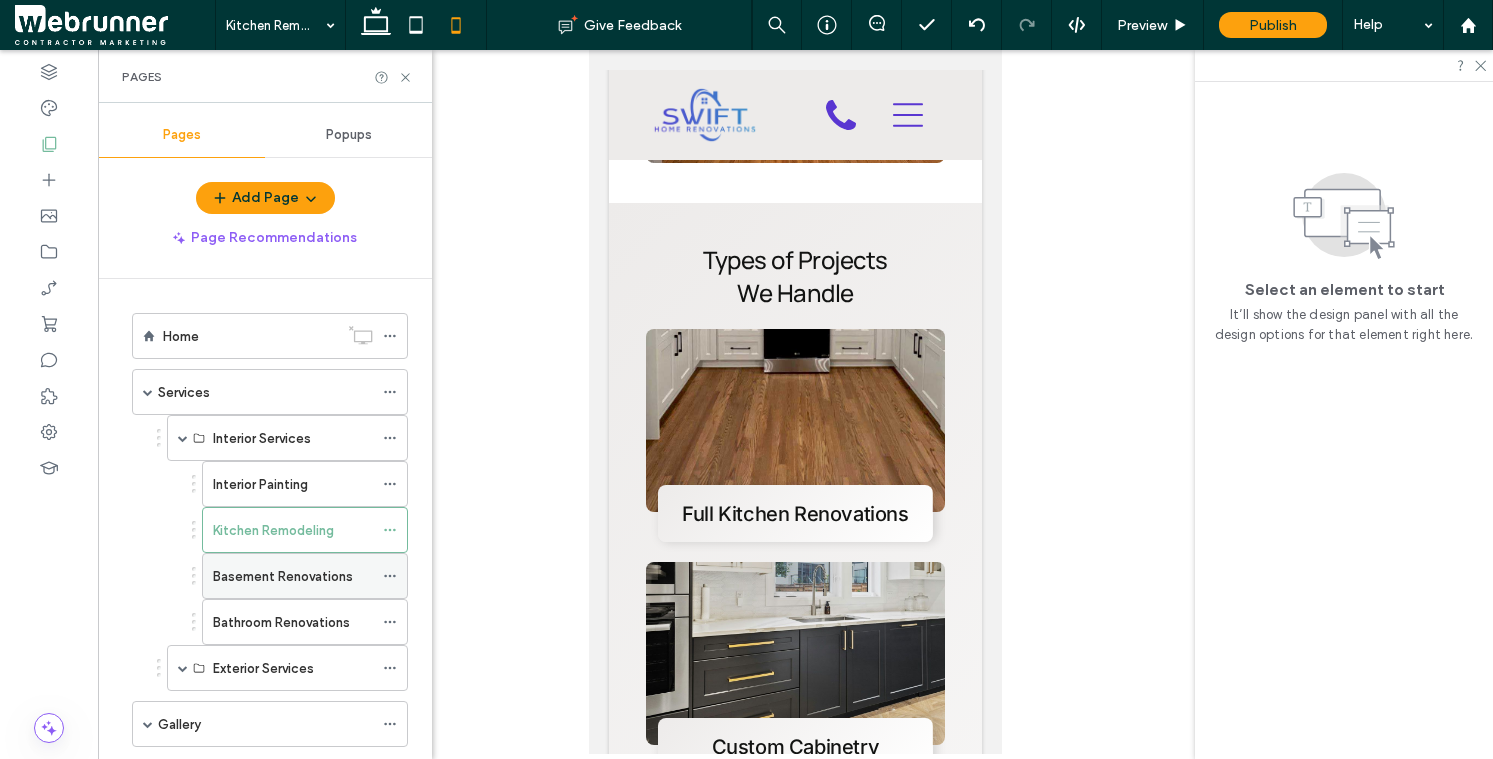 click on "Basement Renovations" at bounding box center (283, 576) 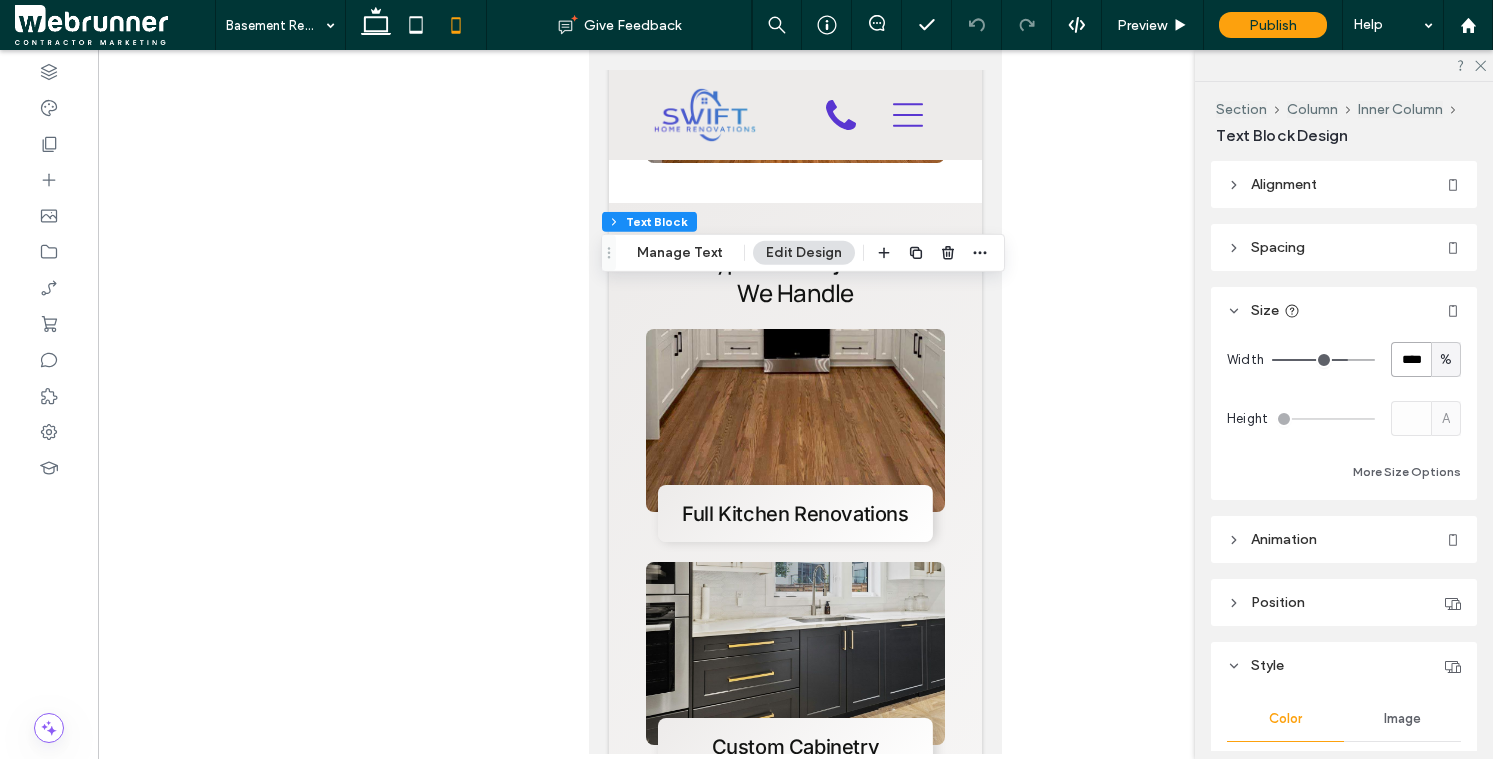 click on "****" at bounding box center [1411, 359] 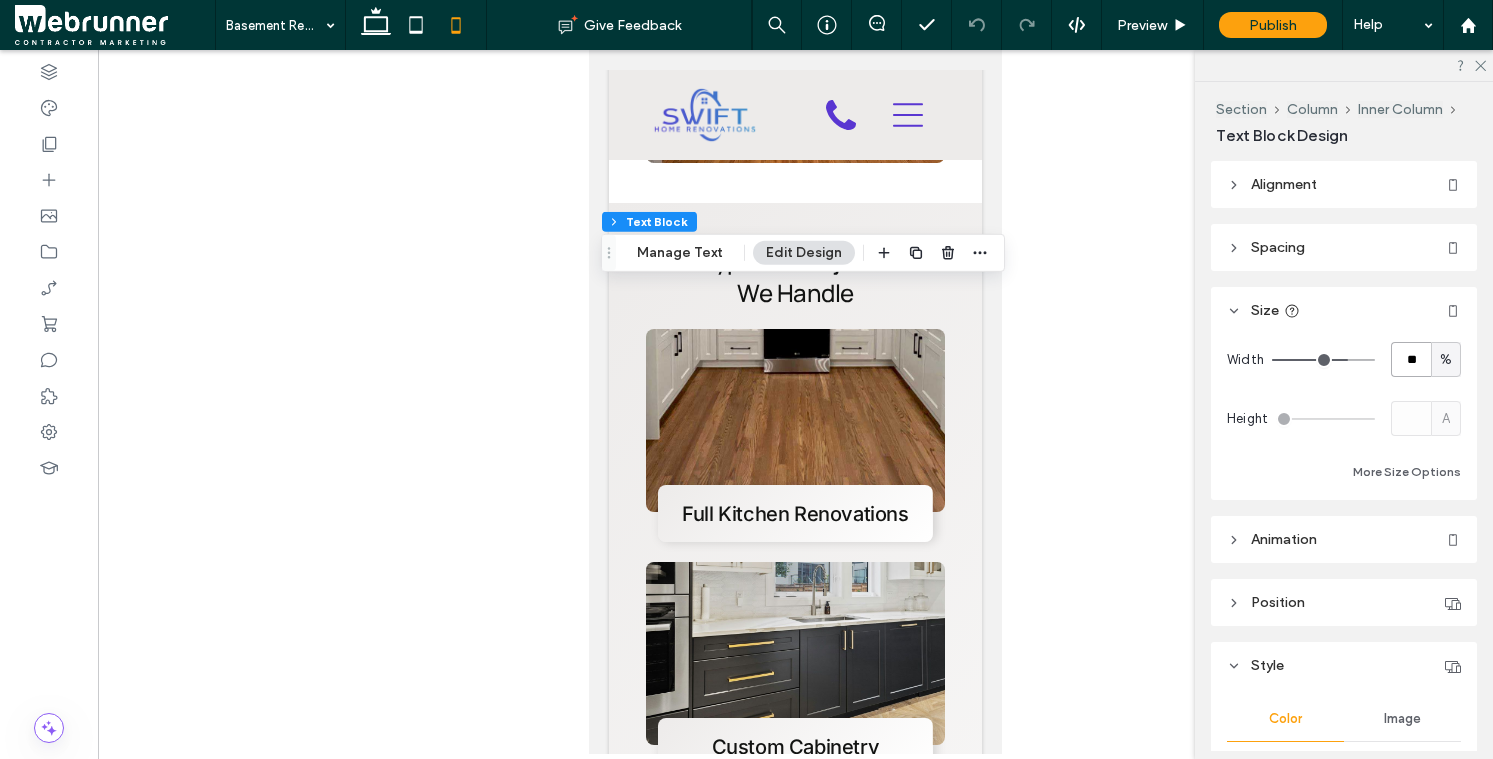 type on "**" 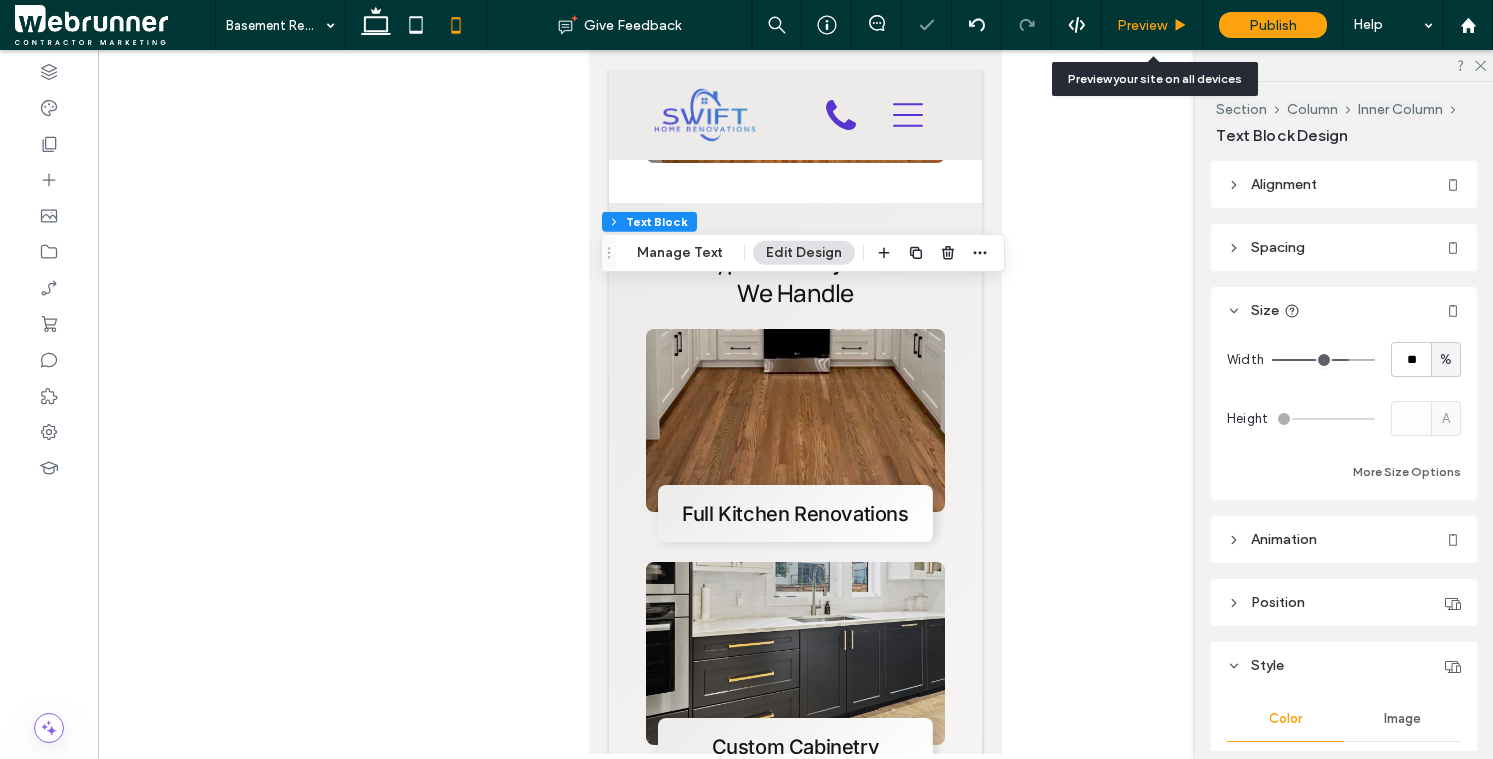 click on "Preview" at bounding box center (1142, 25) 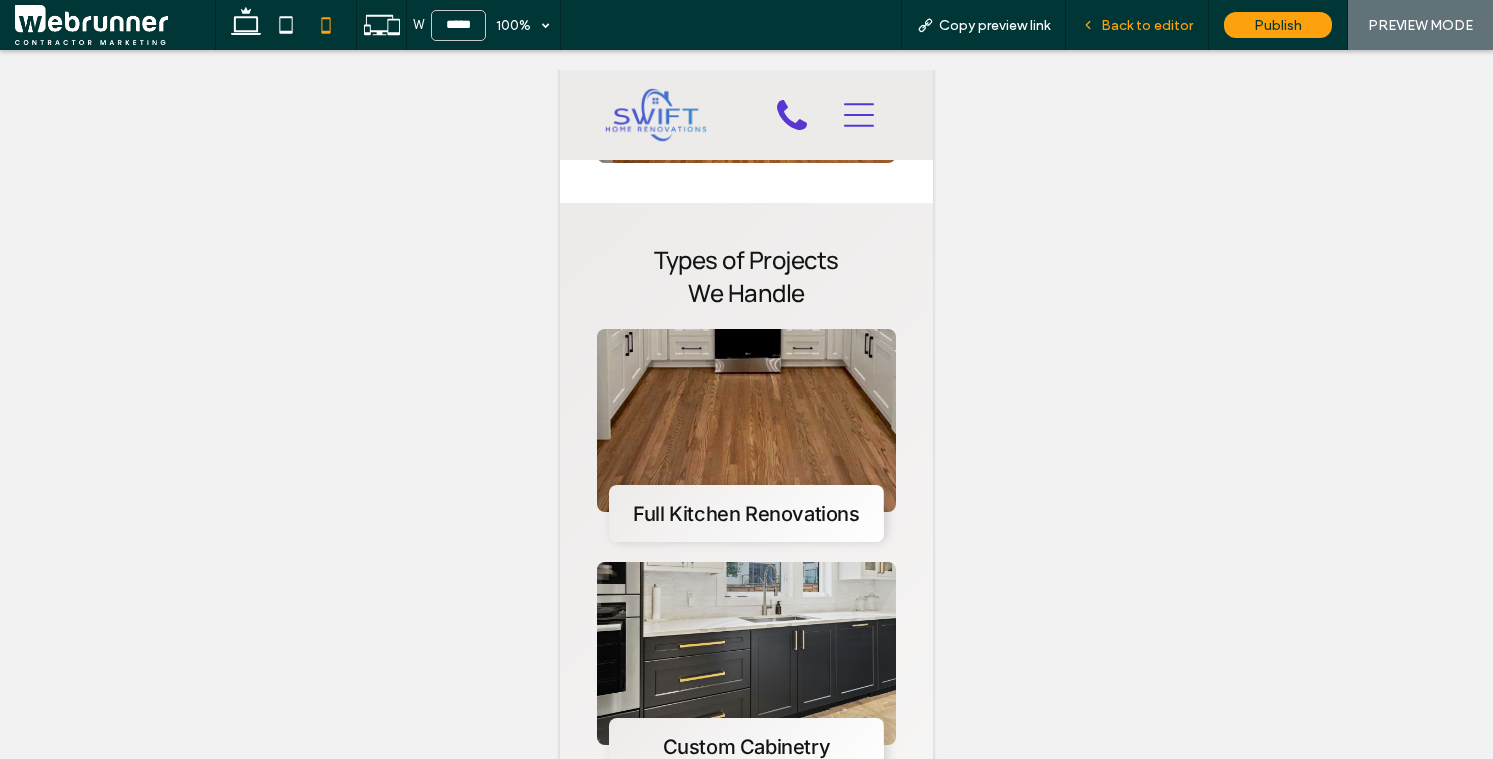click on "Back to editor" at bounding box center (1147, 25) 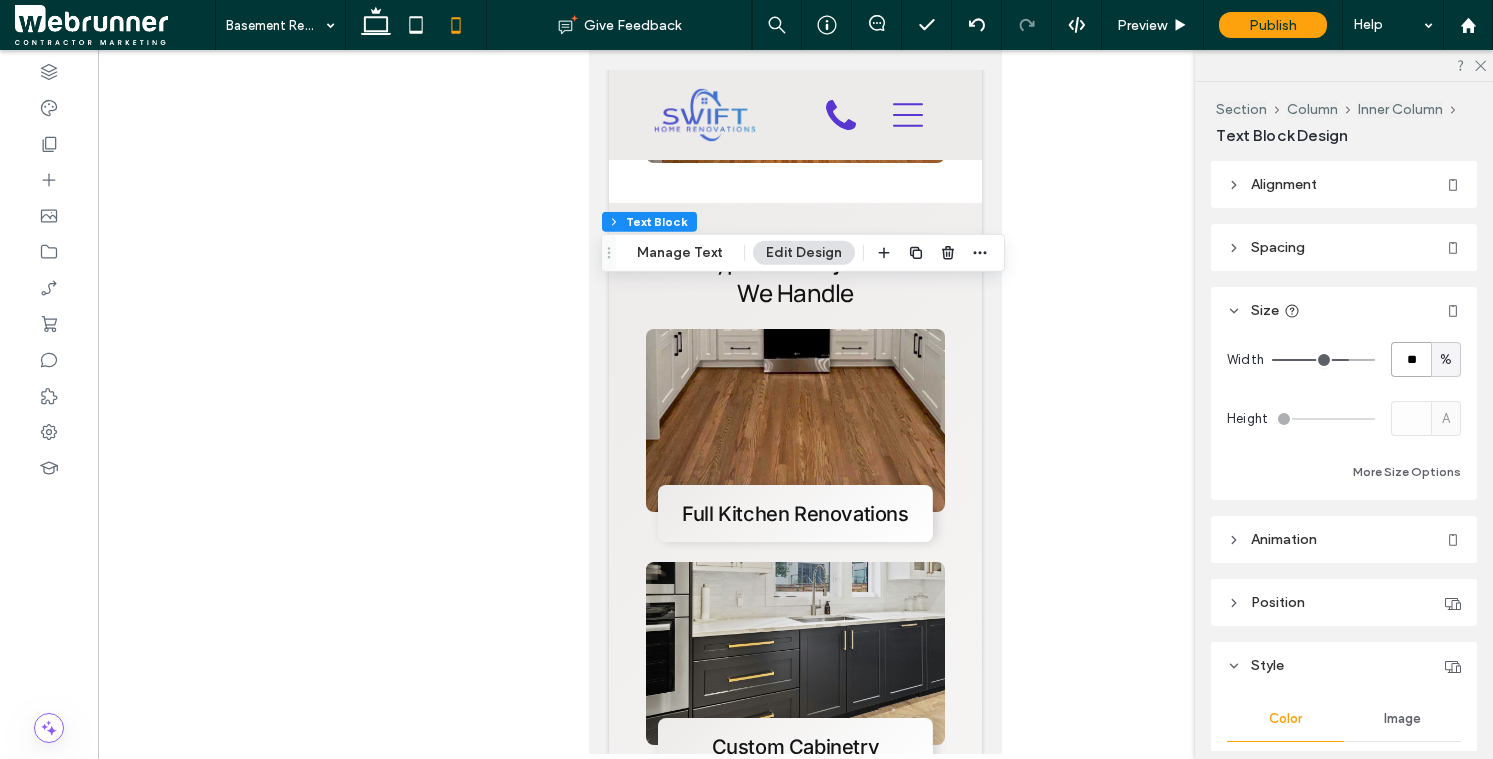 click on "**" at bounding box center [1411, 359] 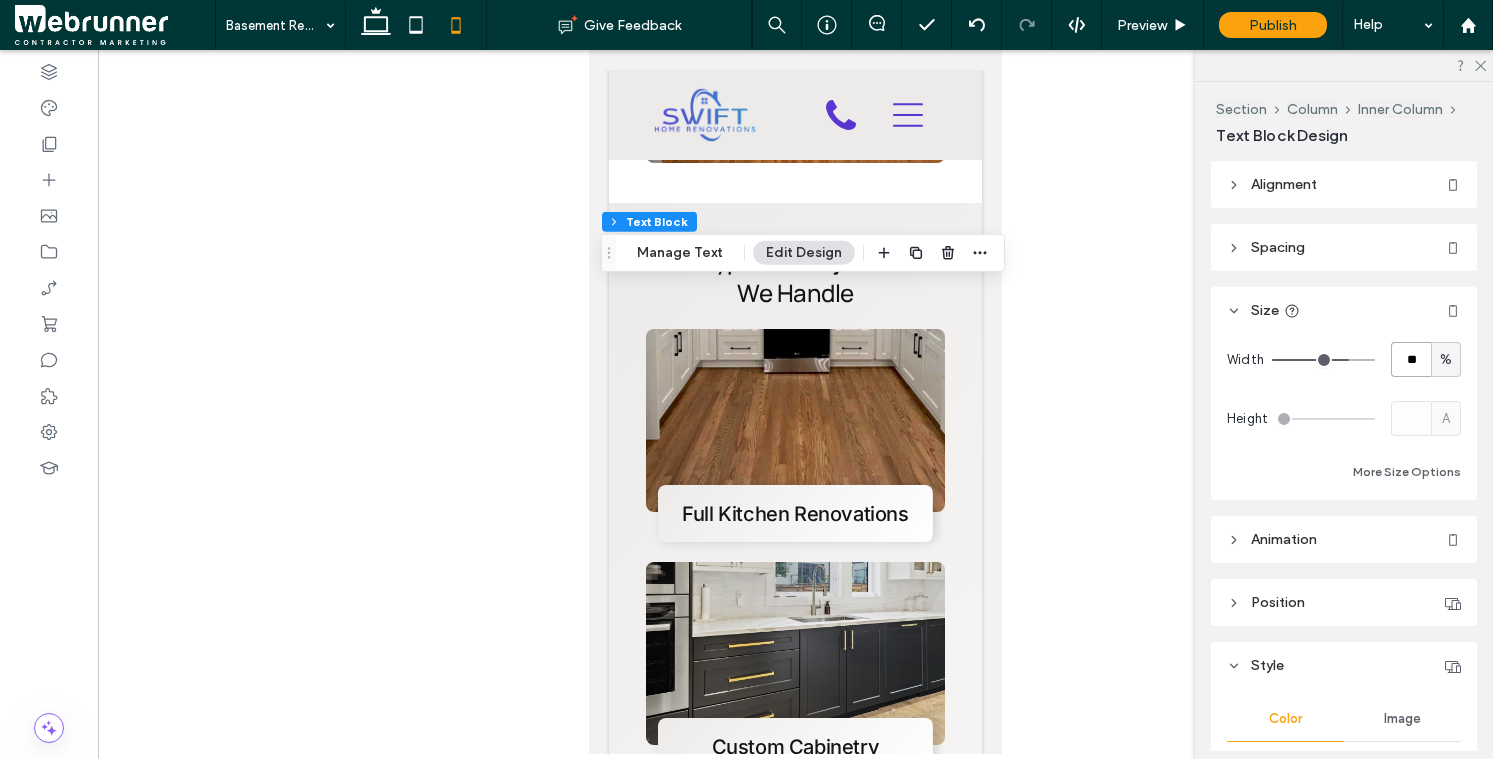 type on "**" 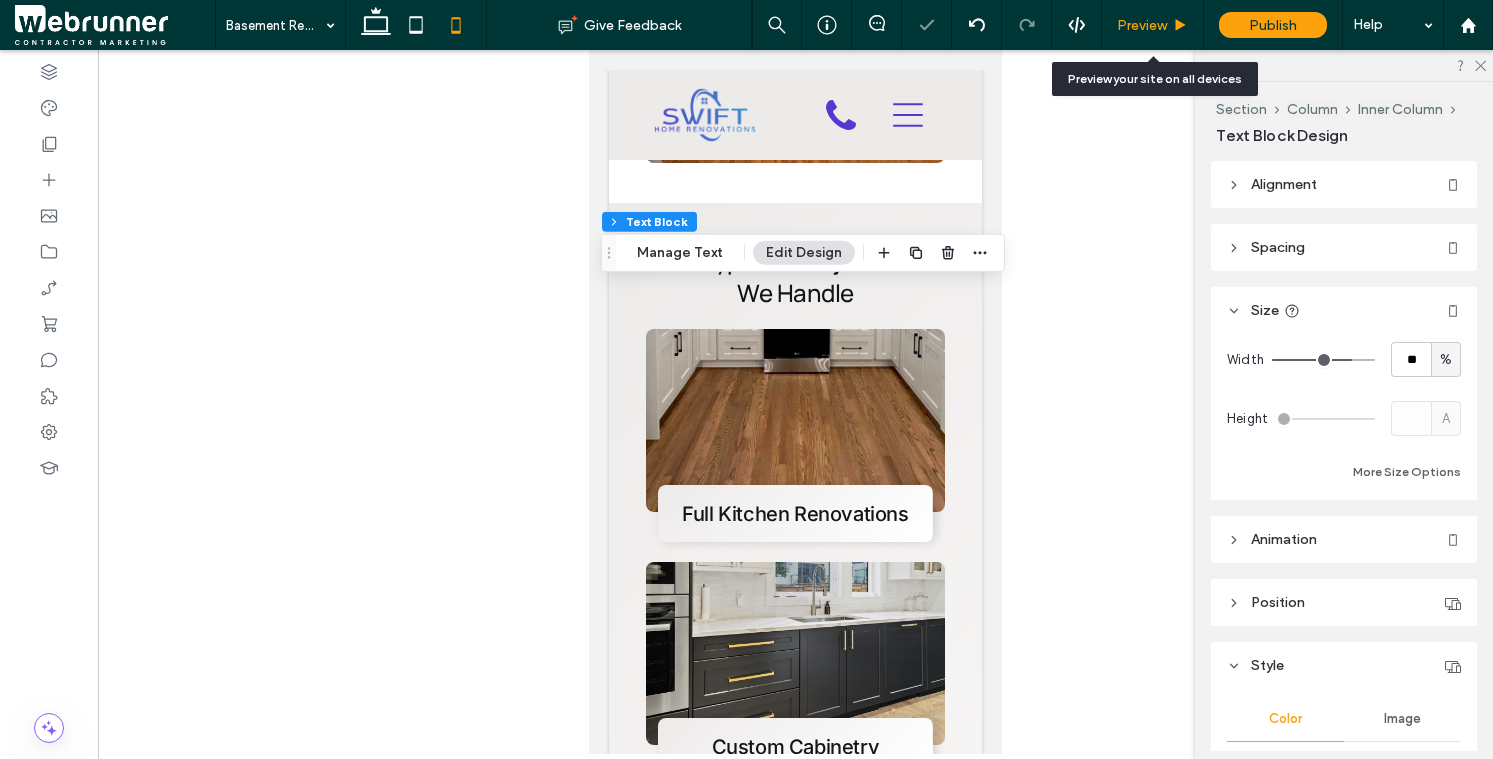 click on "Preview" at bounding box center (1142, 25) 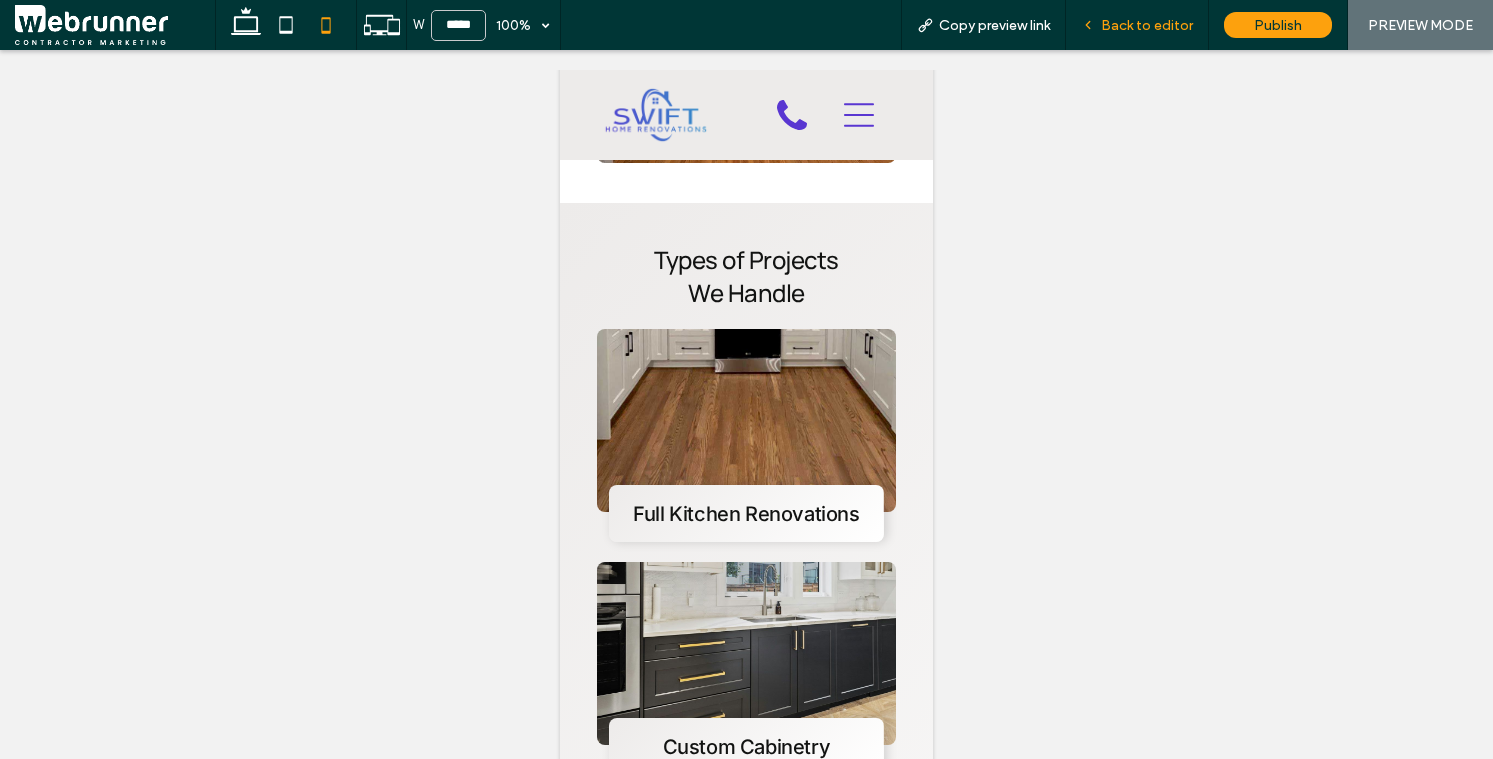click on "Back to editor" at bounding box center (1147, 25) 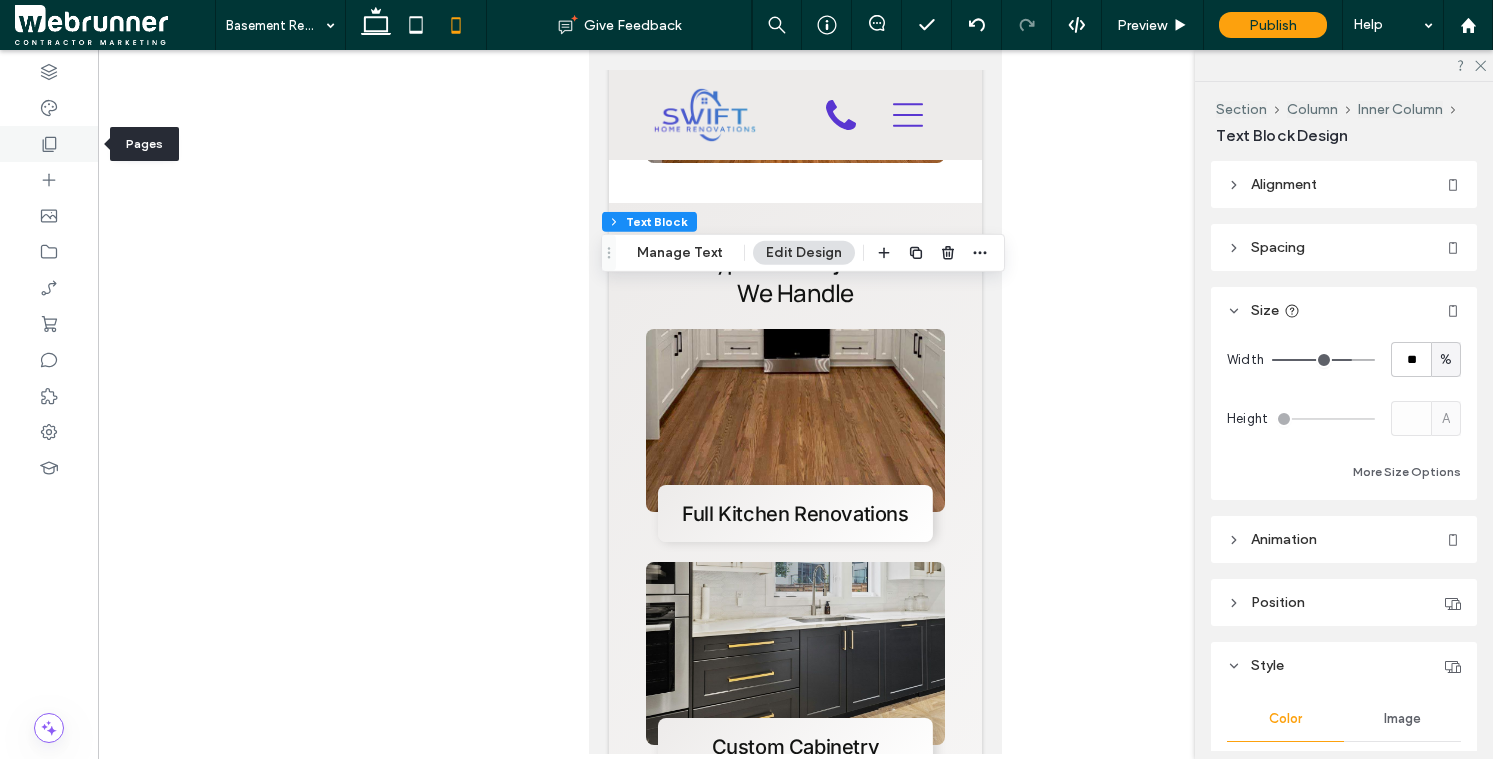 click at bounding box center [49, 144] 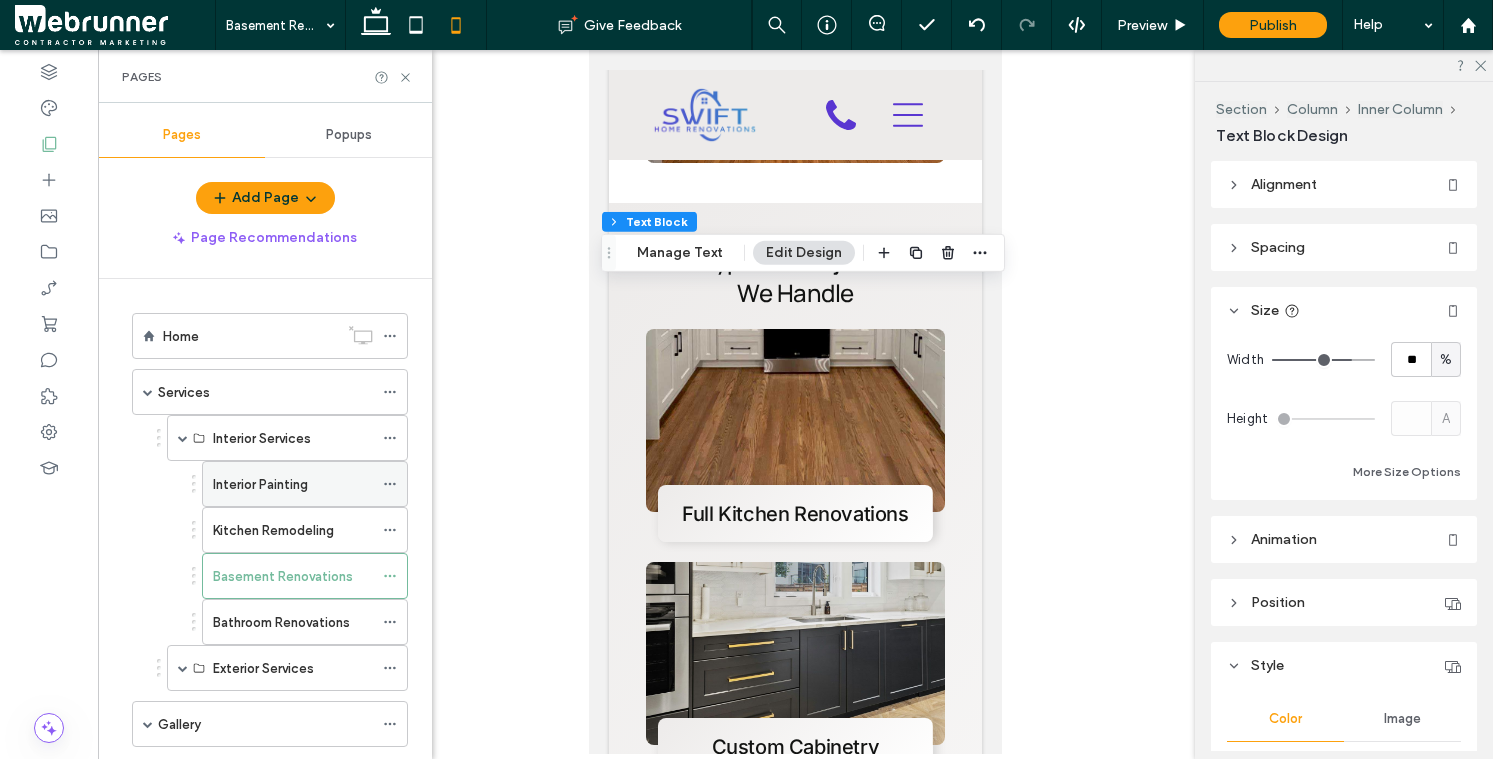 click on "Interior Painting" at bounding box center [293, 484] 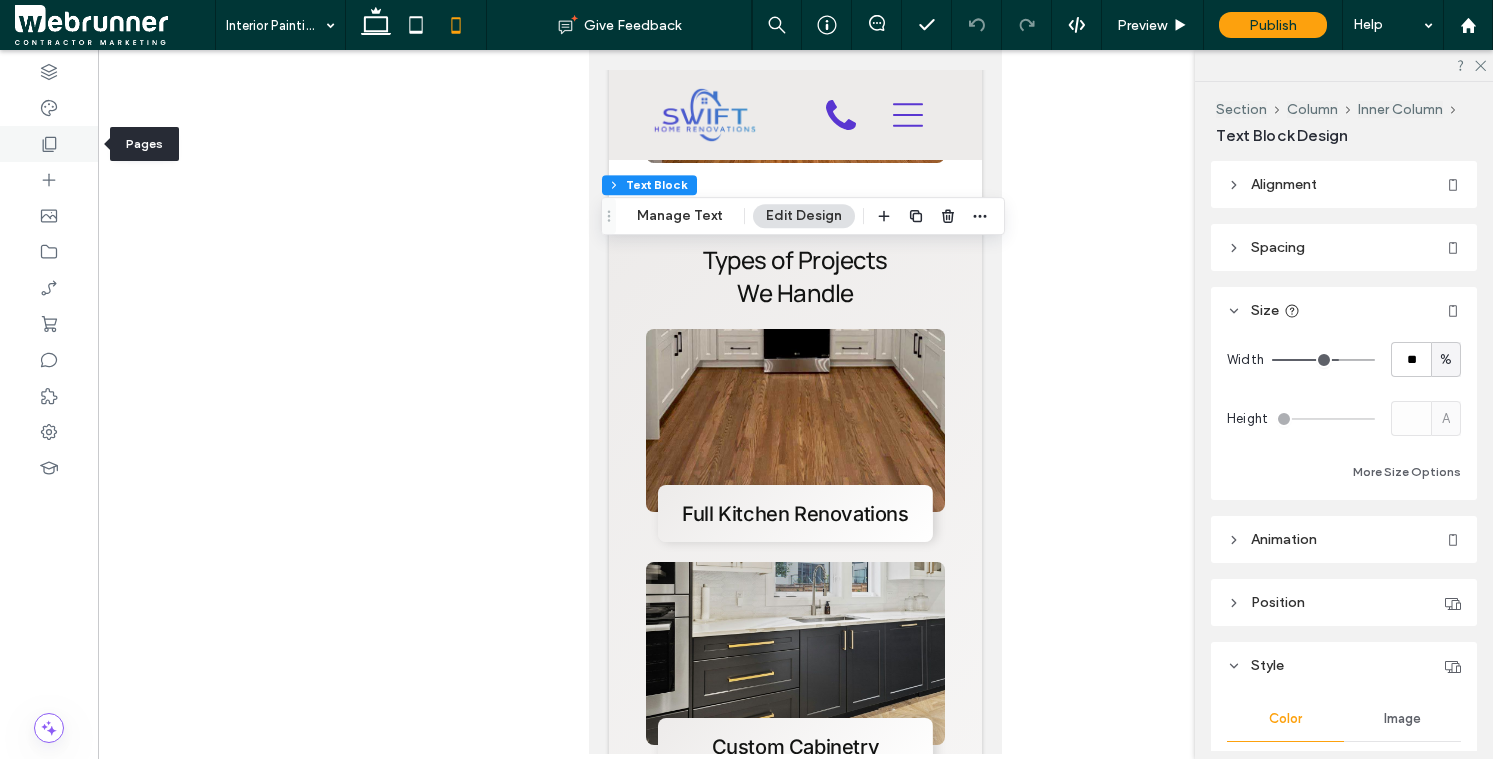click at bounding box center (49, 144) 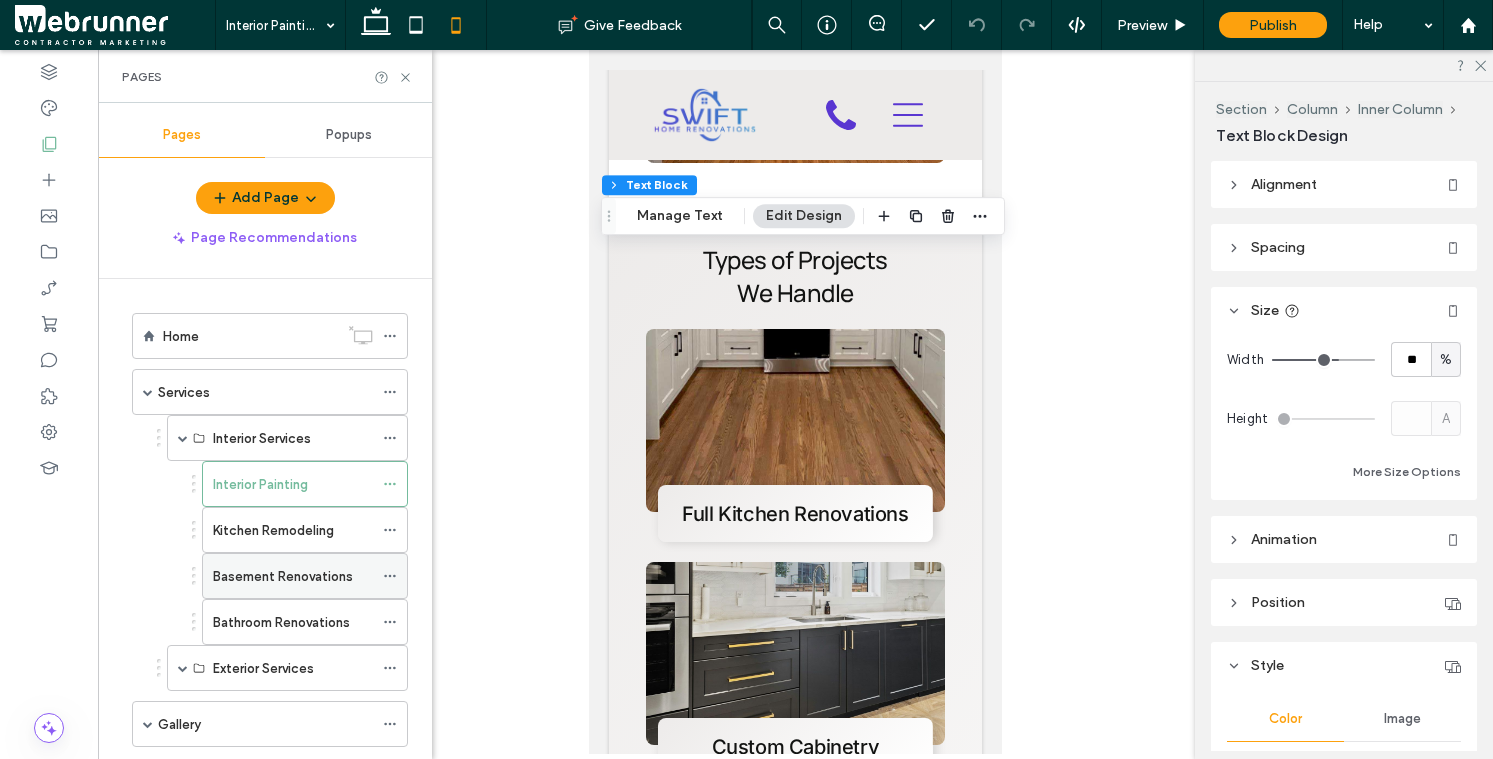 click on "Basement Renovations" at bounding box center [283, 576] 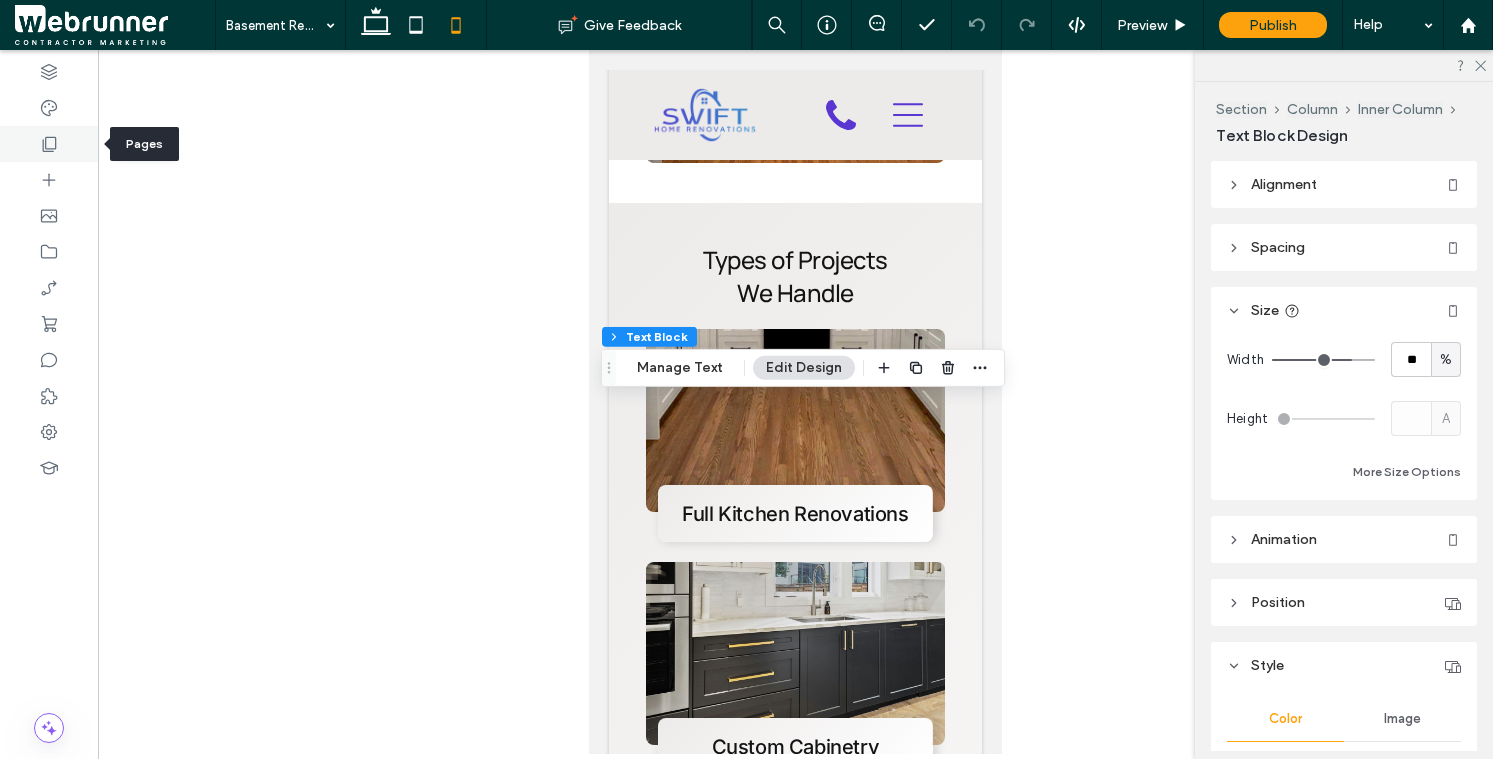 click 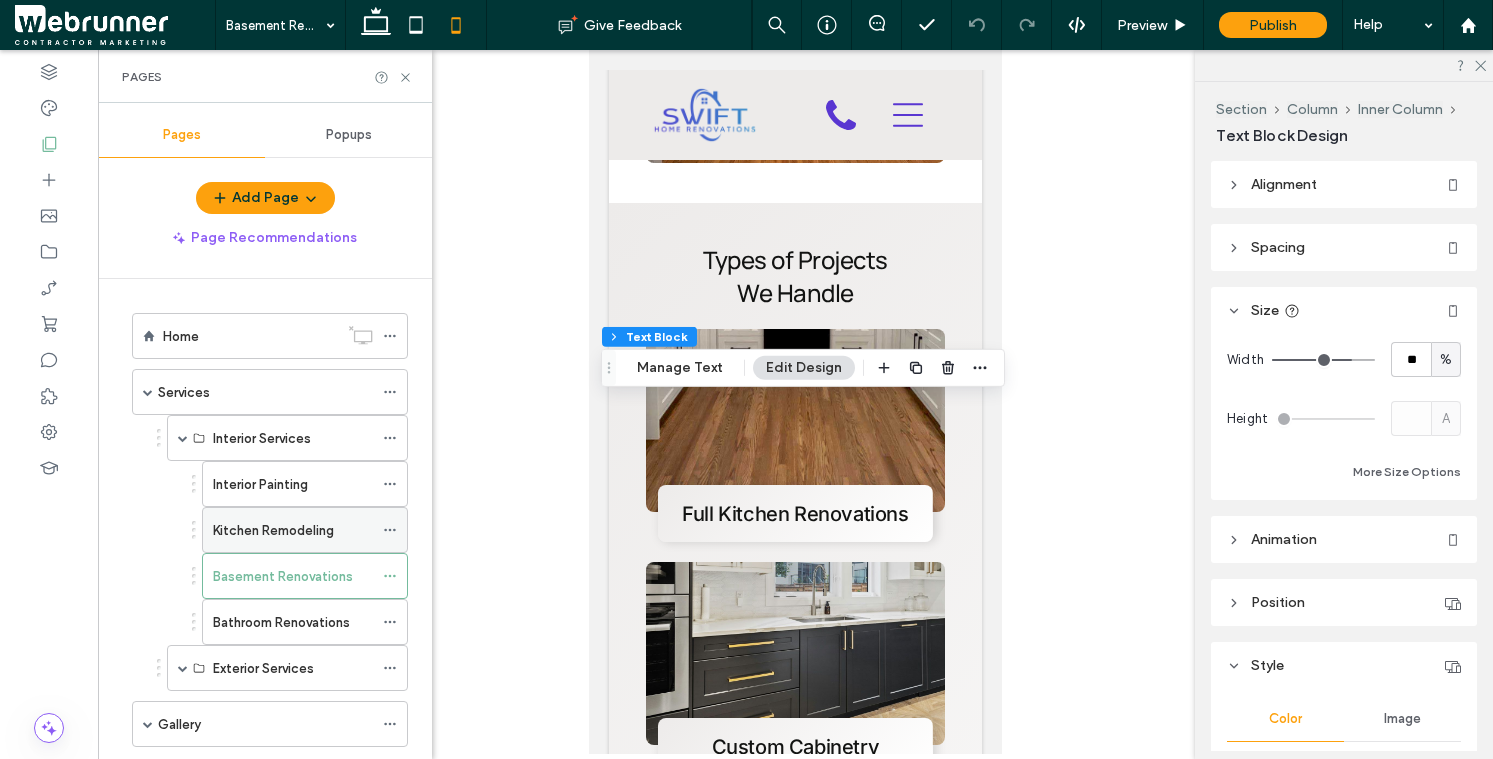 click on "Kitchen Remodeling" at bounding box center (273, 530) 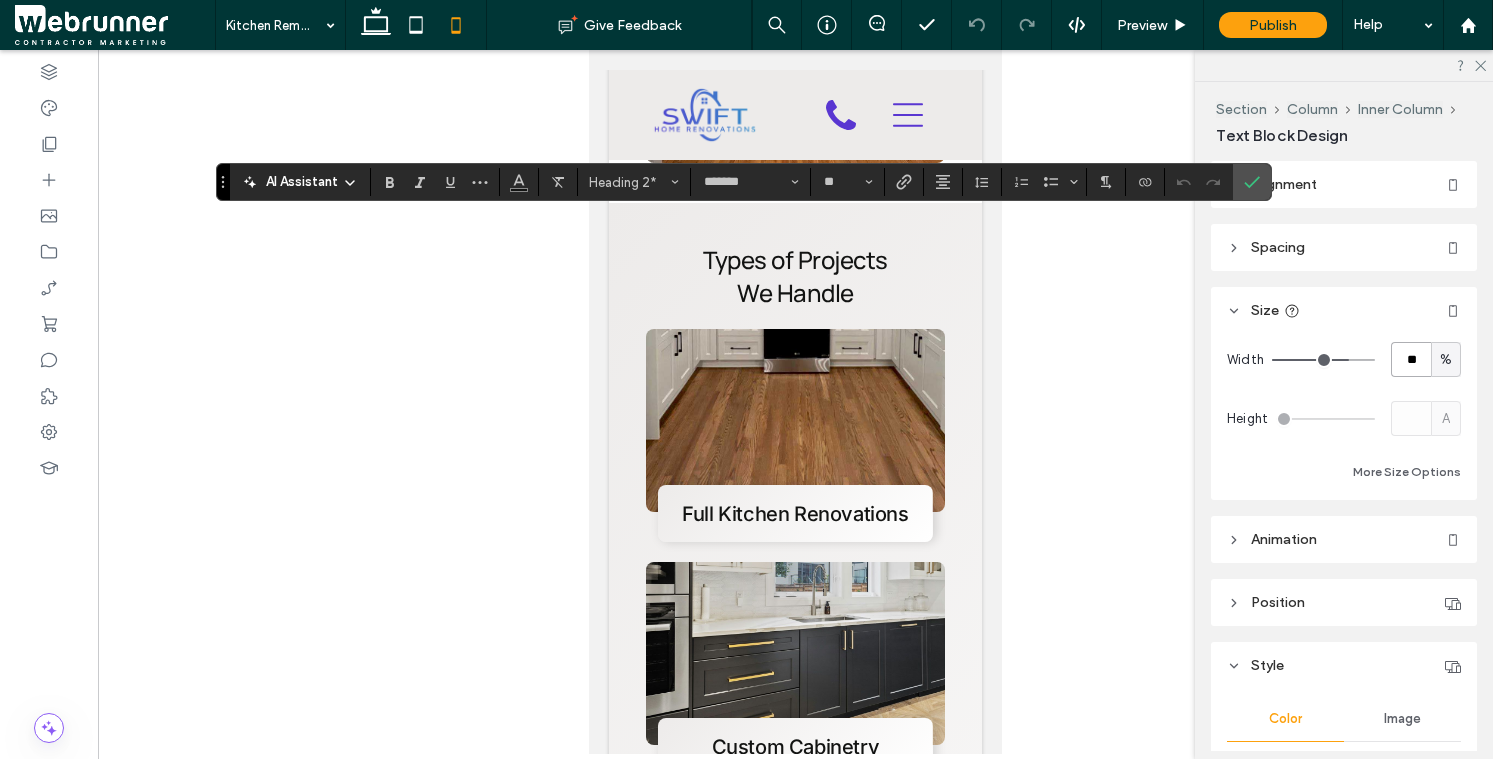 click on "**" at bounding box center [1411, 359] 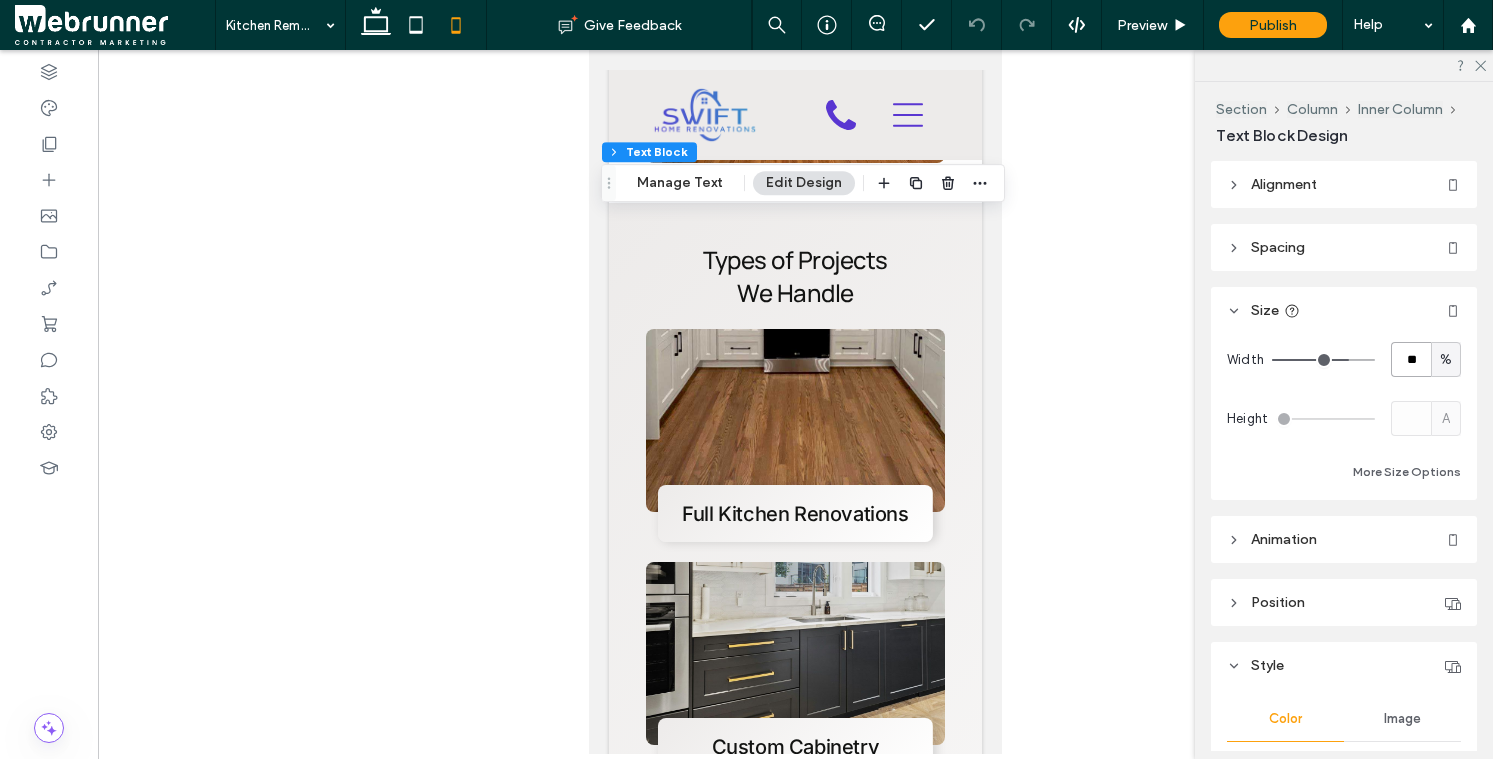 type on "**" 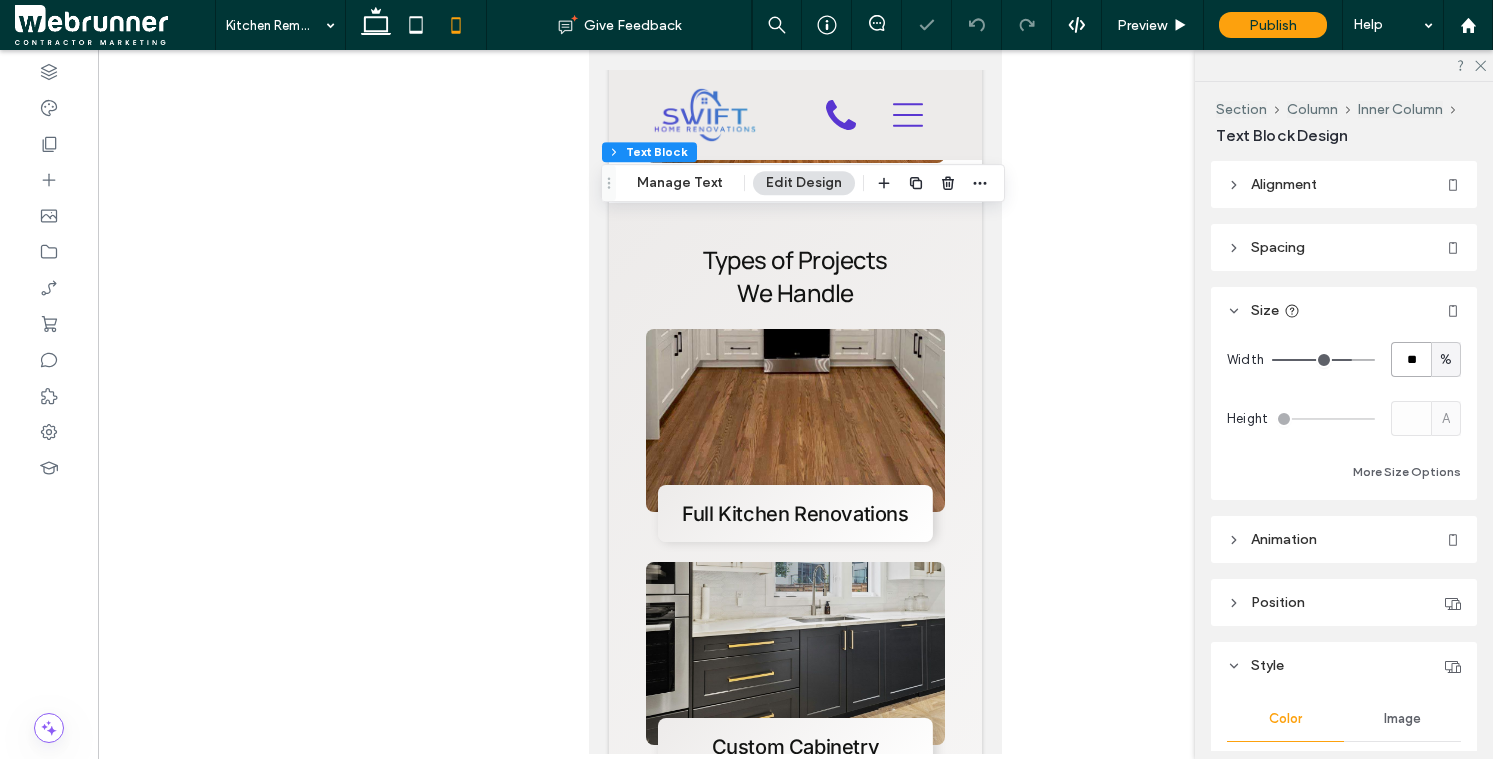 type on "**" 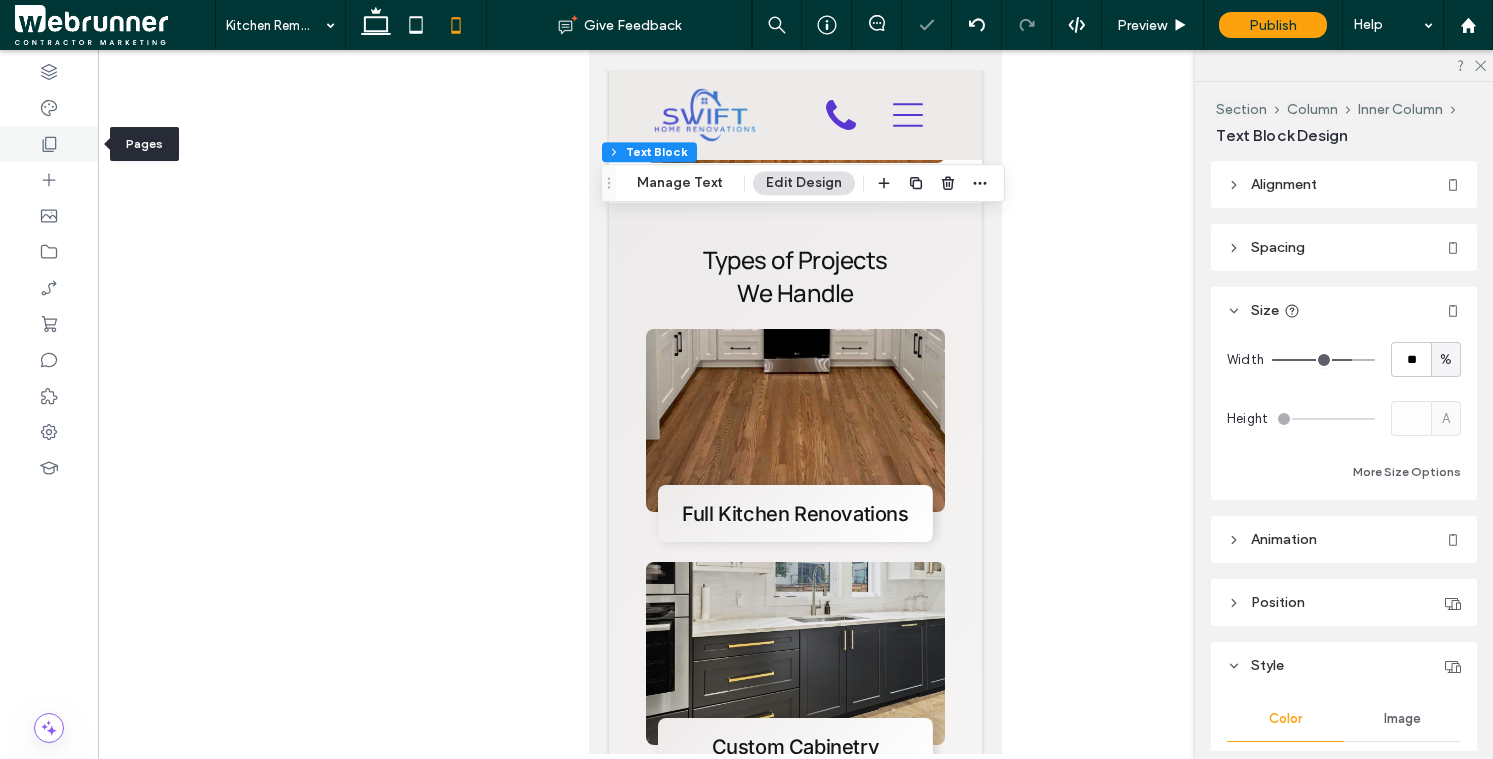 click 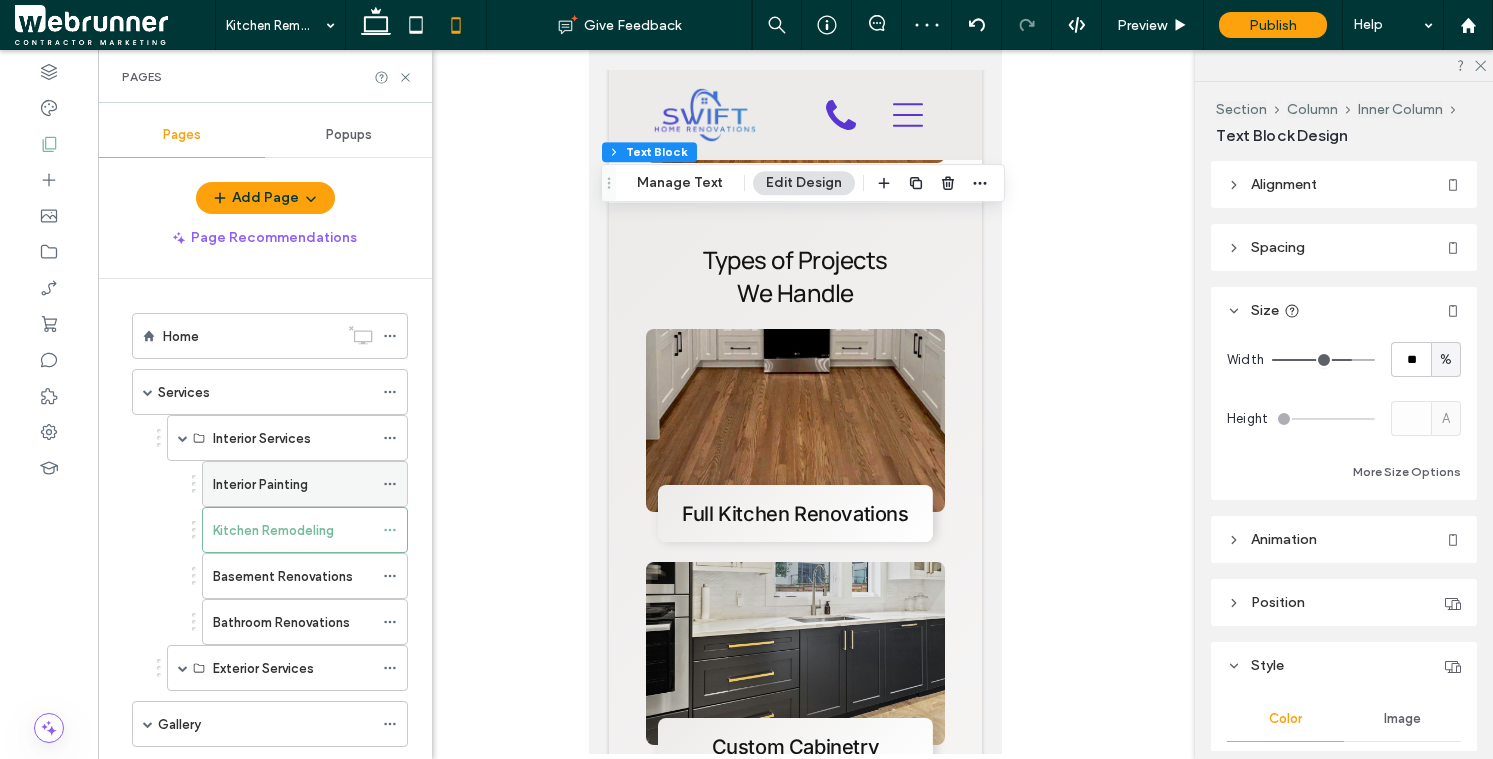 click on "Interior Painting" at bounding box center [293, 484] 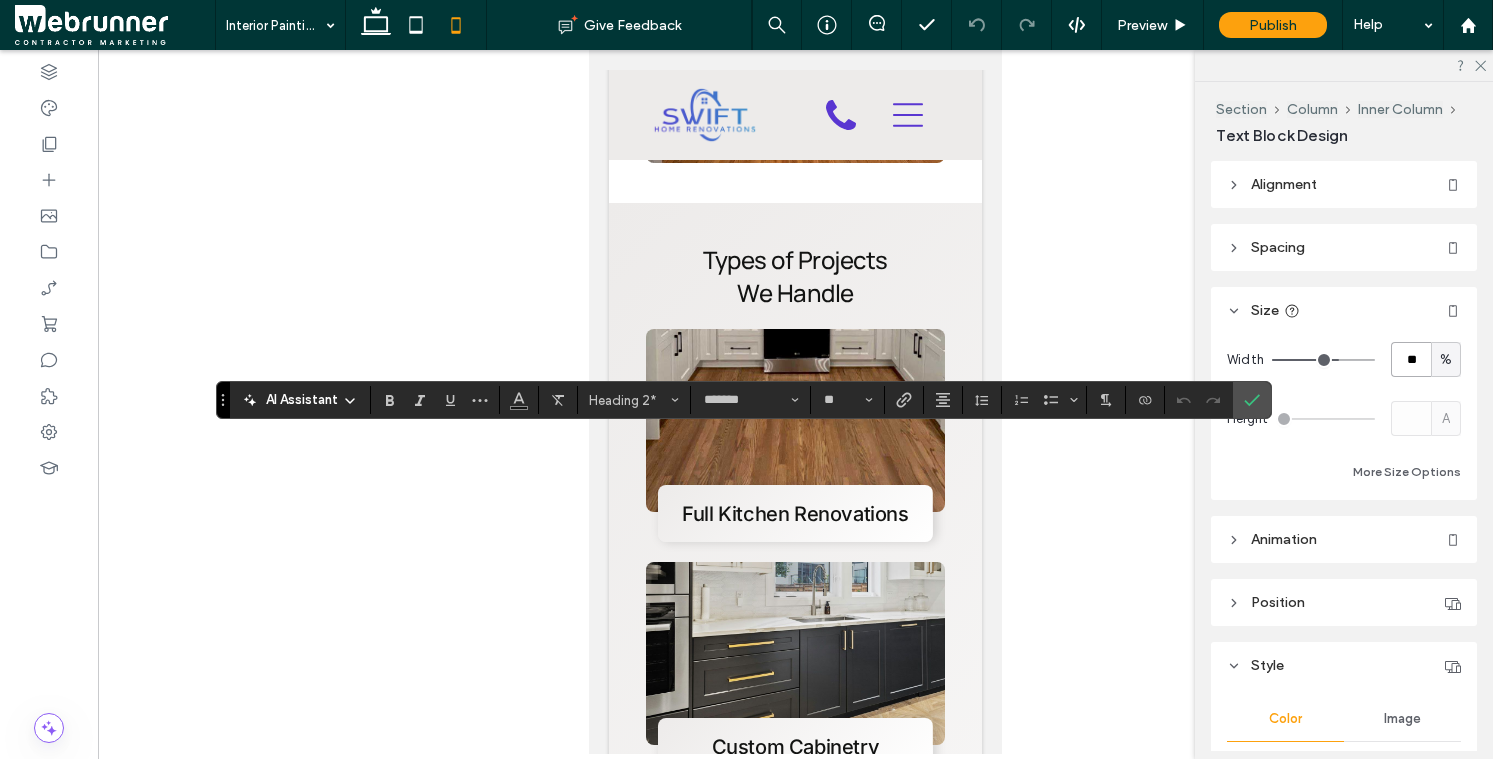 click on "**" at bounding box center [1411, 359] 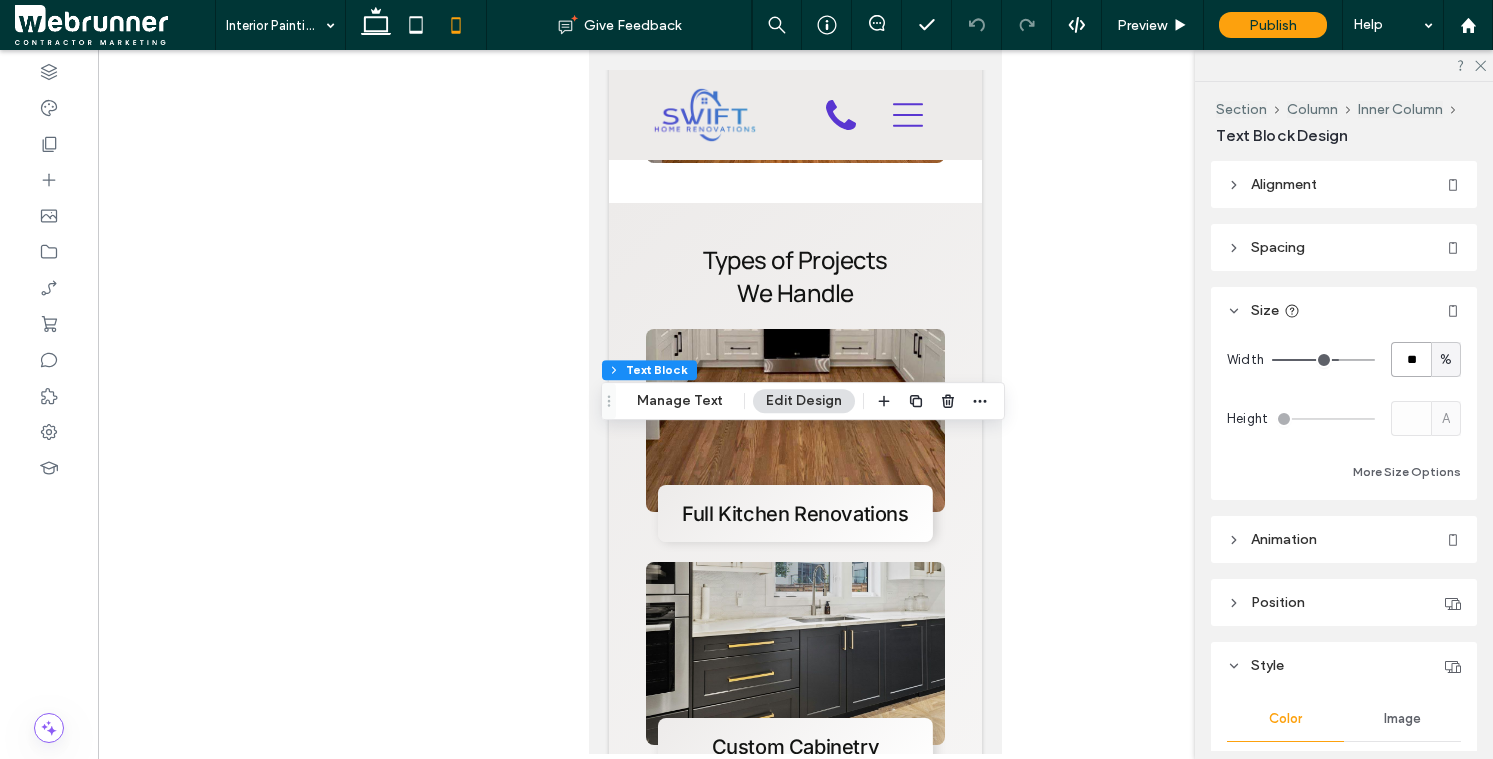 type on "**" 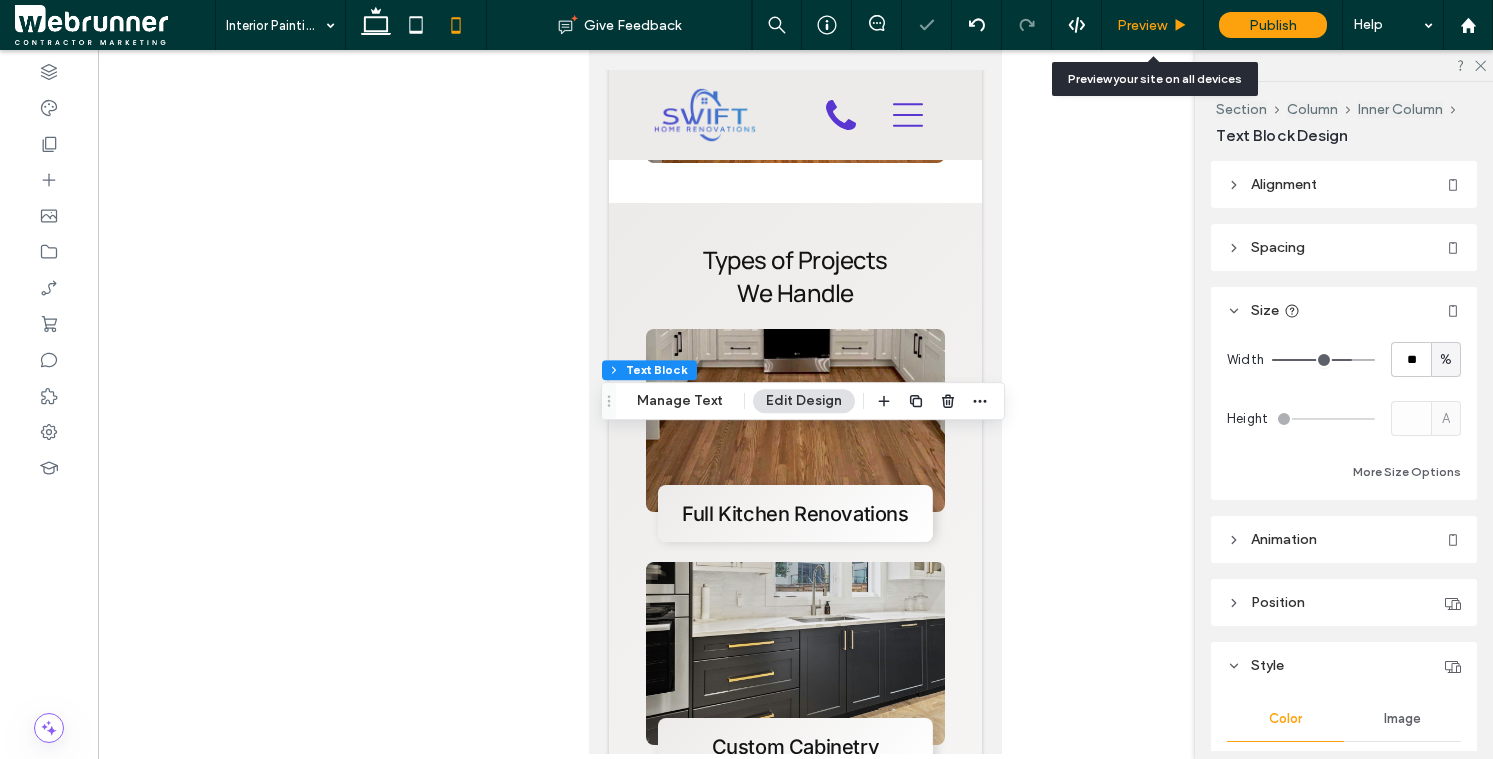 click on "Preview" at bounding box center (1142, 25) 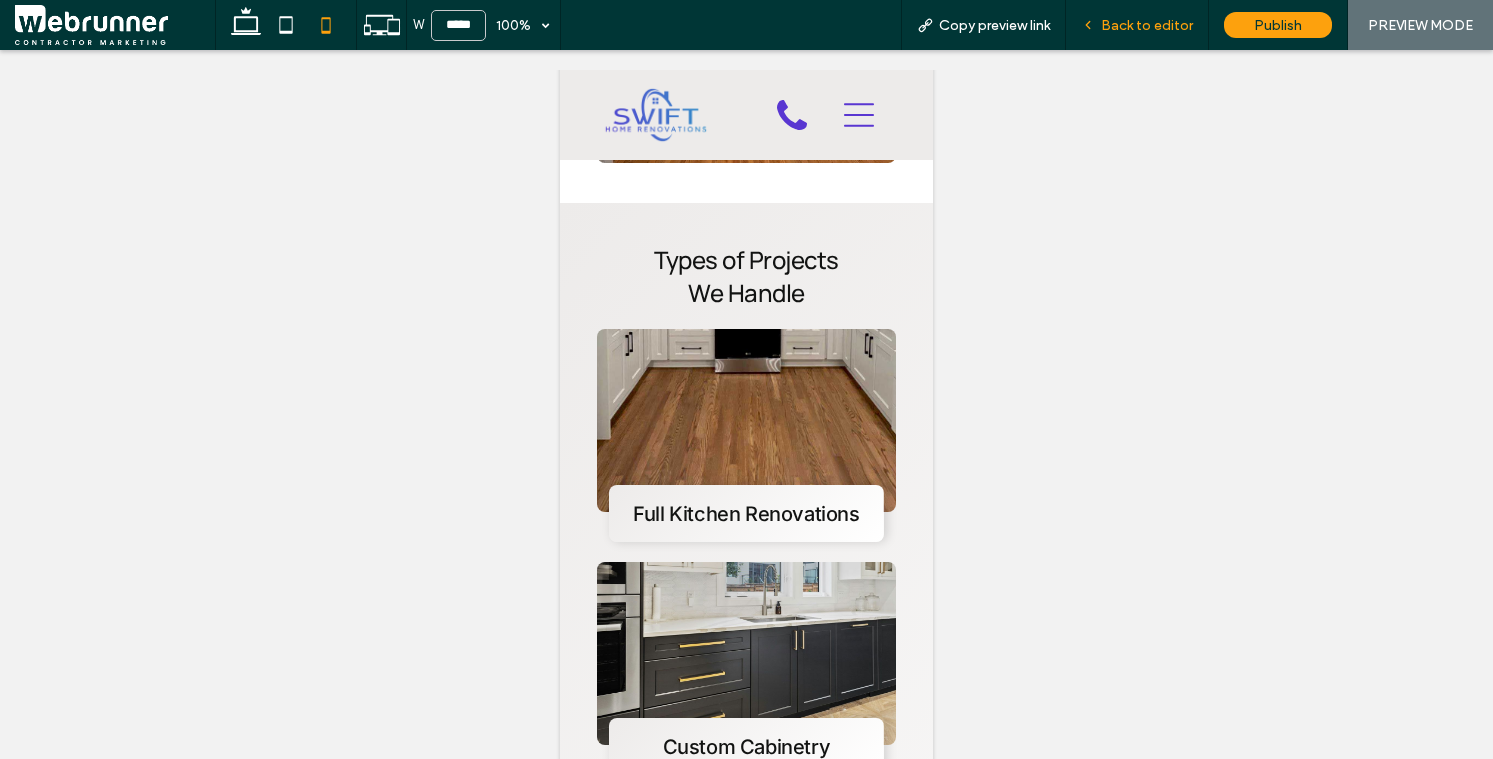 click on "Back to editor" at bounding box center (1147, 25) 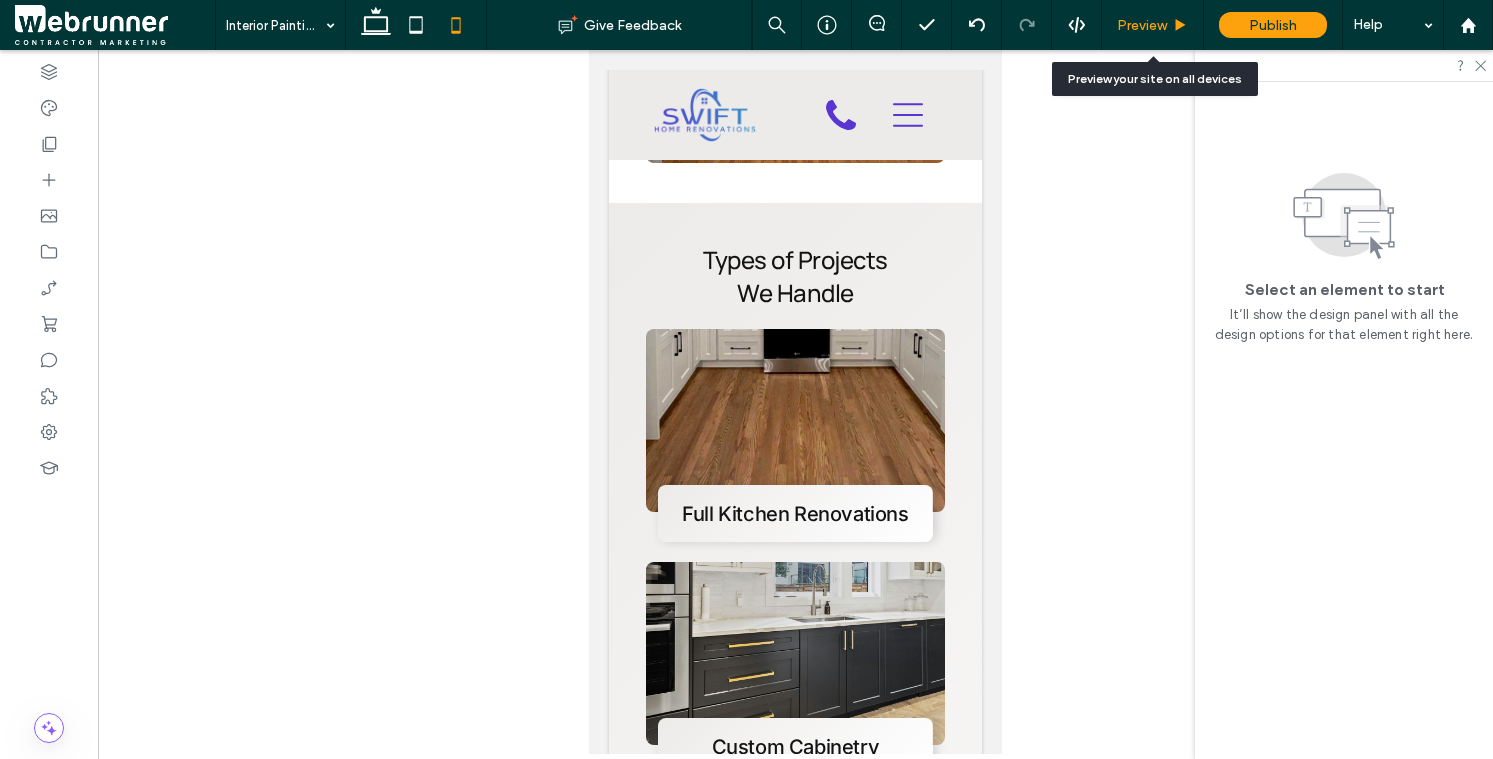 click on "Preview" at bounding box center [1142, 25] 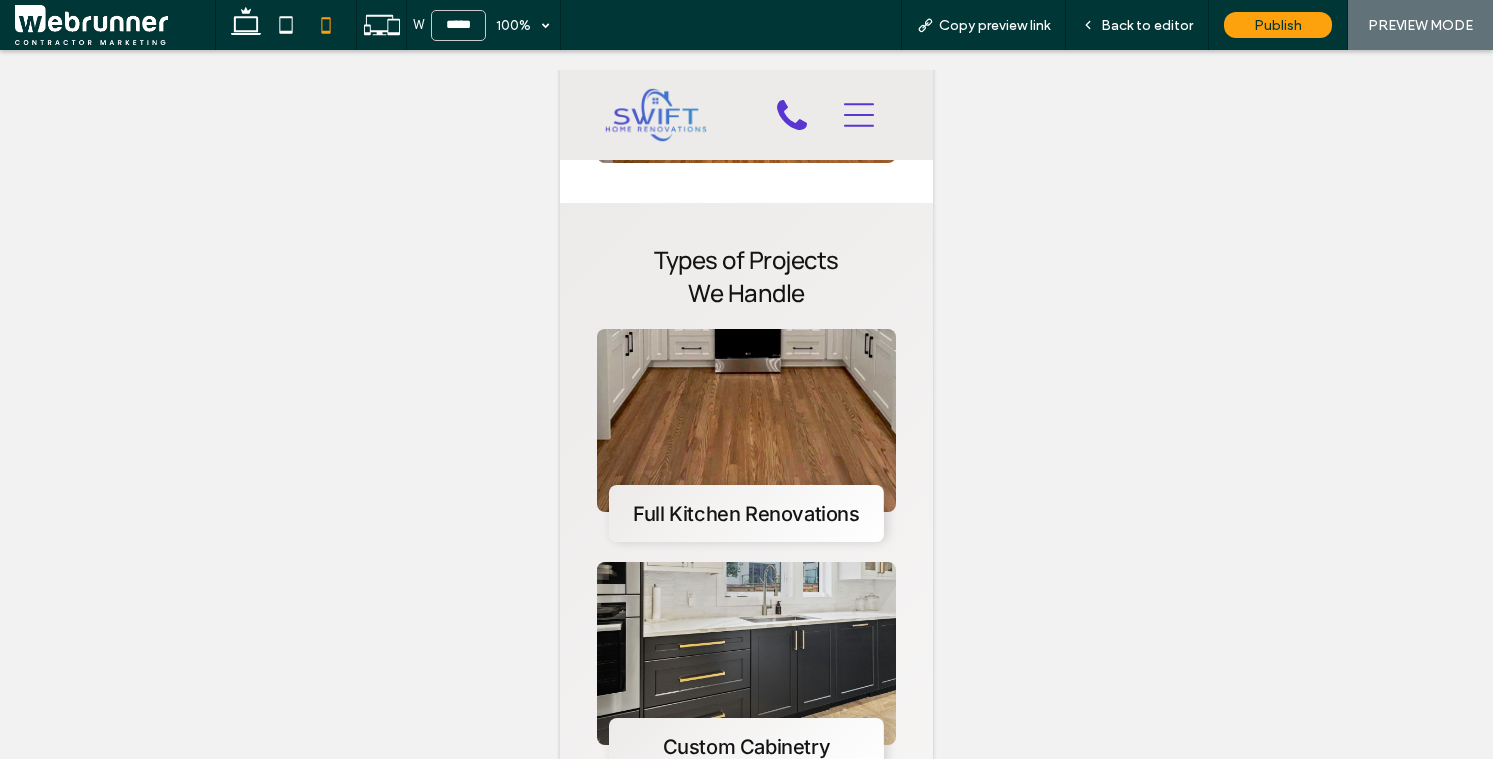 click on "Back to editor" at bounding box center [1147, 25] 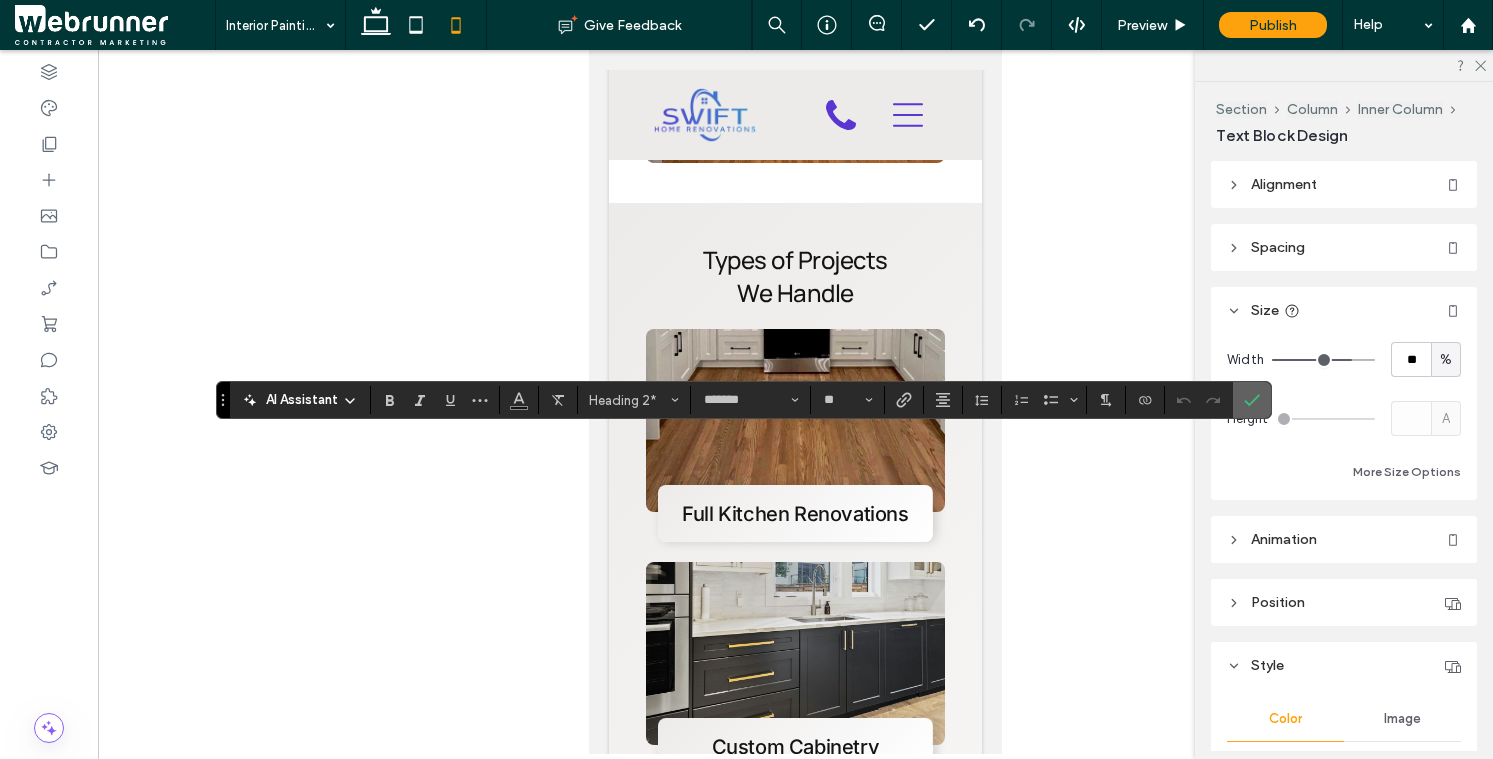 click 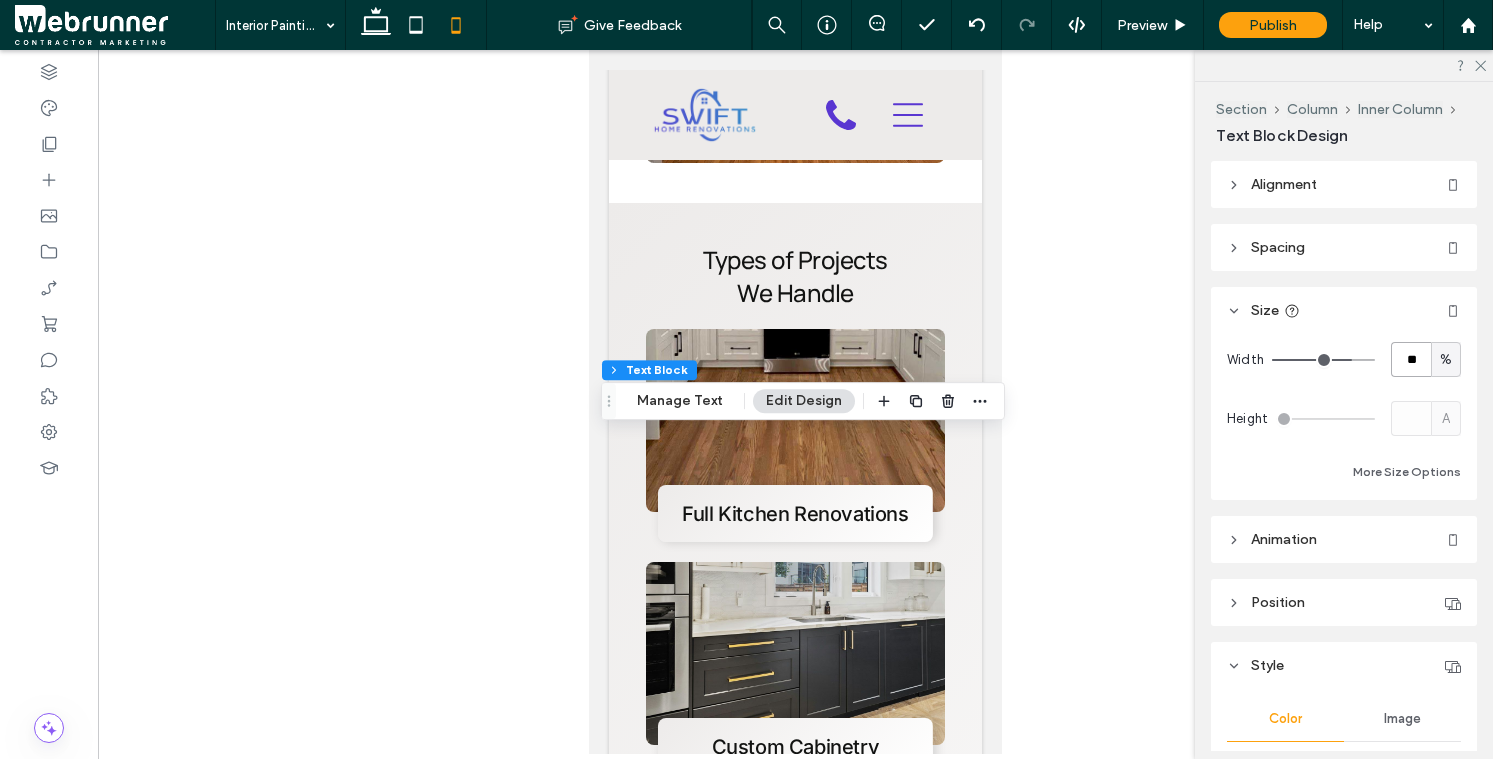 click on "**" at bounding box center (1411, 359) 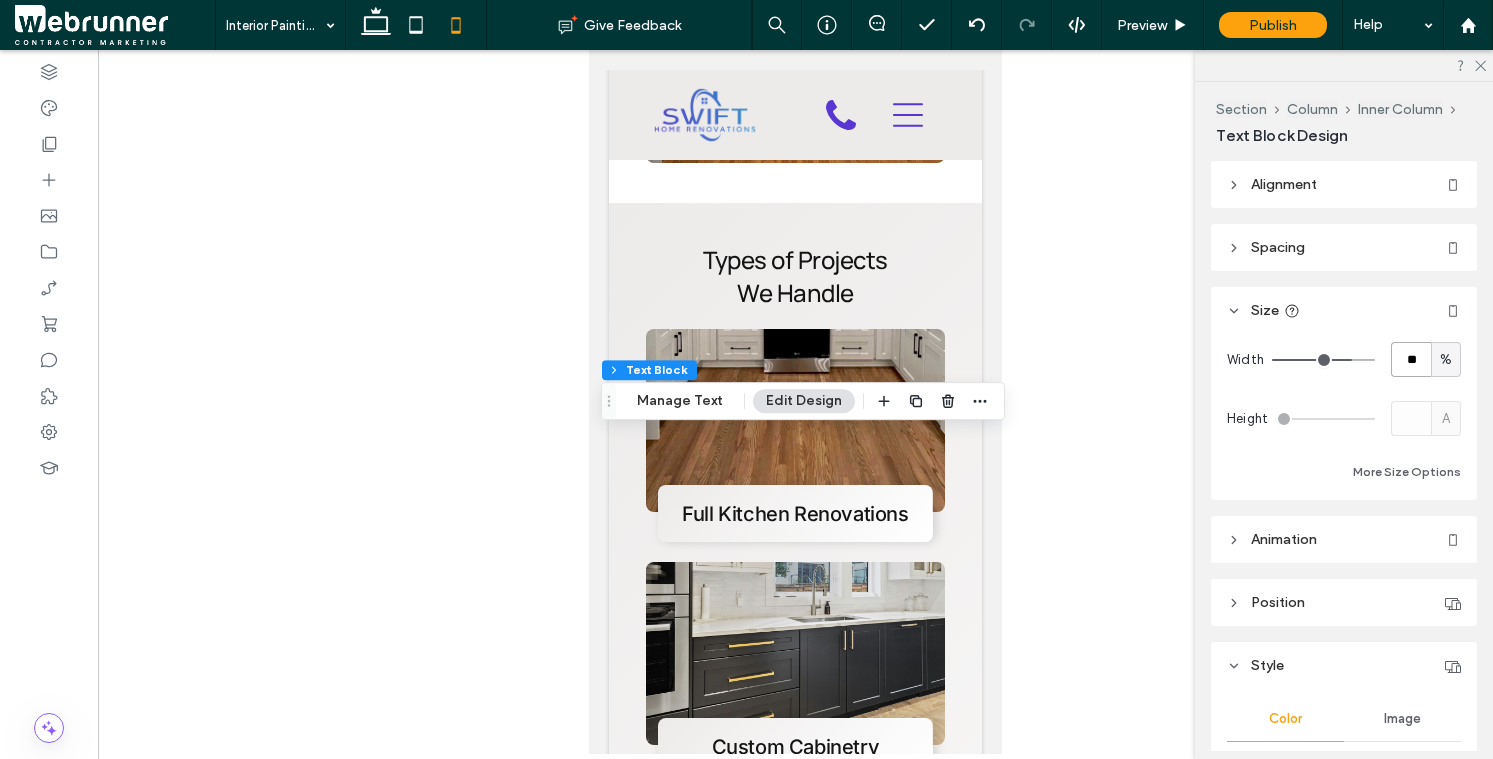 type on "**" 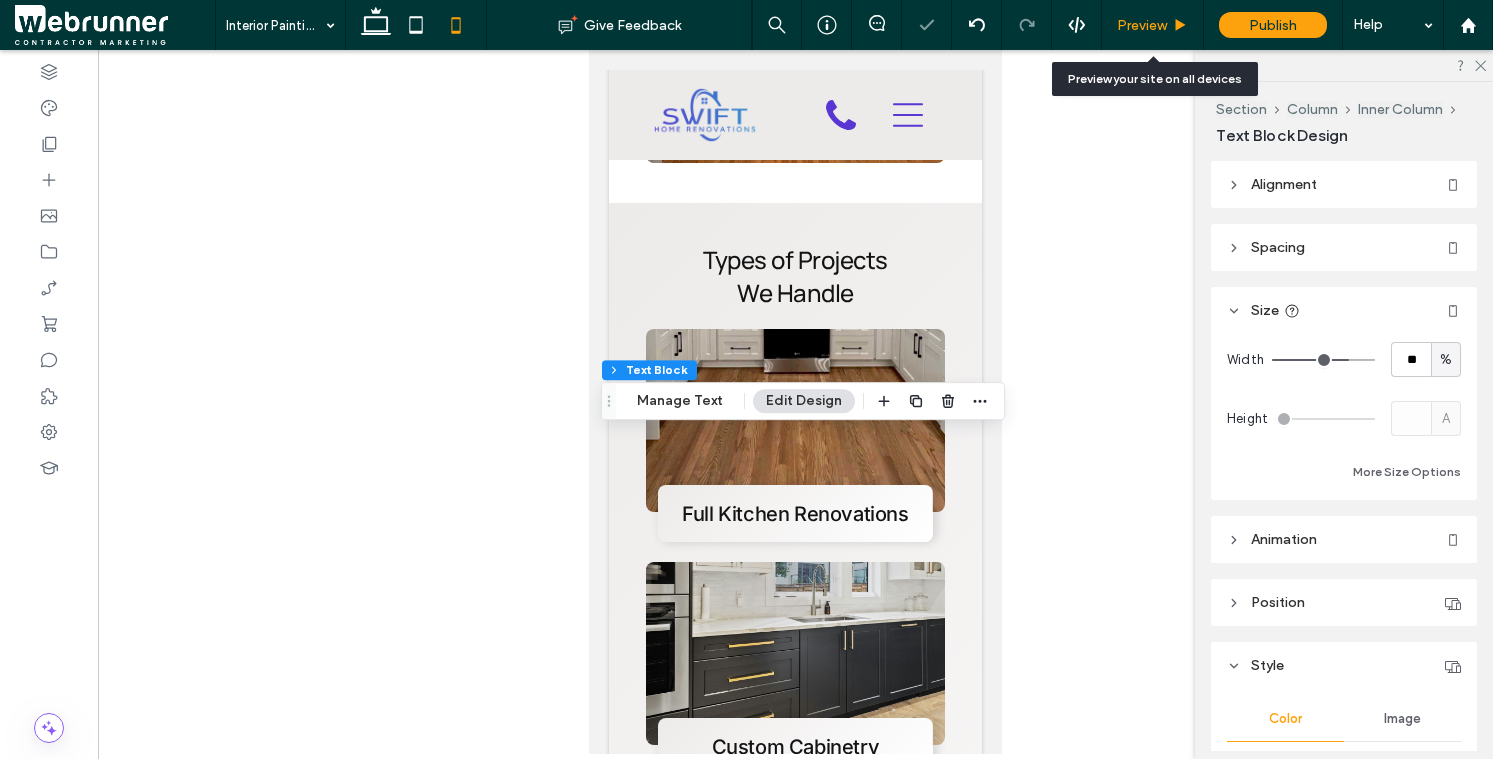 click on "Preview" at bounding box center (1142, 25) 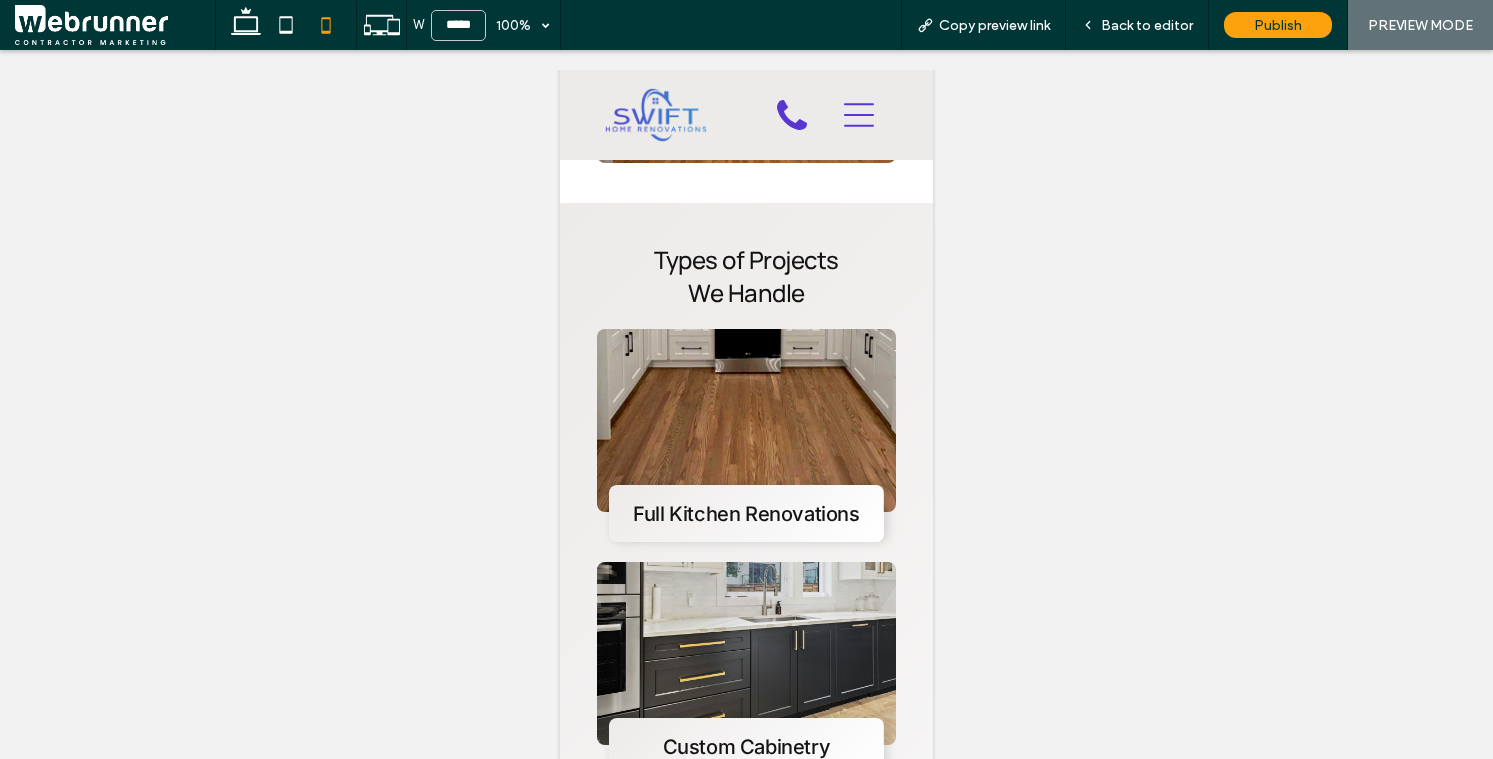 click on "Back to editor" at bounding box center (1147, 25) 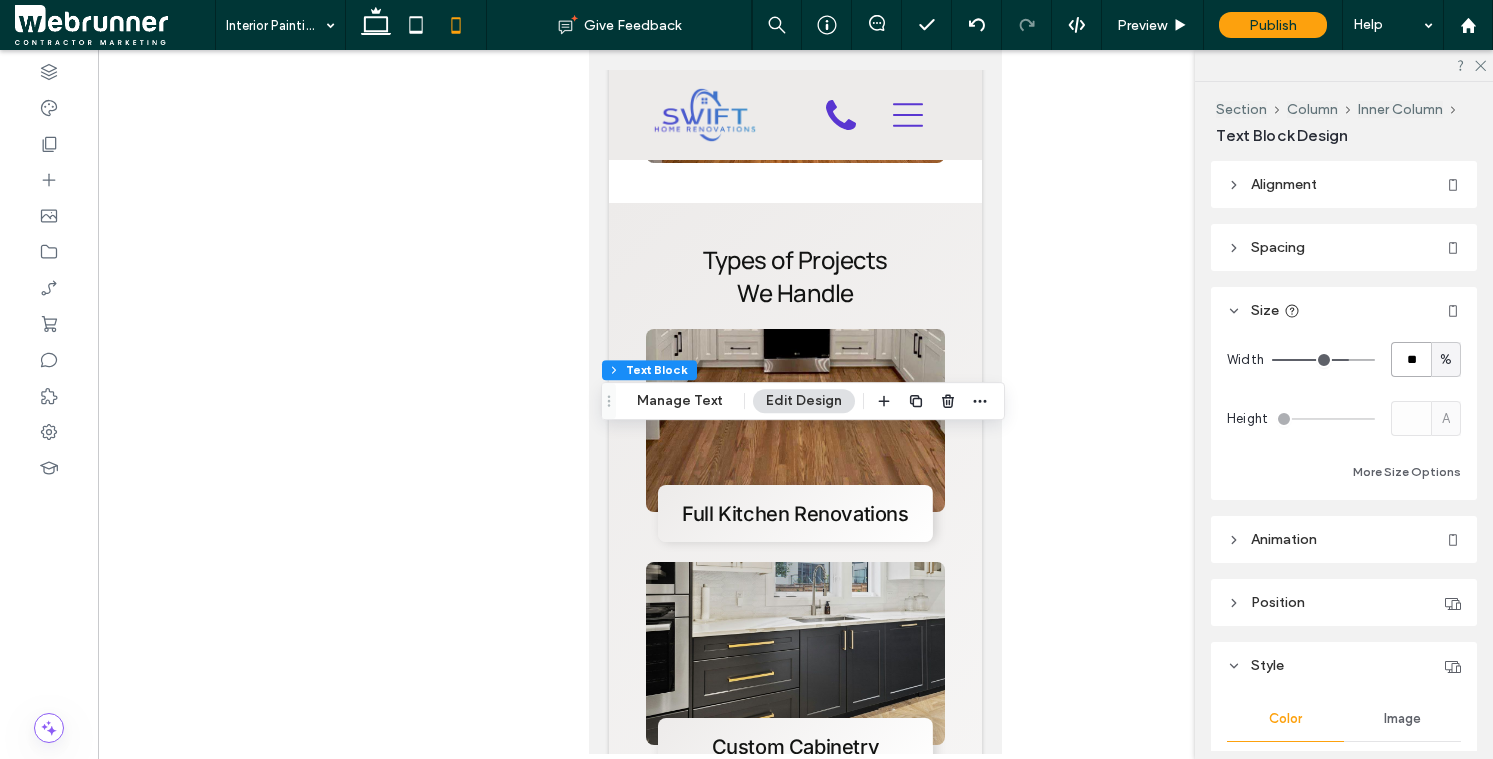 click on "**" at bounding box center (1411, 359) 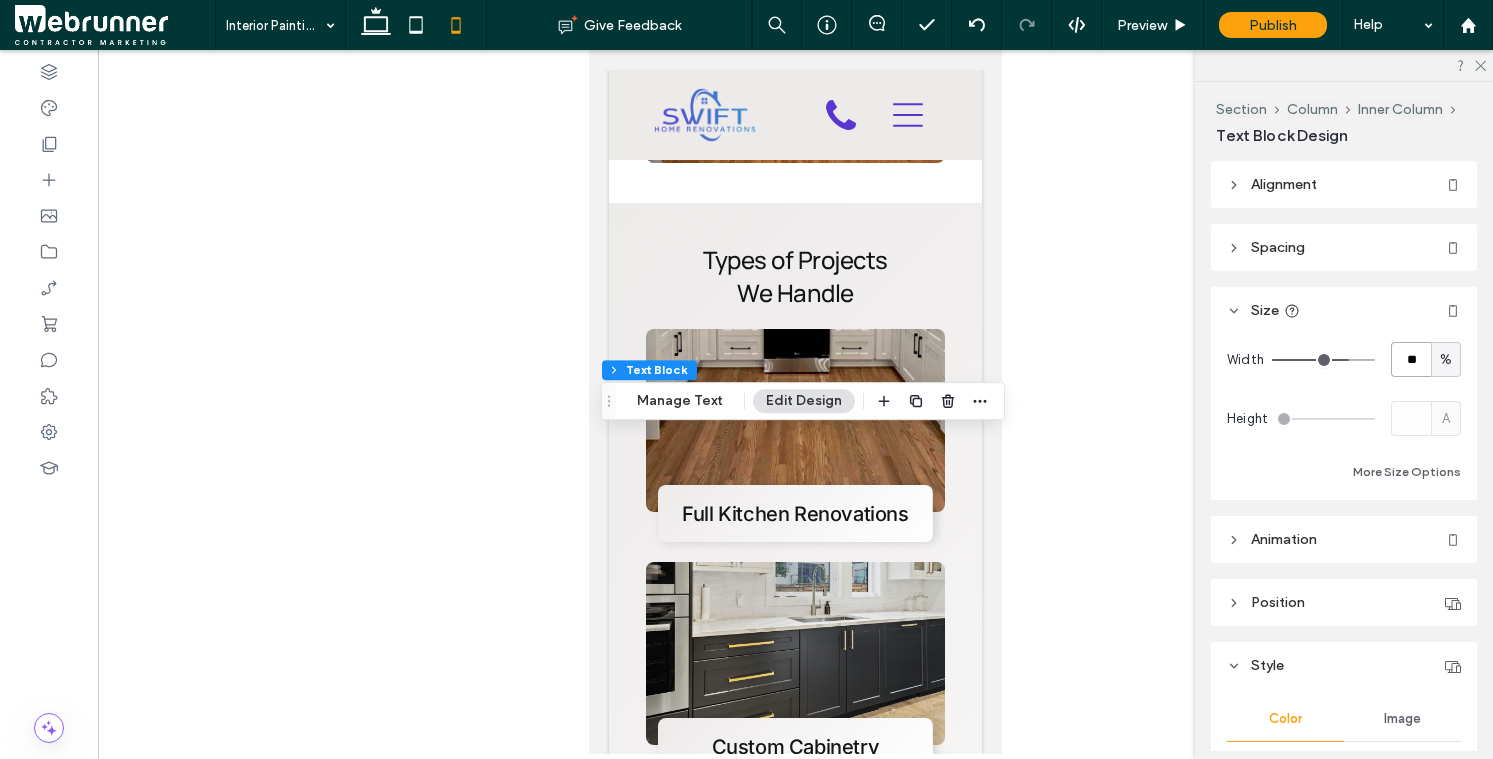 type on "**" 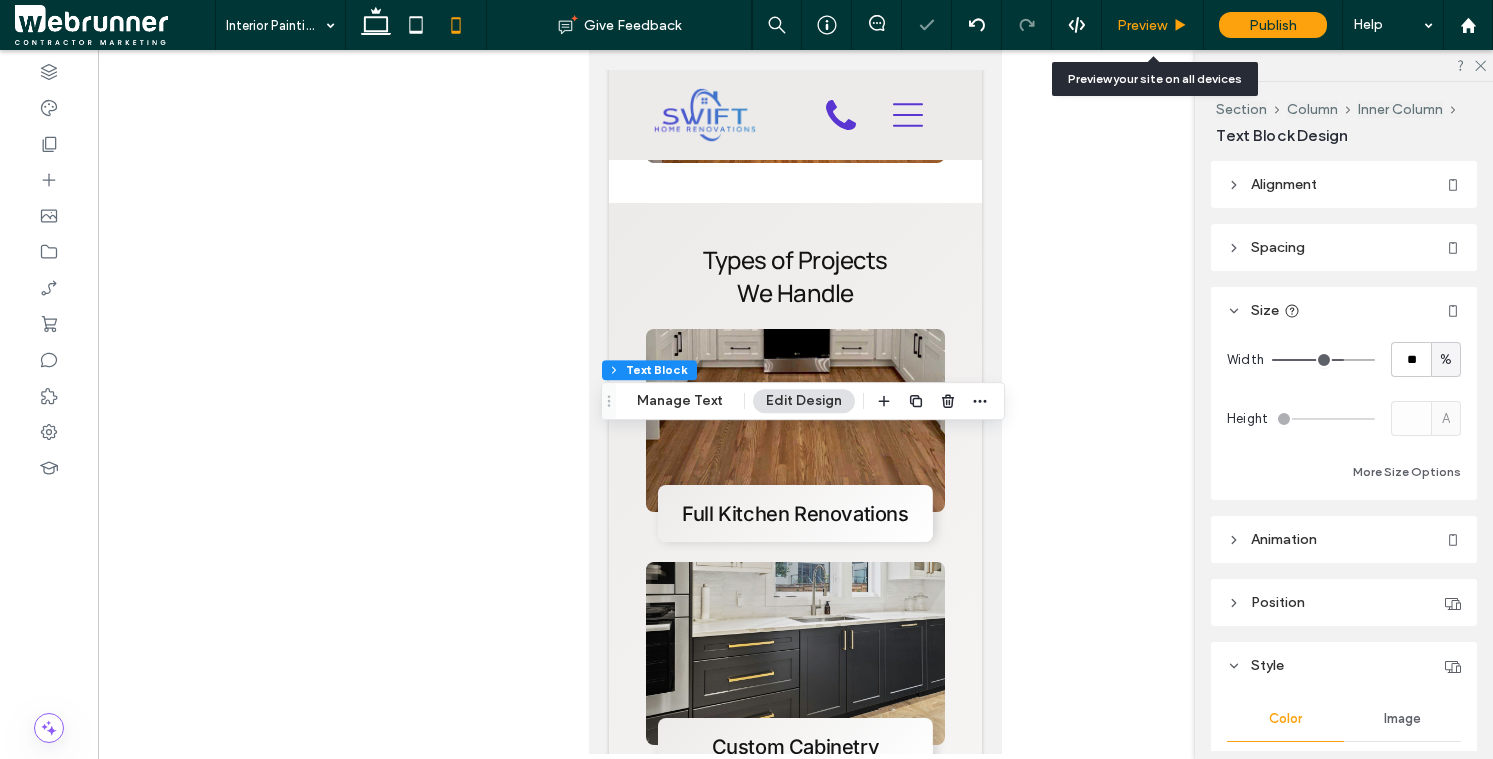 click on "Preview" at bounding box center (1142, 25) 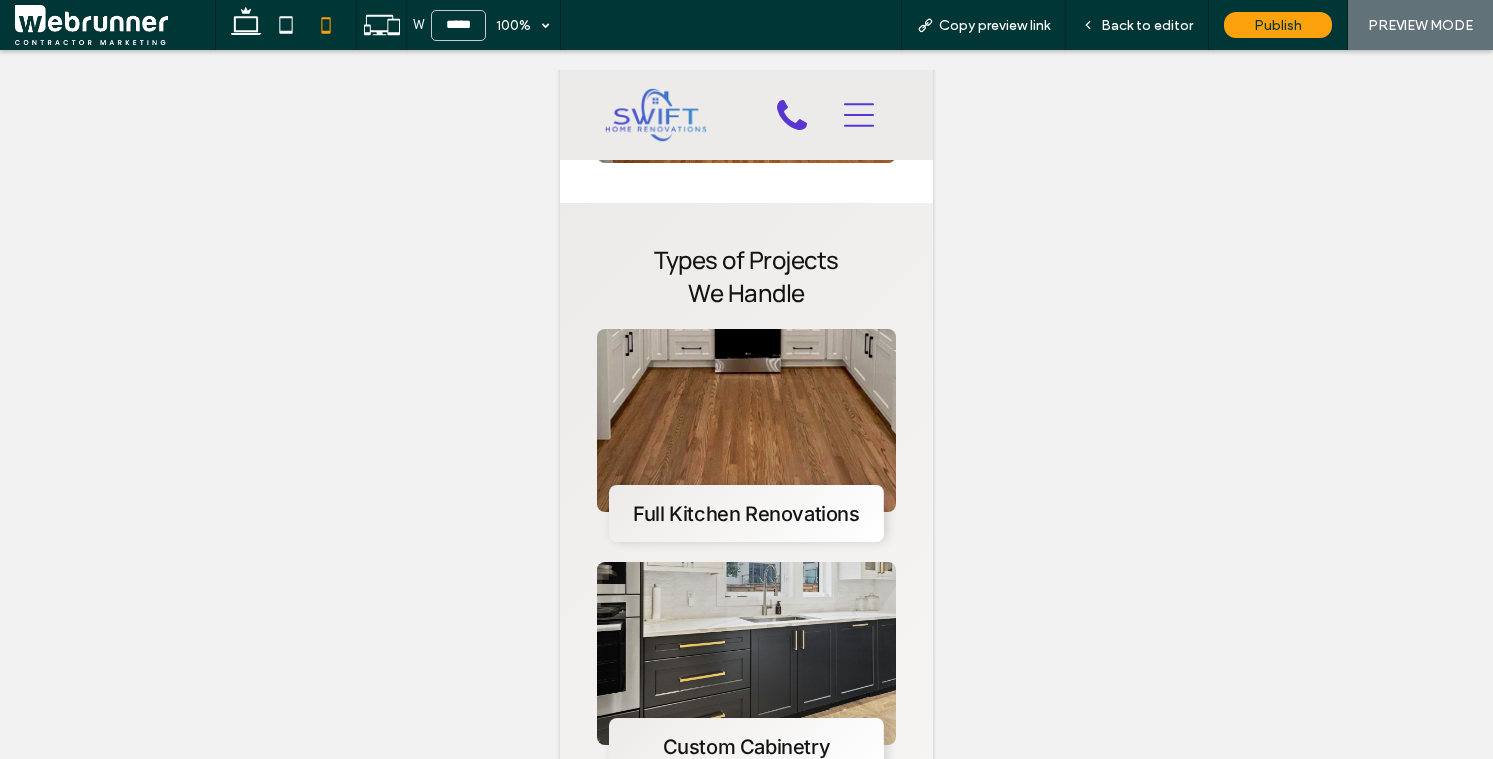 click on "Back to editor" at bounding box center [1147, 25] 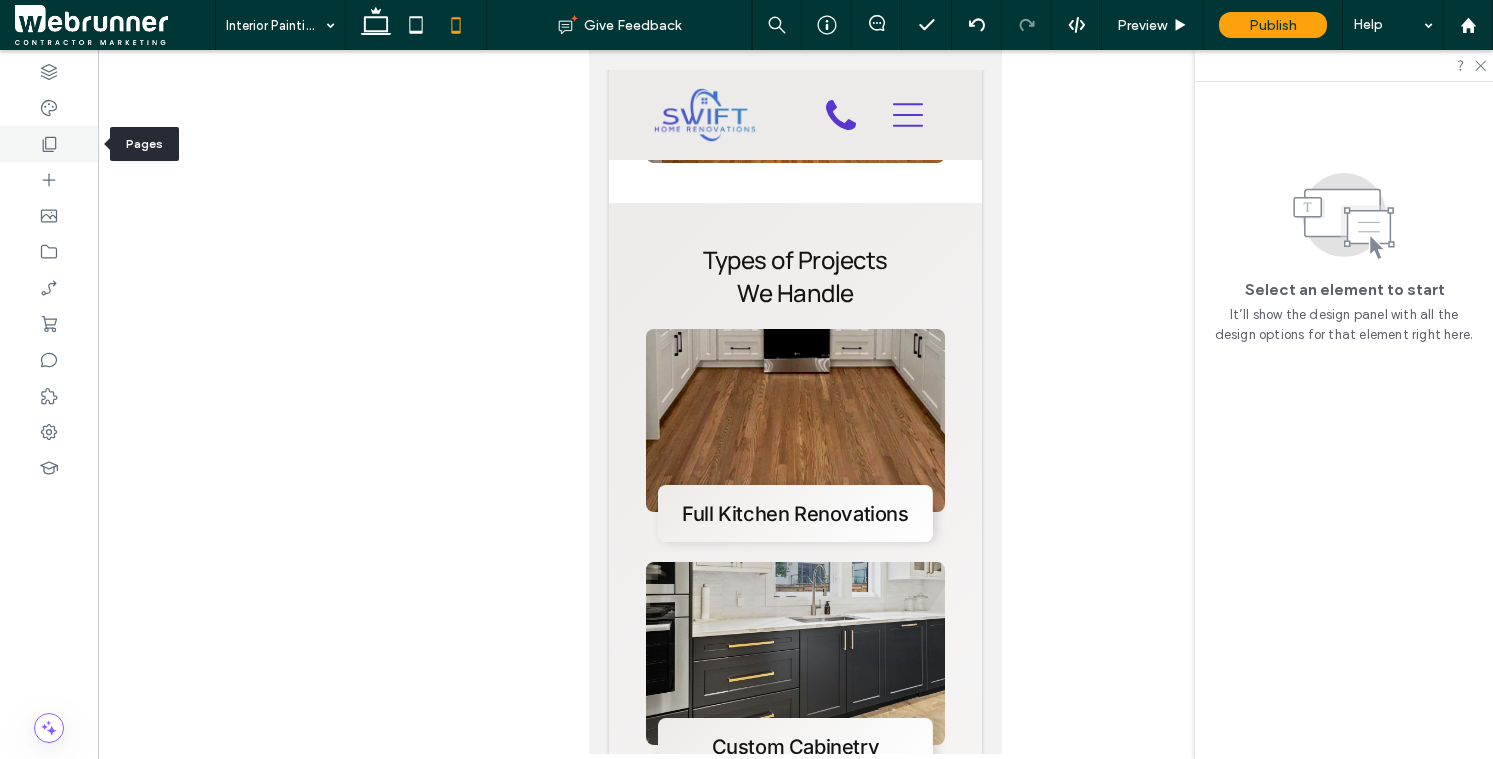 click at bounding box center (49, 144) 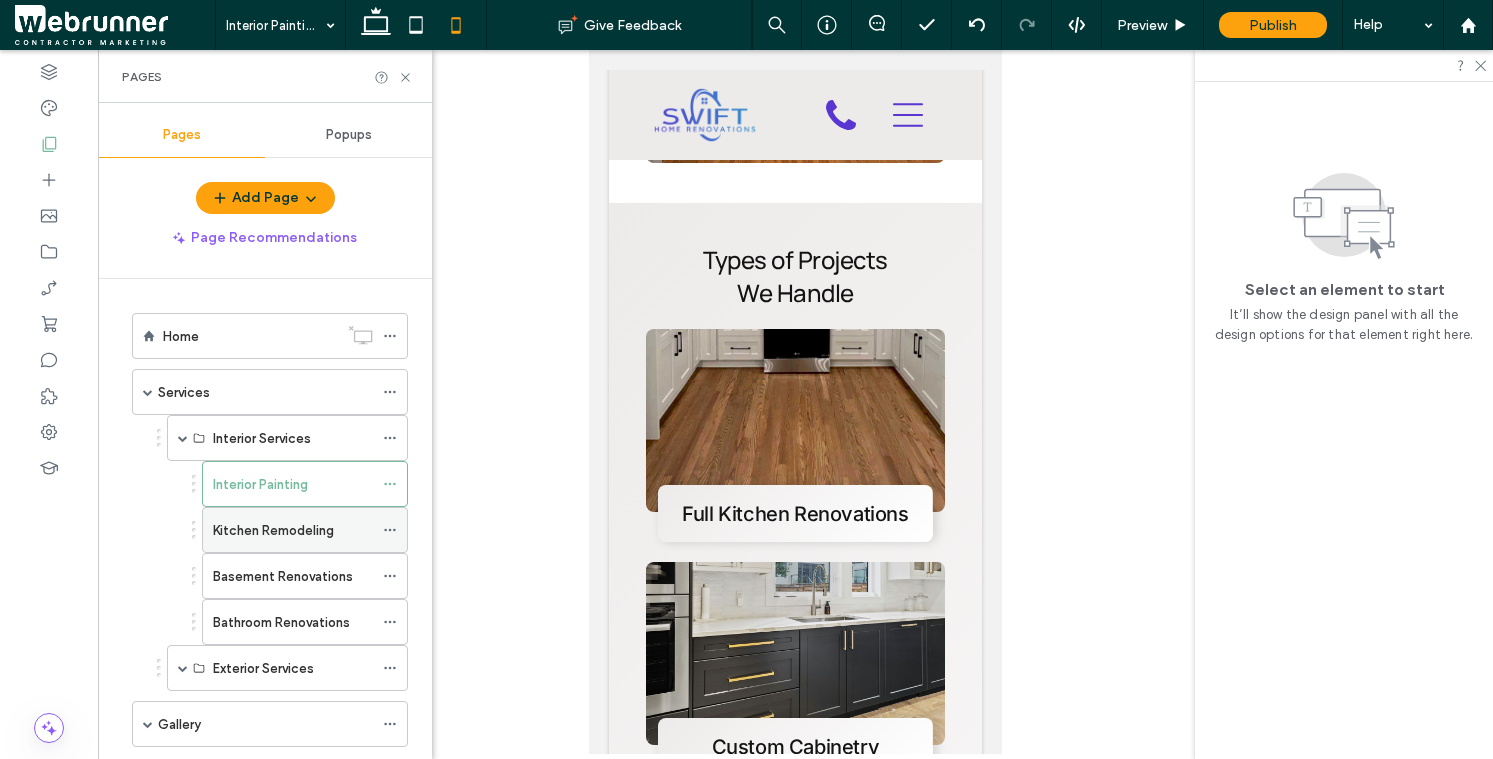 click on "Kitchen Remodeling" at bounding box center [293, 530] 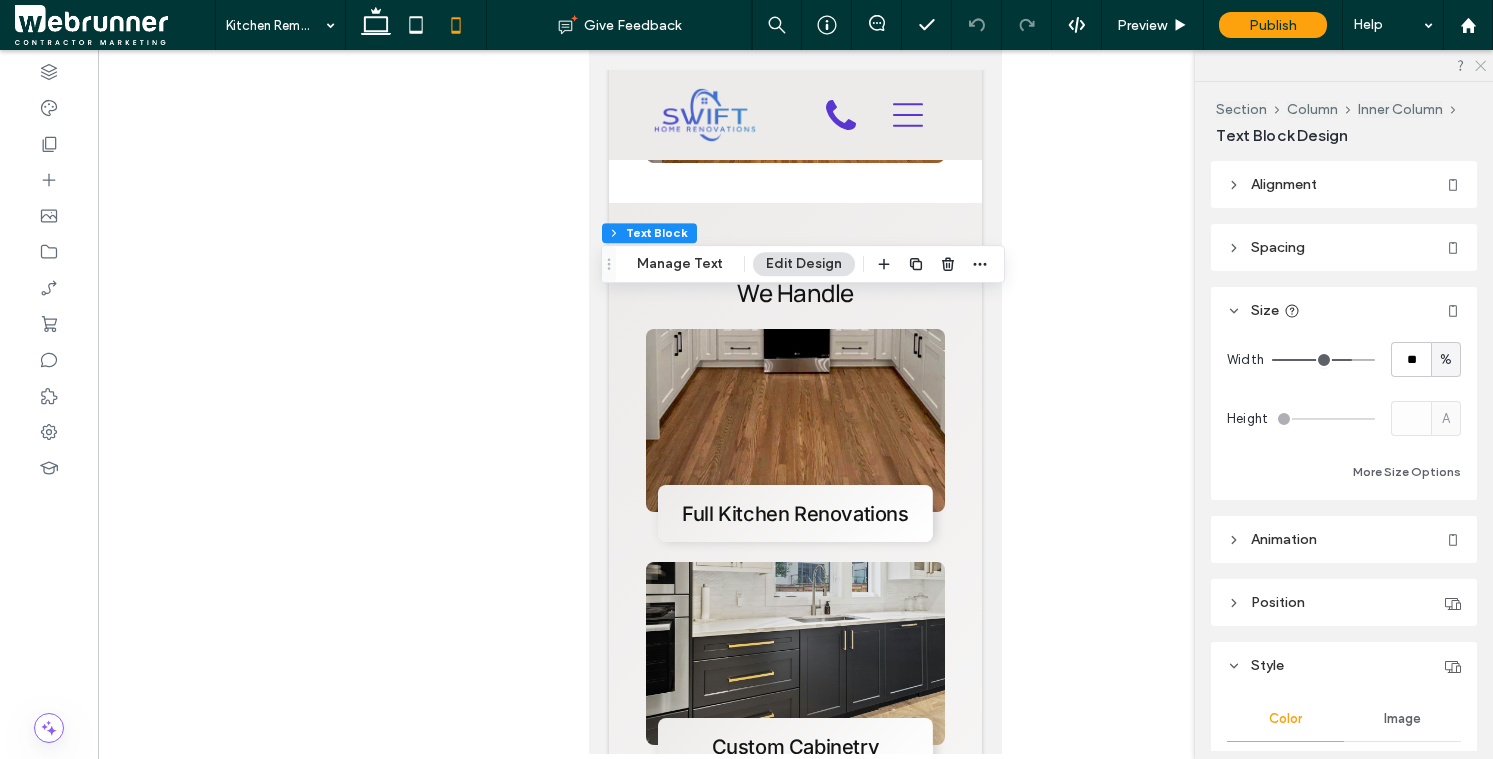 click 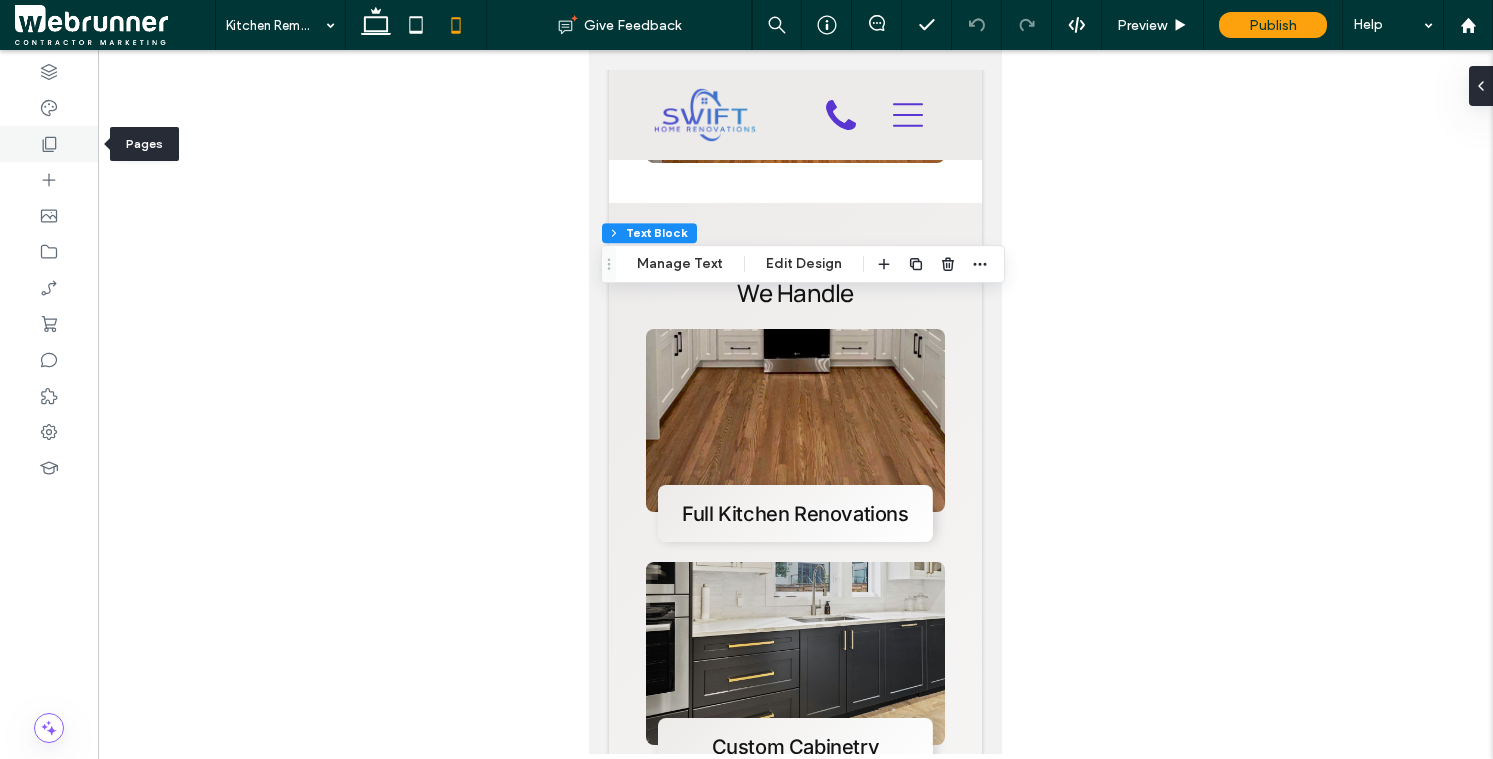 click at bounding box center (49, 144) 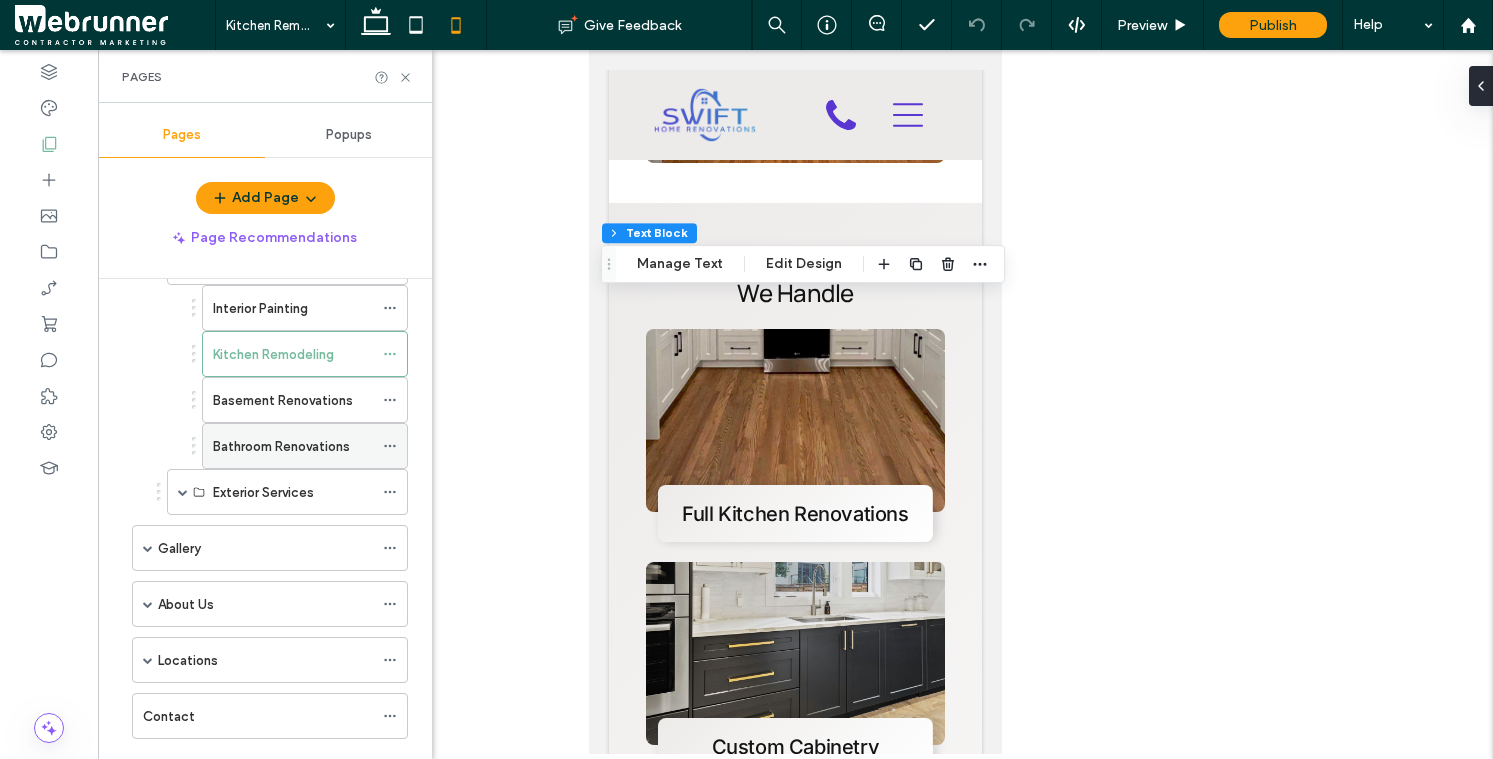 scroll, scrollTop: 206, scrollLeft: 0, axis: vertical 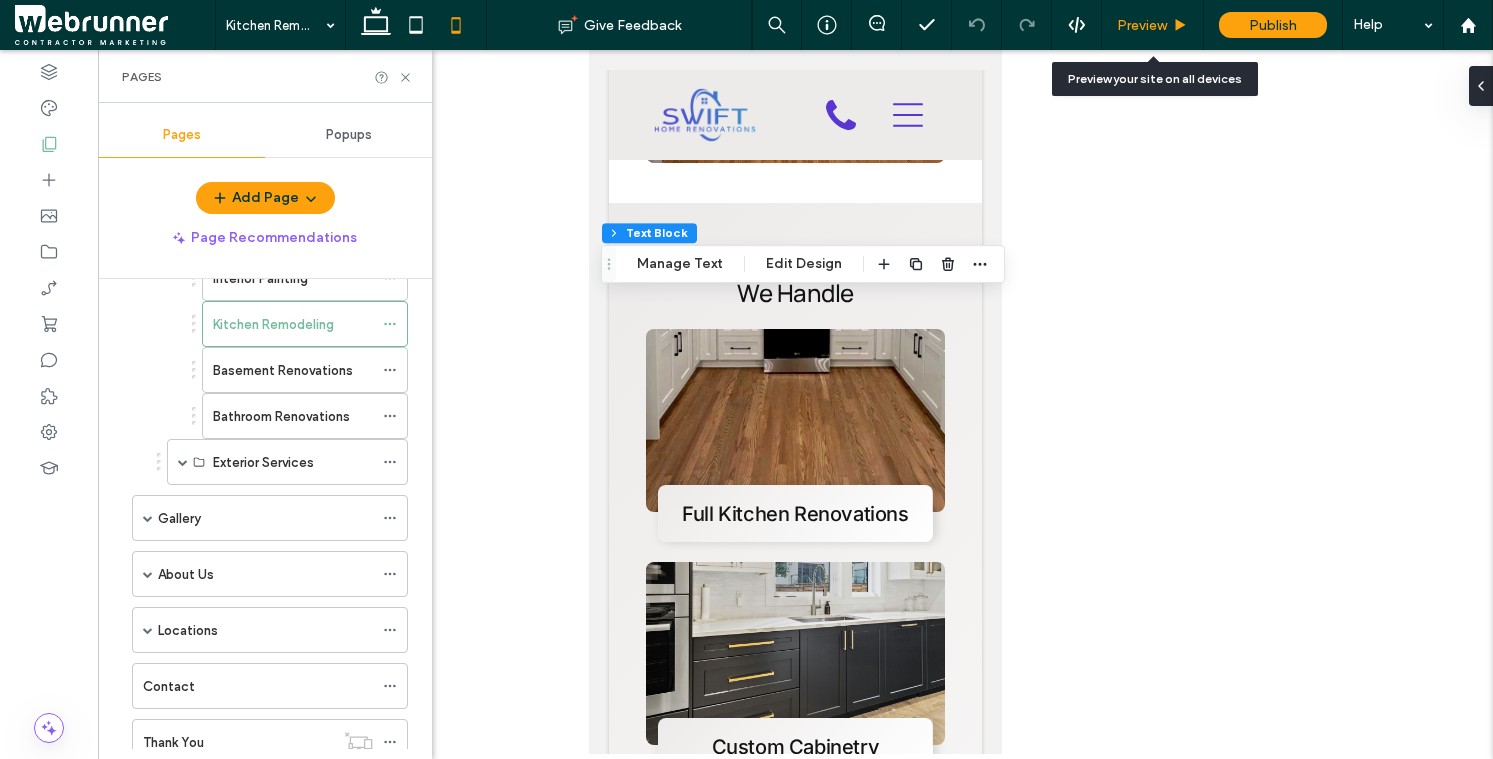 click on "Preview" at bounding box center [1153, 25] 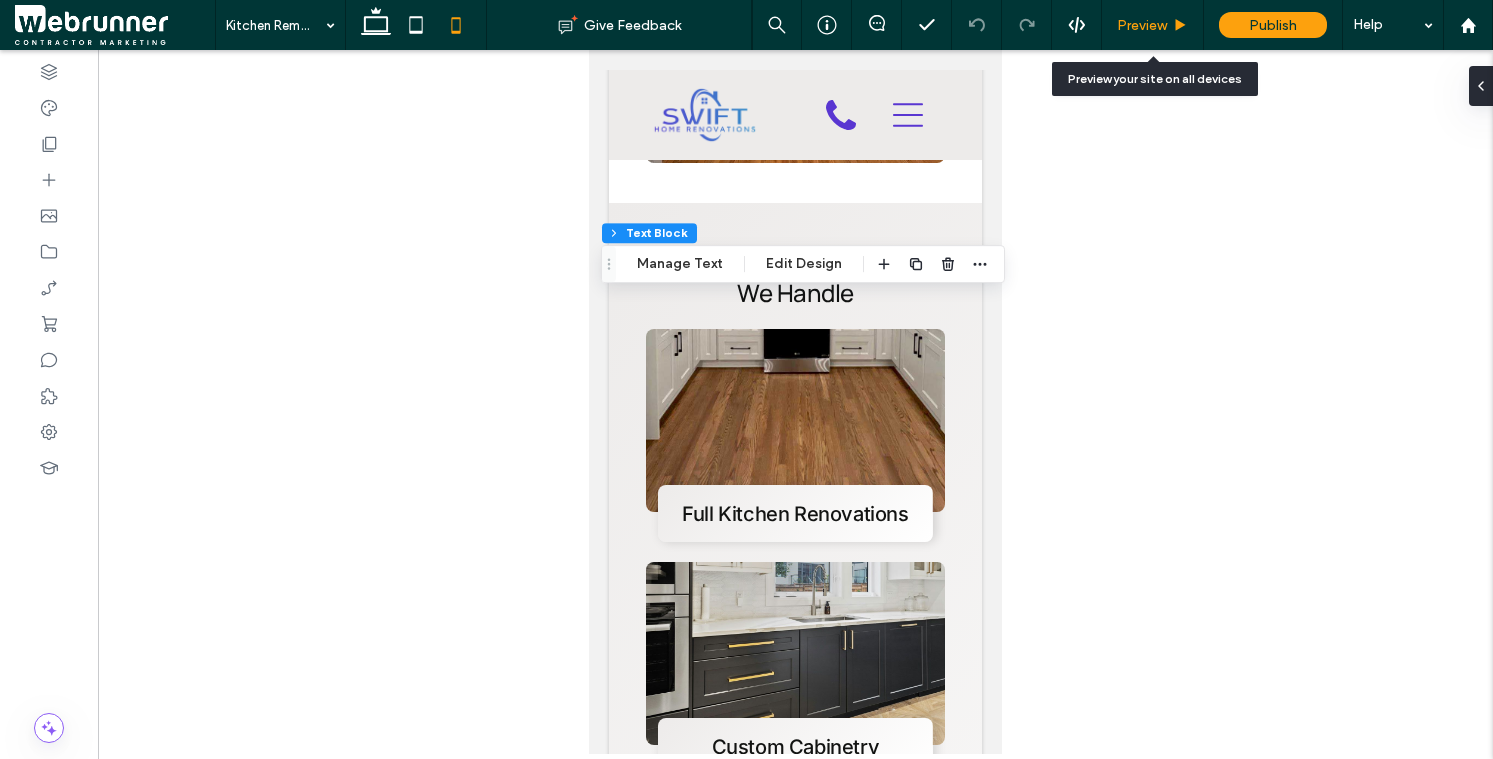 click on "Preview" at bounding box center [1142, 25] 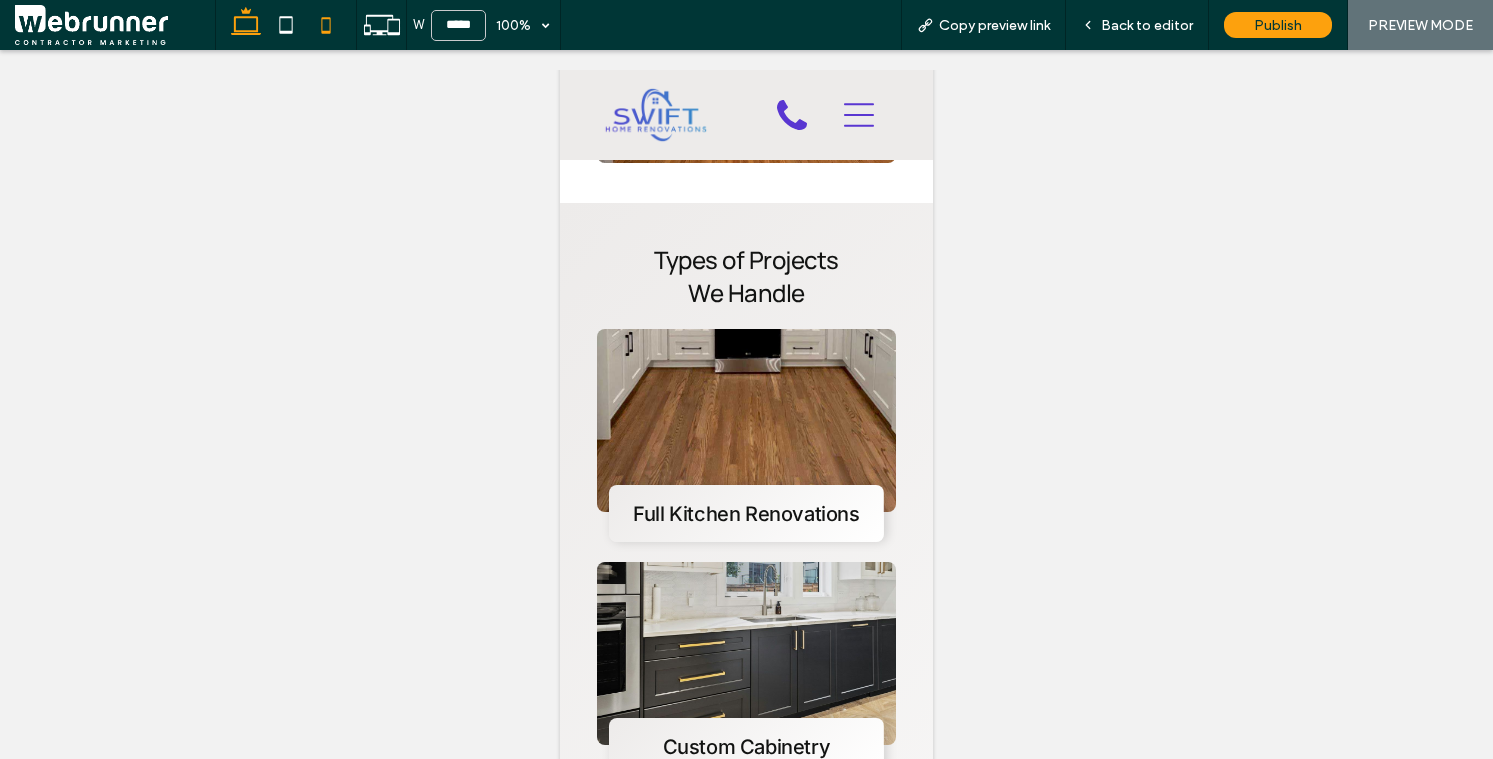 click 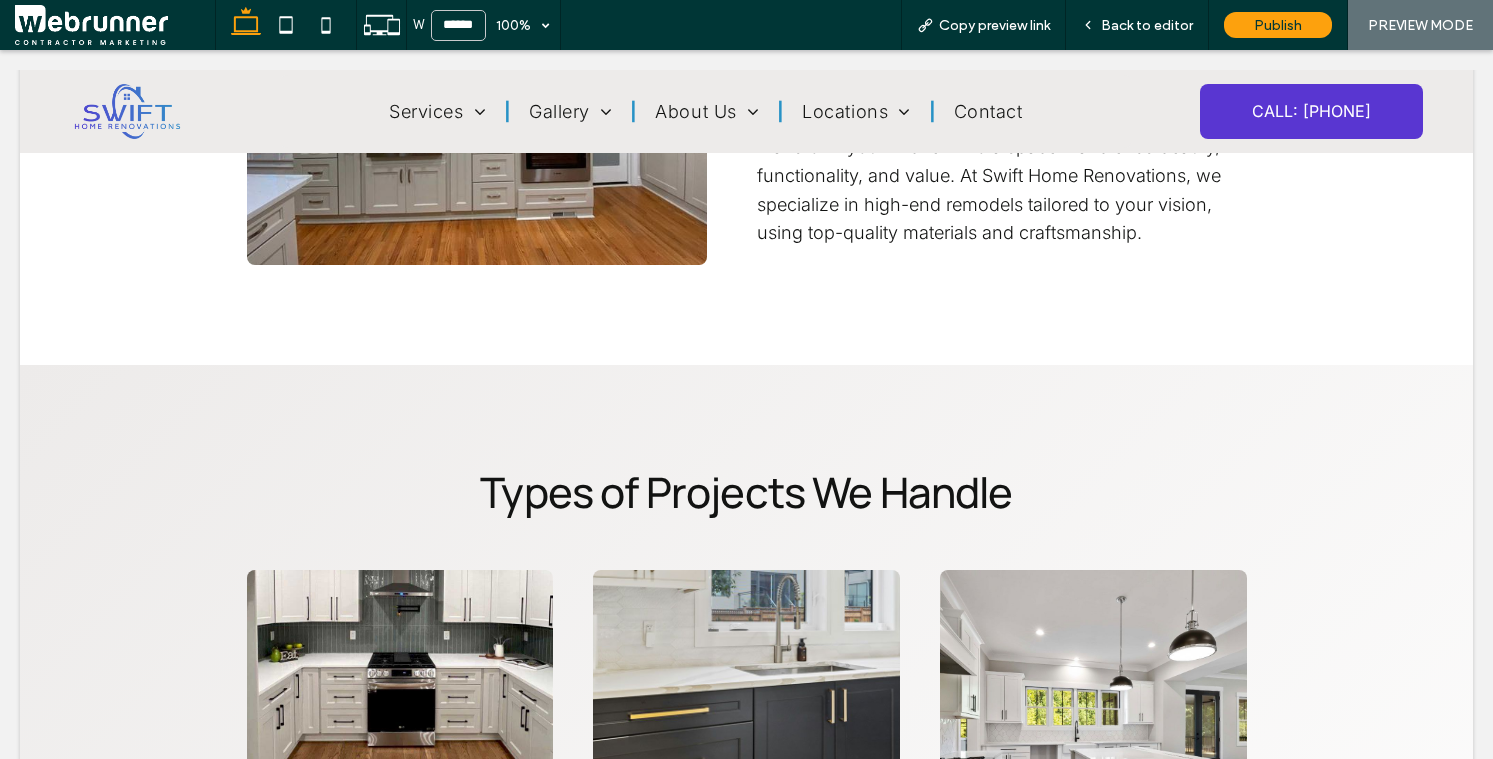 type on "******" 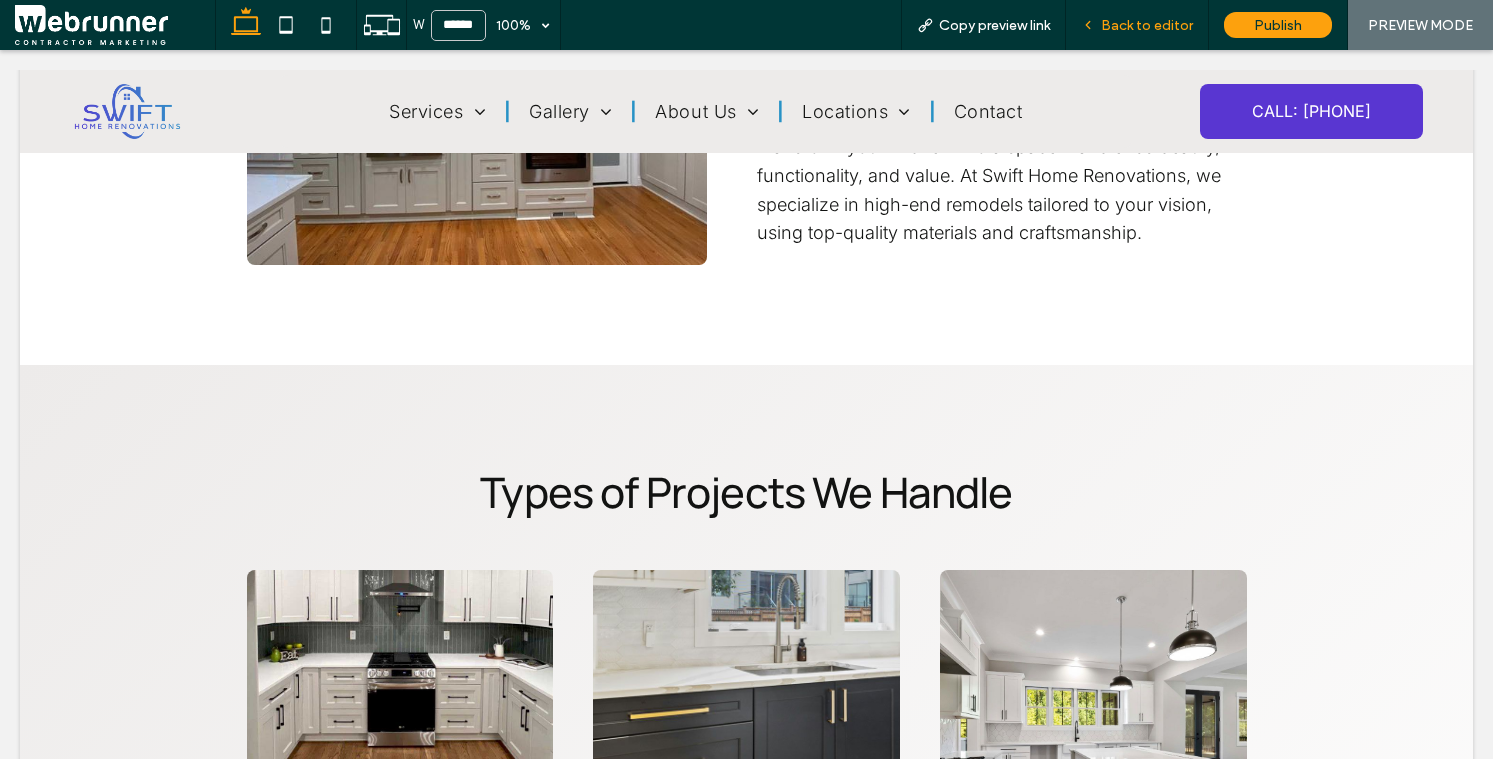 click on "Back to editor" at bounding box center (1147, 25) 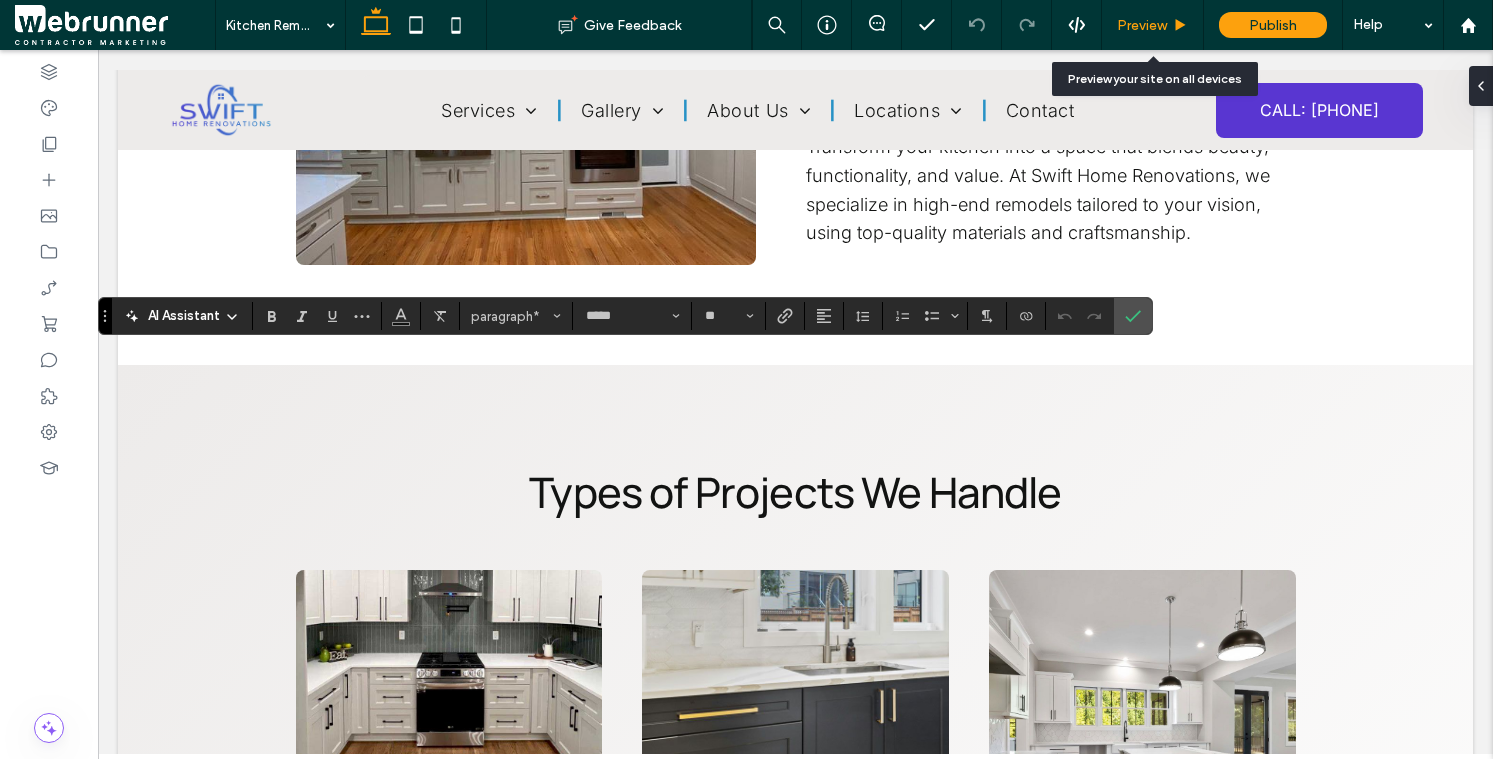 click on "Preview" at bounding box center [1152, 25] 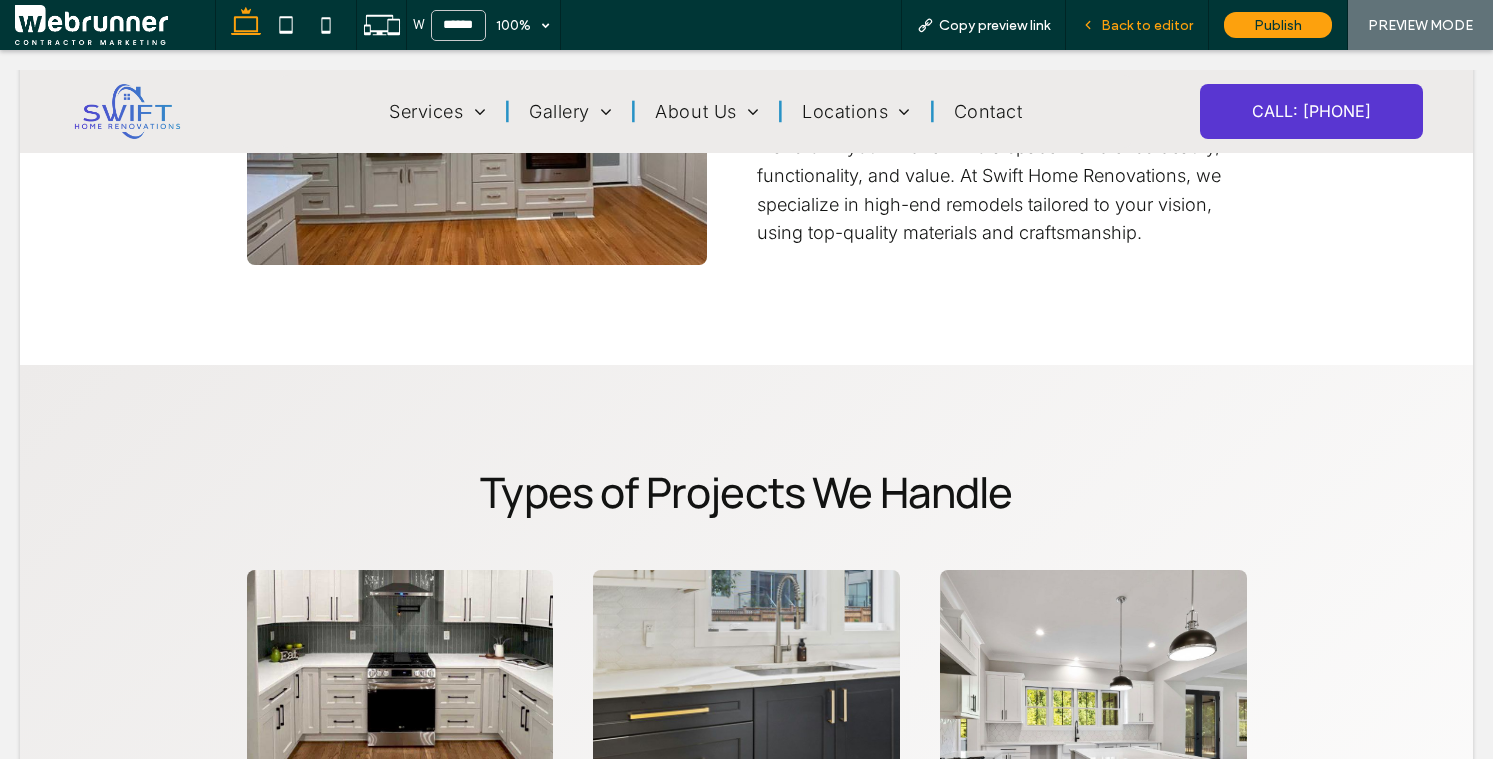 click on "Back to editor" at bounding box center [1137, 25] 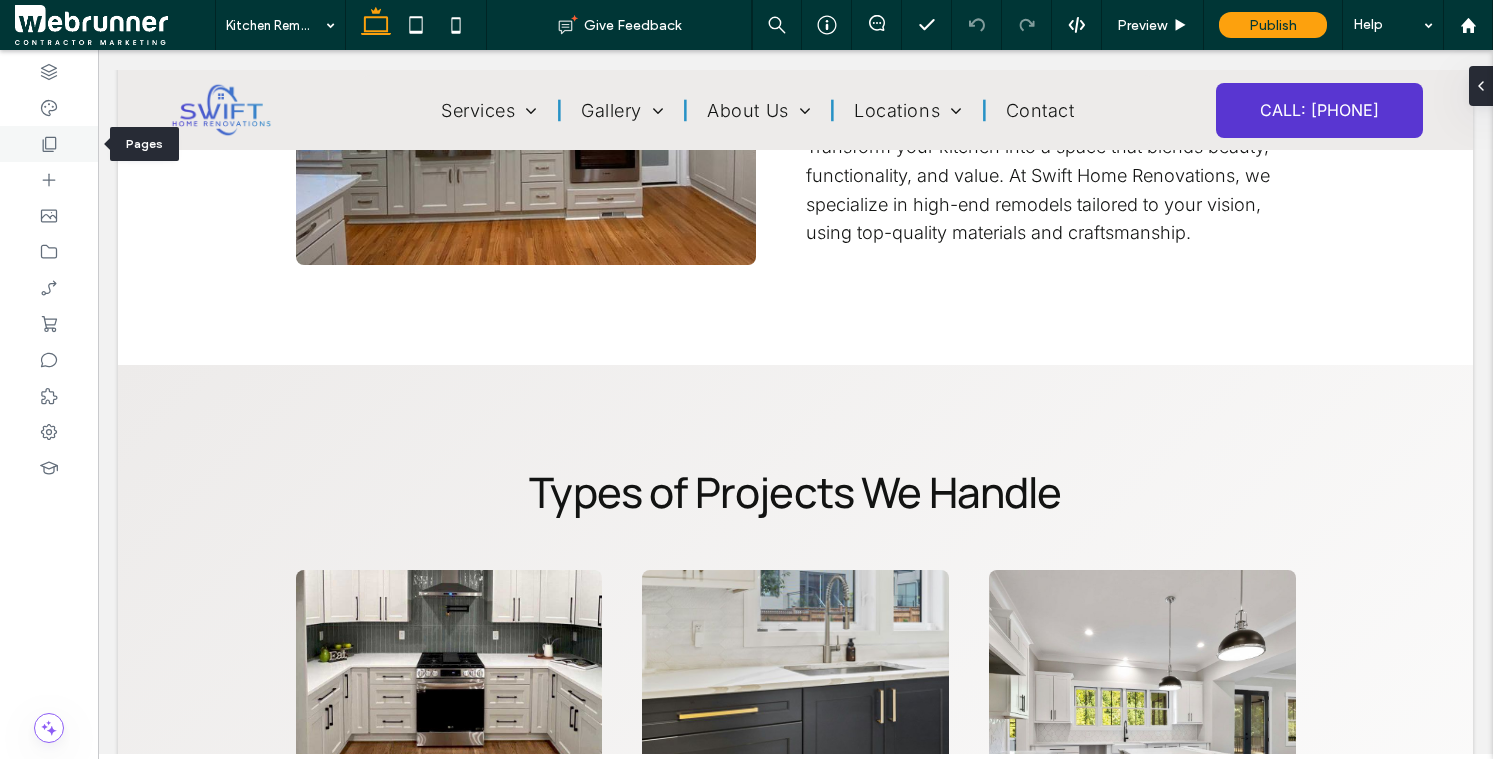 click 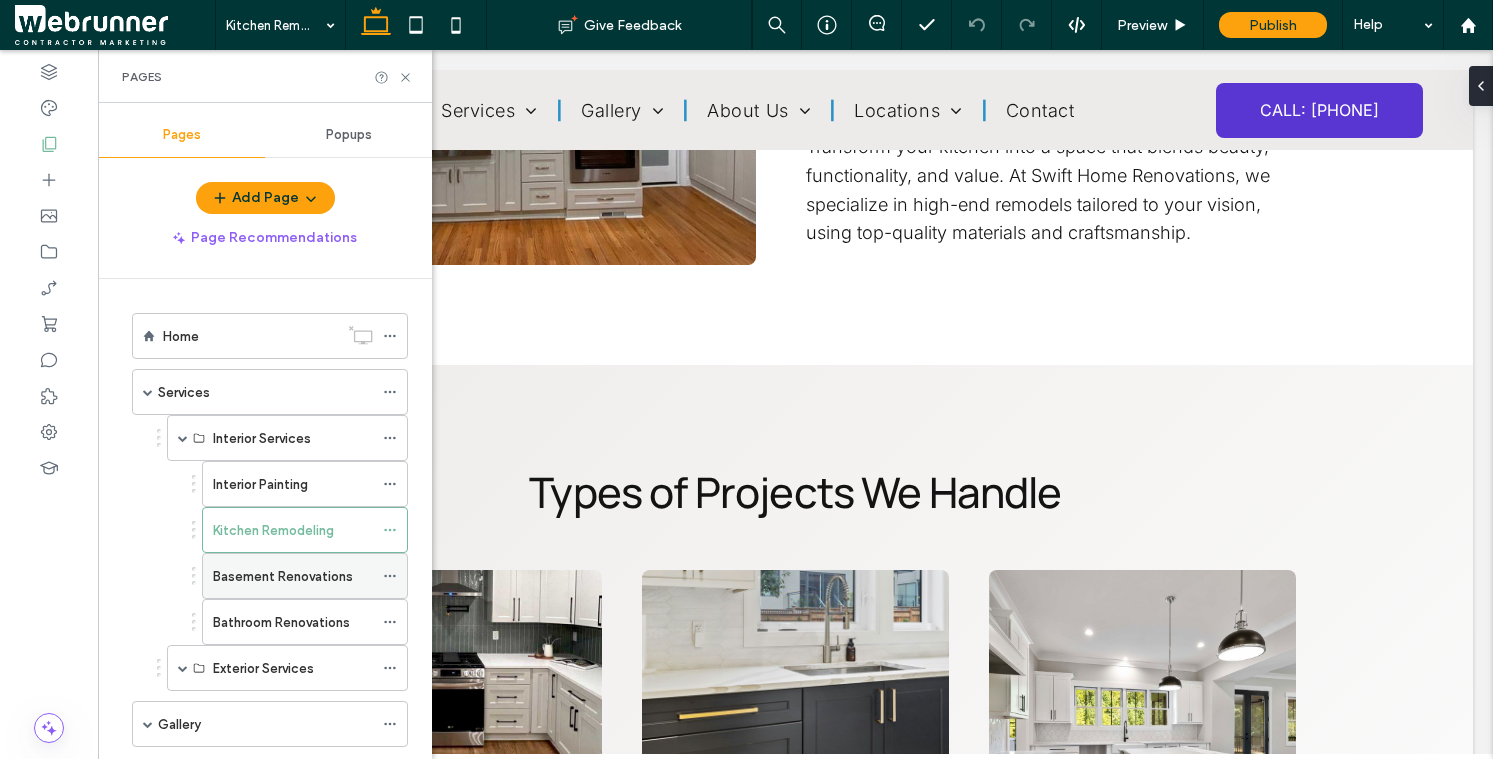 click on "Basement Renovations" at bounding box center [283, 576] 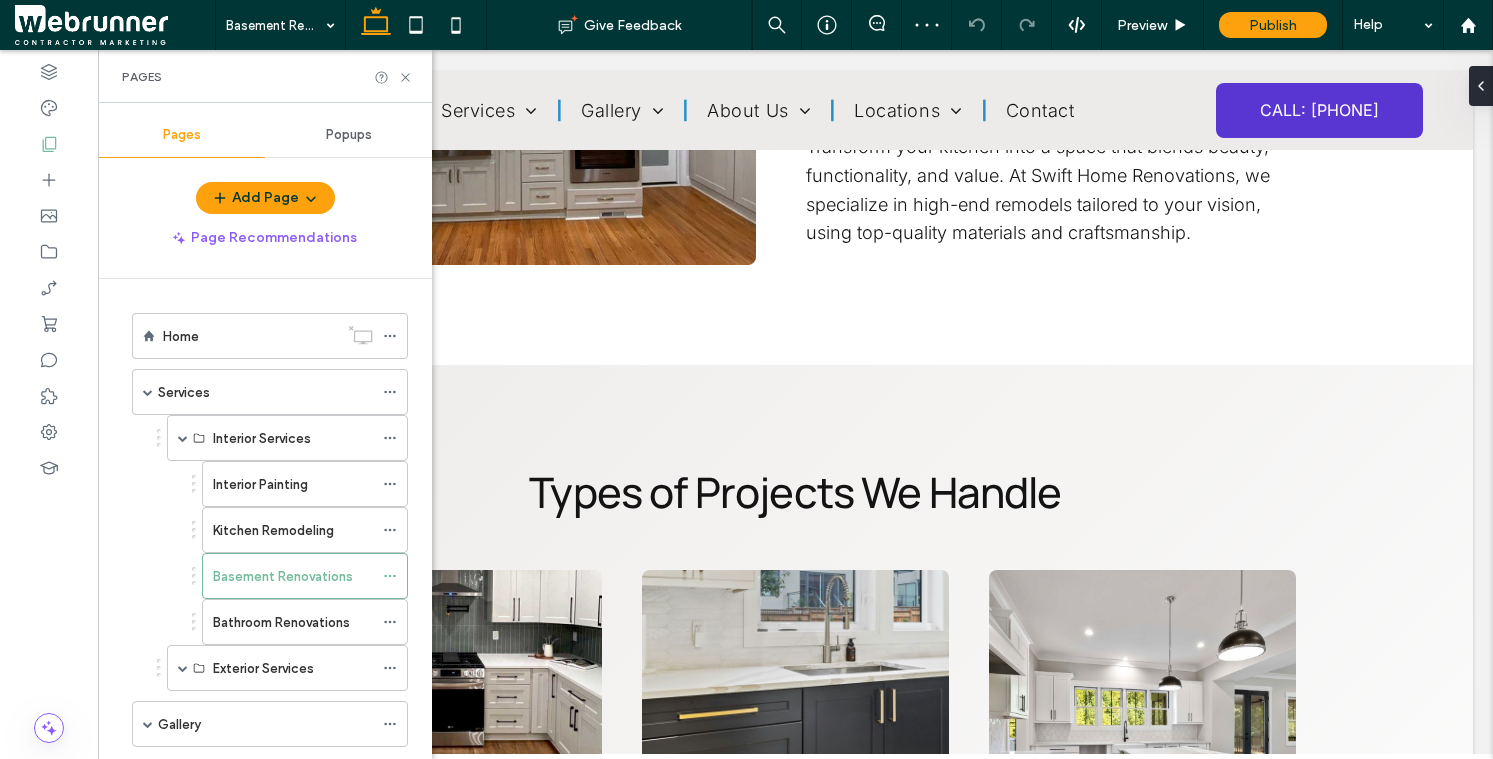 click on "Pages" at bounding box center [265, 76] 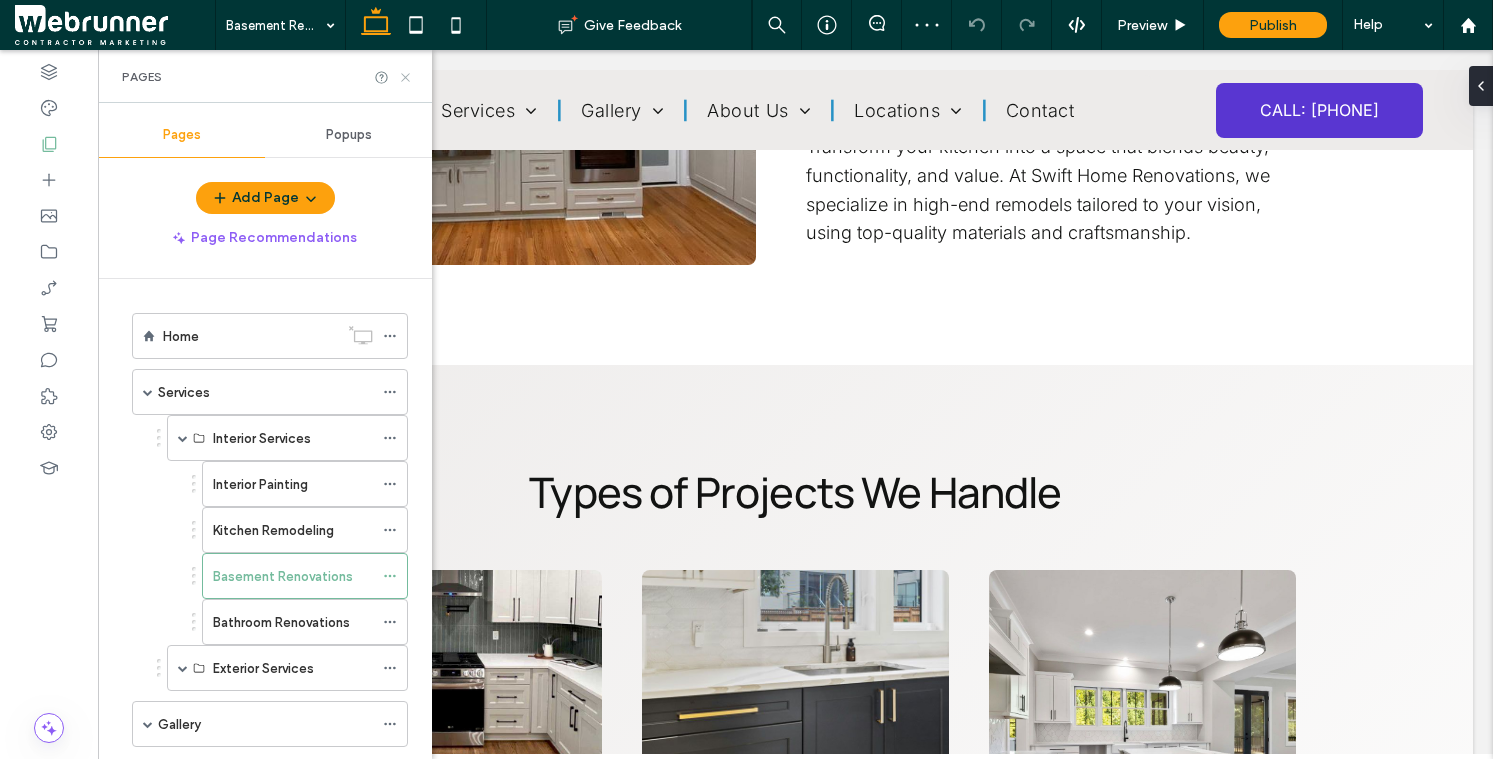 click 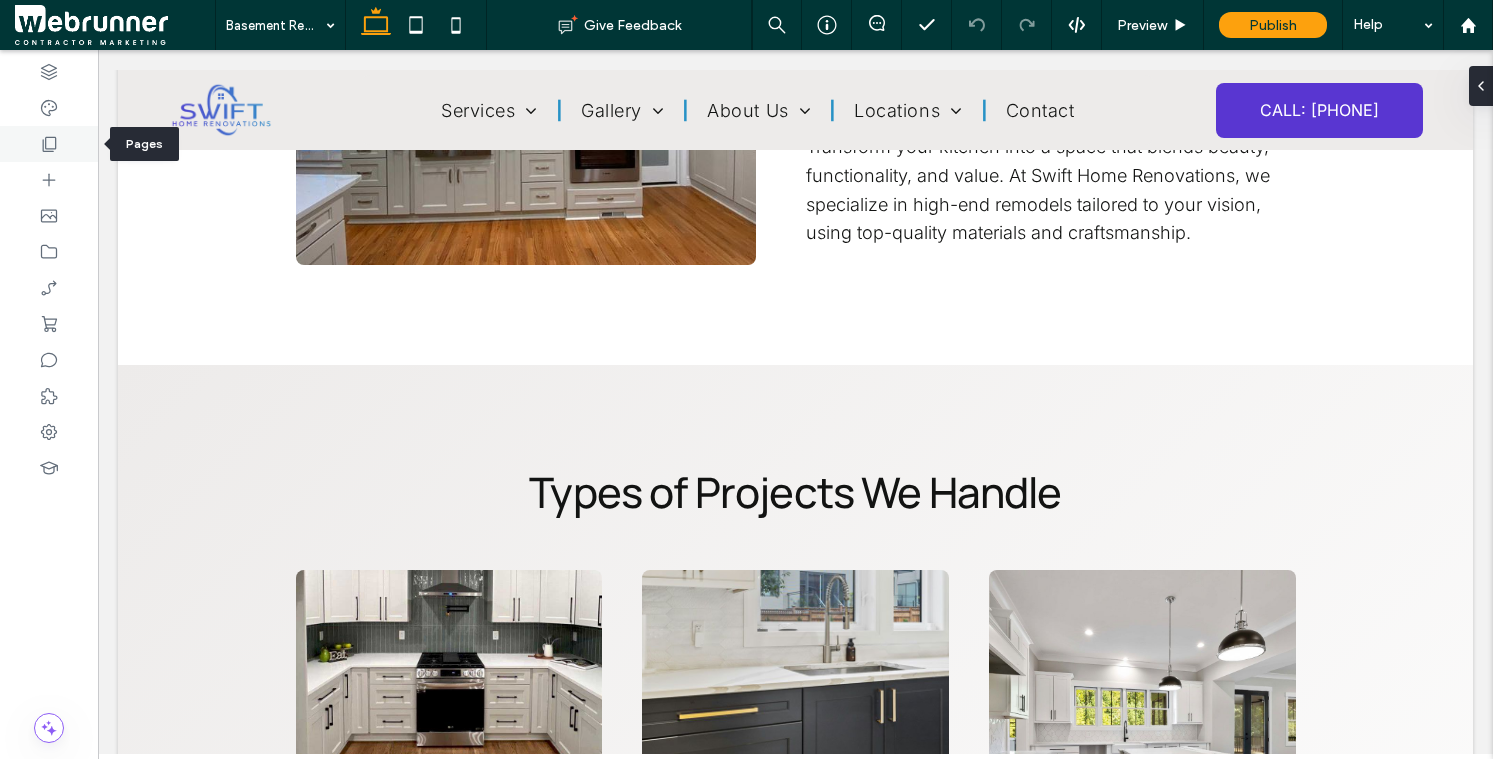 click at bounding box center [49, 144] 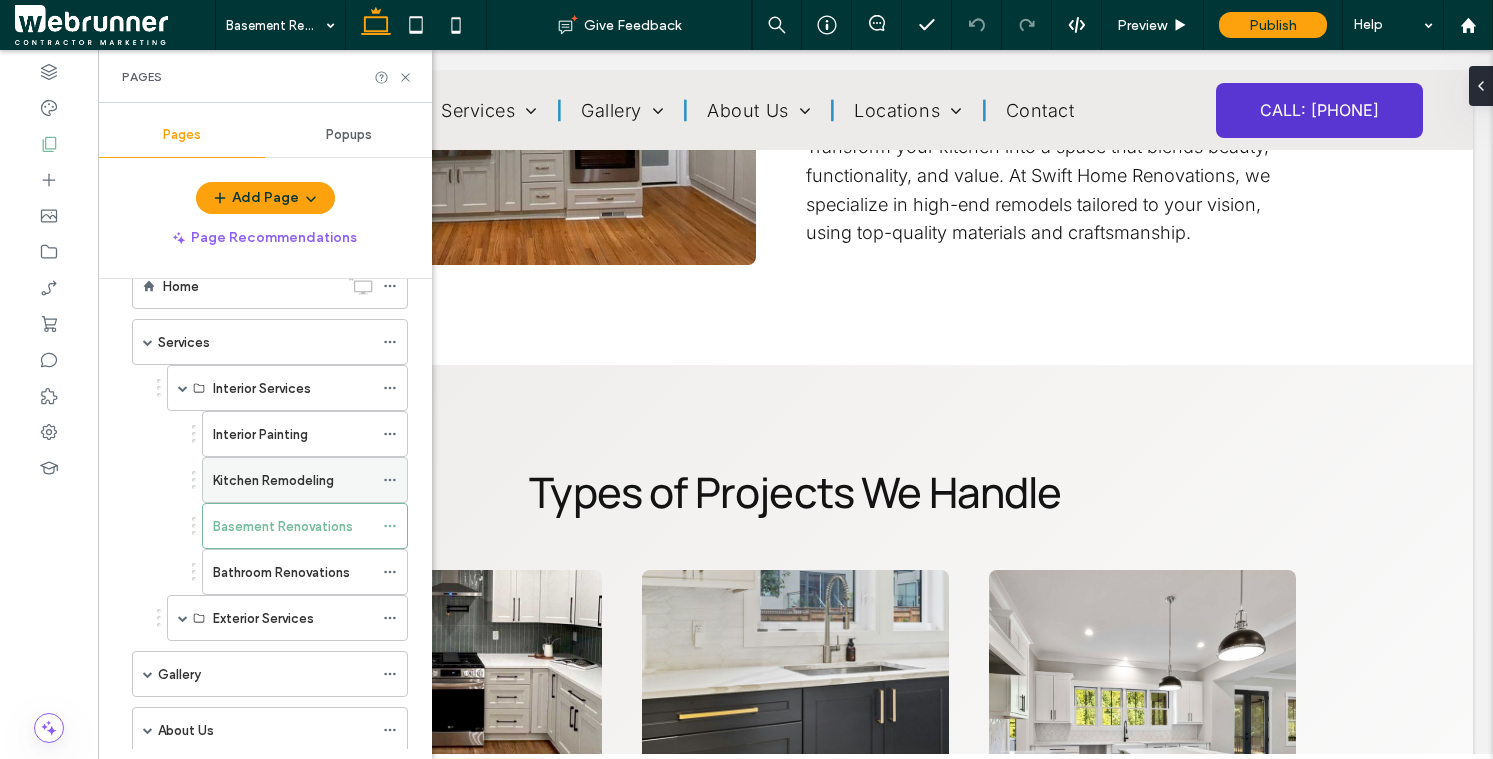 scroll, scrollTop: 52, scrollLeft: 0, axis: vertical 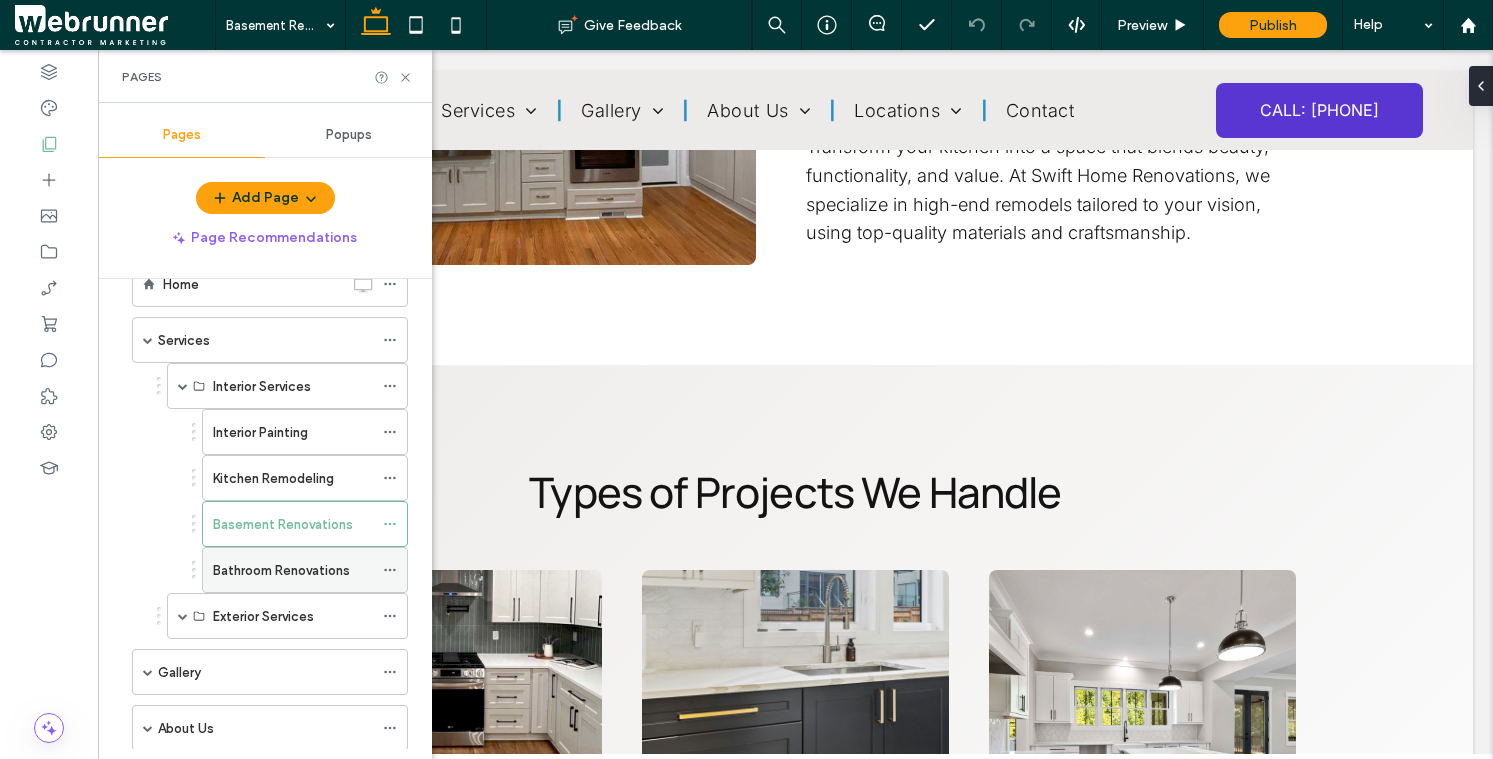 click on "Bathroom Renovations" at bounding box center (293, 570) 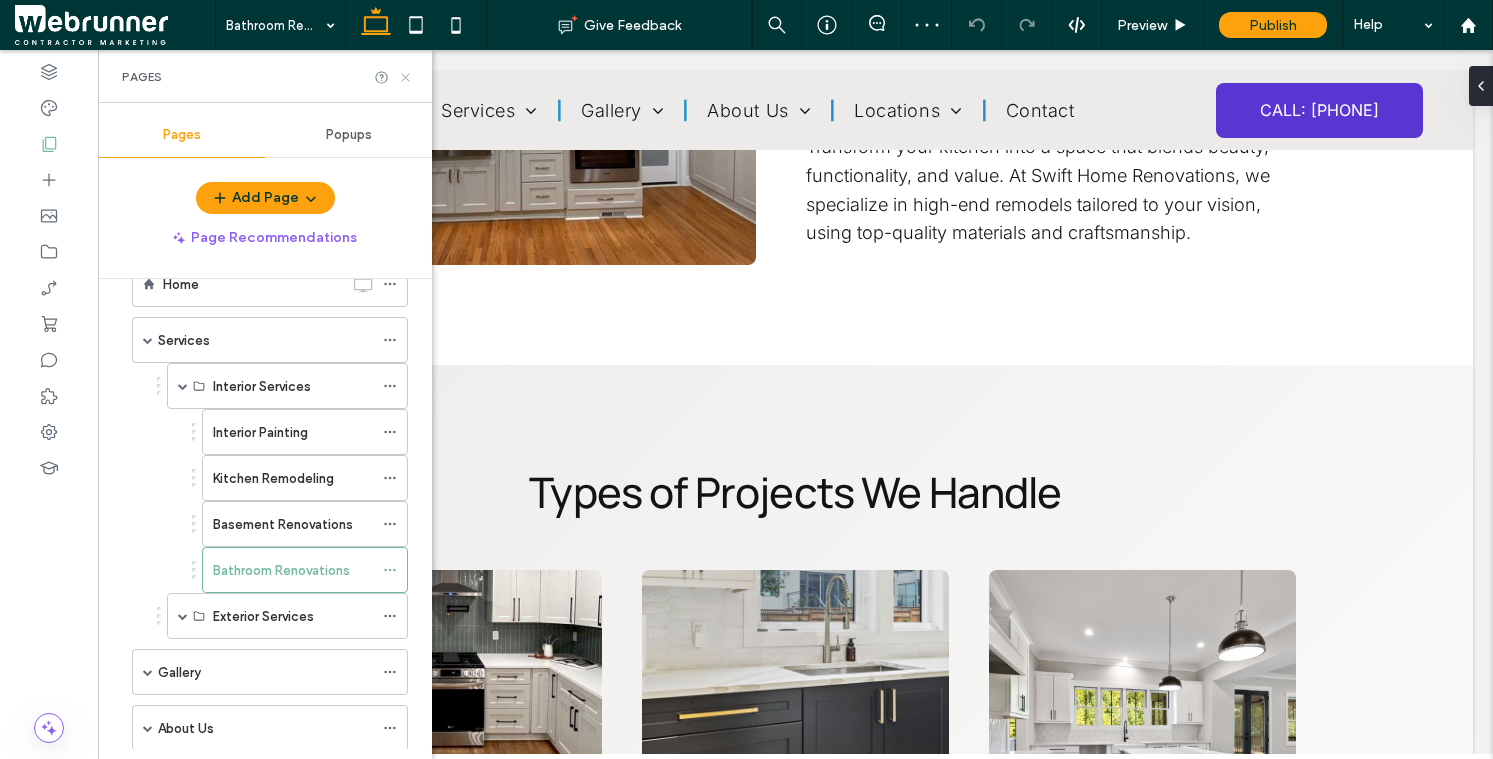 click 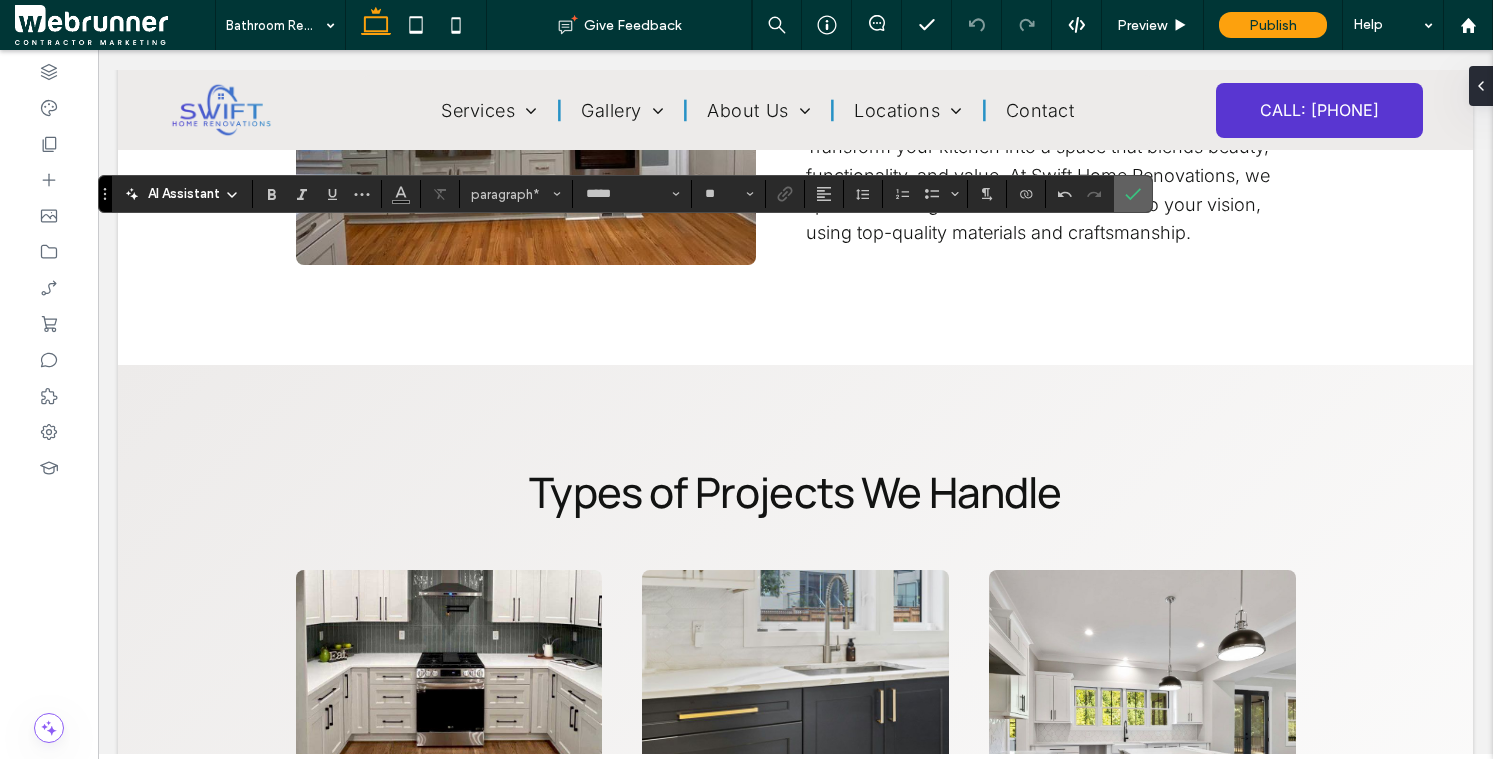 click 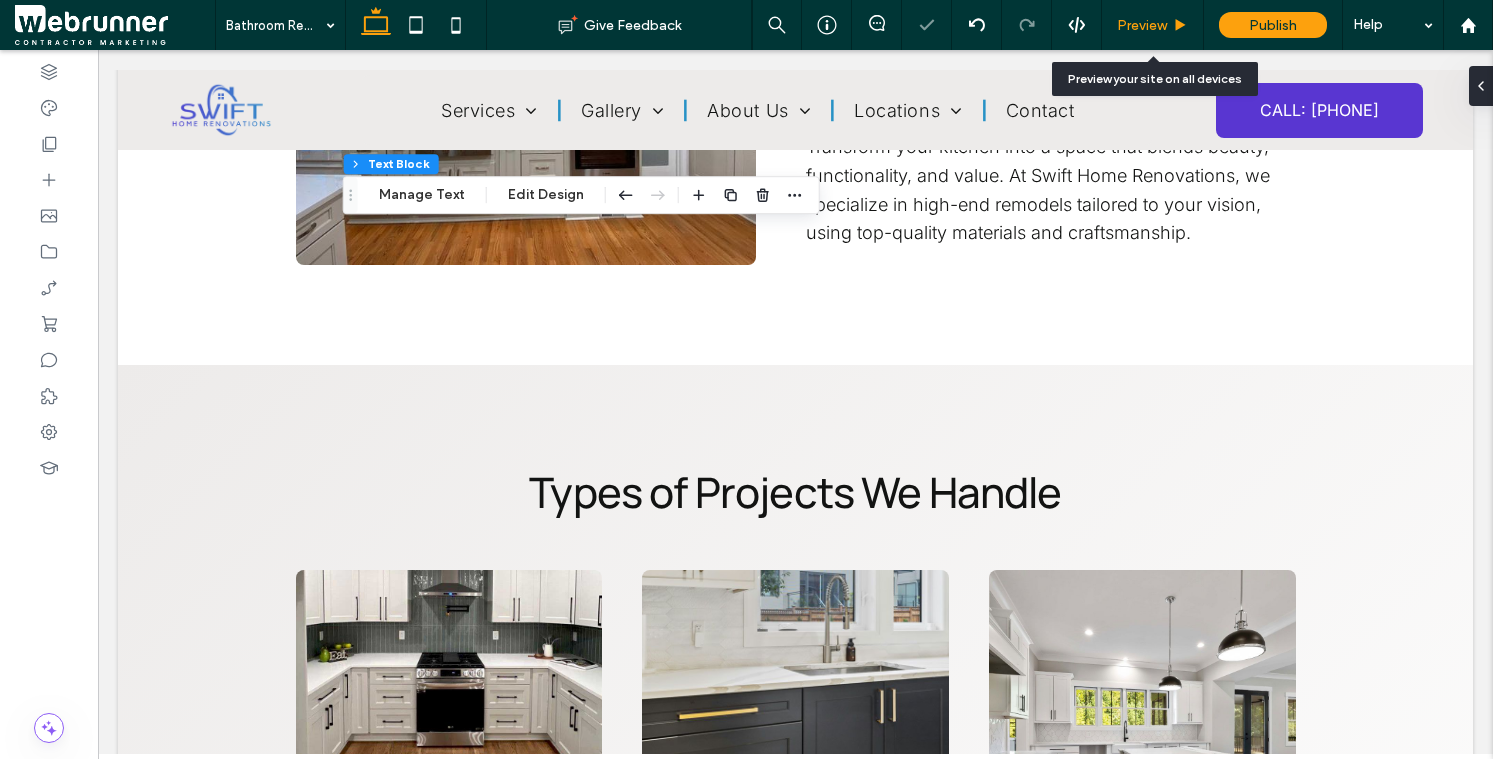 click on "Preview" at bounding box center [1142, 25] 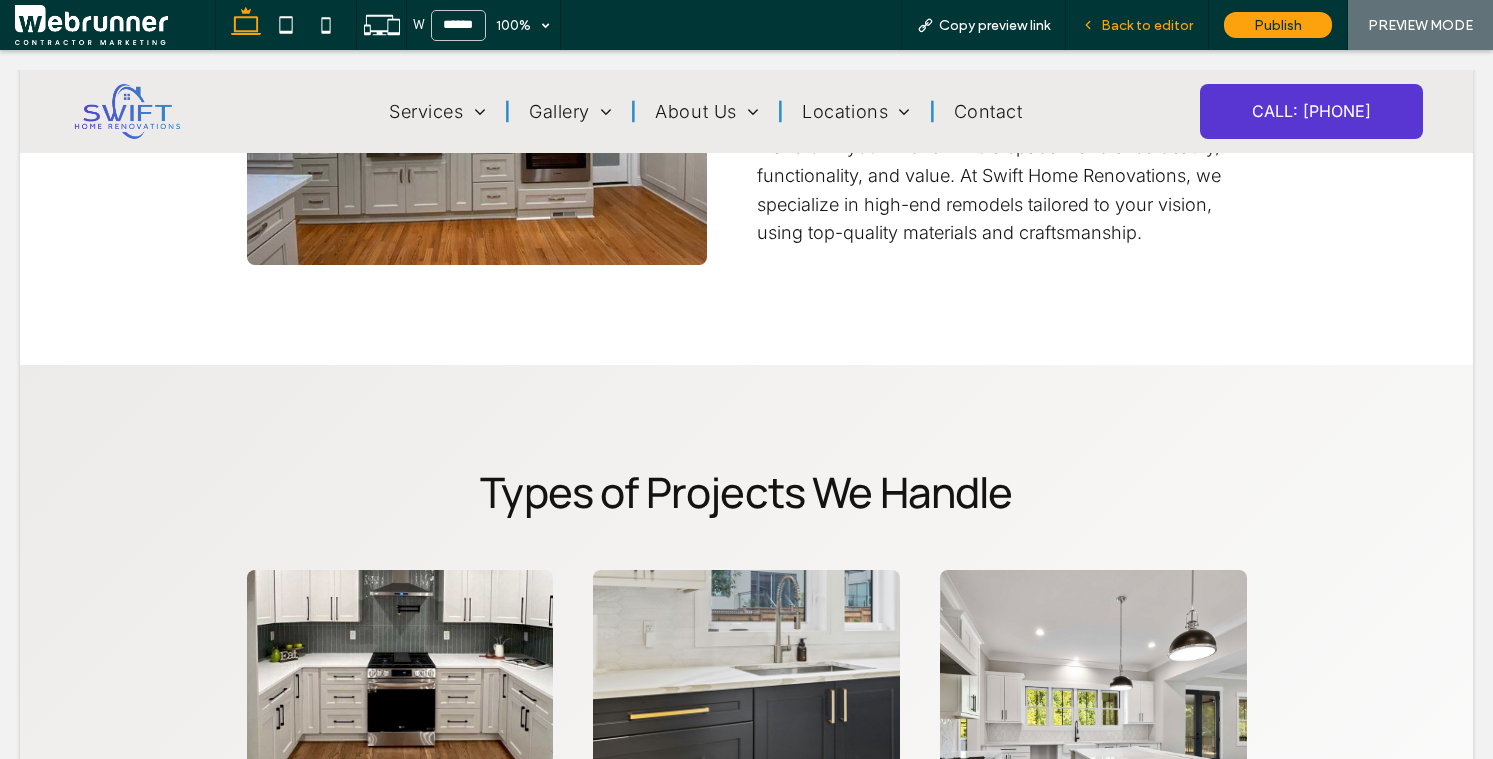 click on "Back to editor" at bounding box center [1147, 25] 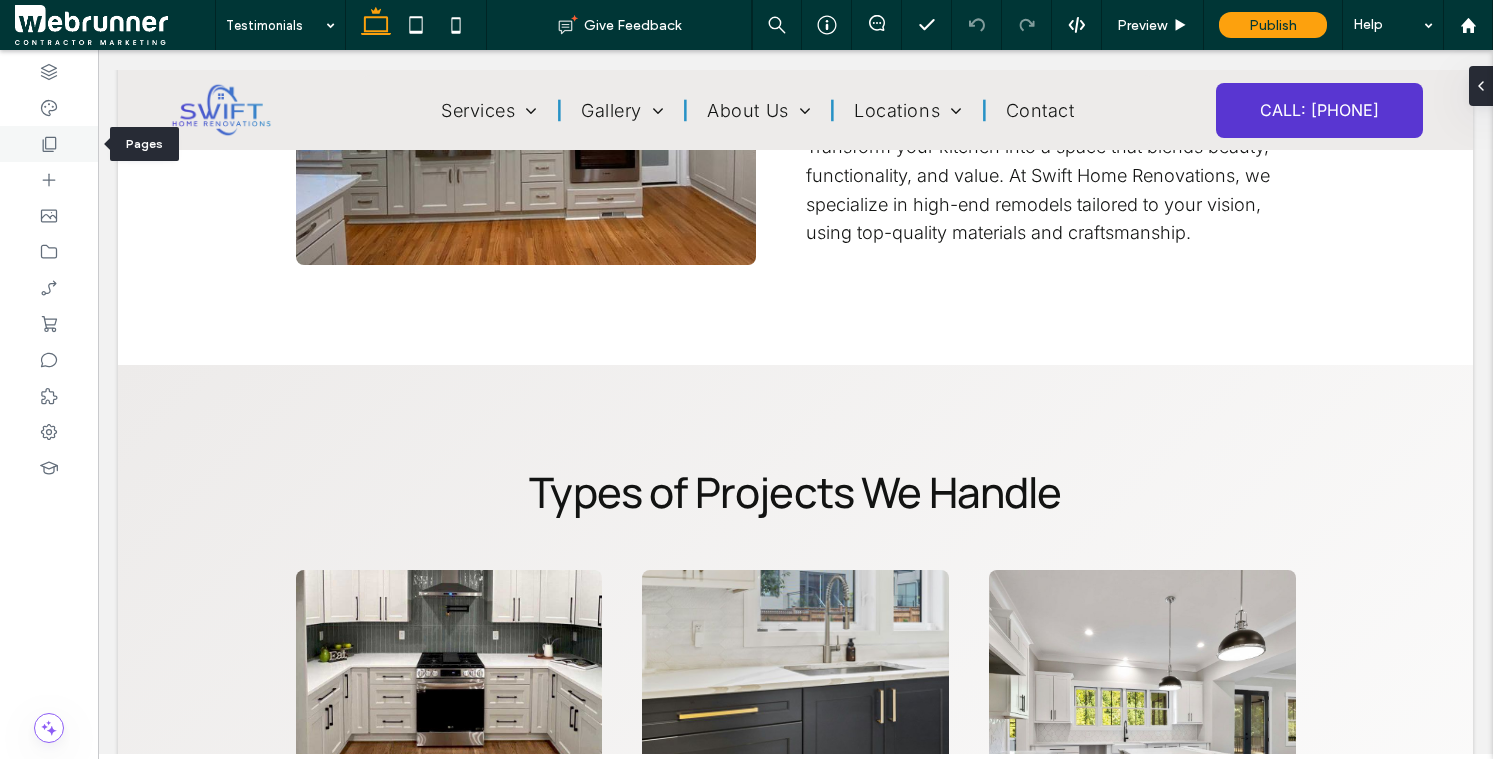 click at bounding box center [49, 144] 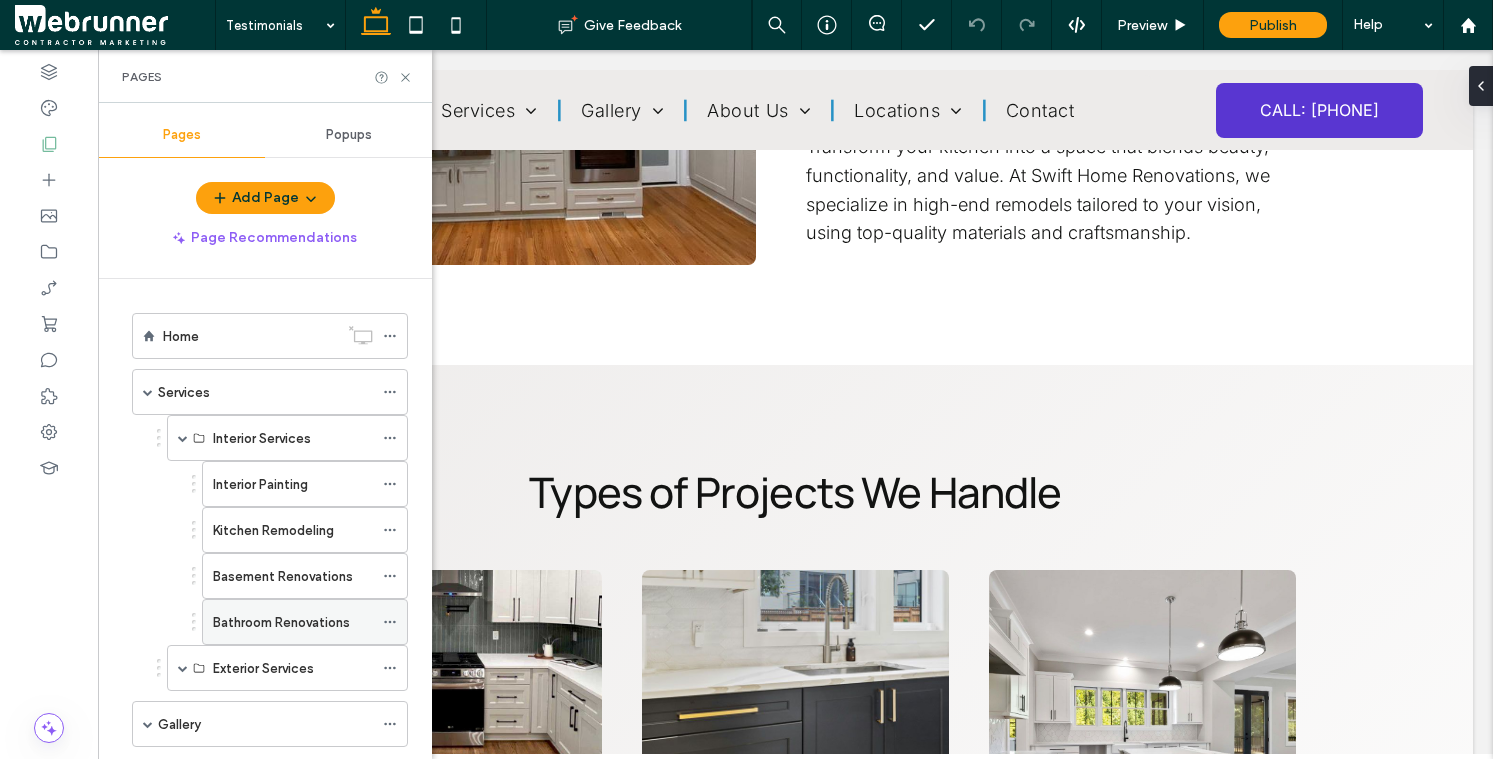 click on "Bathroom Renovations" at bounding box center [281, 622] 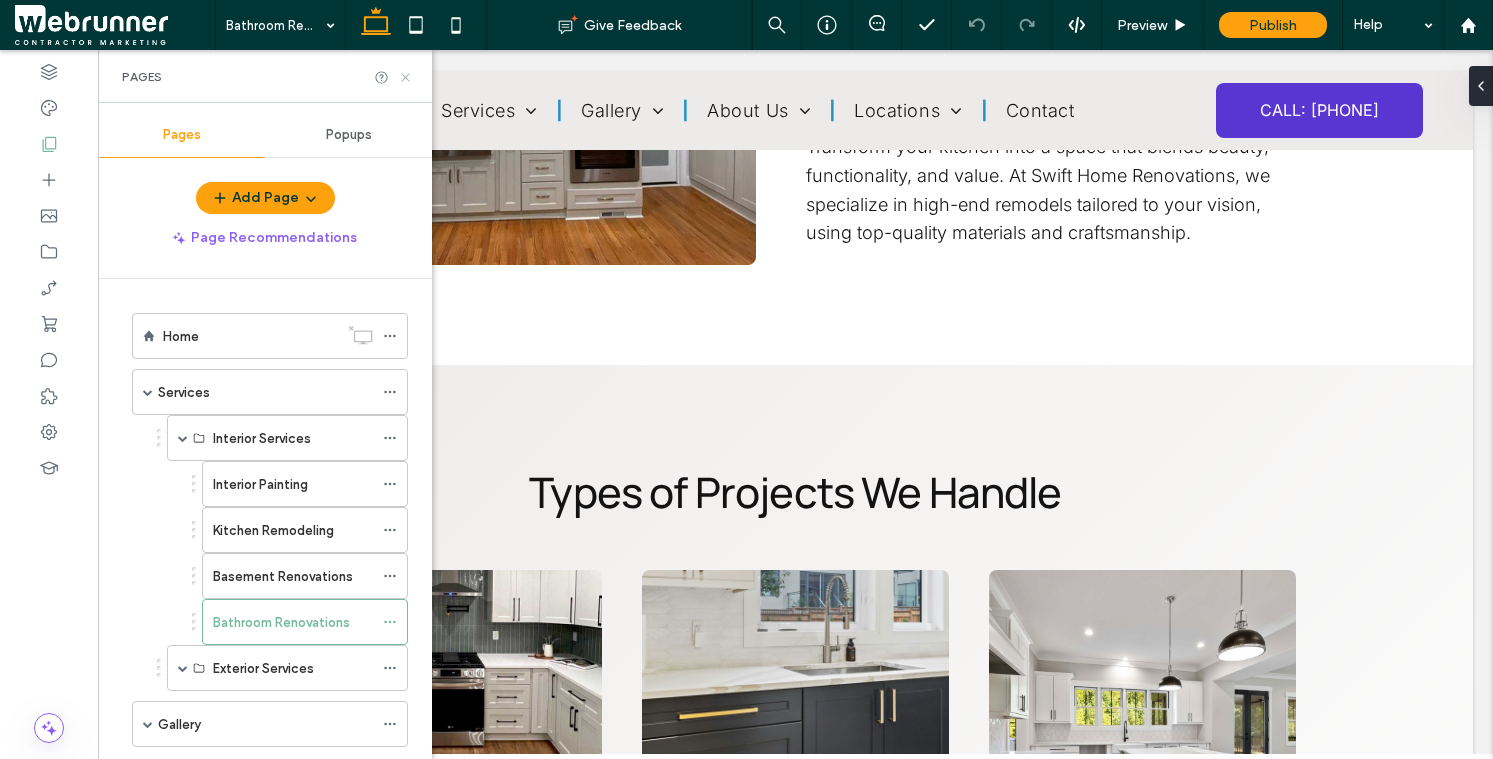 click 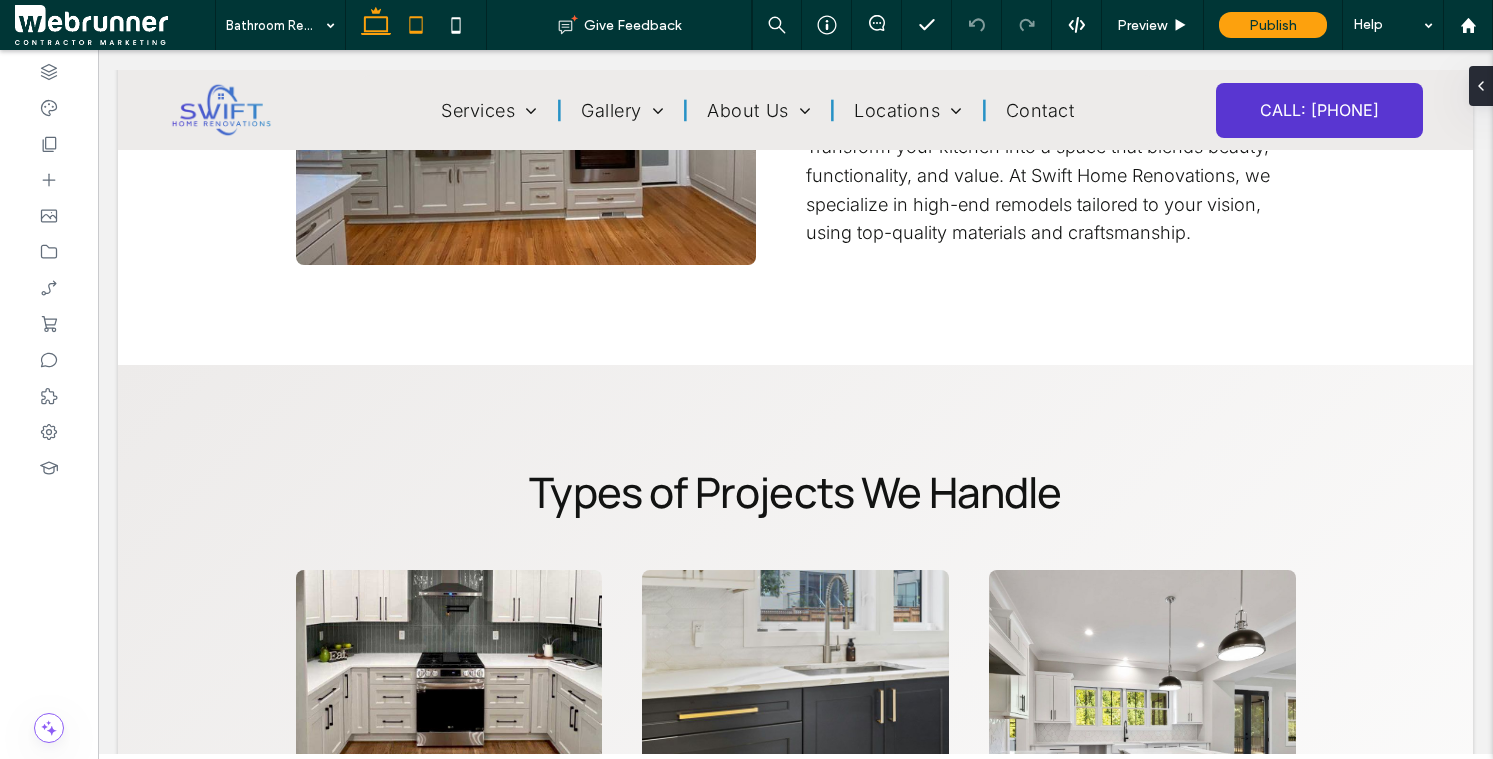 click 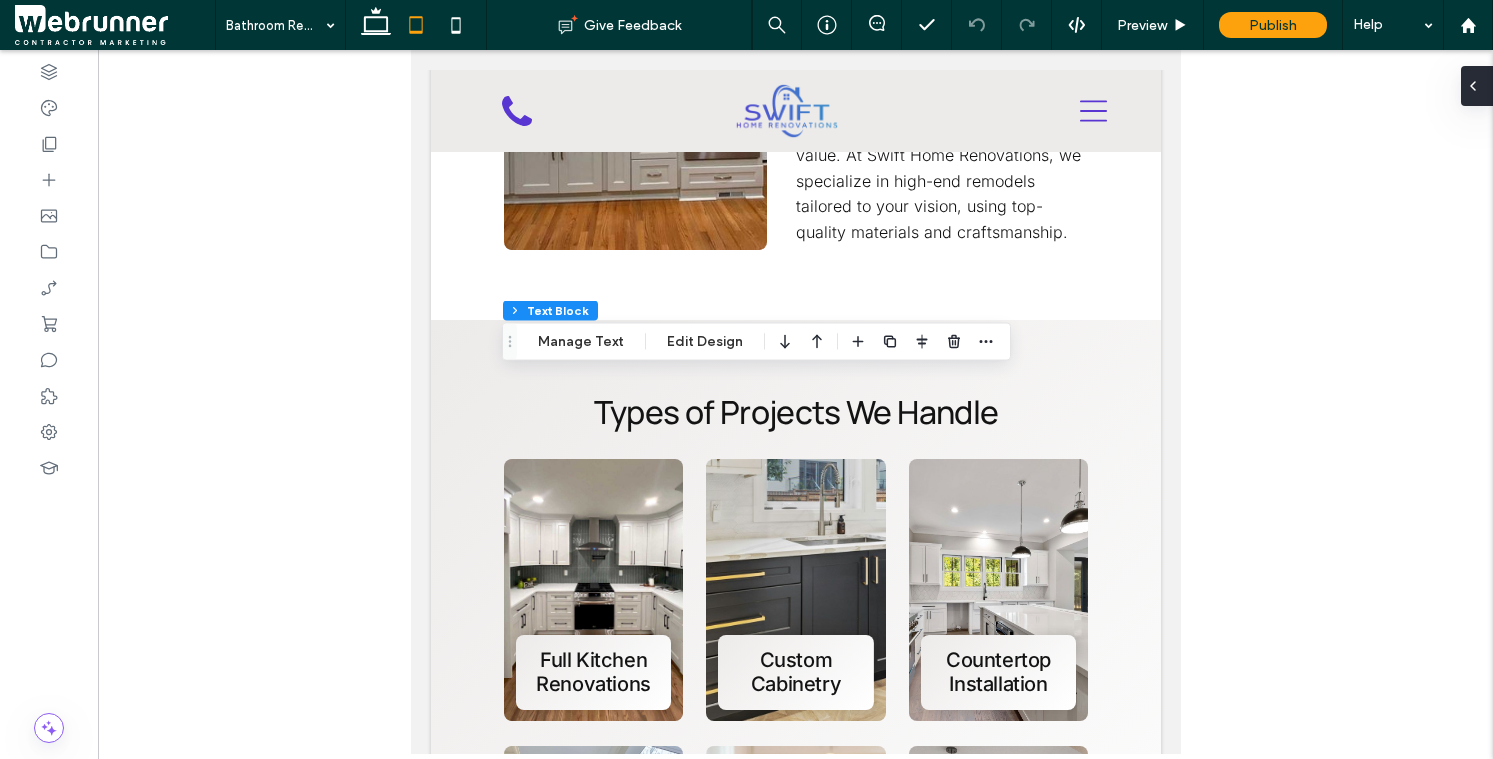 click 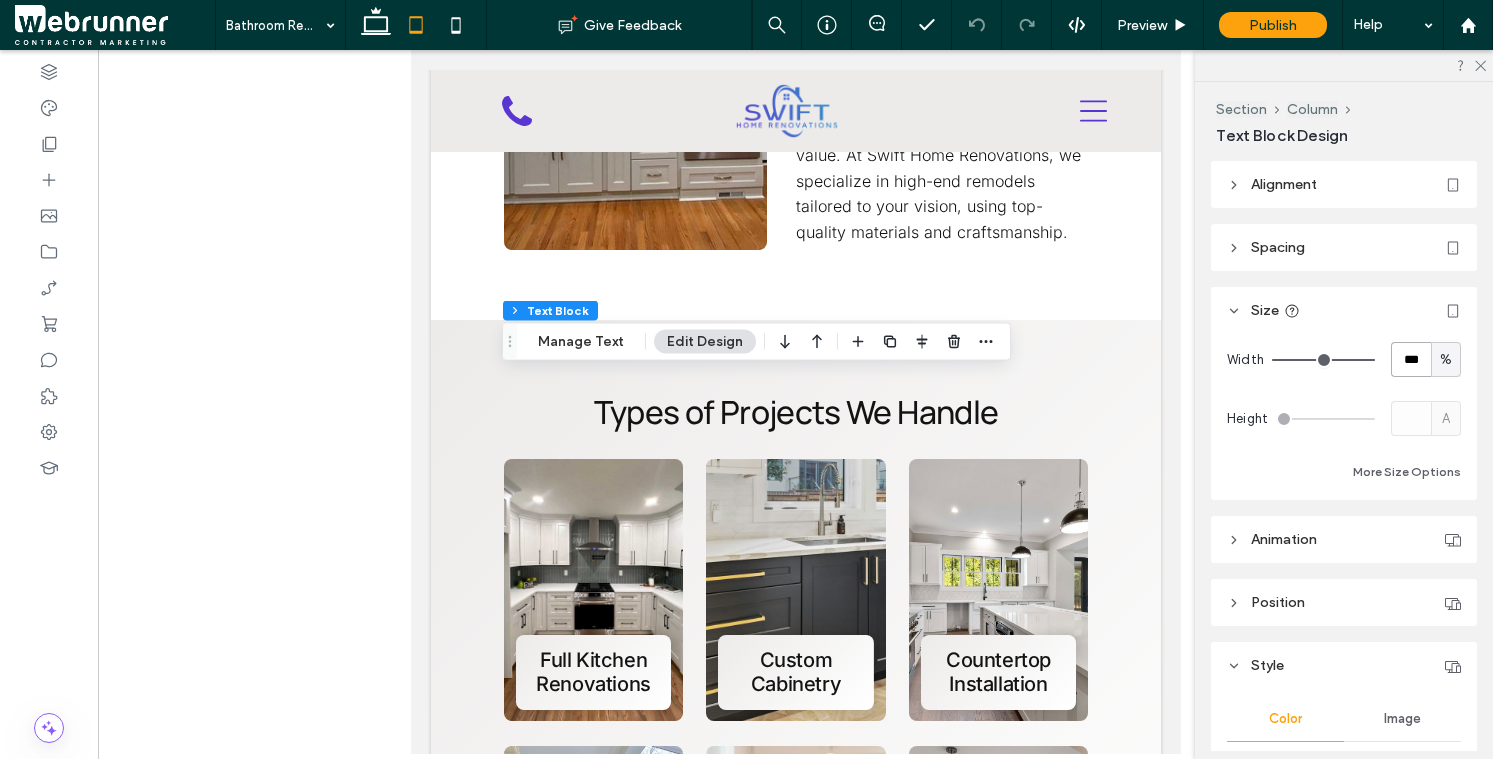 click on "***" at bounding box center (1411, 359) 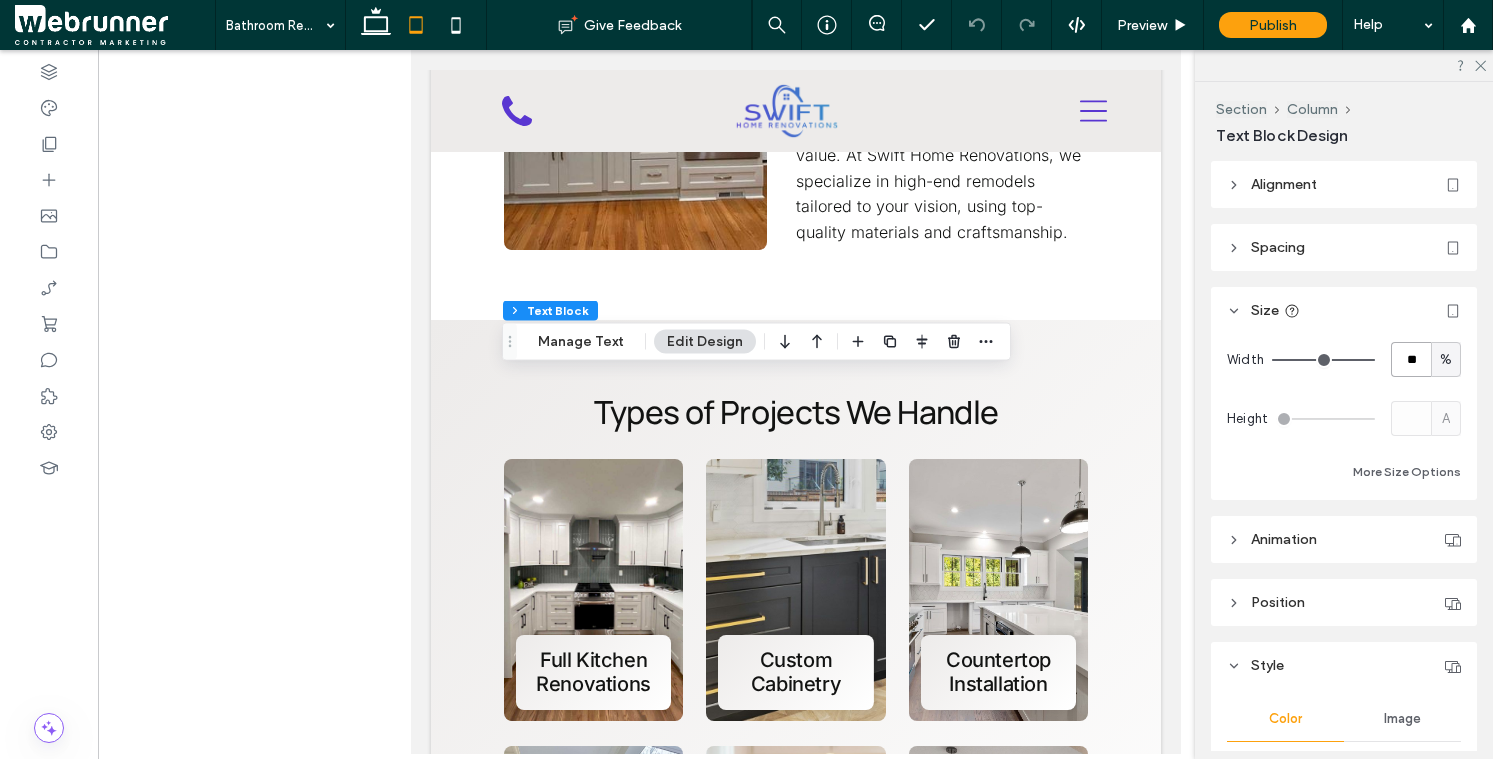 type on "**" 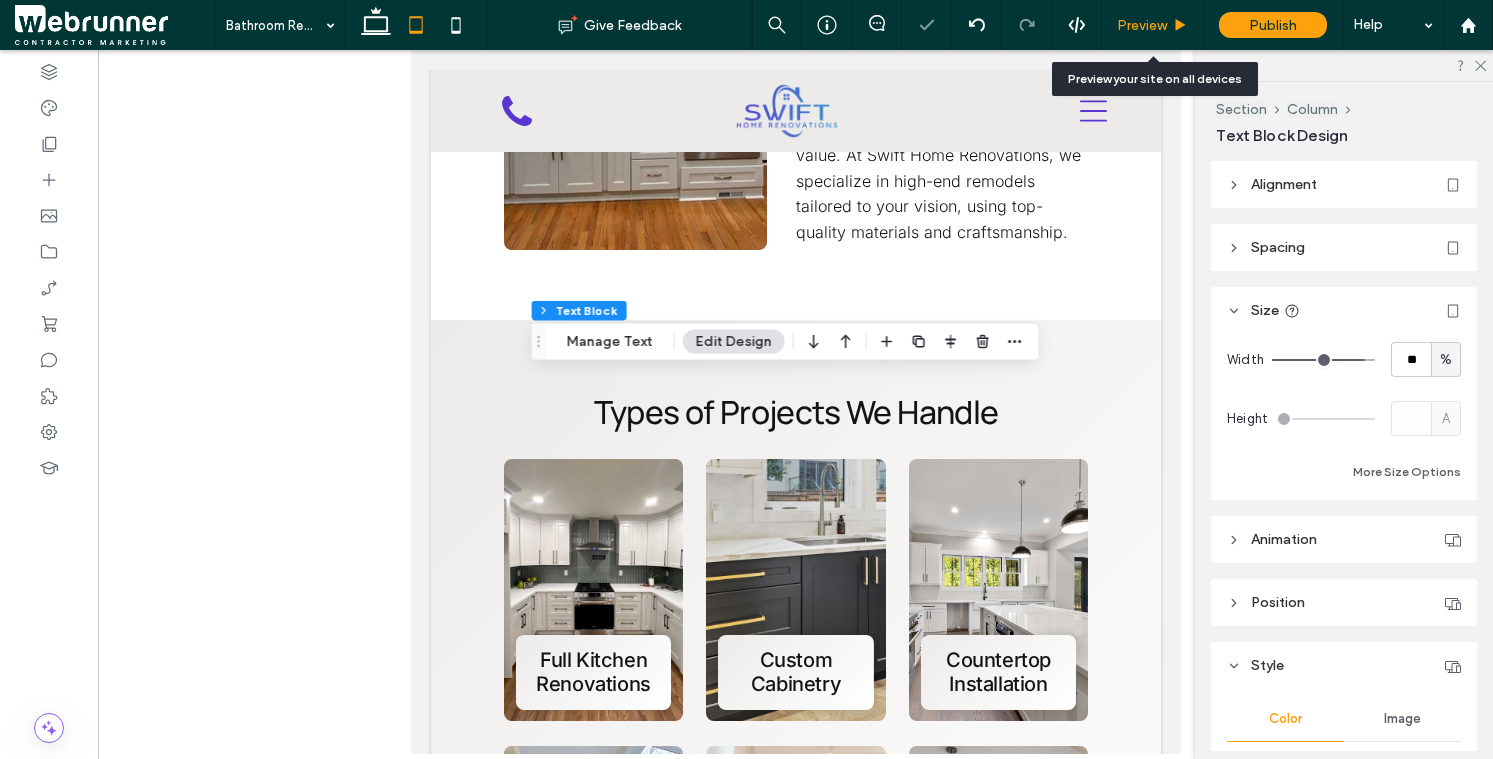 click on "Preview" at bounding box center [1152, 25] 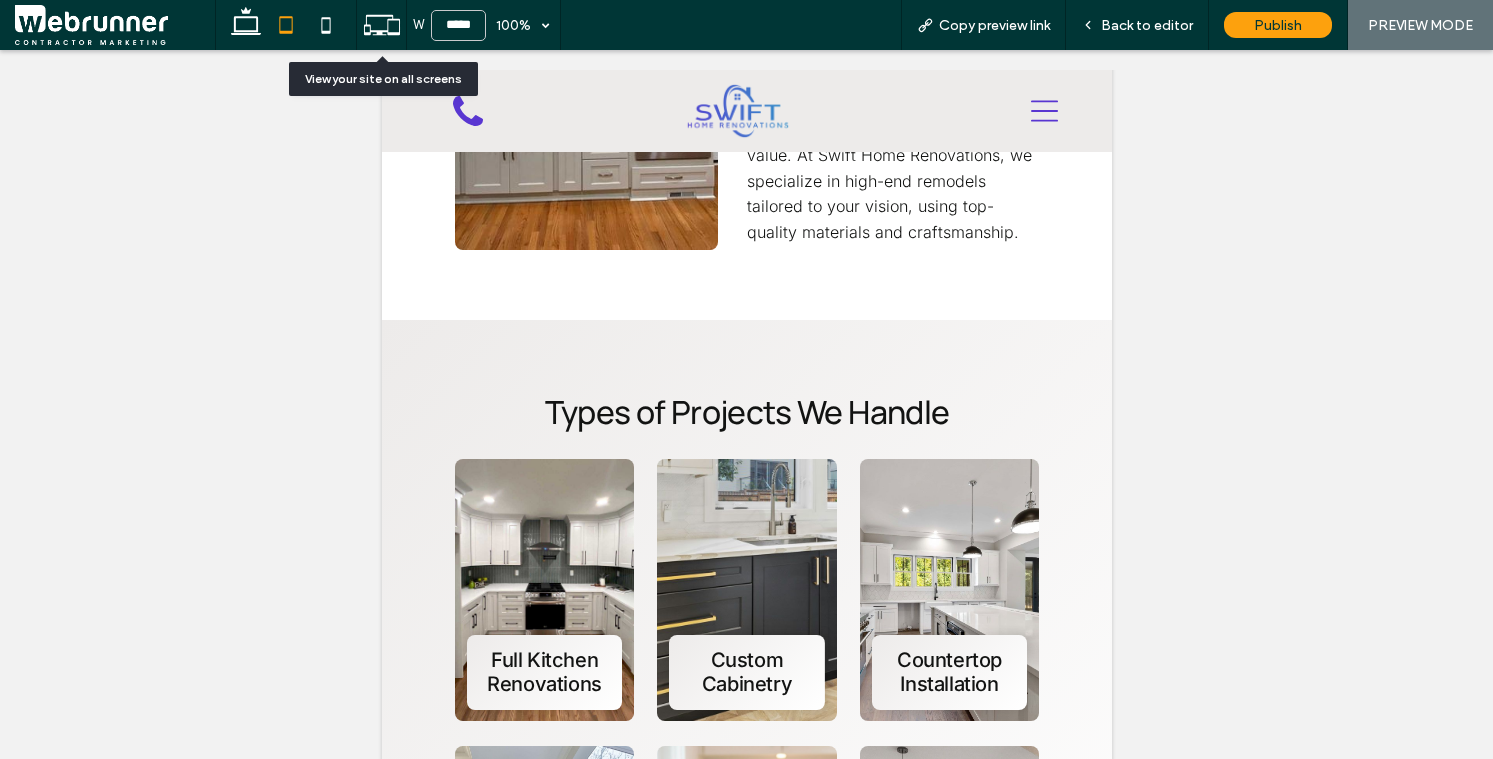 click 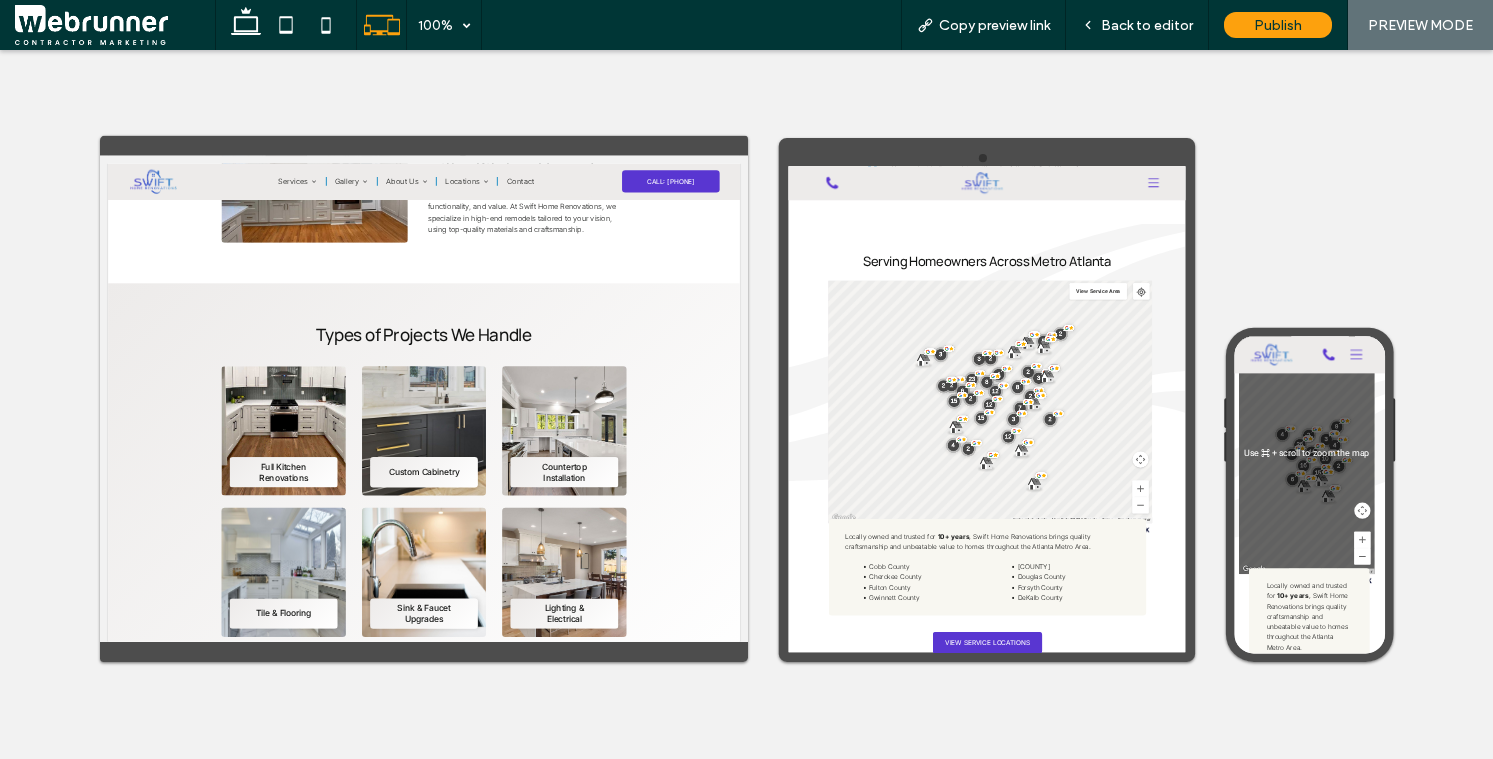 scroll, scrollTop: 7702, scrollLeft: 0, axis: vertical 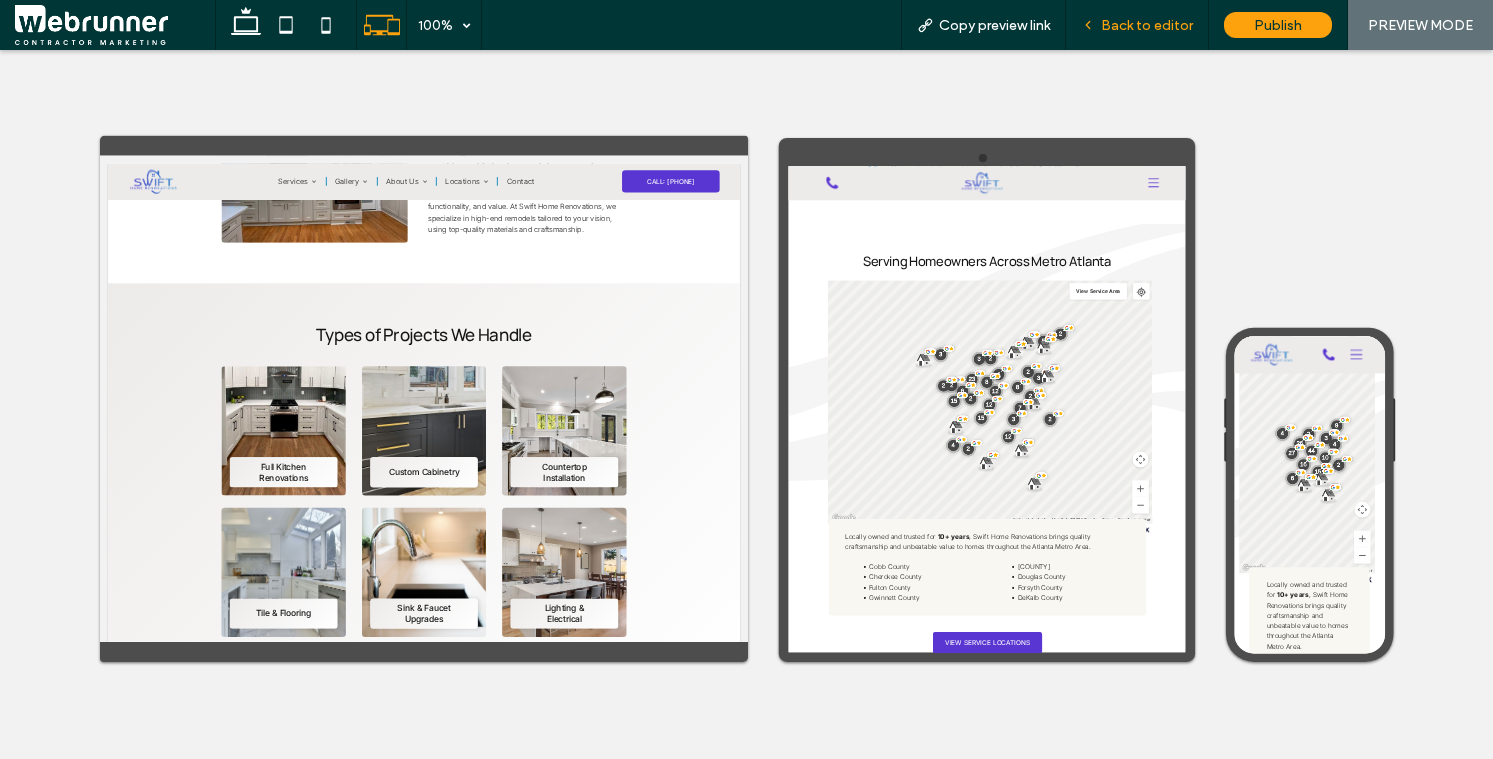 click on "Back to editor" at bounding box center (1147, 25) 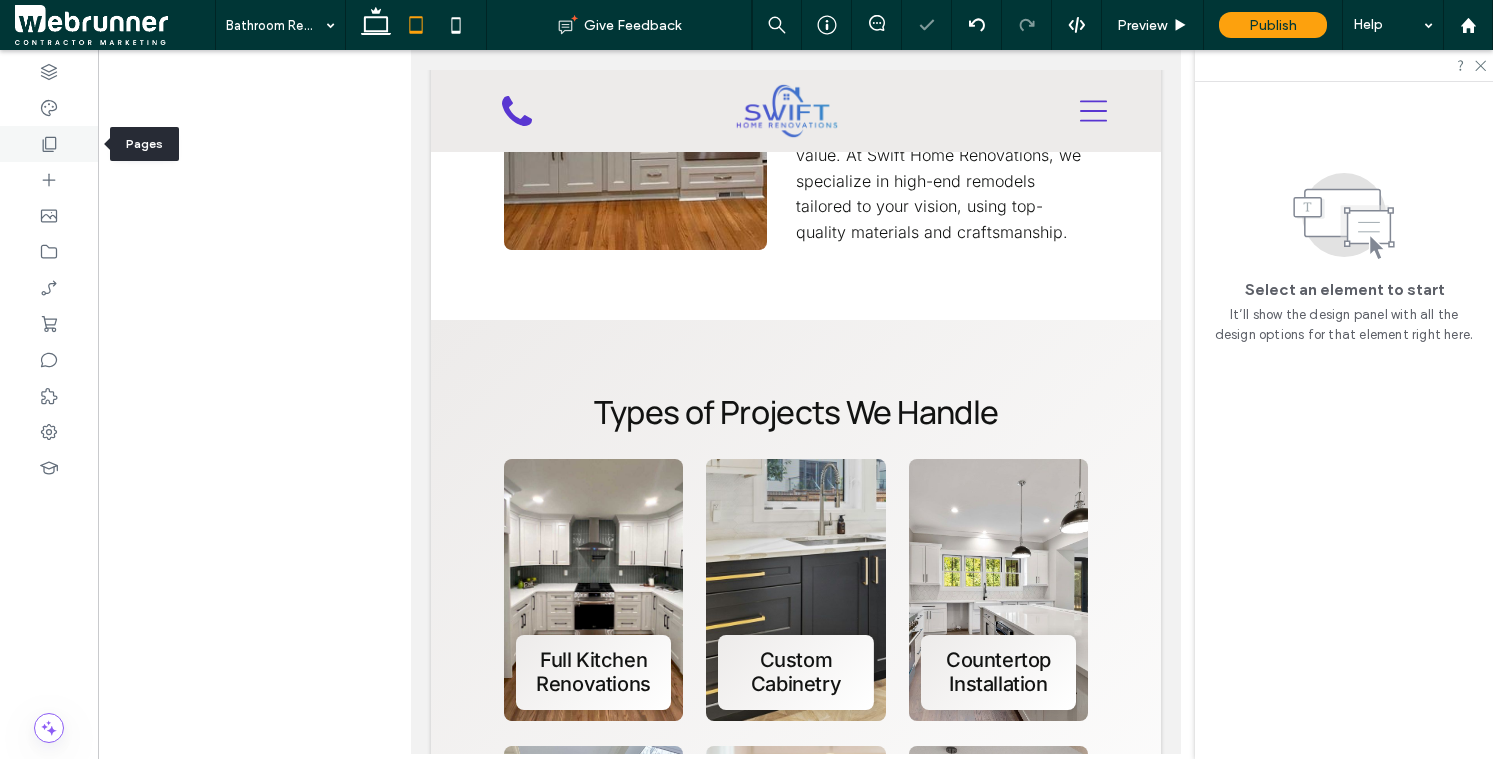 click at bounding box center (49, 144) 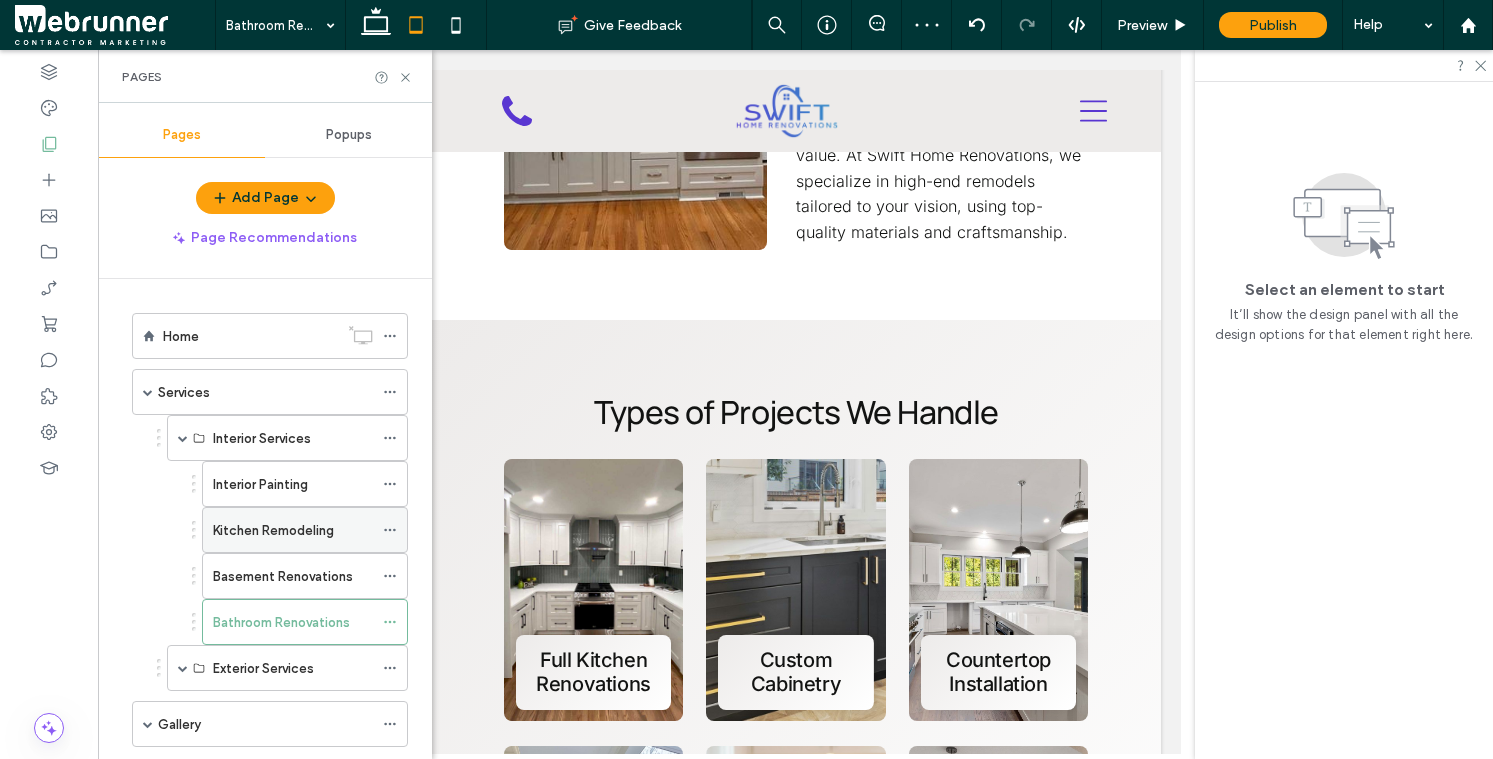 click on "Kitchen Remodeling" at bounding box center (273, 530) 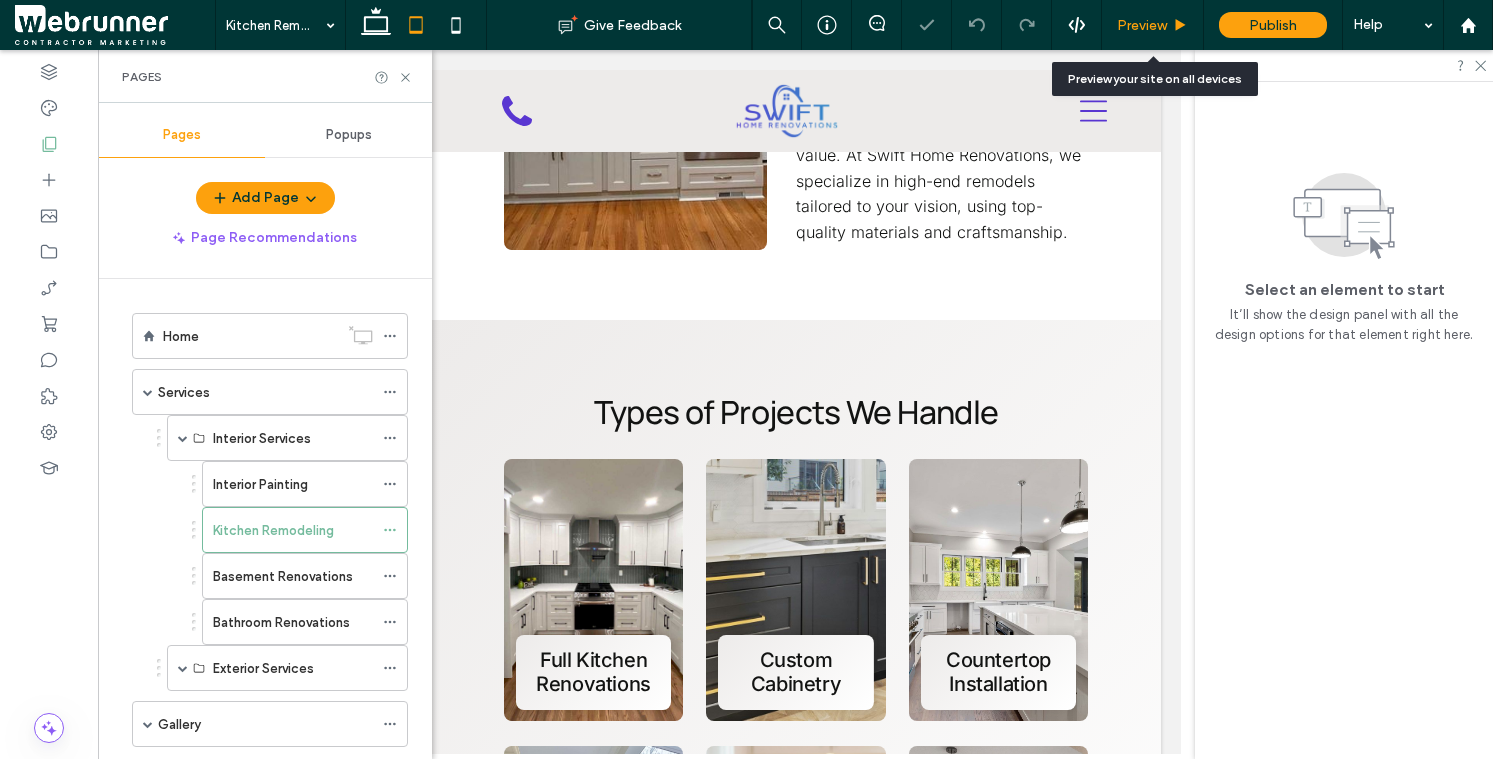 click on "Preview" at bounding box center [1152, 25] 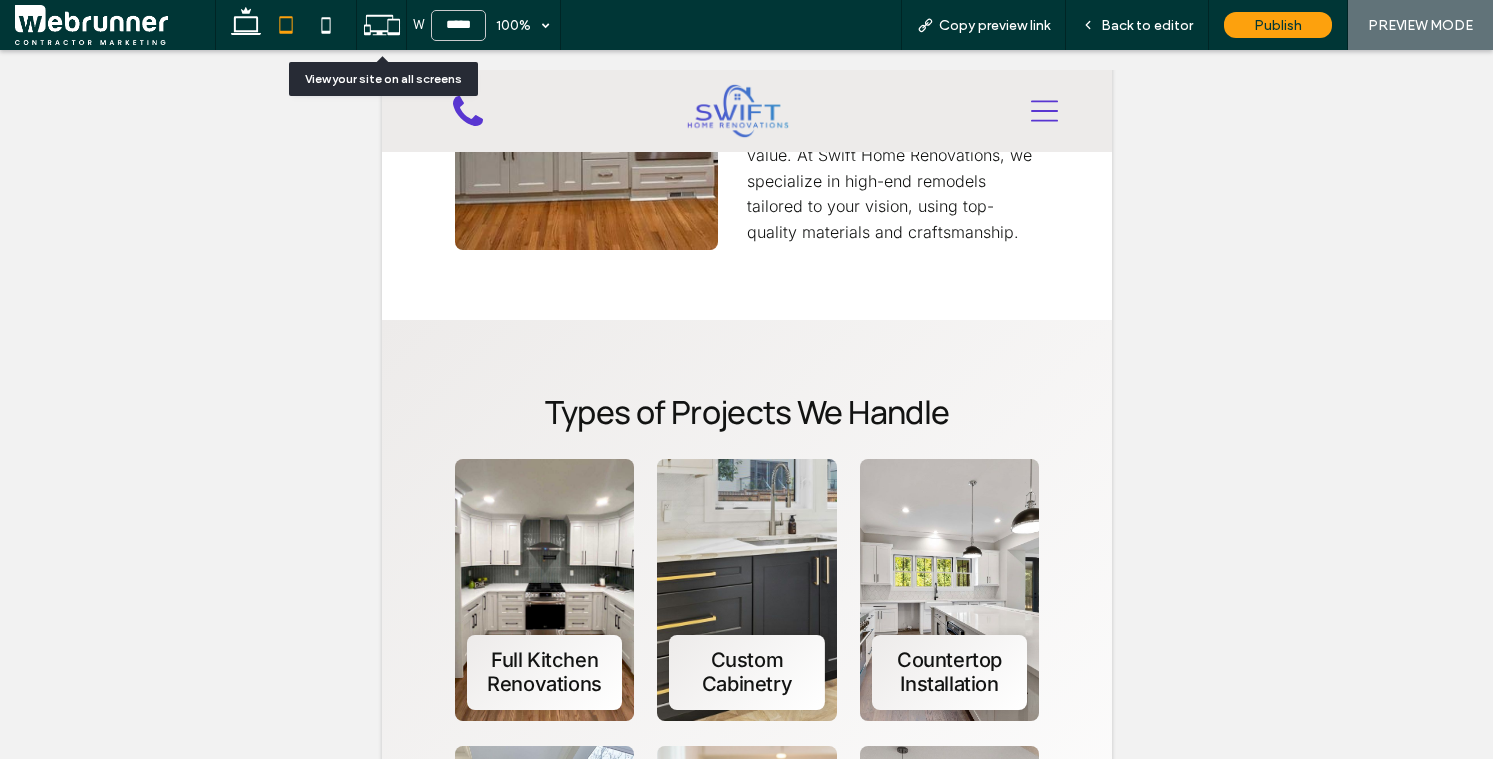 click 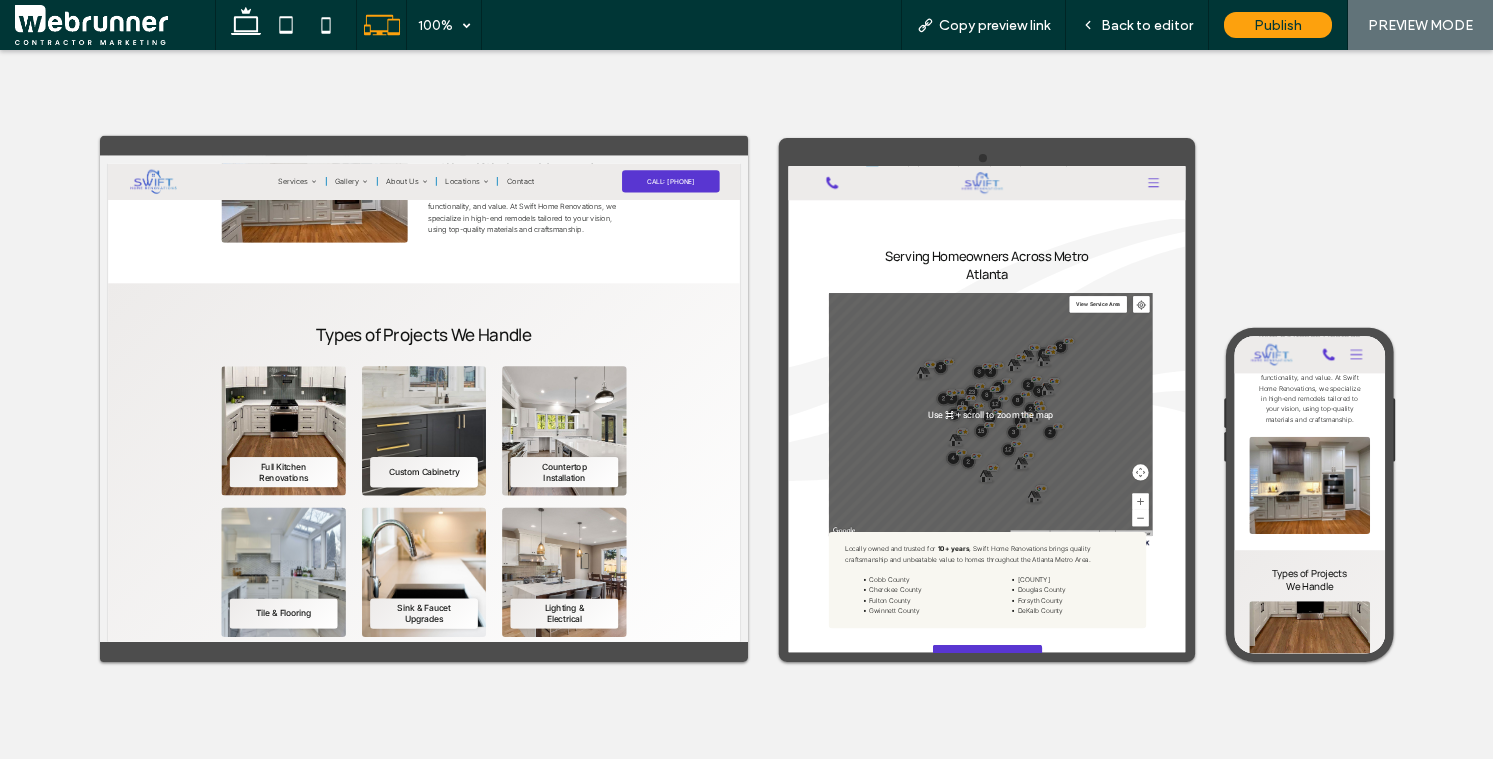 scroll, scrollTop: 5405, scrollLeft: 0, axis: vertical 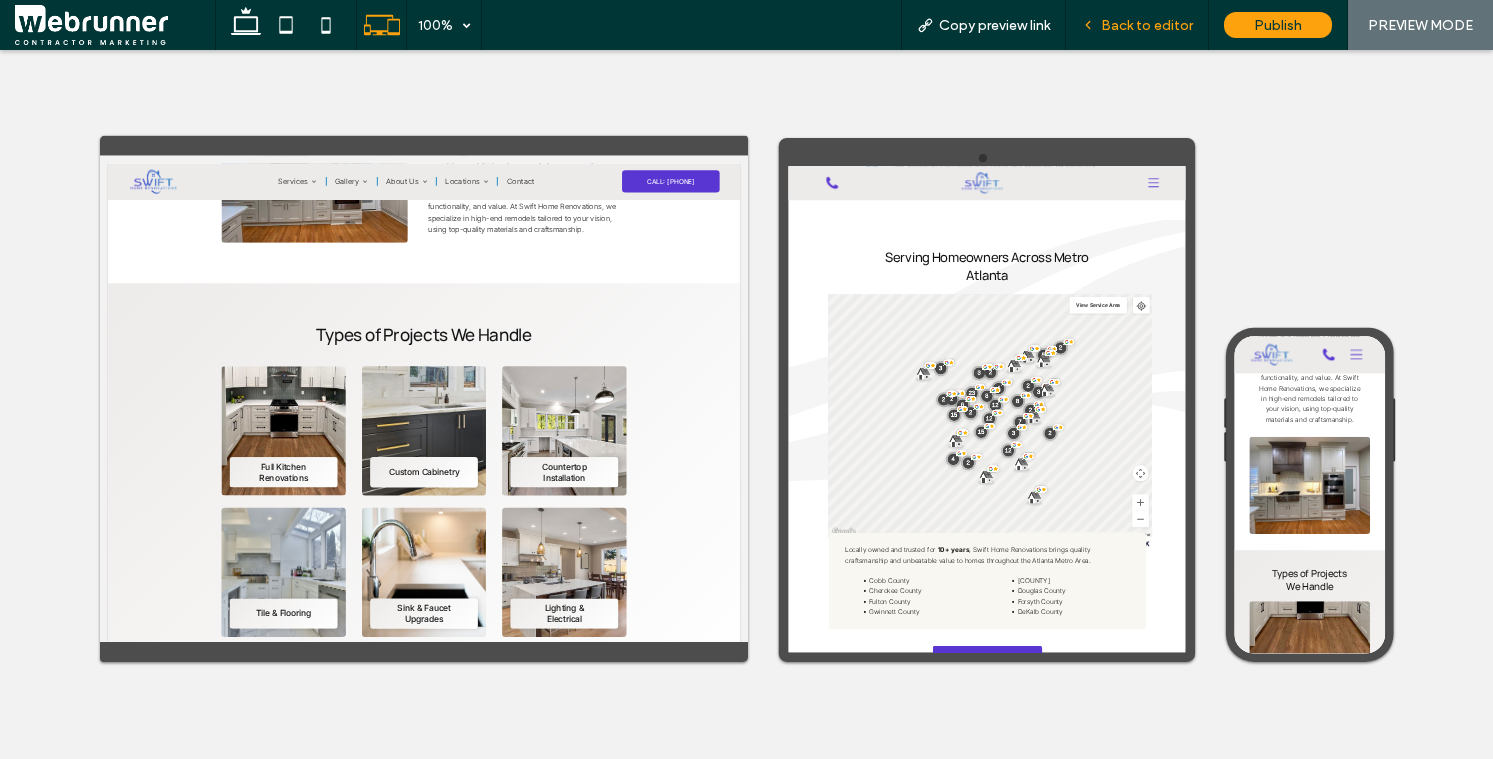 click on "Back to editor" at bounding box center [1147, 25] 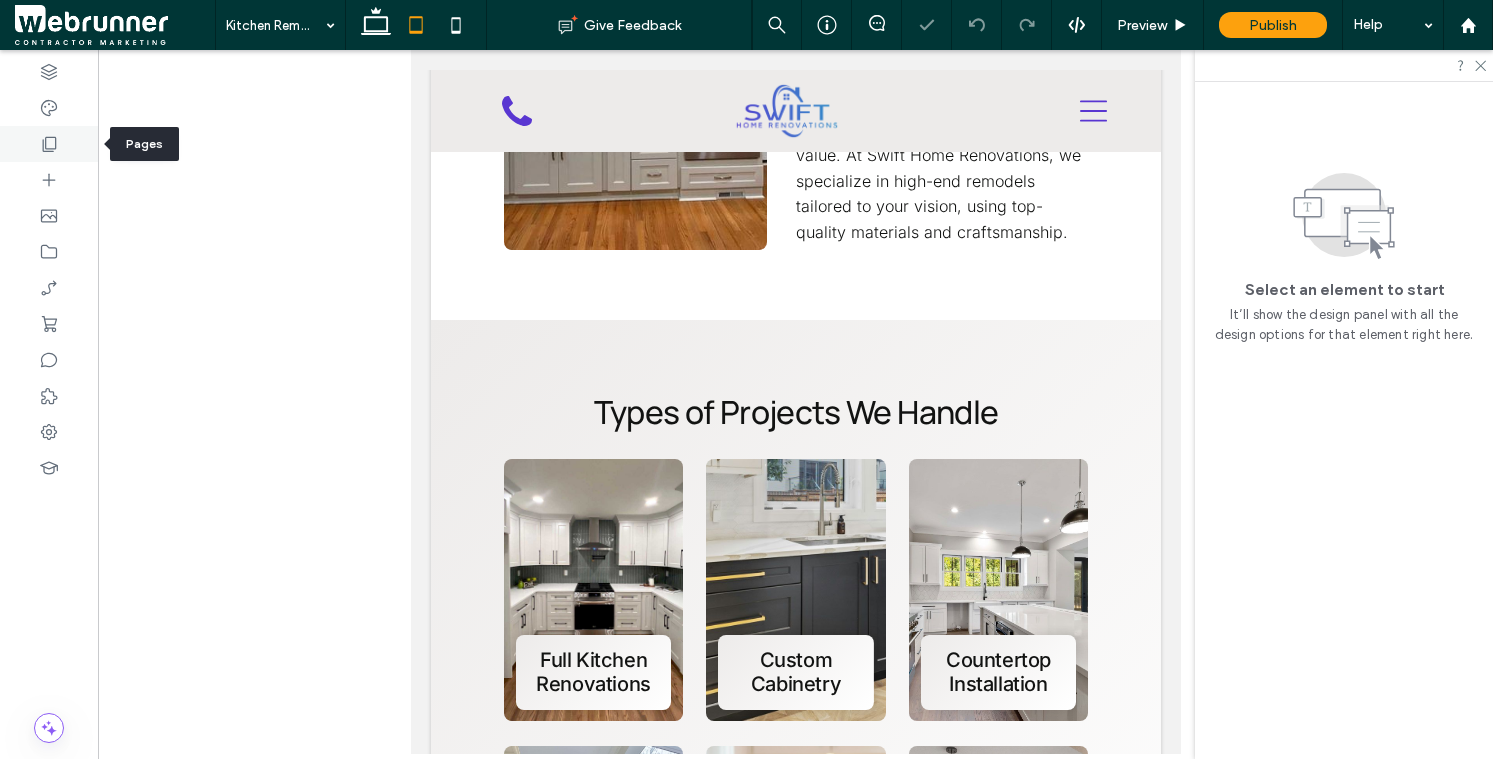 click at bounding box center [49, 144] 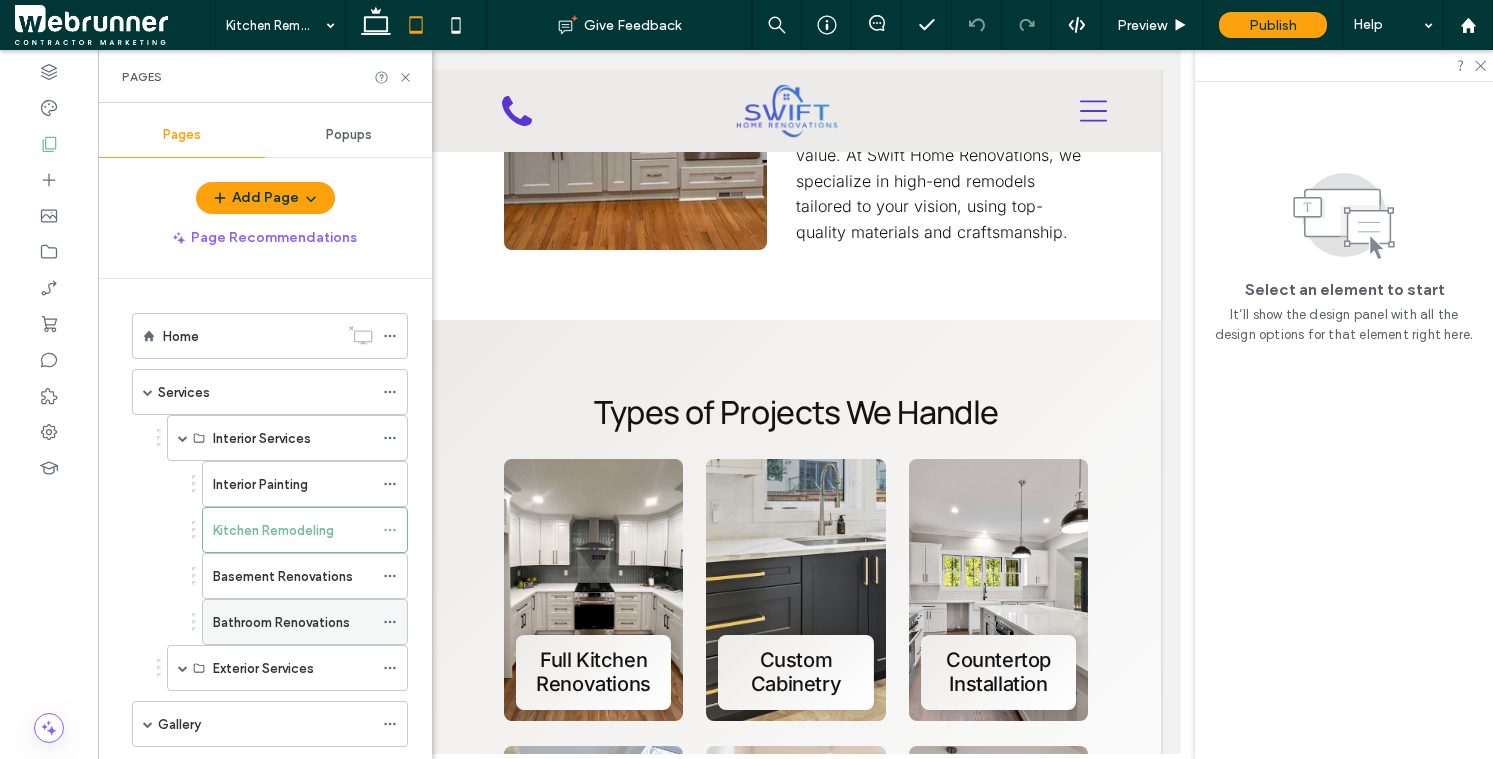 click on "Bathroom Renovations" at bounding box center [281, 622] 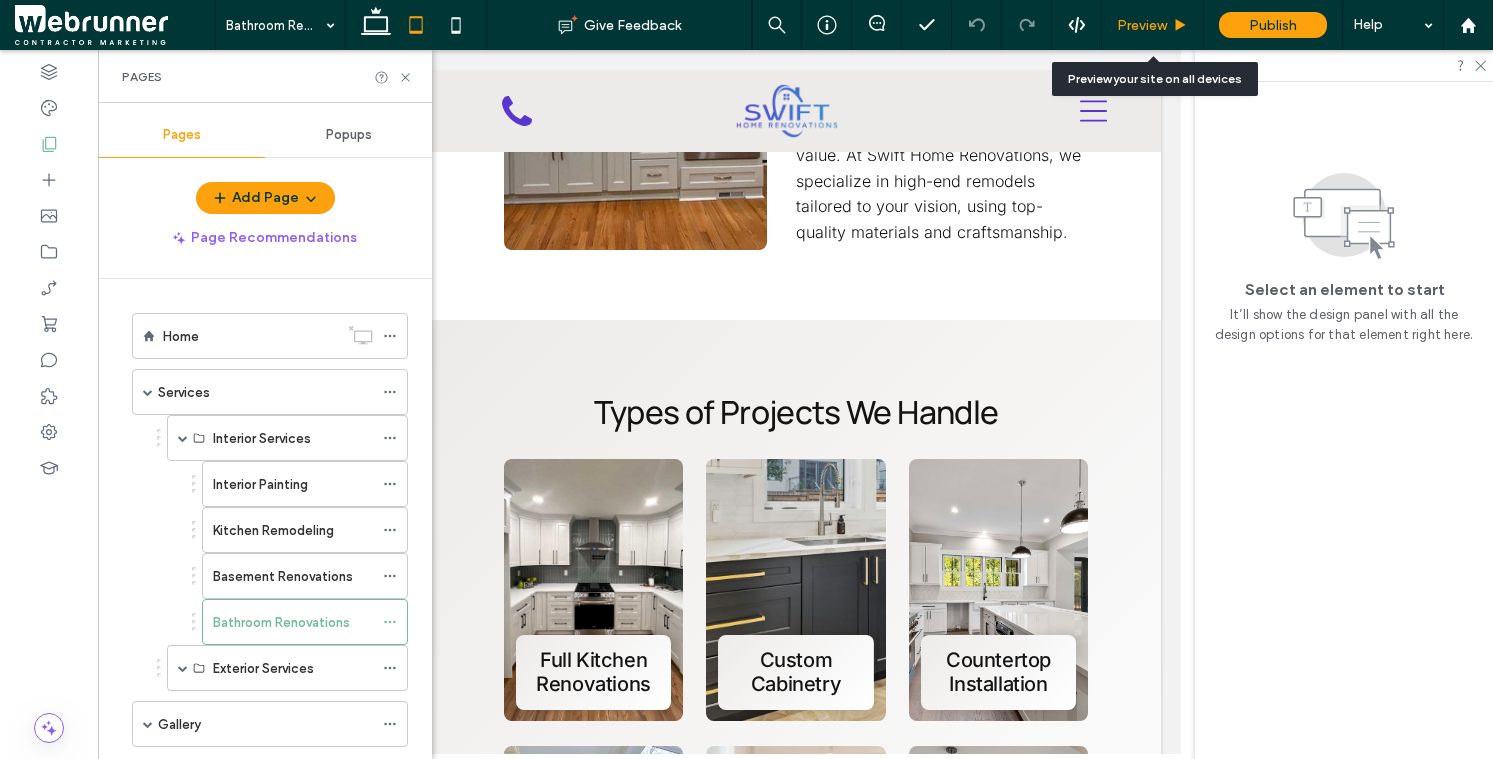 click on "Preview" at bounding box center [1152, 25] 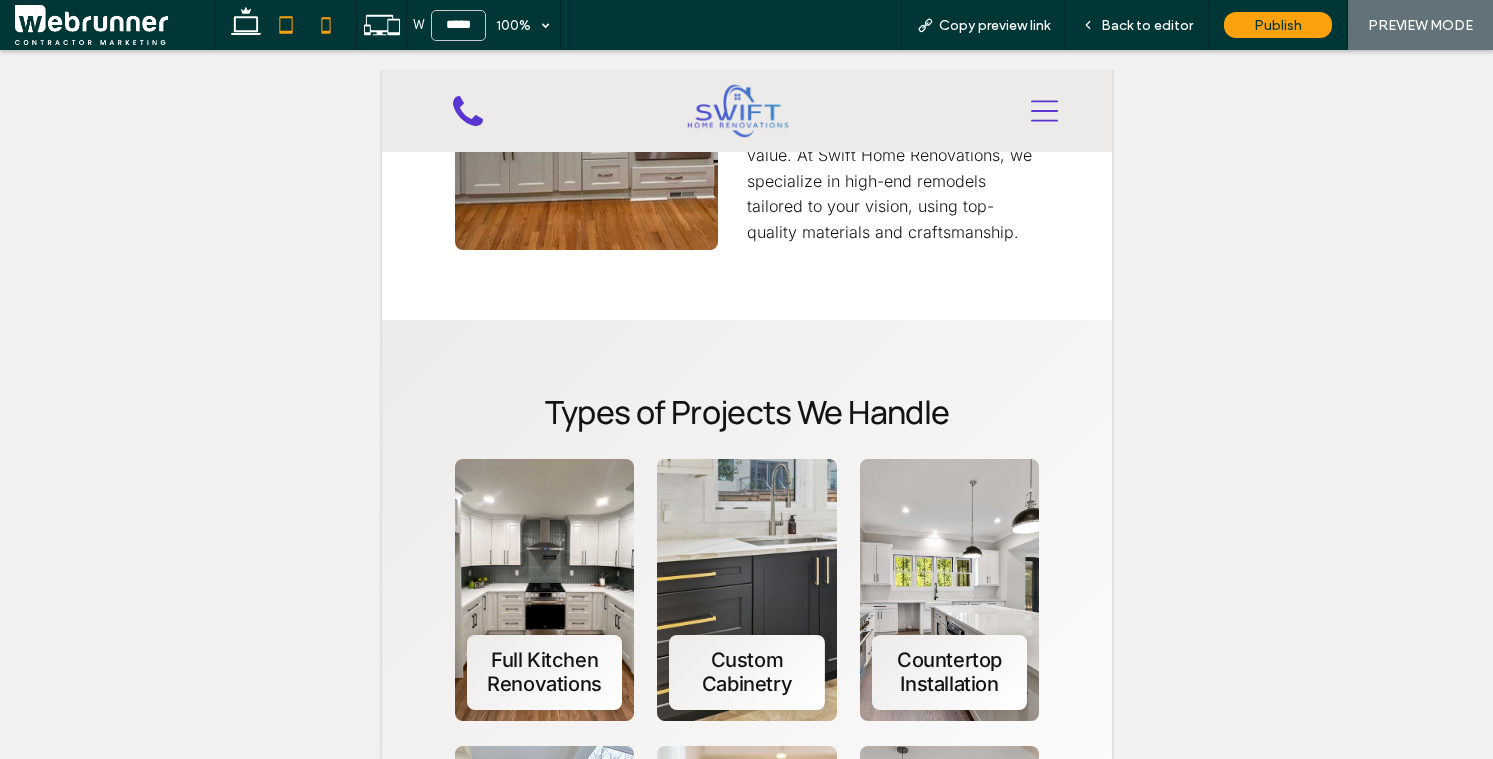 click 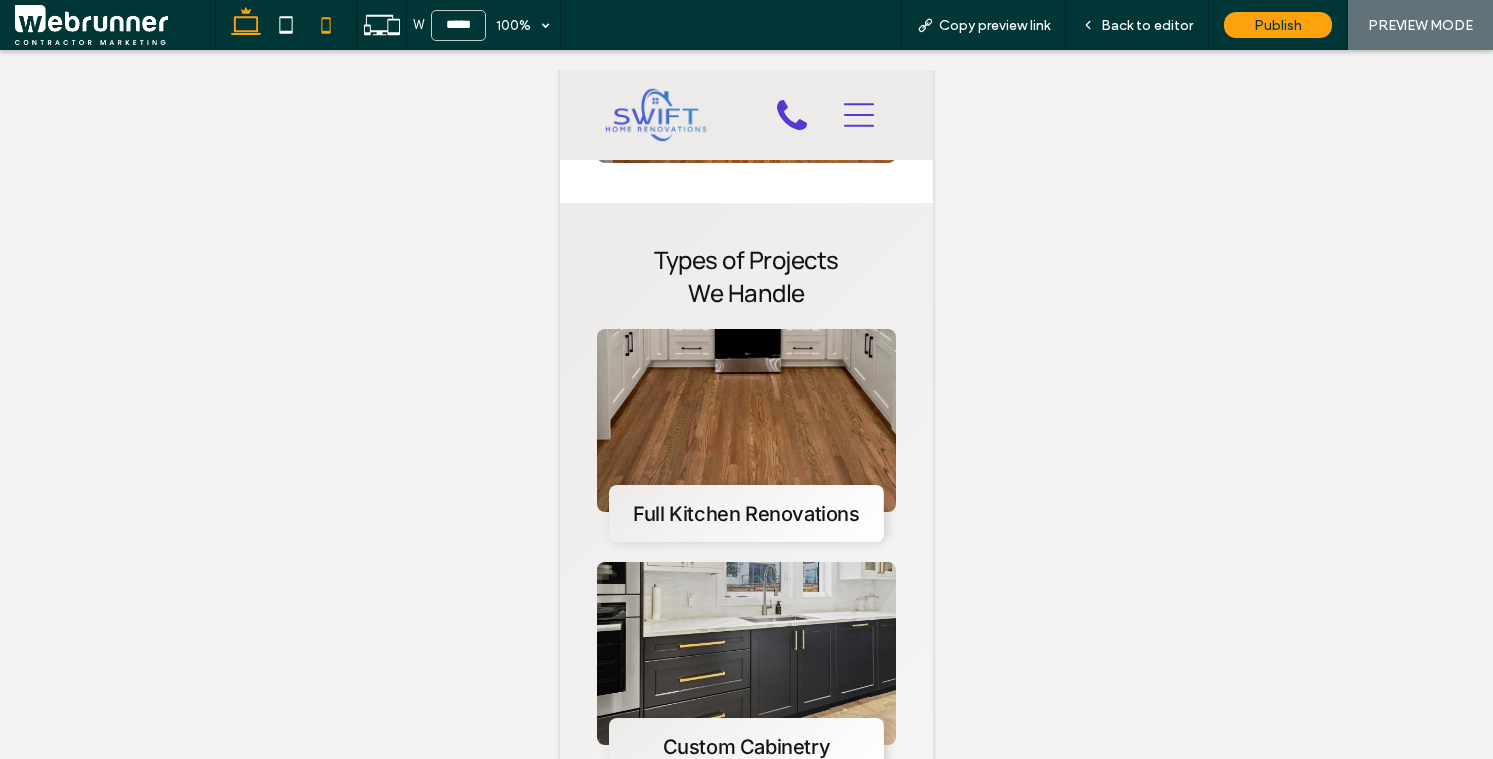 click 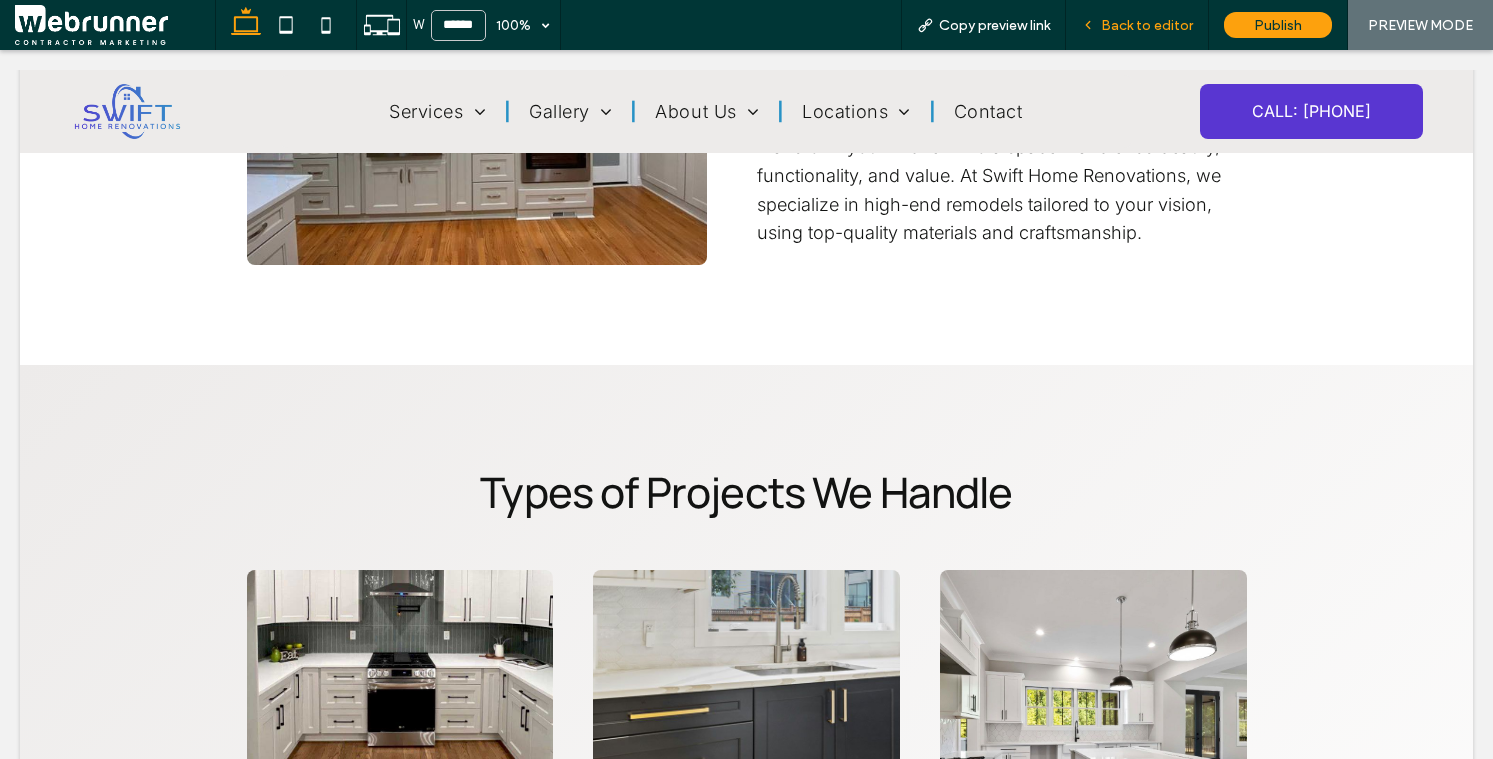 click on "Back to editor" at bounding box center [1147, 25] 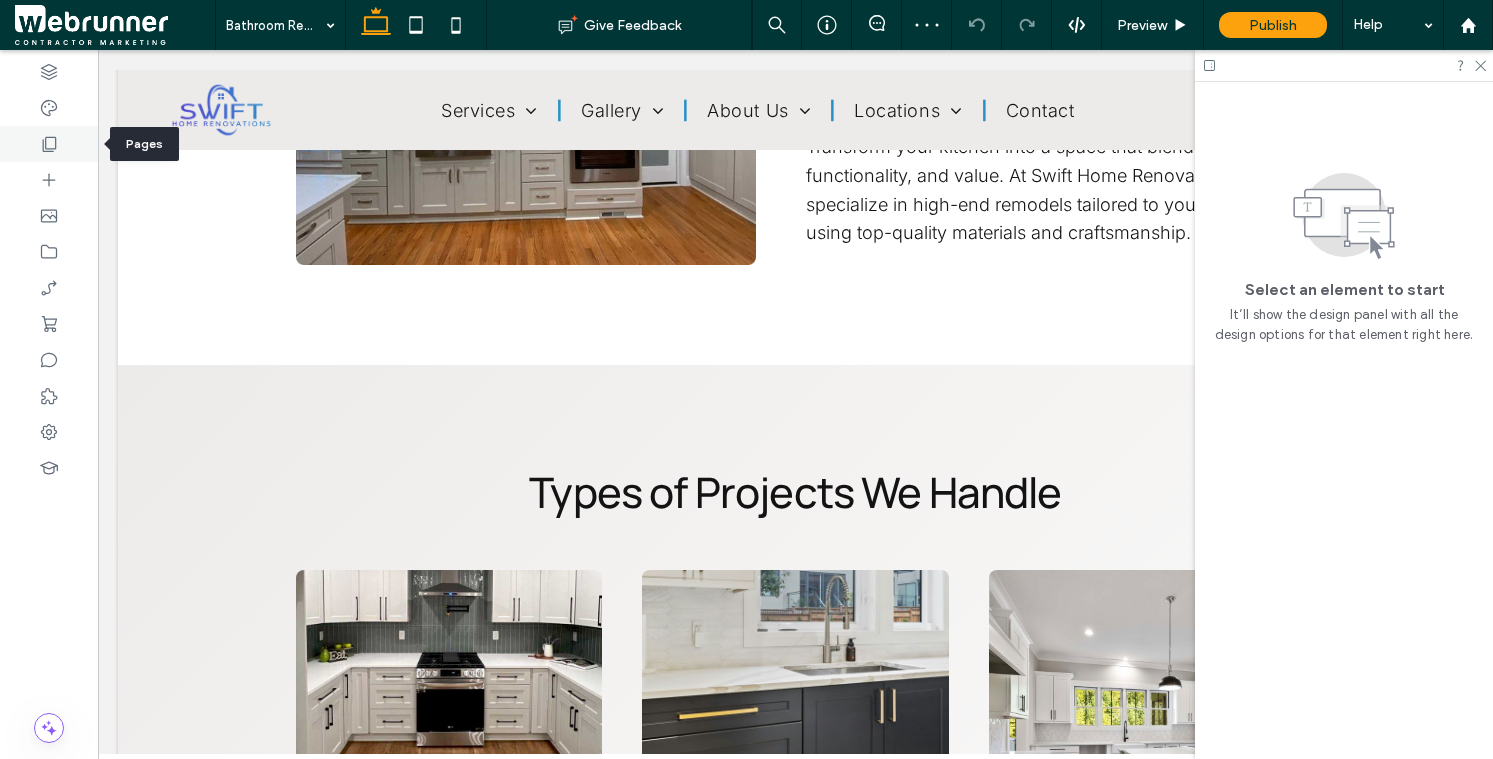 click at bounding box center [49, 144] 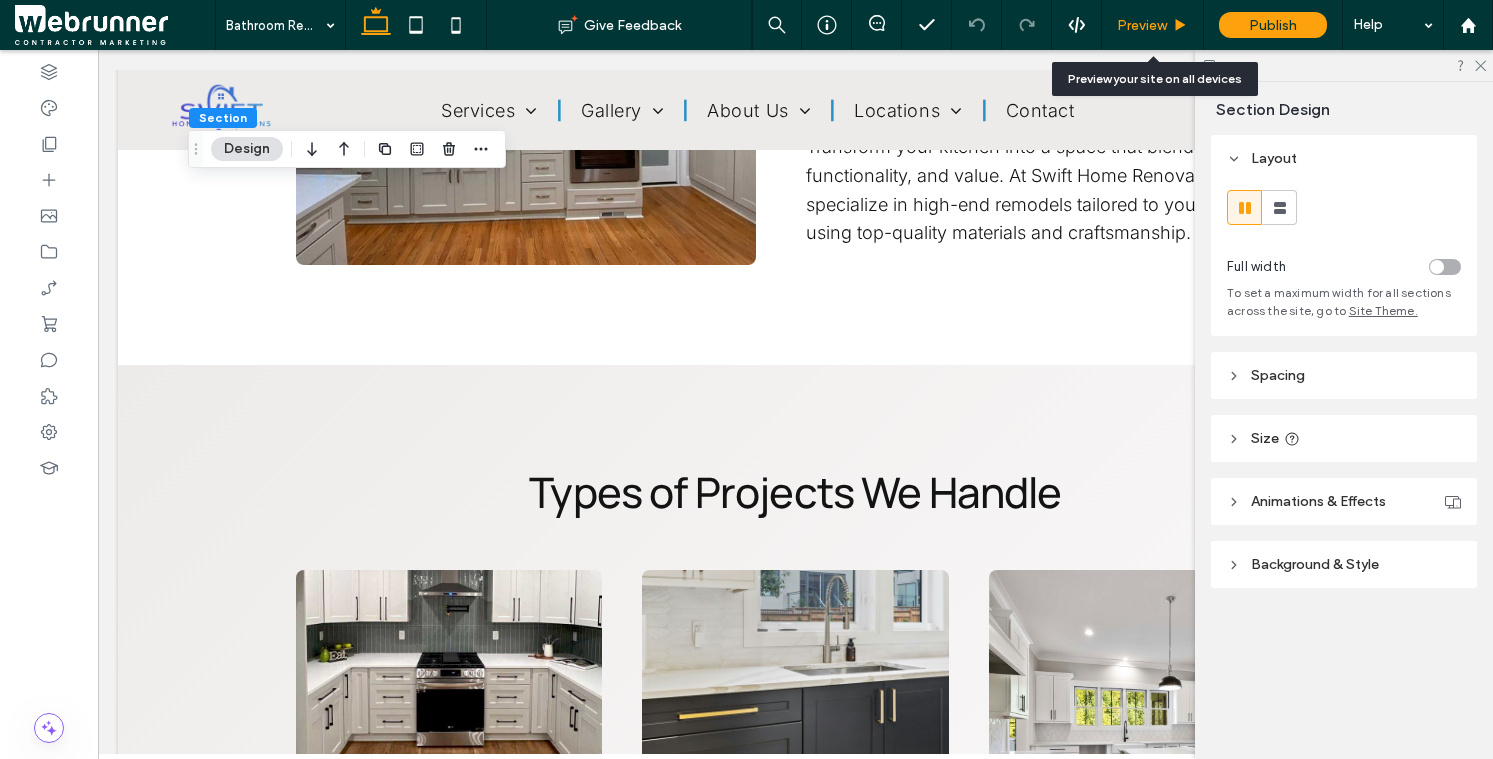click on "Preview" at bounding box center (1142, 25) 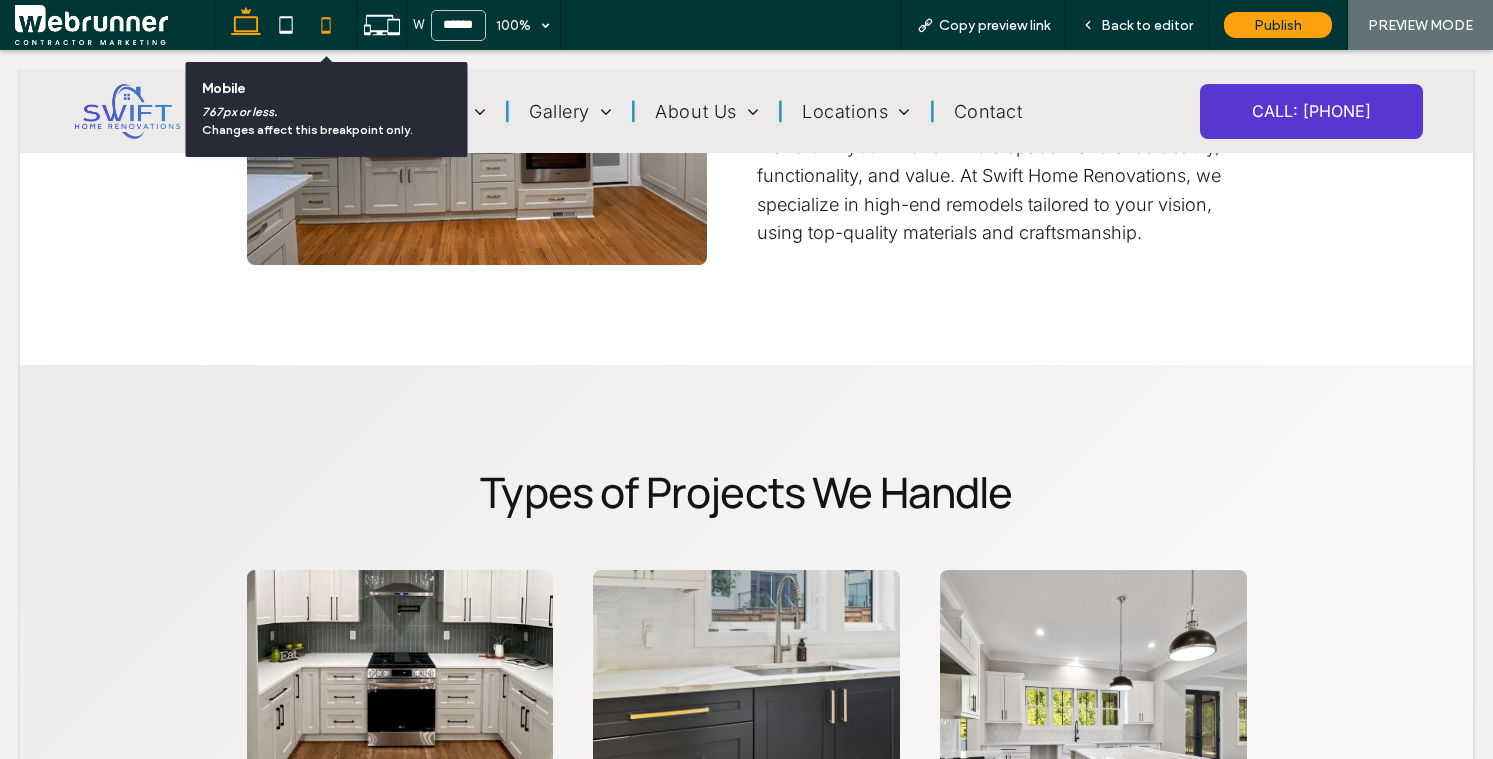 click 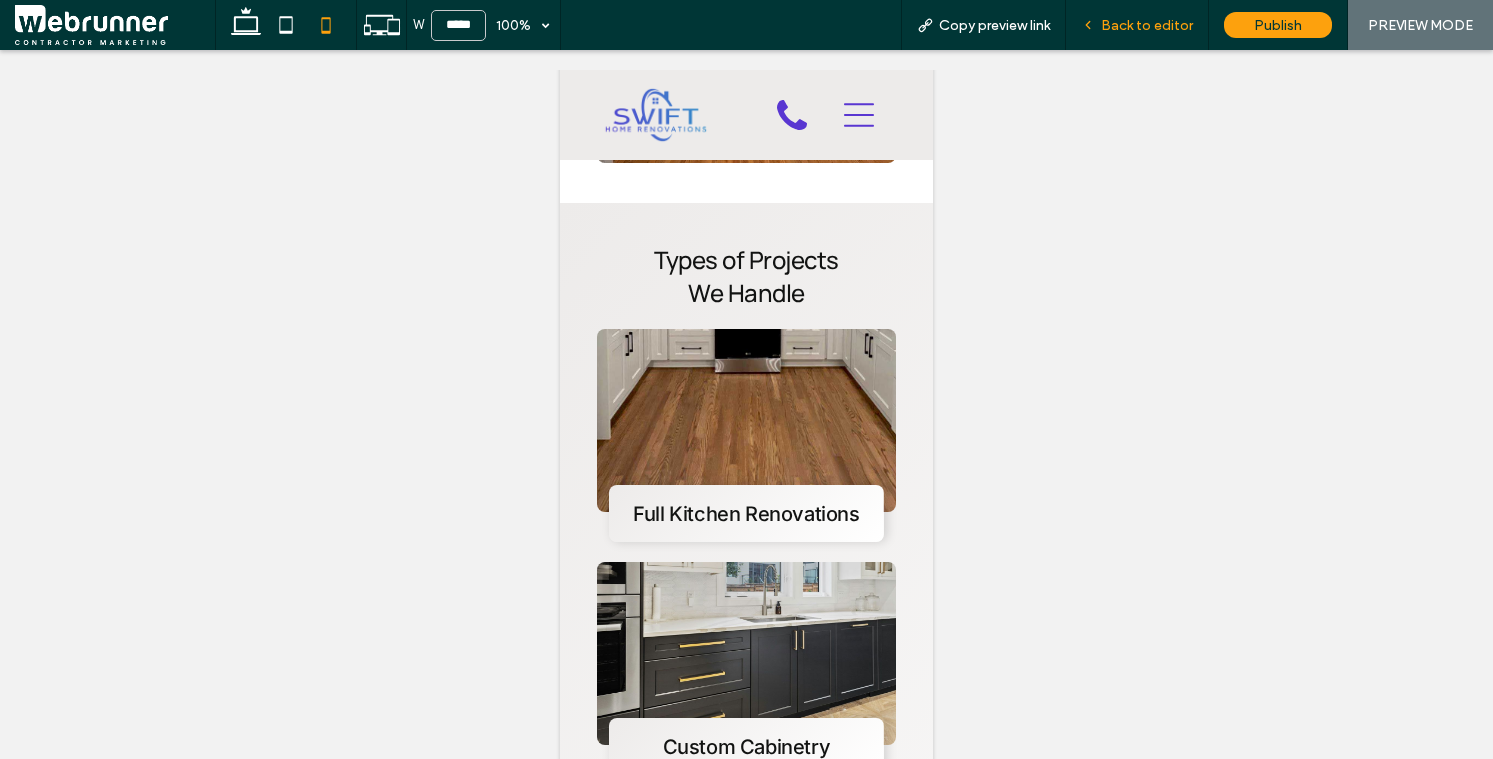 click on "Back to editor" at bounding box center [1147, 25] 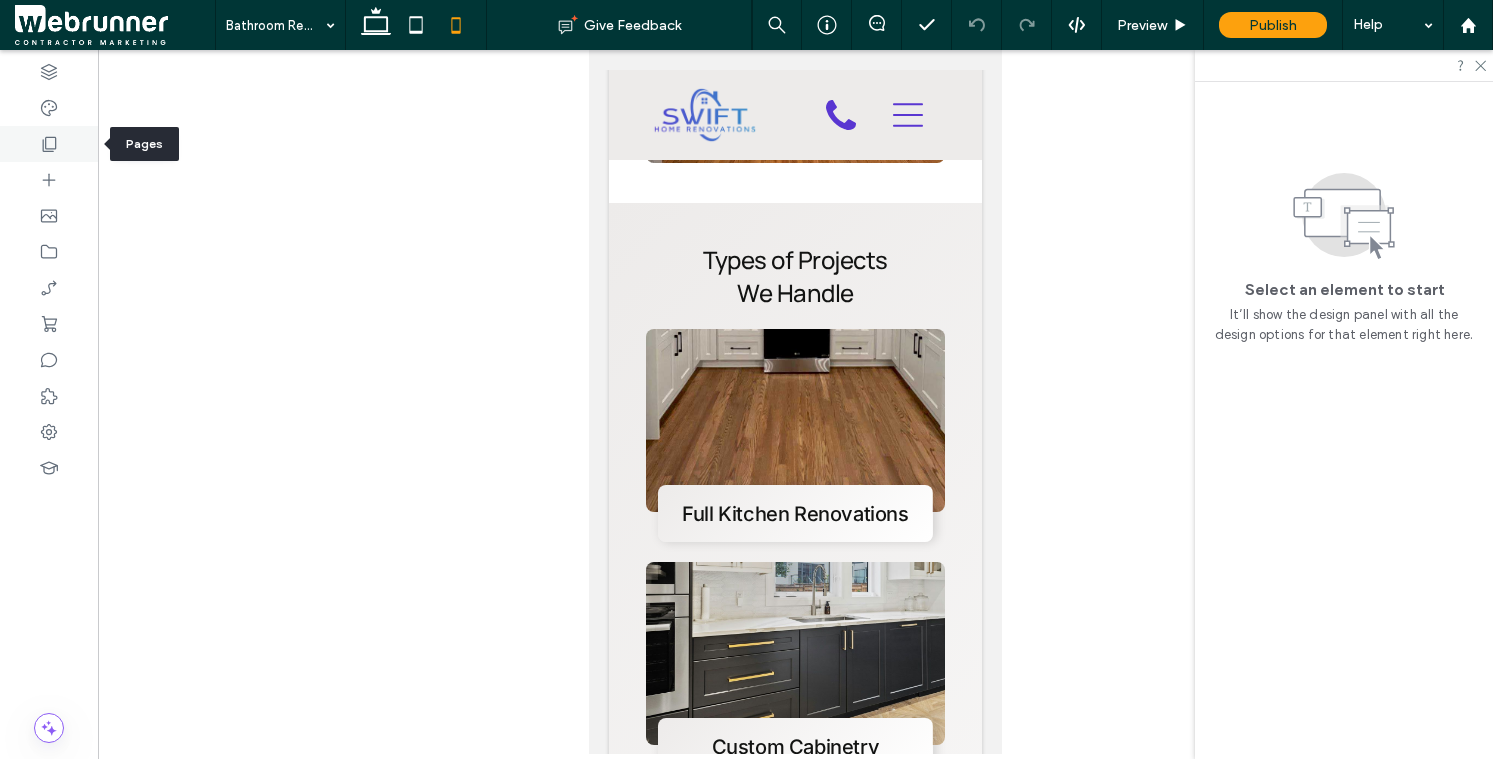 click at bounding box center [49, 144] 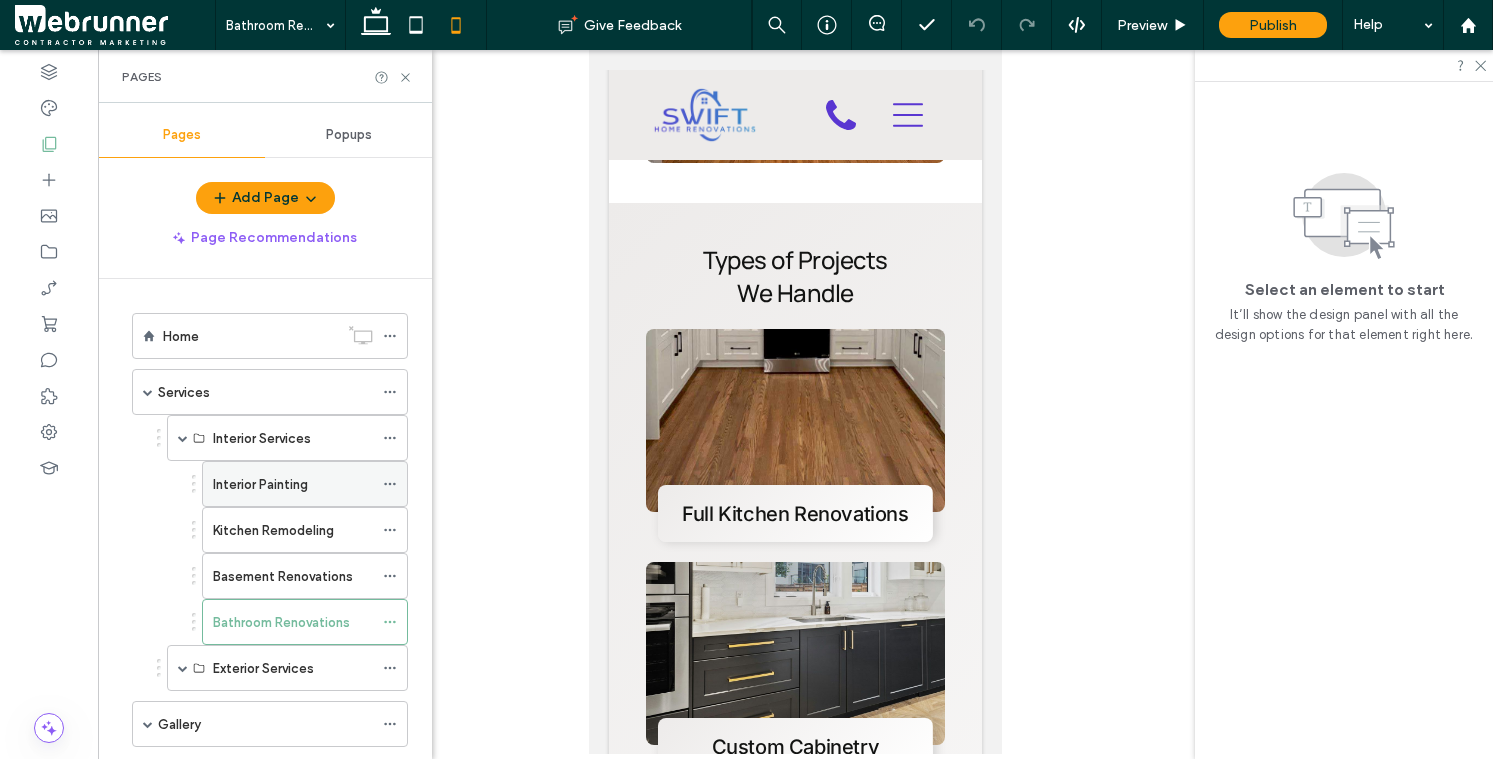 click on "Interior Painting" at bounding box center [260, 484] 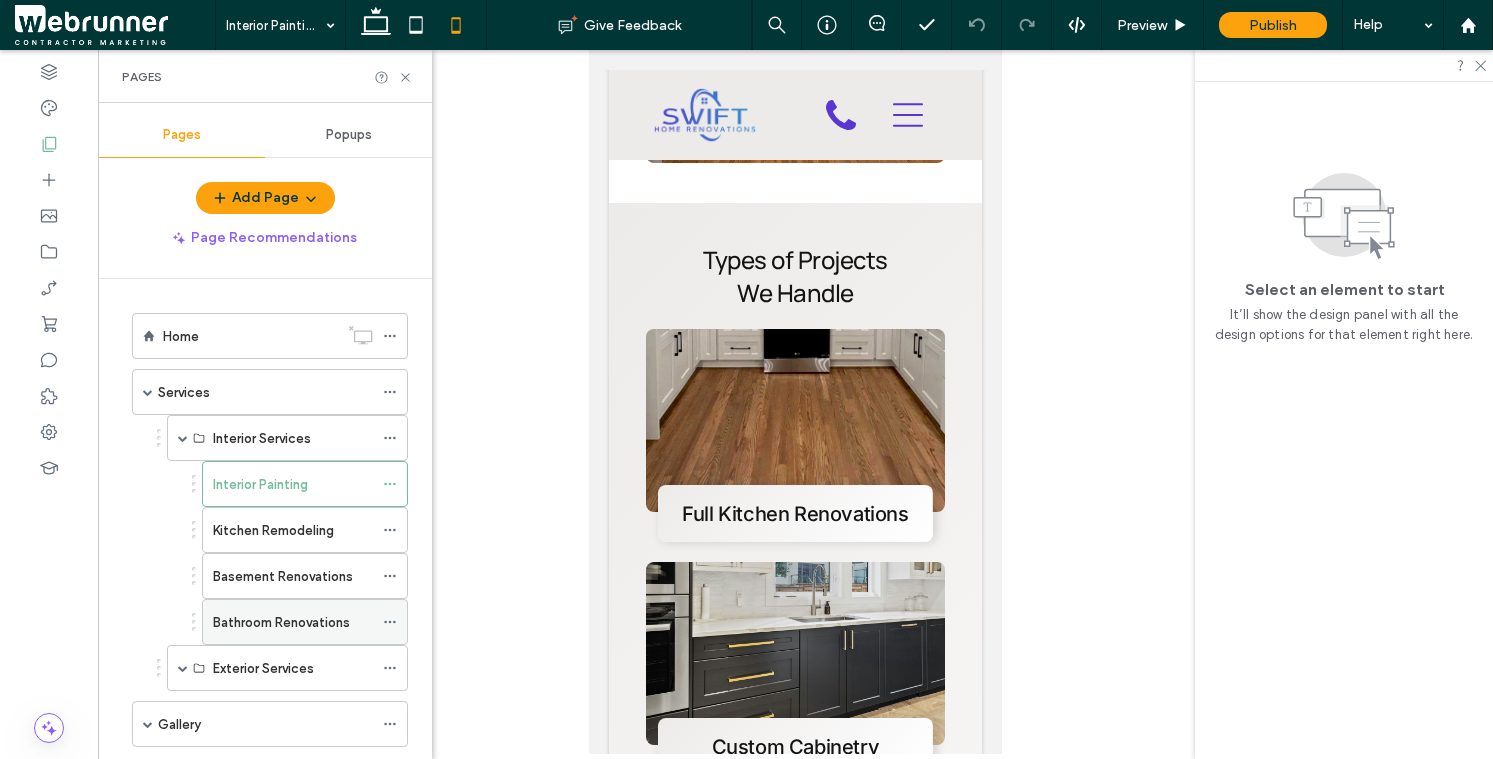 click on "Bathroom Renovations" at bounding box center [281, 622] 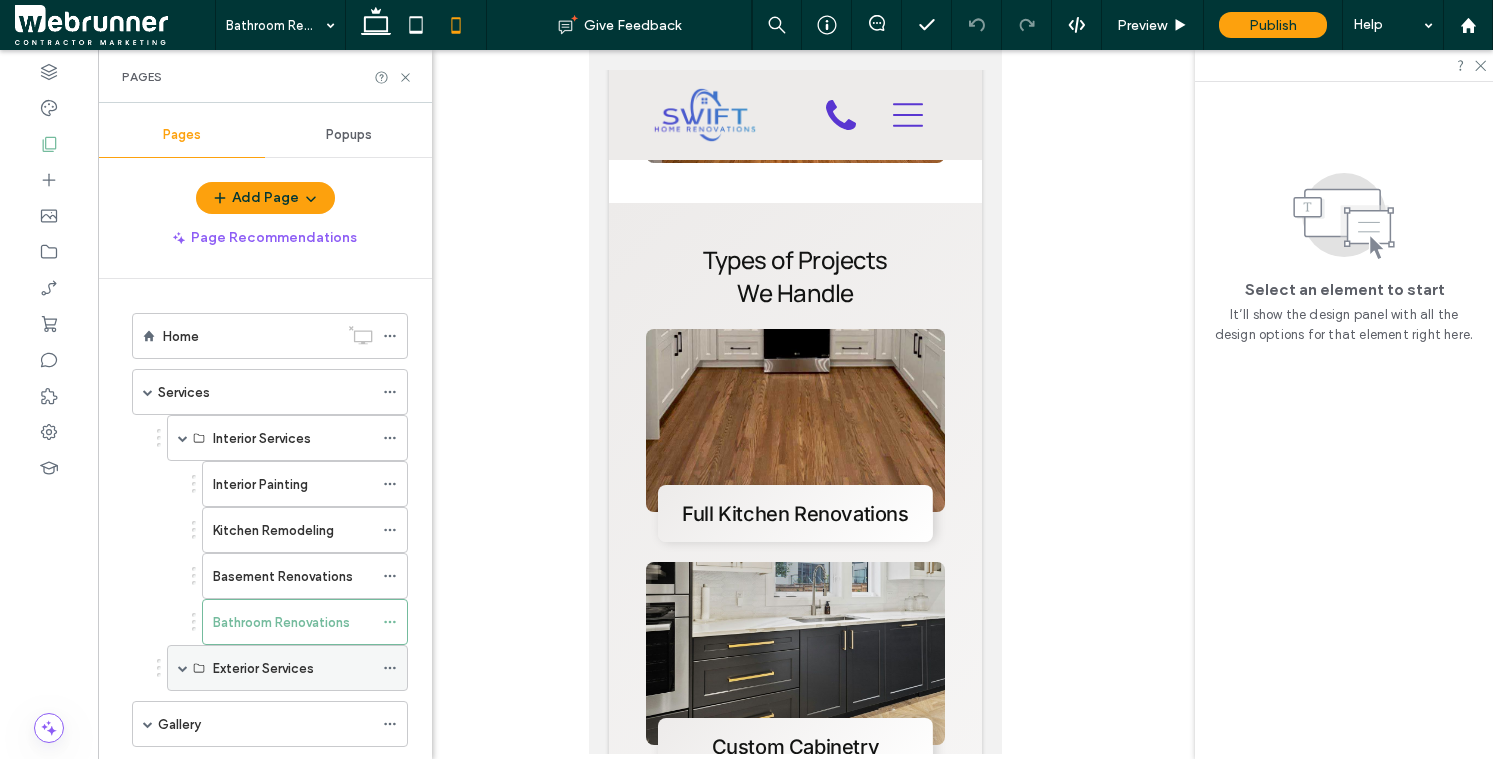 click at bounding box center (183, 668) 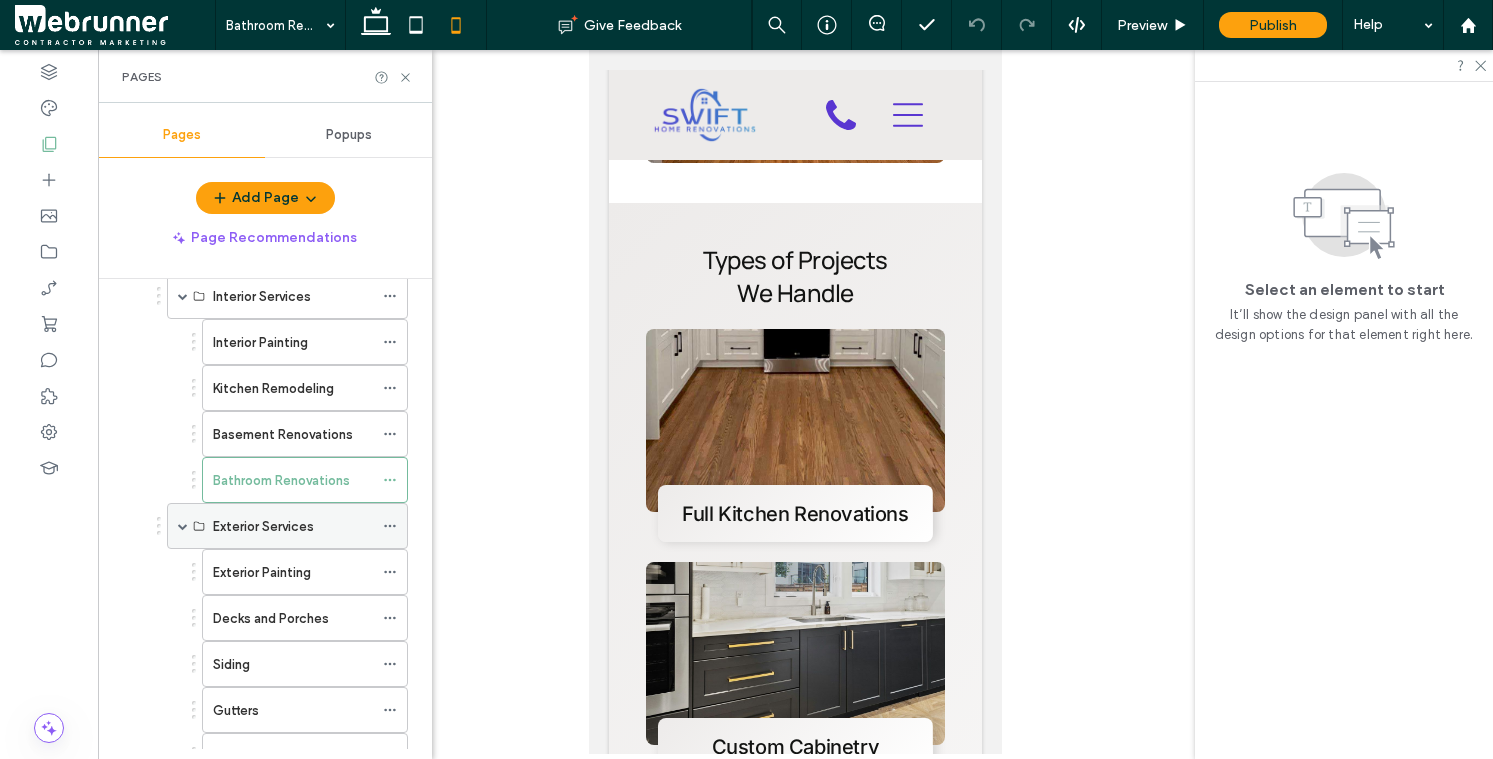 scroll, scrollTop: 328, scrollLeft: 0, axis: vertical 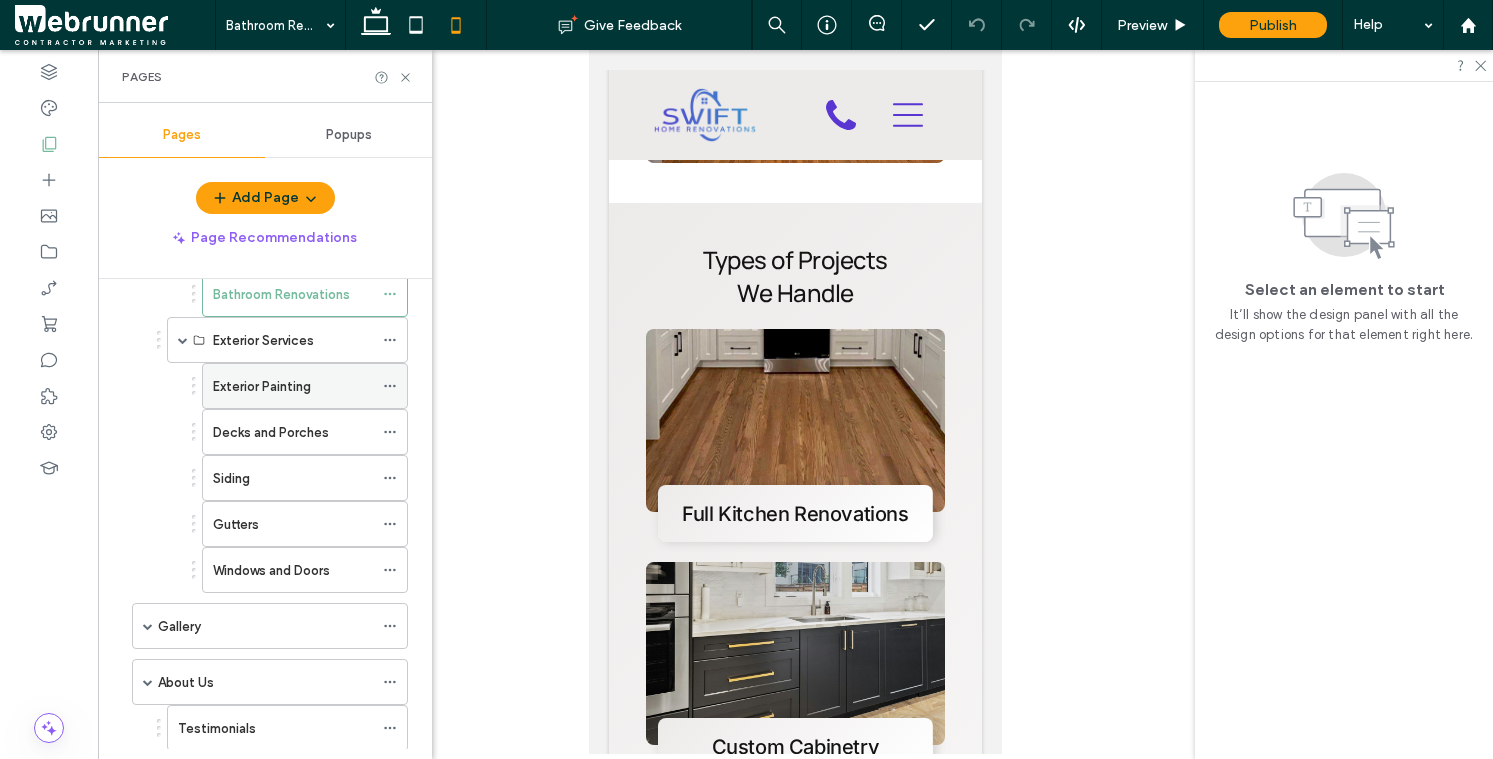 click on "Exterior Painting" at bounding box center (262, 386) 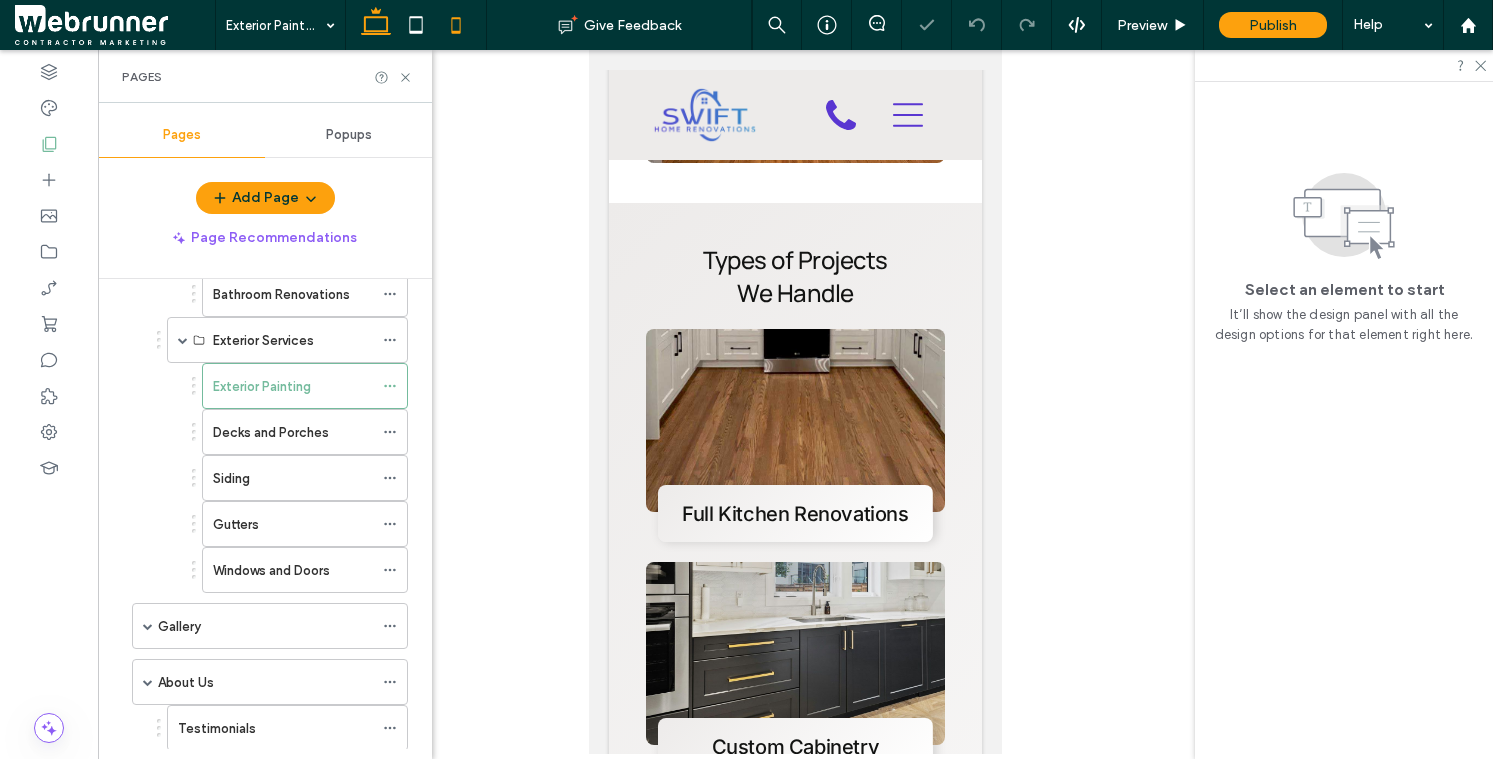 click 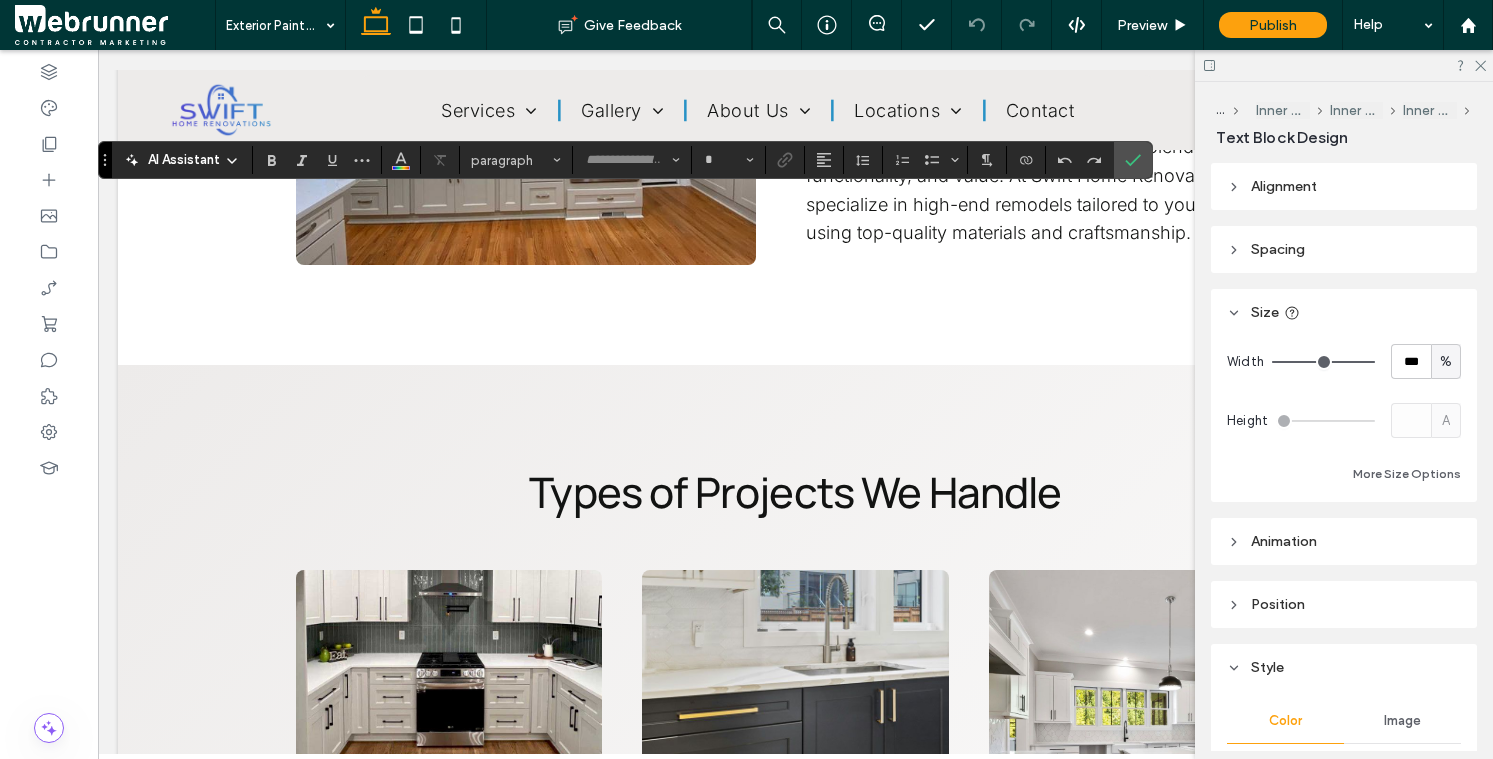 type on "*****" 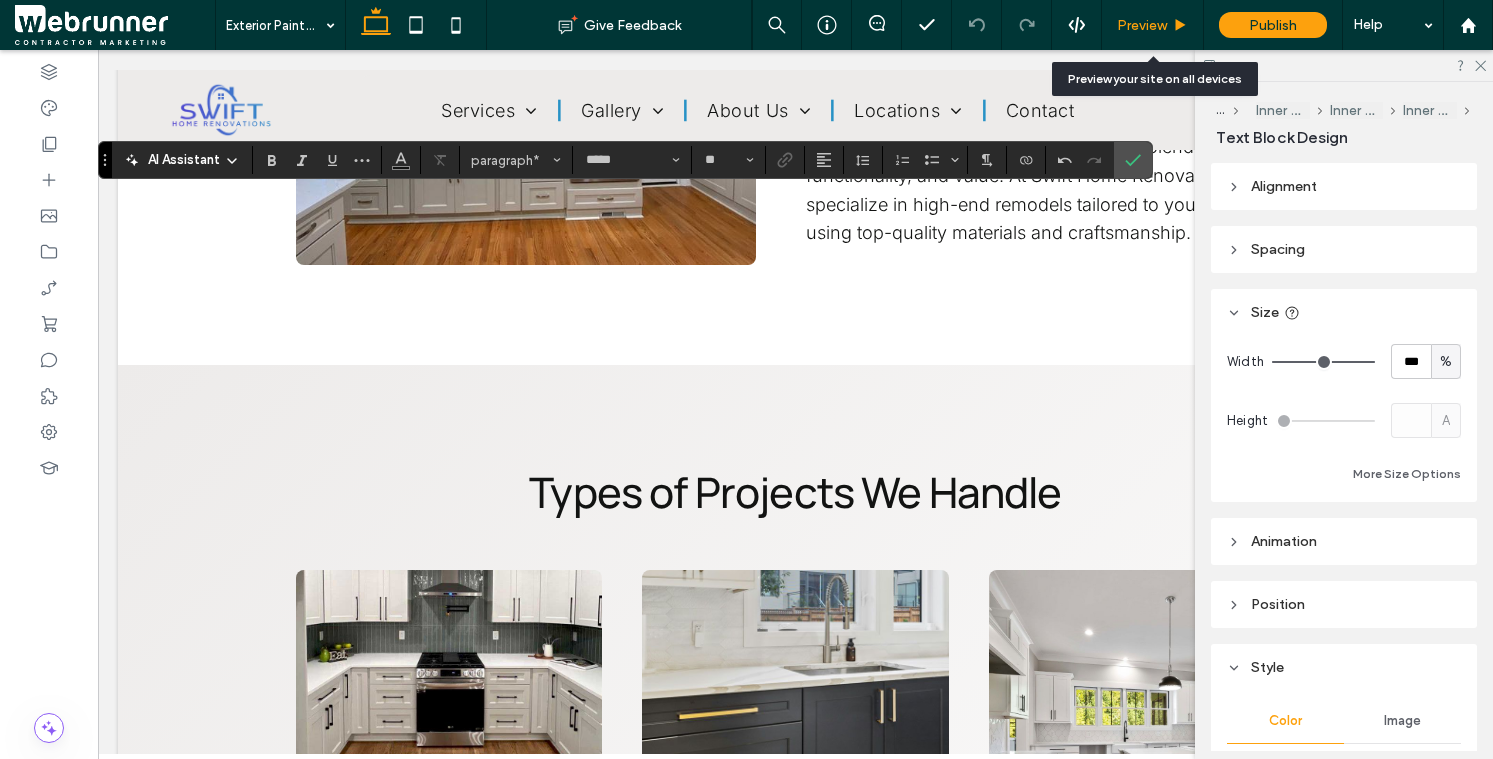 click on "Preview" at bounding box center [1142, 25] 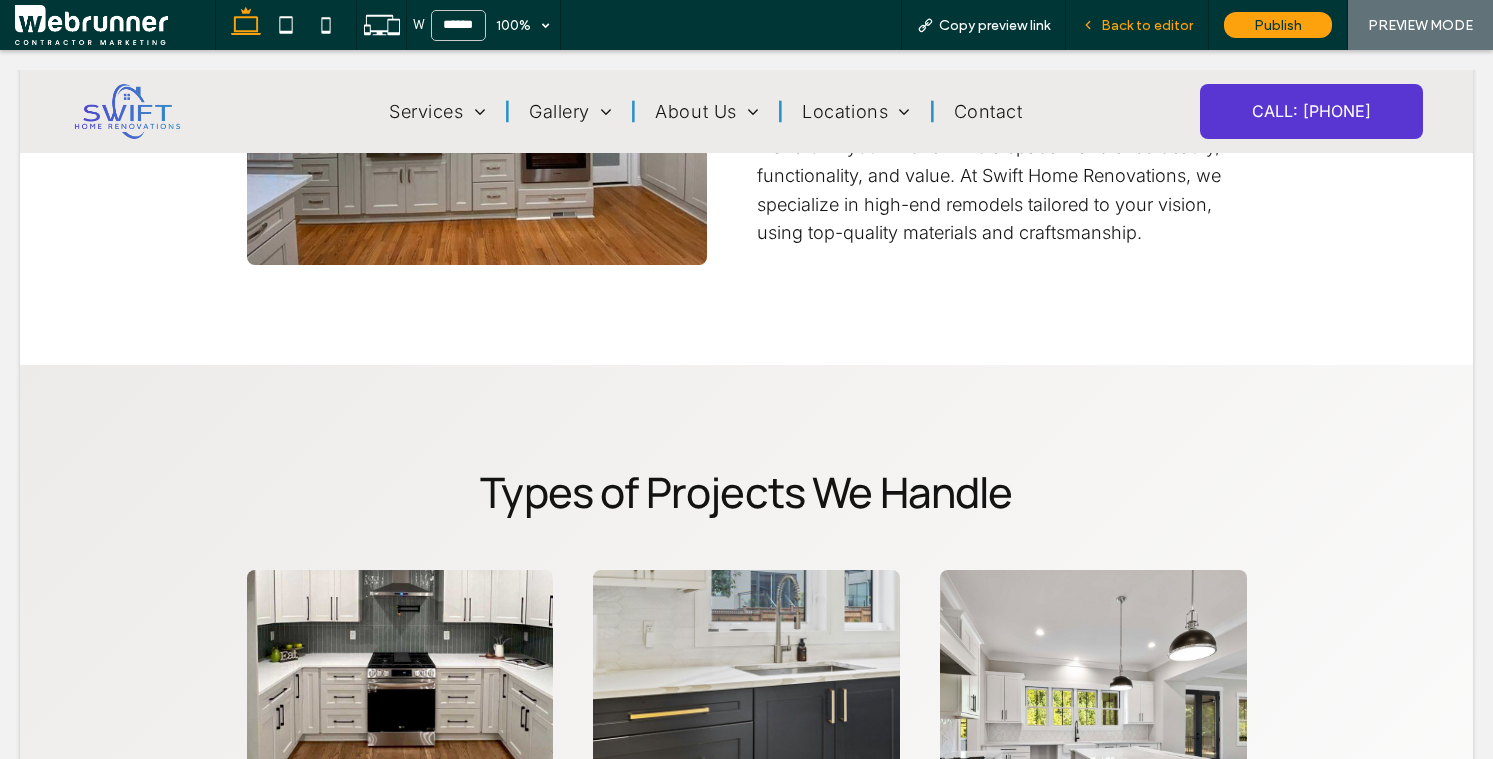 click on "Back to editor" at bounding box center [1147, 25] 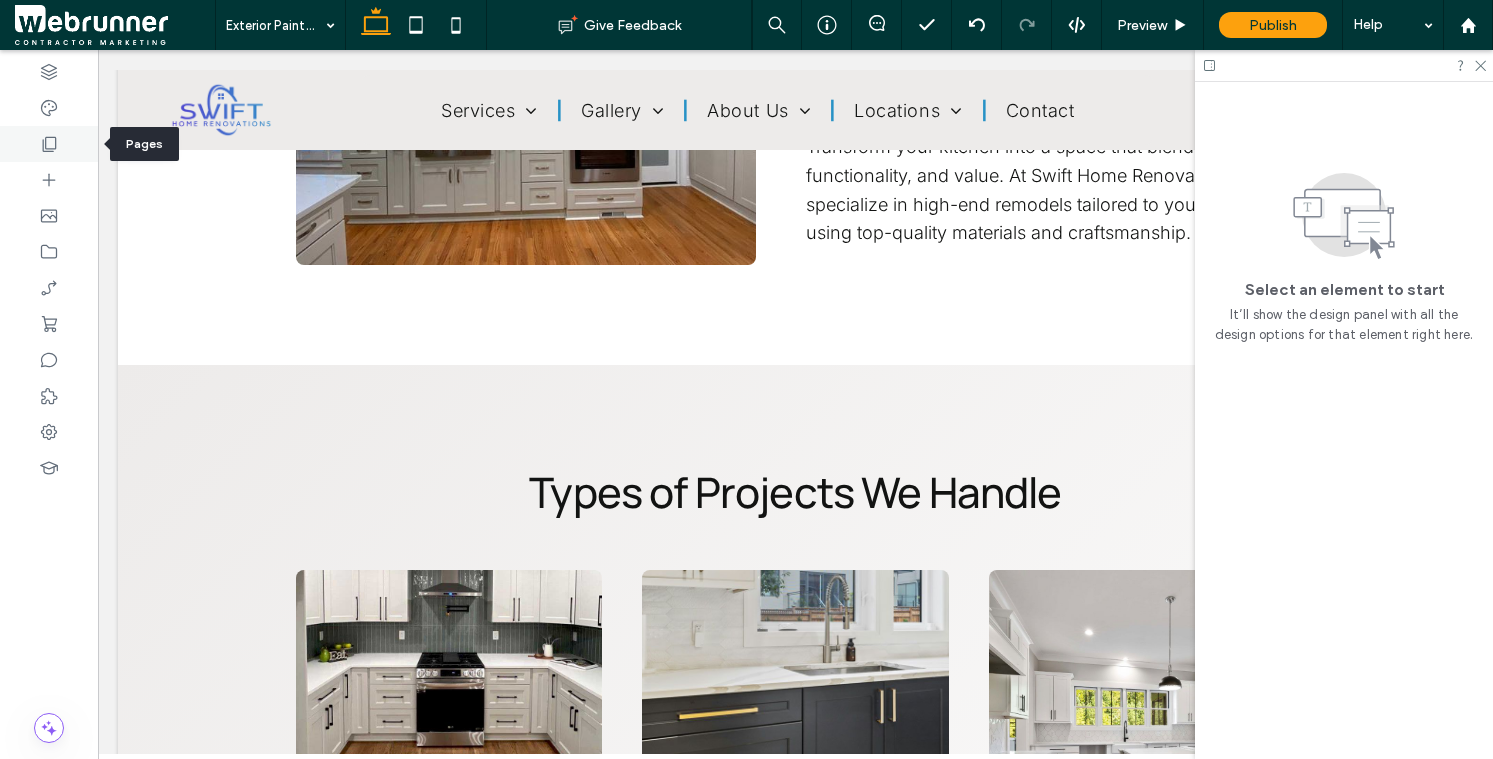 click at bounding box center (49, 180) 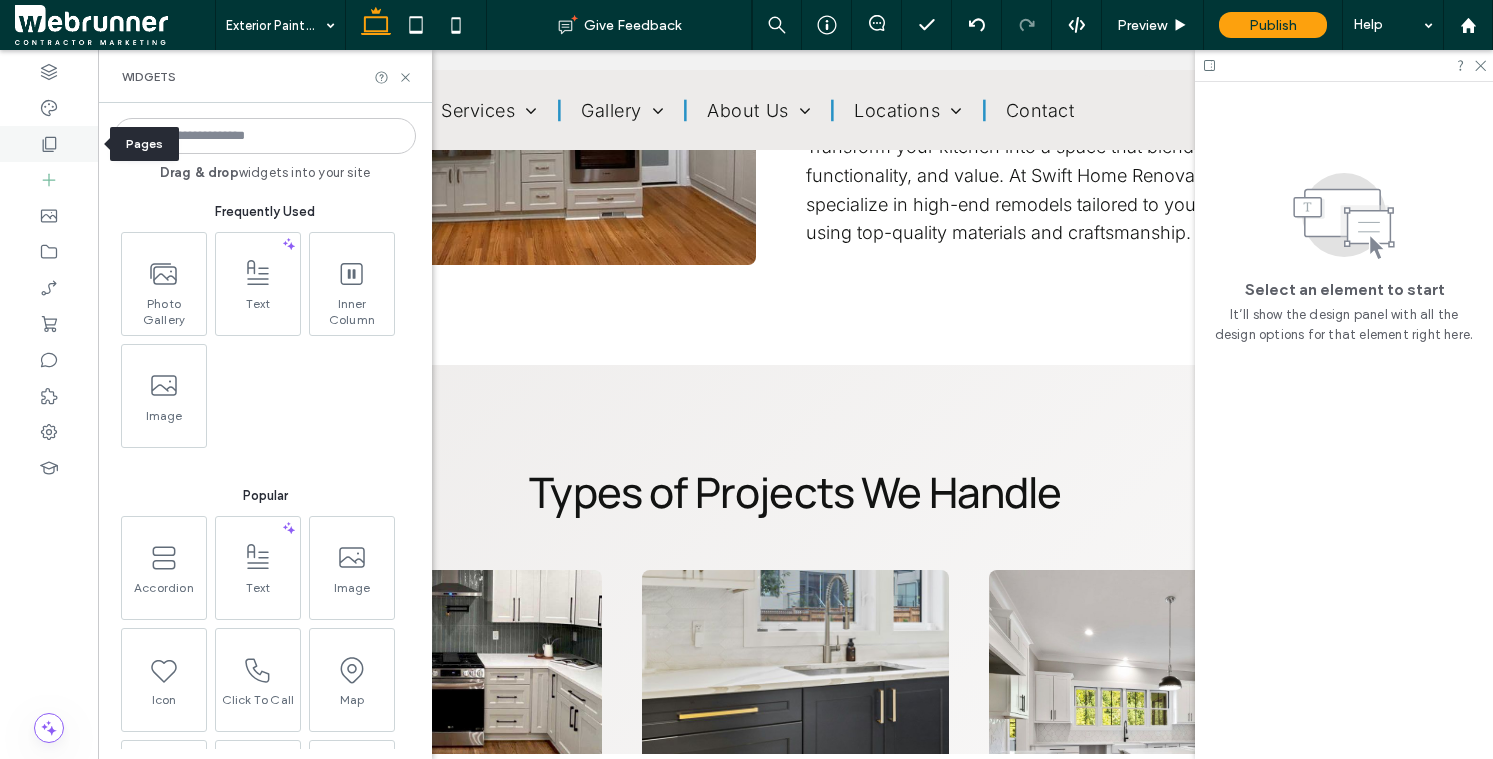 click 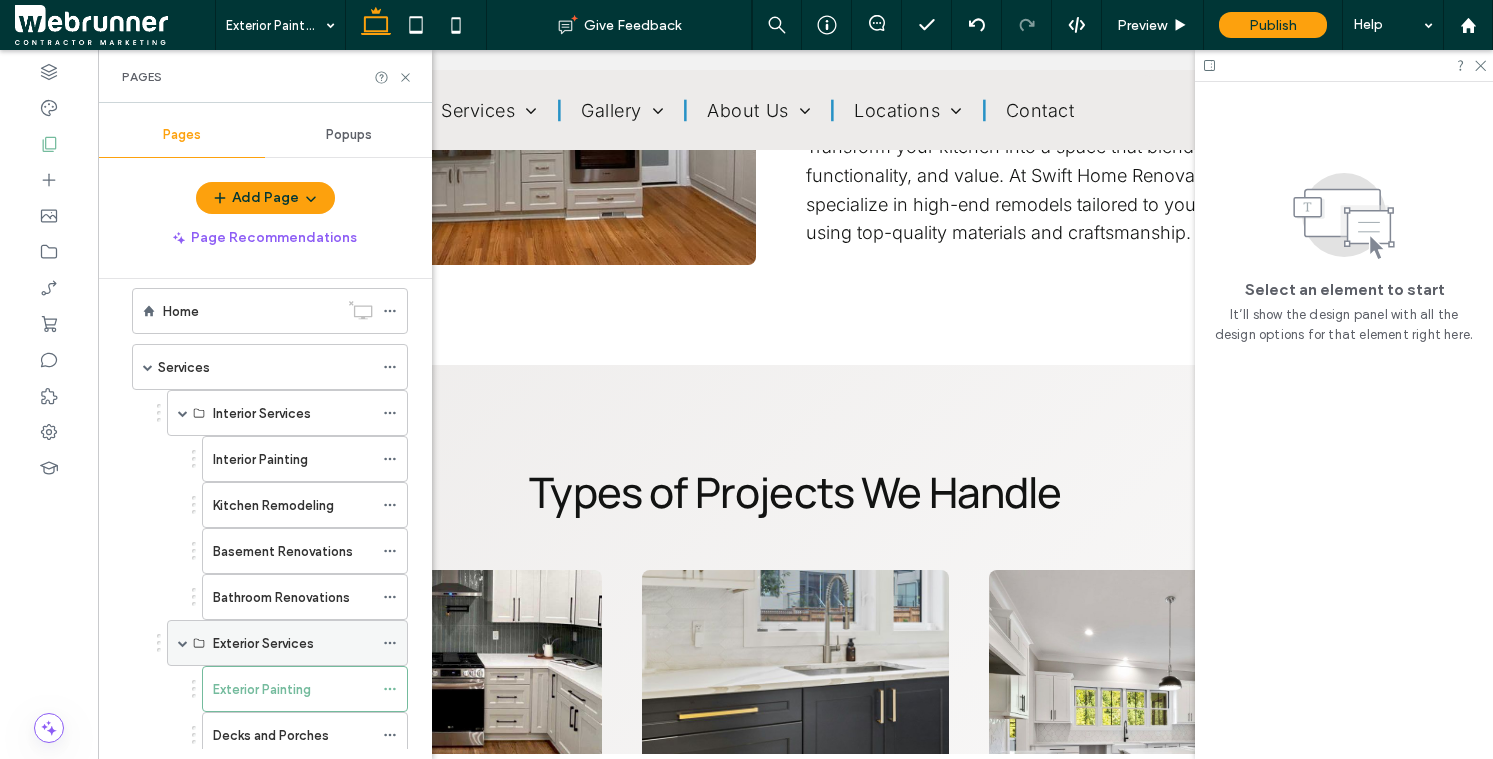scroll, scrollTop: 29, scrollLeft: 0, axis: vertical 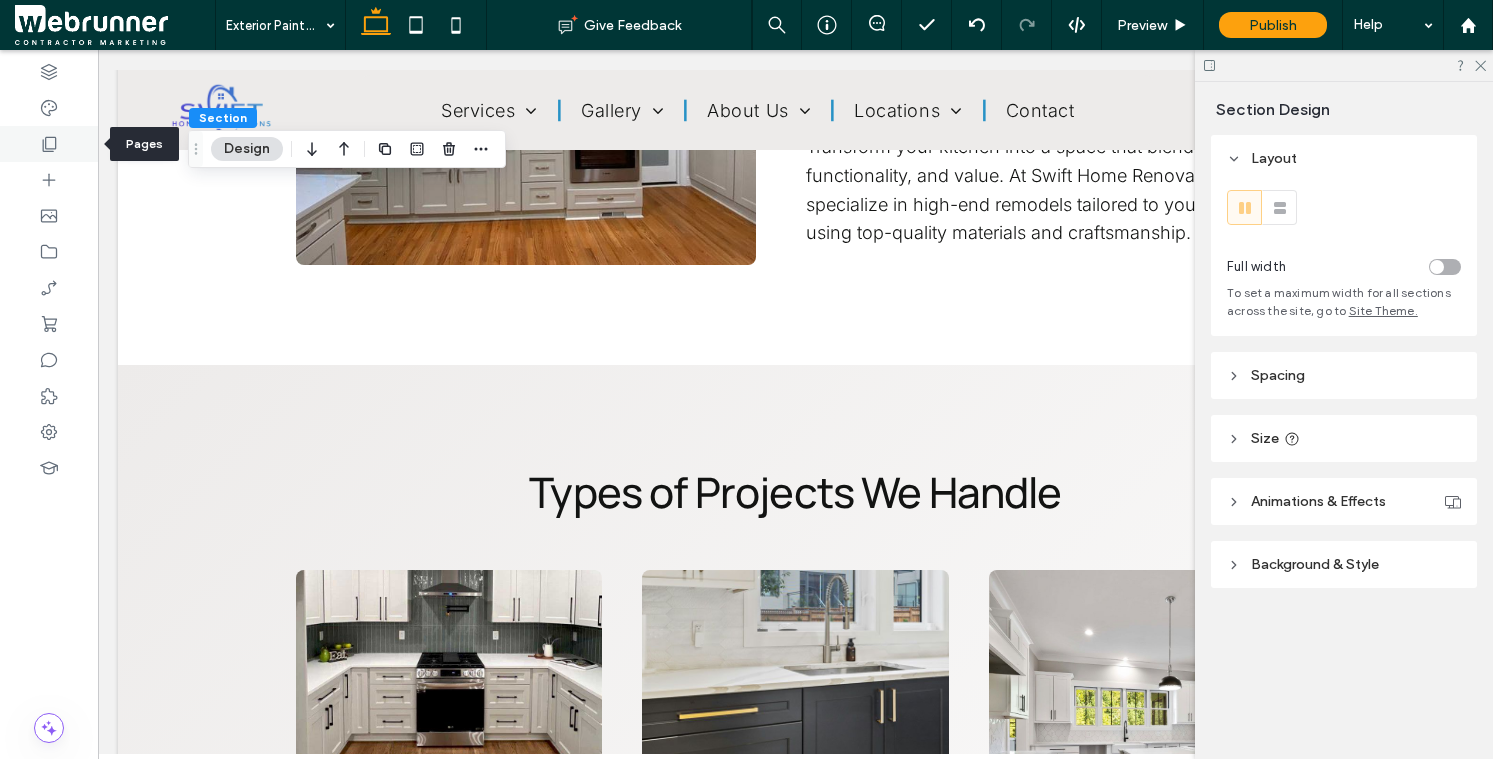 click 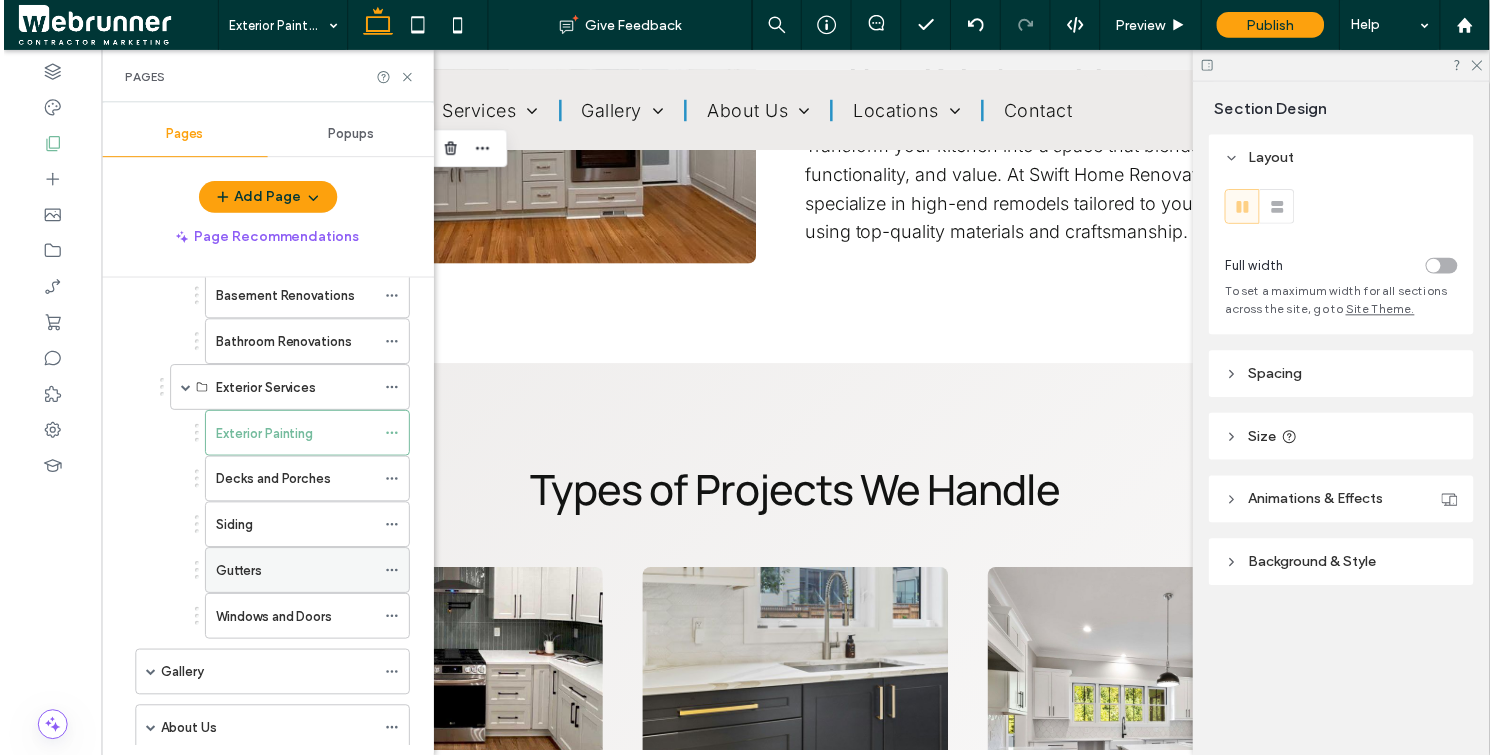 scroll, scrollTop: 297, scrollLeft: 0, axis: vertical 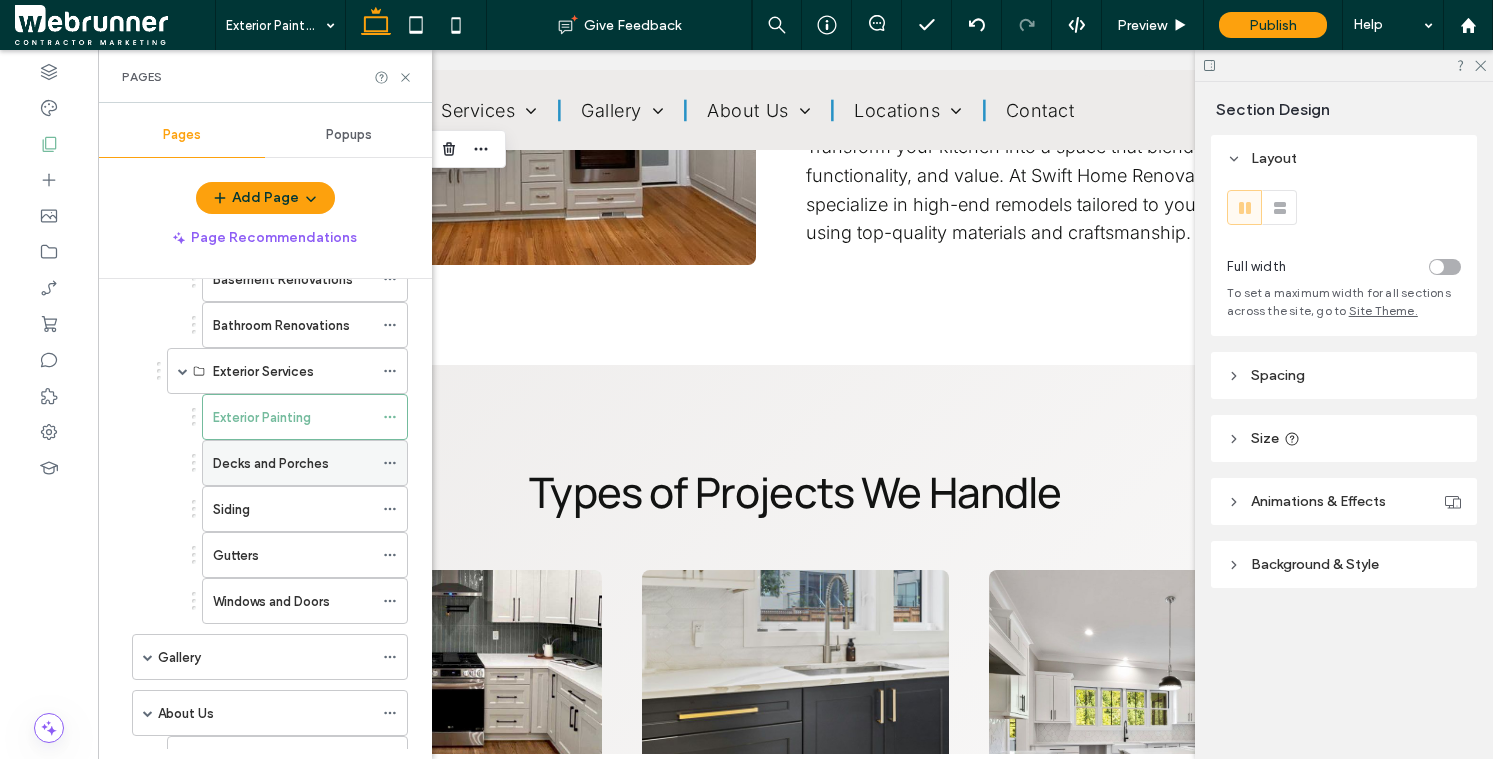 click on "Decks and Porches" at bounding box center [271, 463] 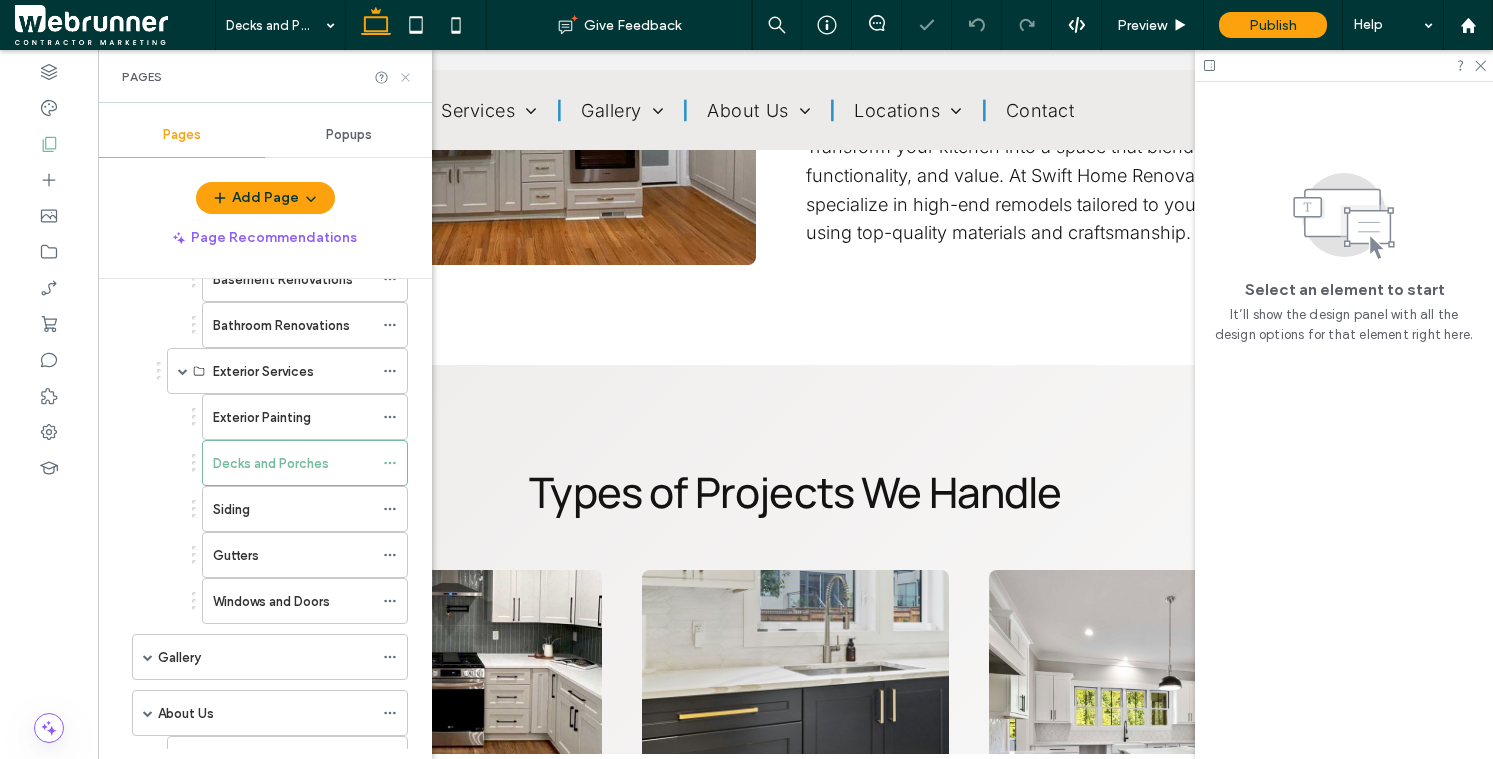 click 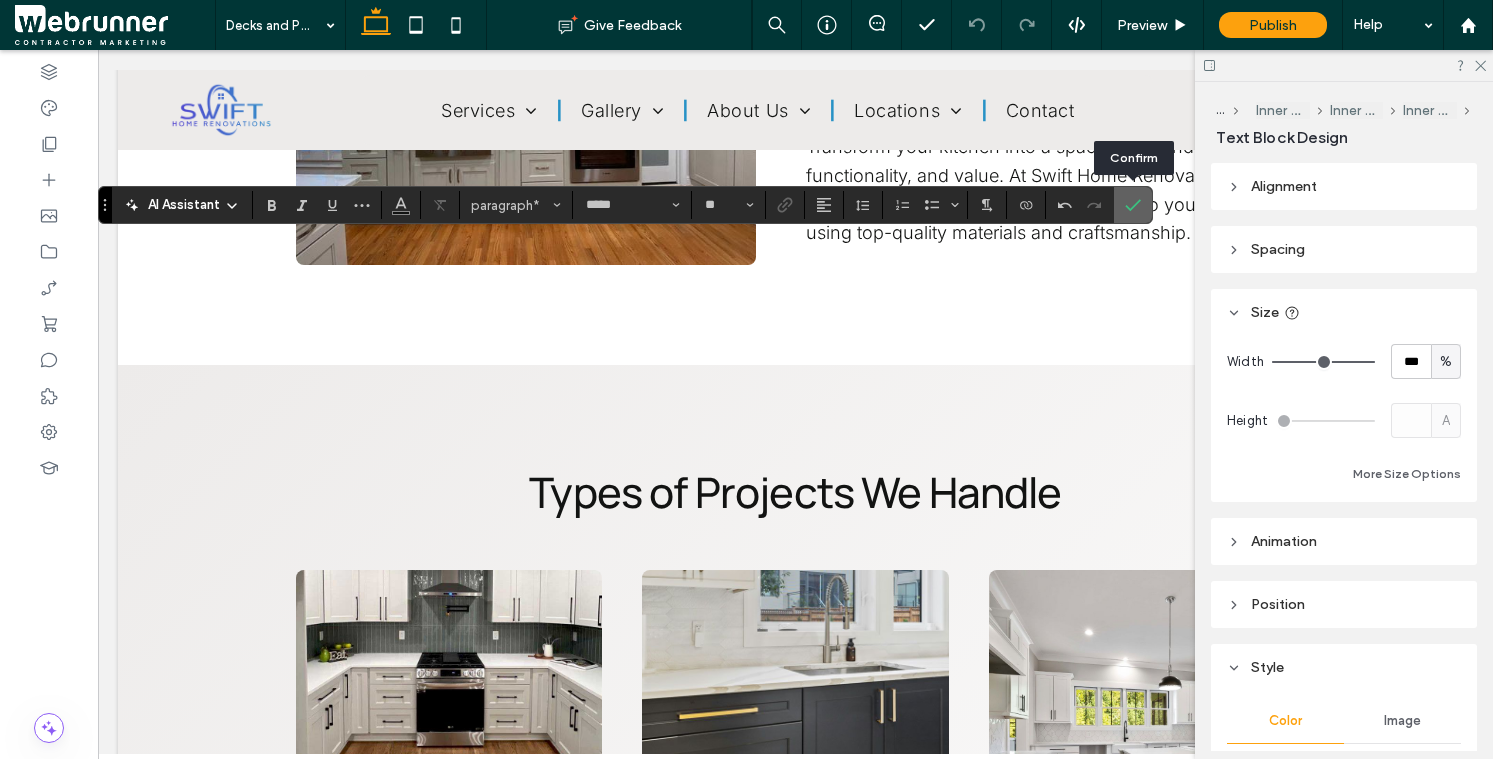 click 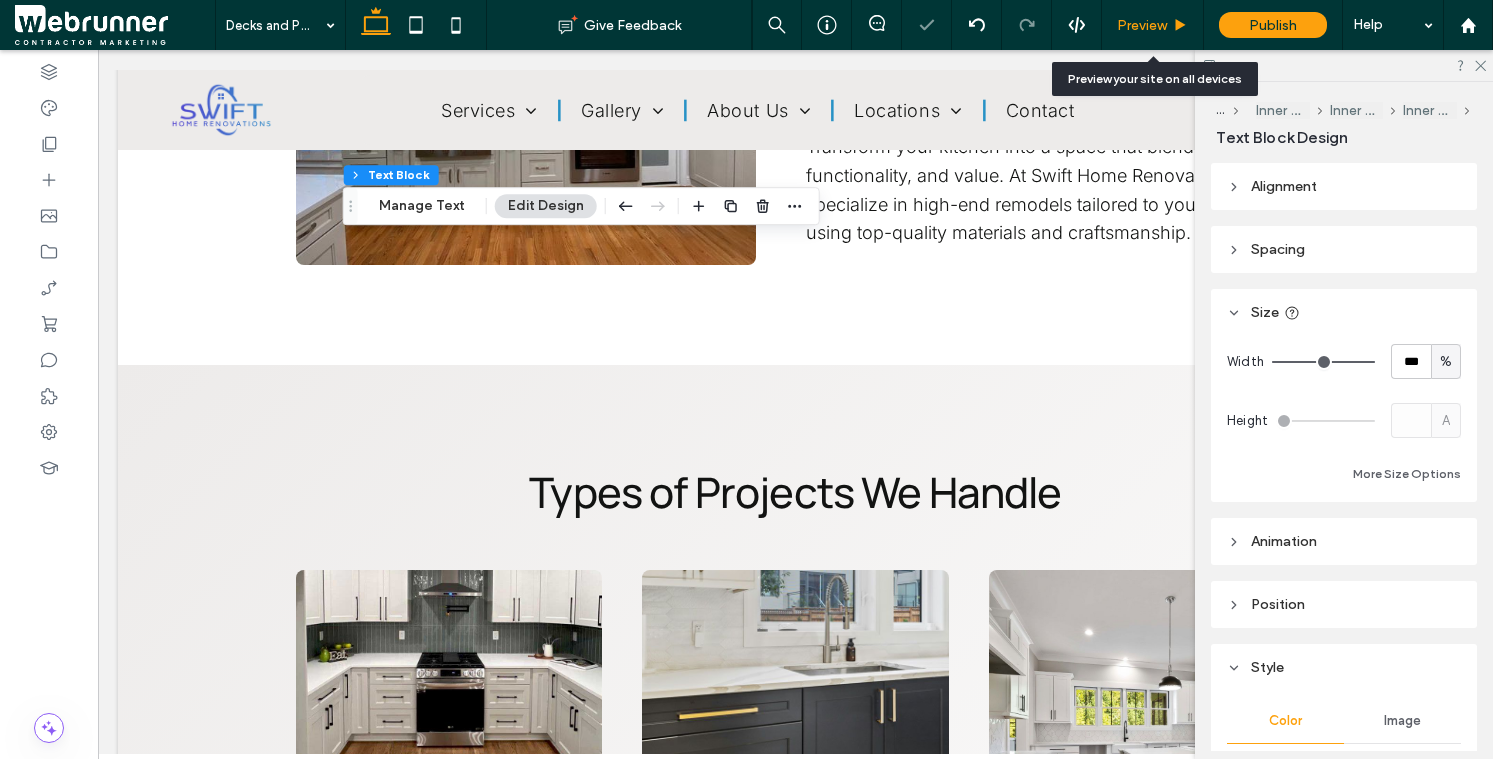 click on "Preview" at bounding box center [1142, 25] 